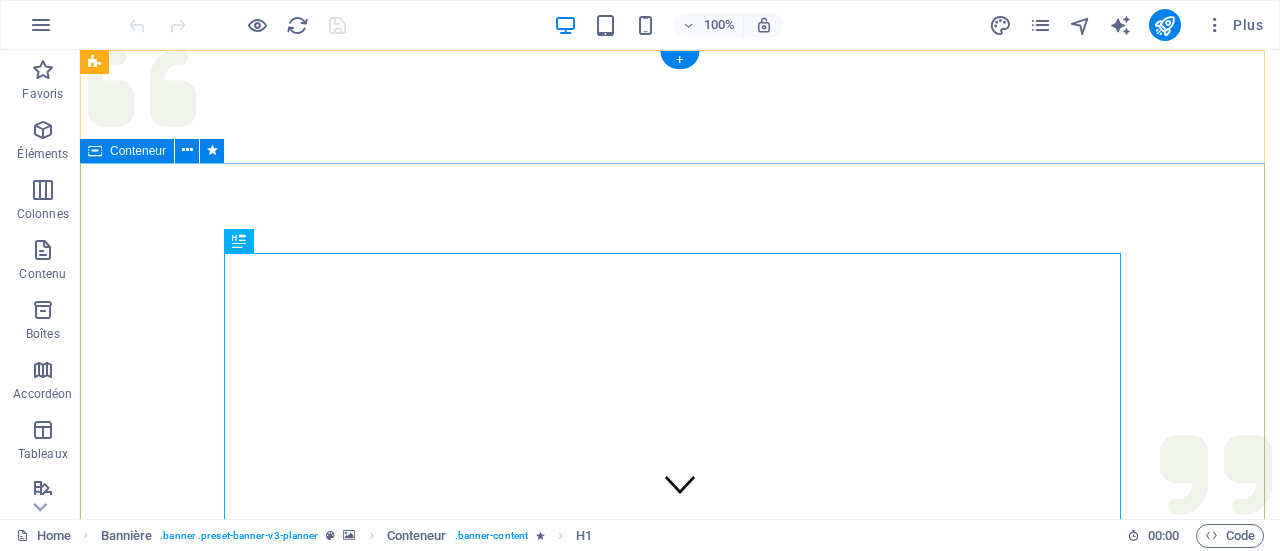 scroll, scrollTop: 0, scrollLeft: 0, axis: both 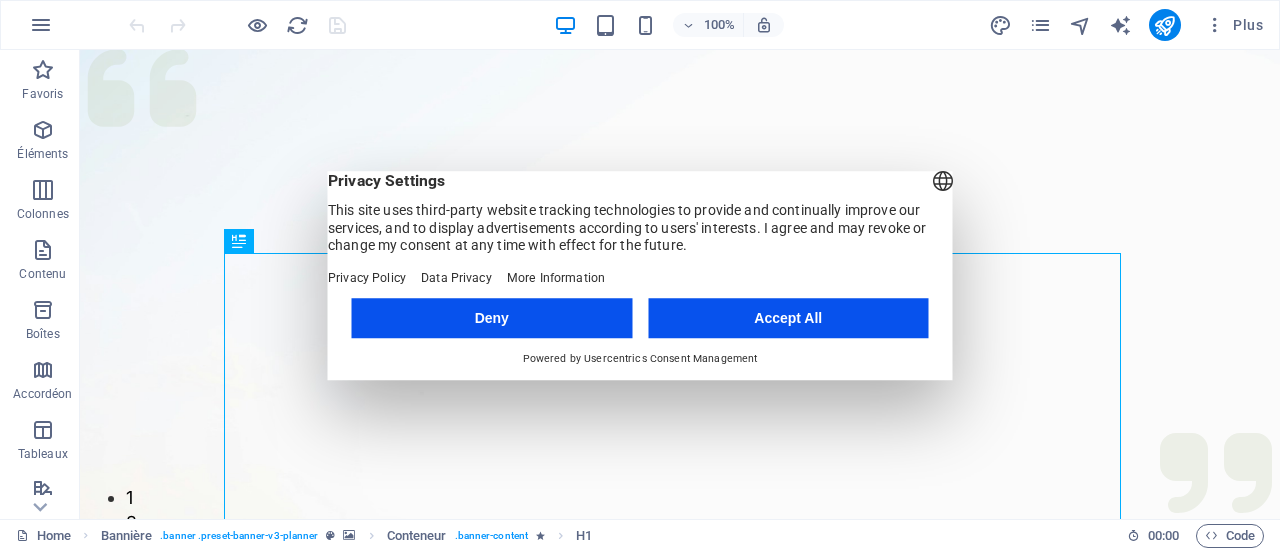 click on "Accept All" at bounding box center [788, 318] 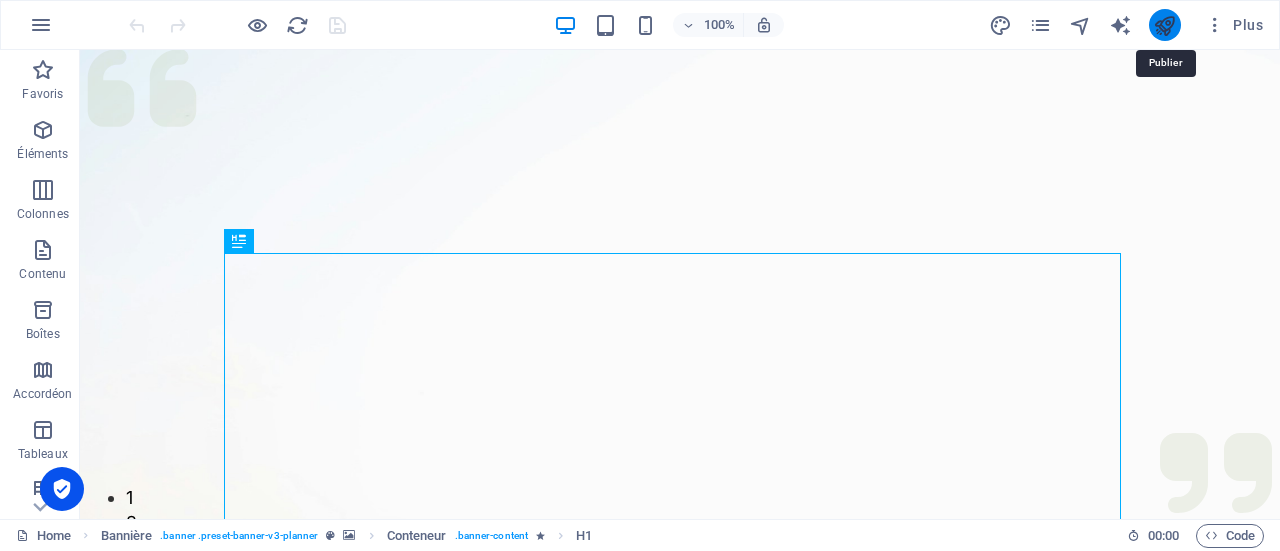 click at bounding box center (1164, 25) 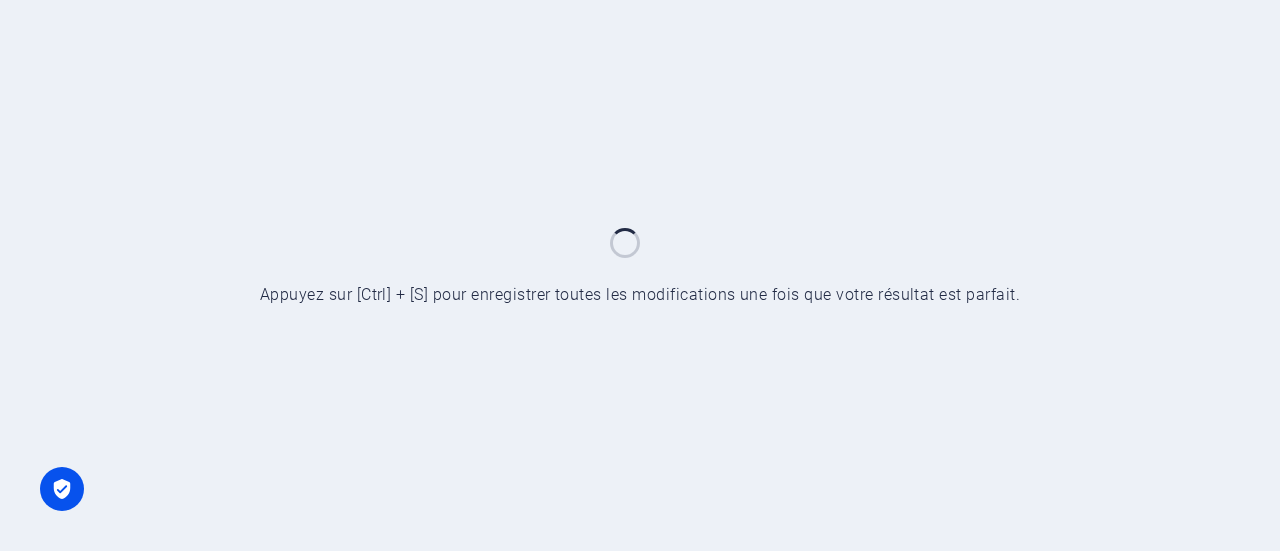 scroll, scrollTop: 0, scrollLeft: 0, axis: both 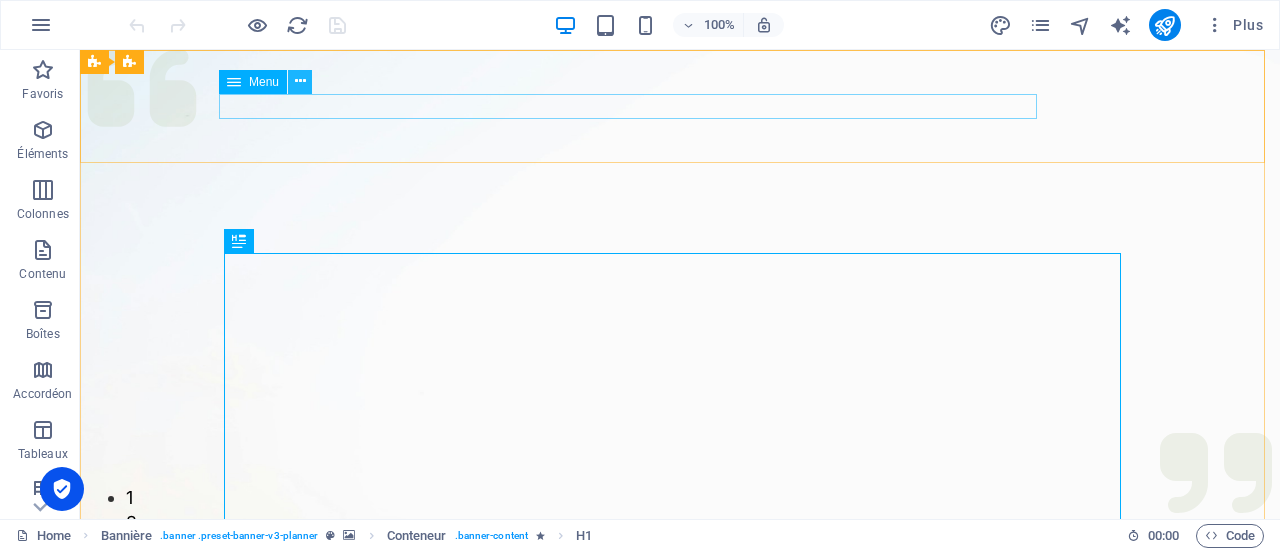click at bounding box center [300, 81] 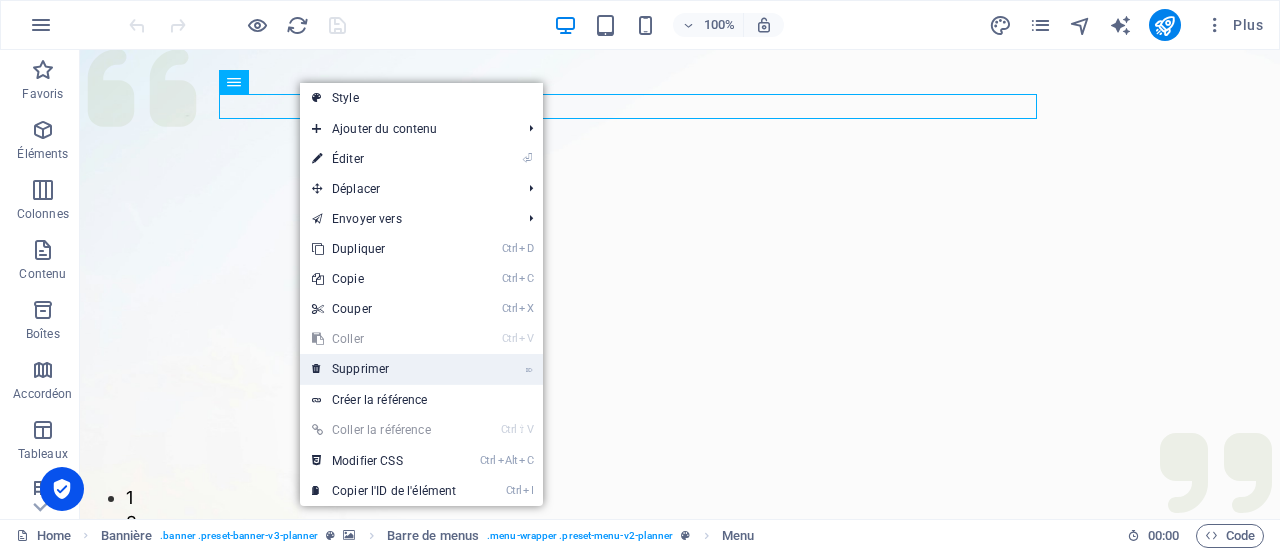 click on "⌦  Supprimer" at bounding box center (384, 369) 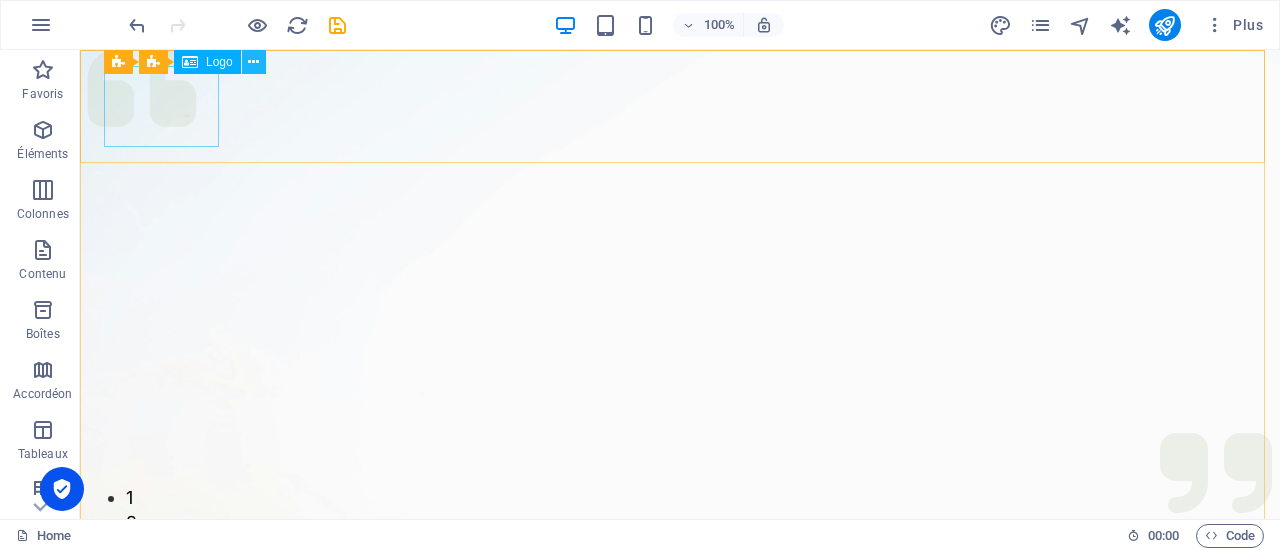 click at bounding box center [253, 62] 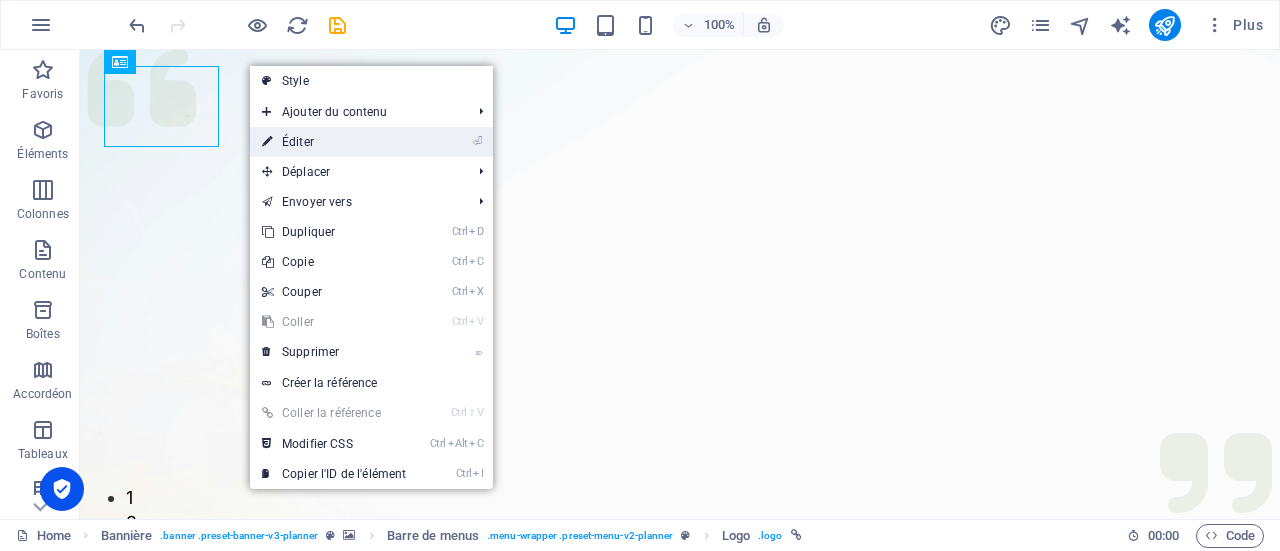 click on "⏎  Éditer" at bounding box center [334, 142] 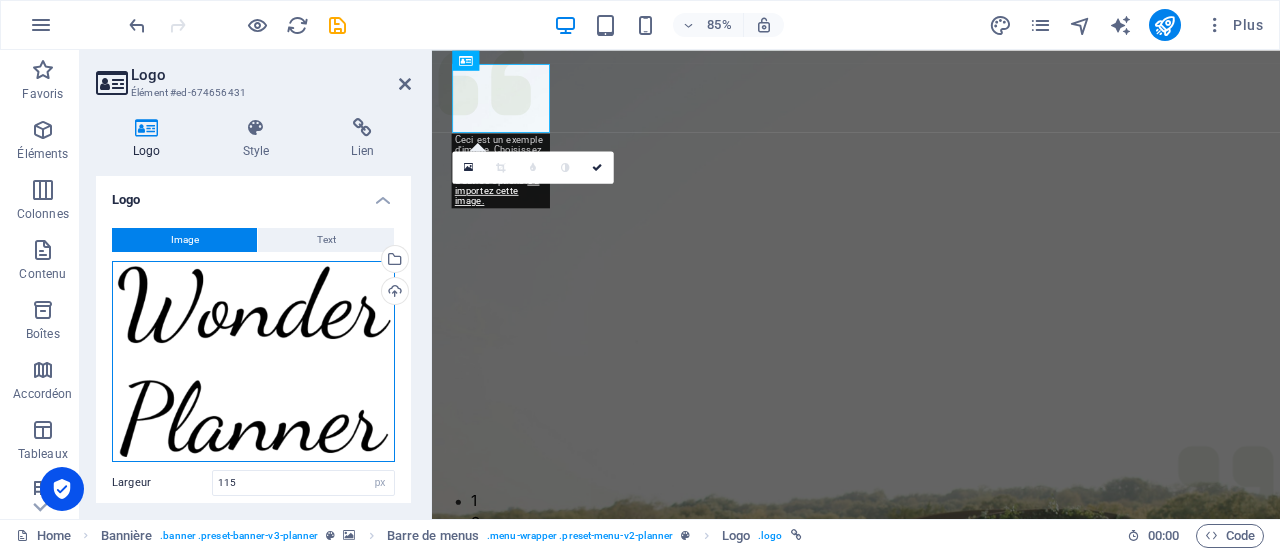 click on "Glissez les fichiers ici, cliquez pour choisir les fichiers ou  sélectionnez les fichiers depuis Fichiers ou depuis notre stock gratuit de photos et de vidéos" at bounding box center (253, 361) 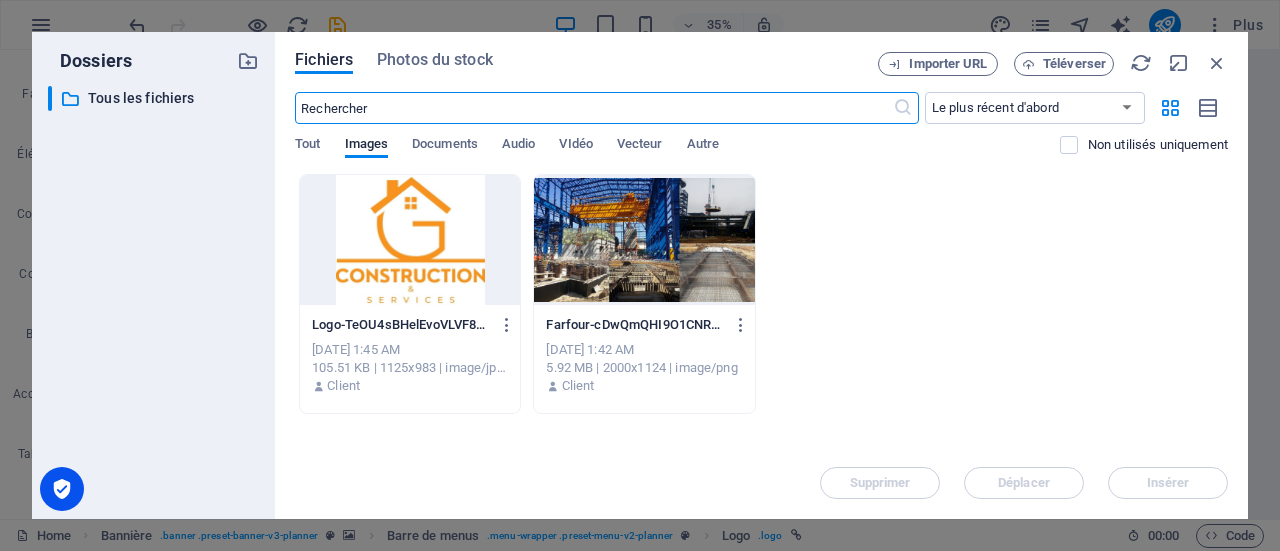 click at bounding box center [410, 240] 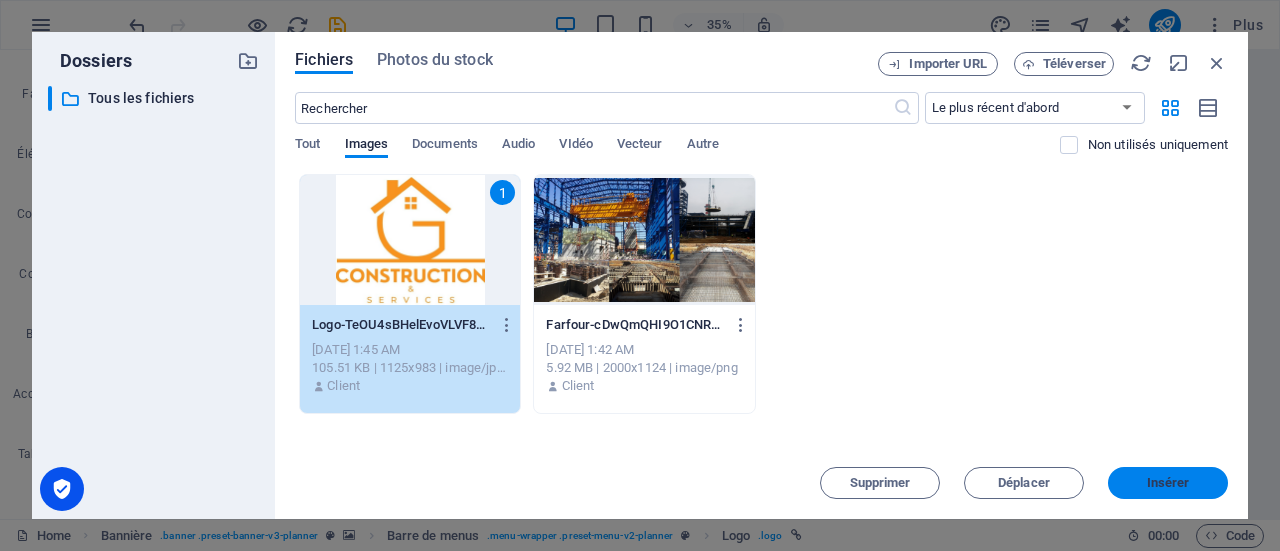 click on "Insérer" at bounding box center (1168, 483) 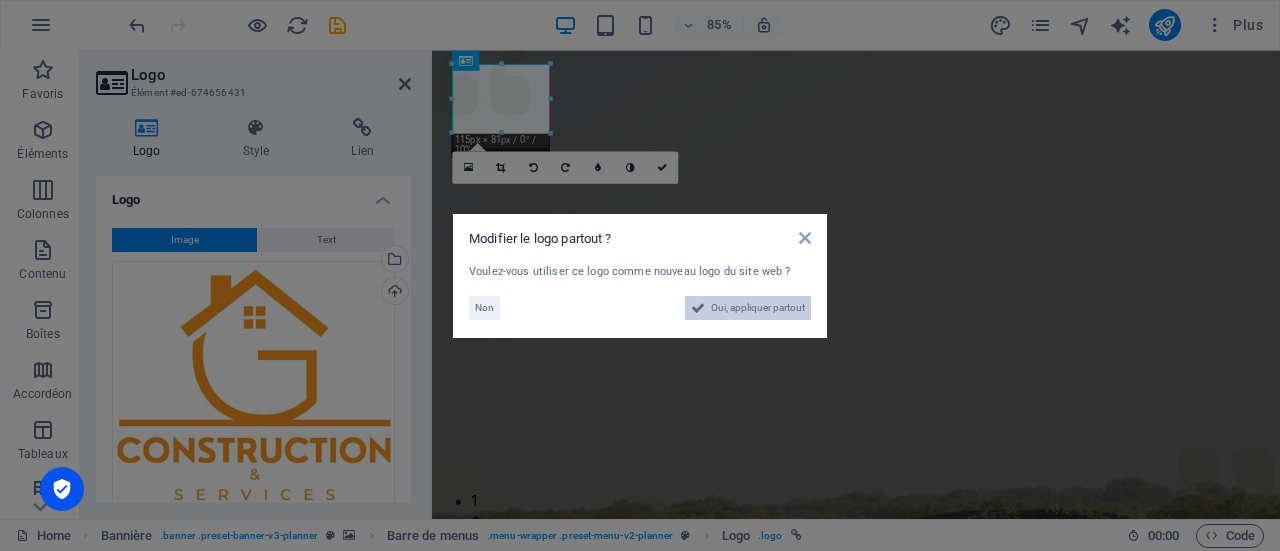 click on "Oui, appliquer partout" at bounding box center [758, 308] 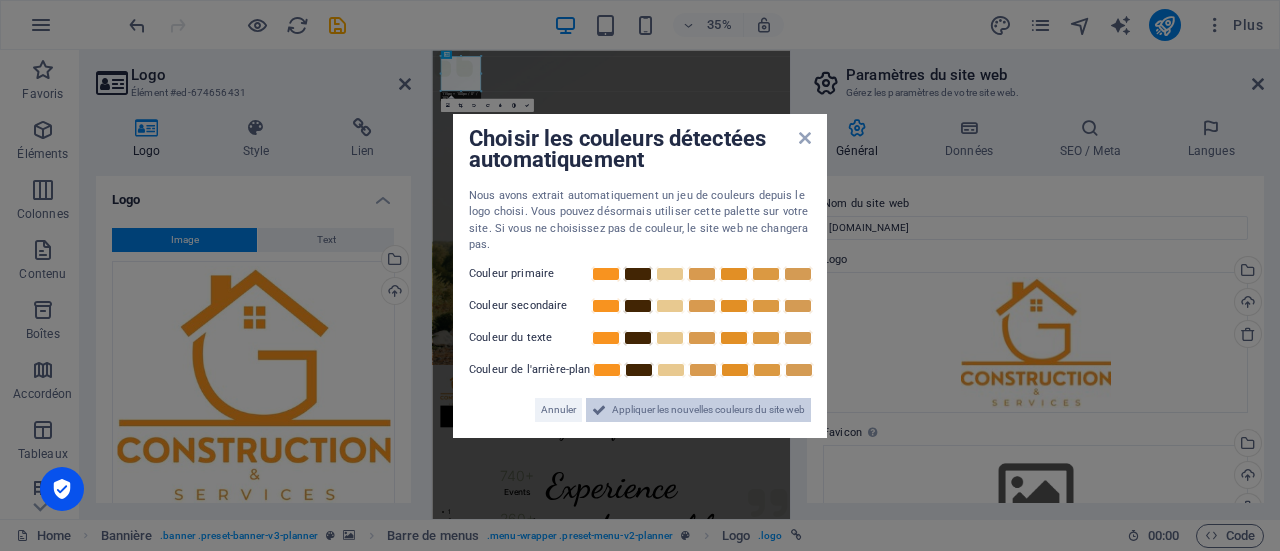 click on "Appliquer les nouvelles couleurs du site web" at bounding box center [708, 410] 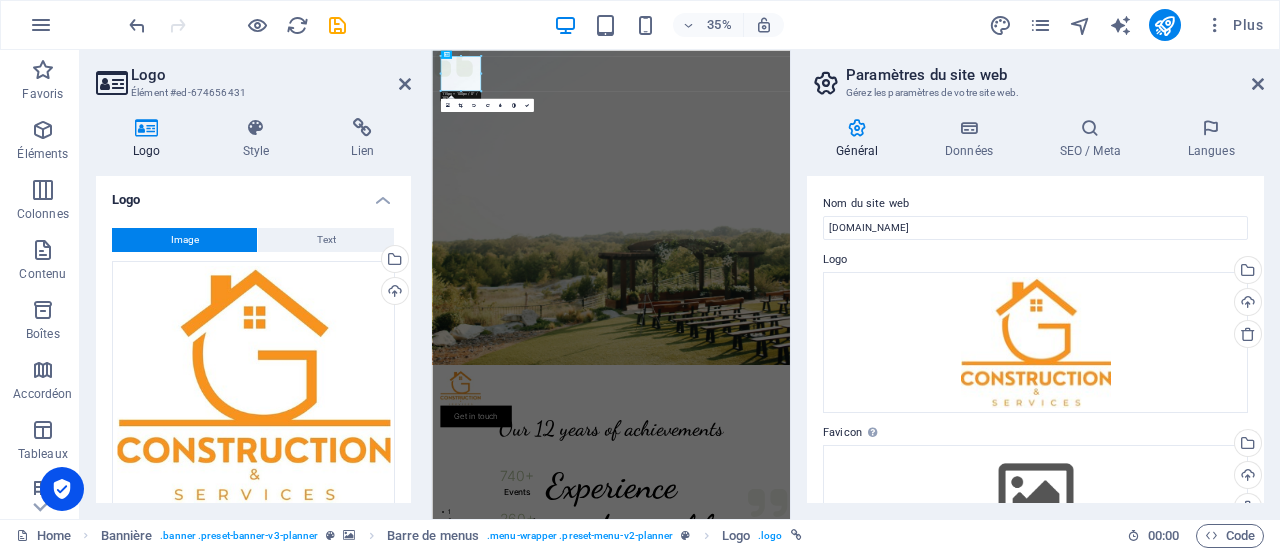 click at bounding box center [943, 500] 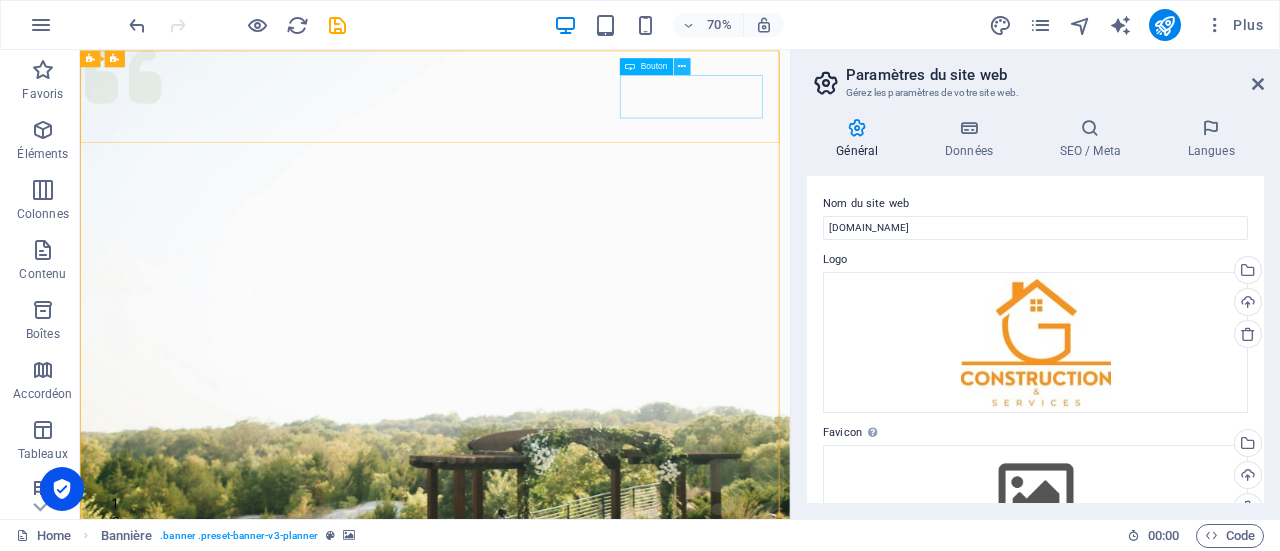click at bounding box center (682, 66) 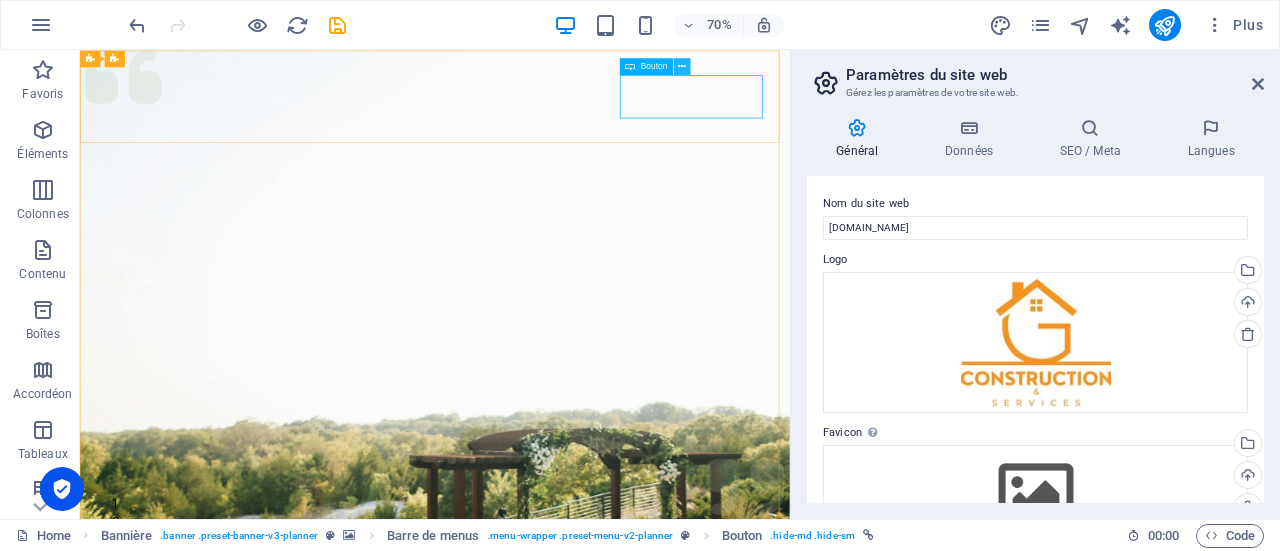 click at bounding box center (682, 66) 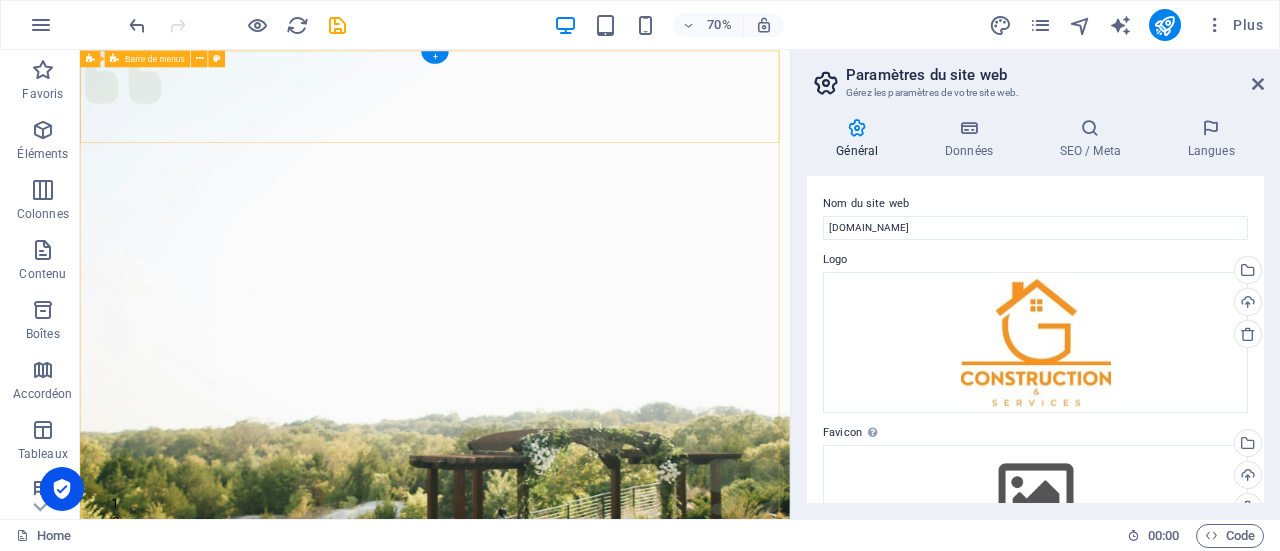 click at bounding box center (587, 1016) 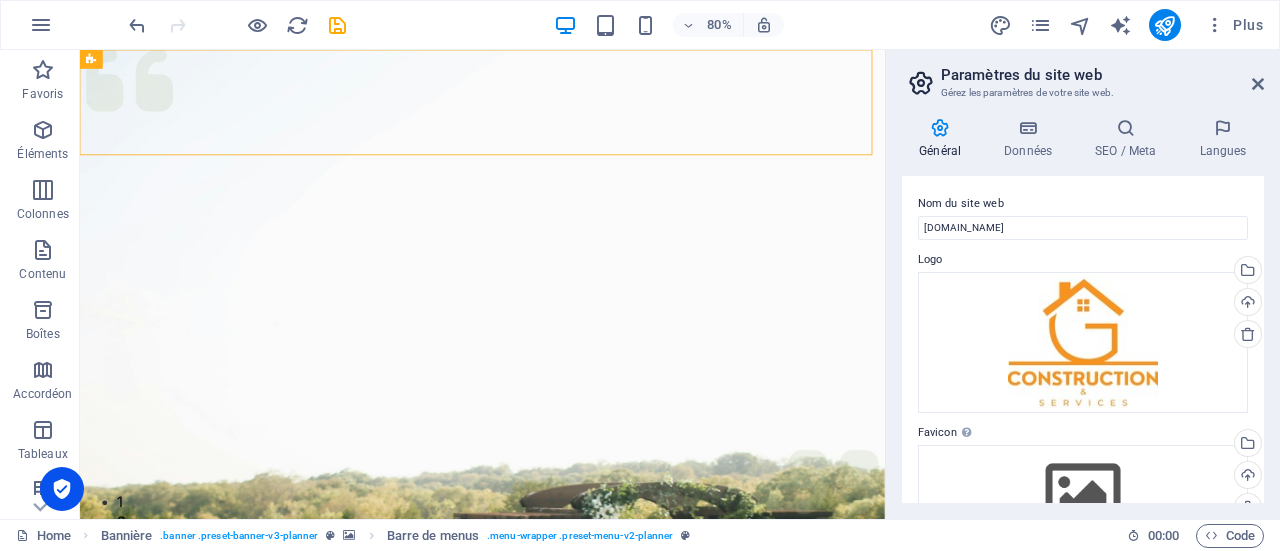 drag, startPoint x: 792, startPoint y: 239, endPoint x: 882, endPoint y: 239, distance: 90 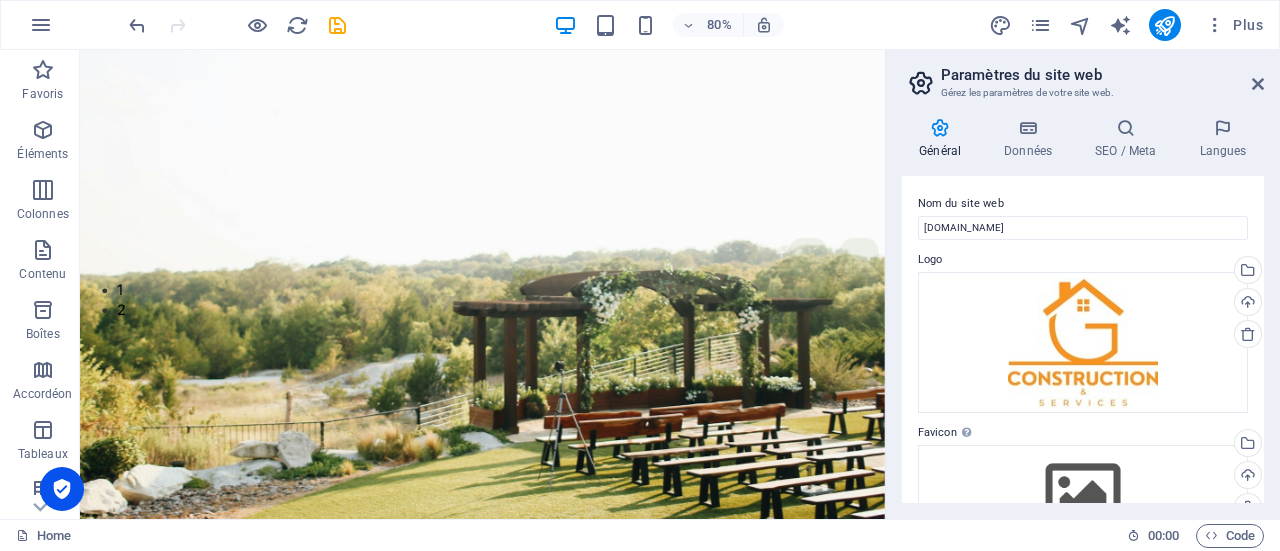scroll, scrollTop: 0, scrollLeft: 0, axis: both 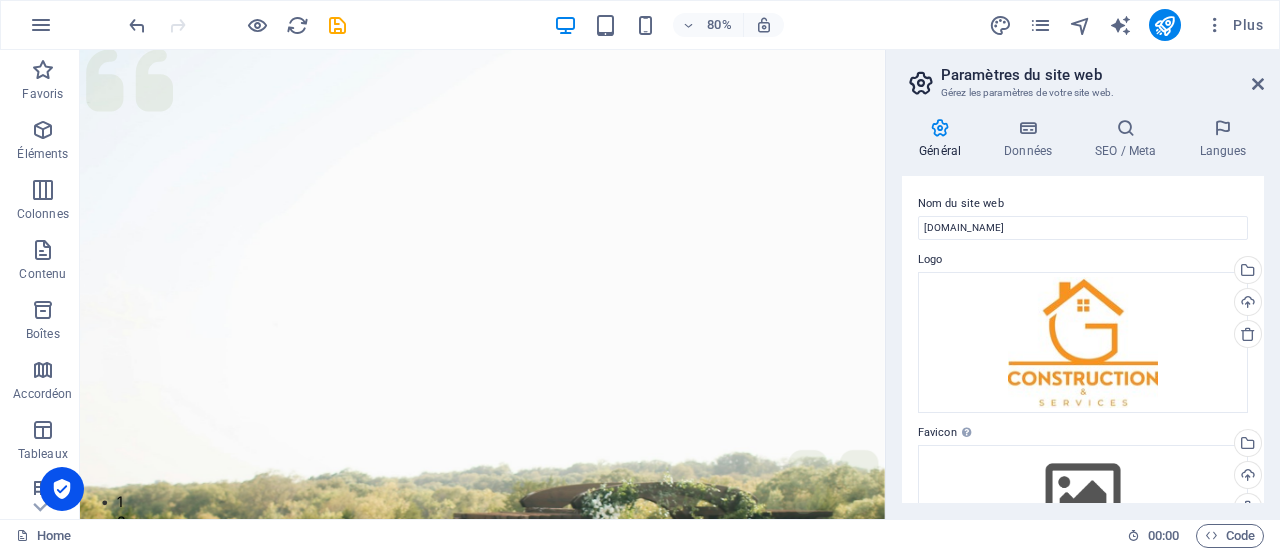 drag, startPoint x: 1080, startPoint y: 114, endPoint x: 980, endPoint y: 134, distance: 101.98039 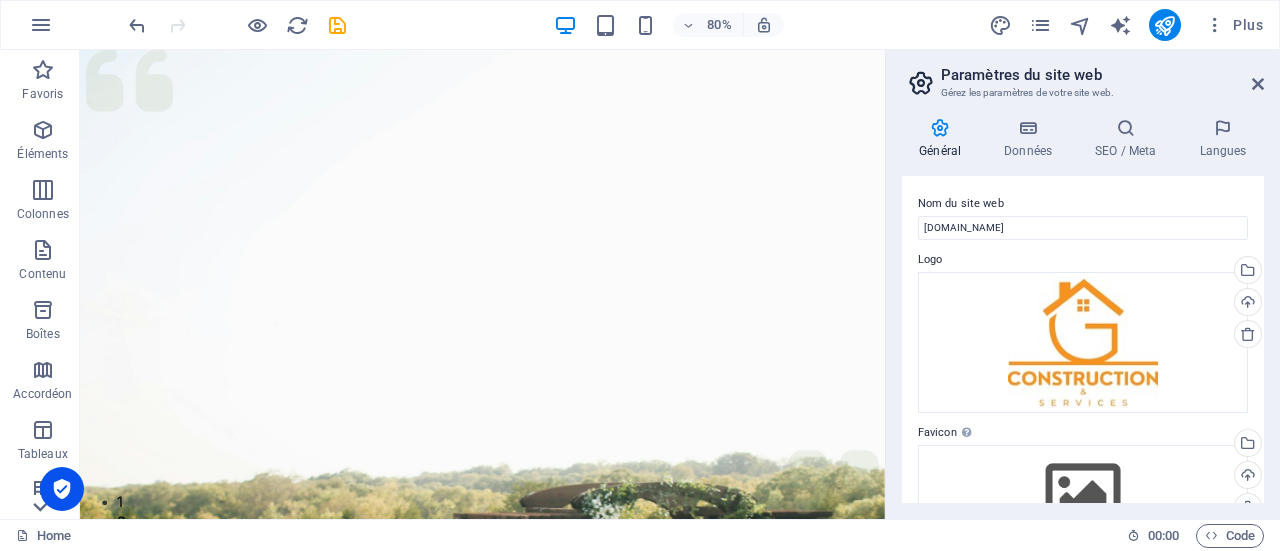 click 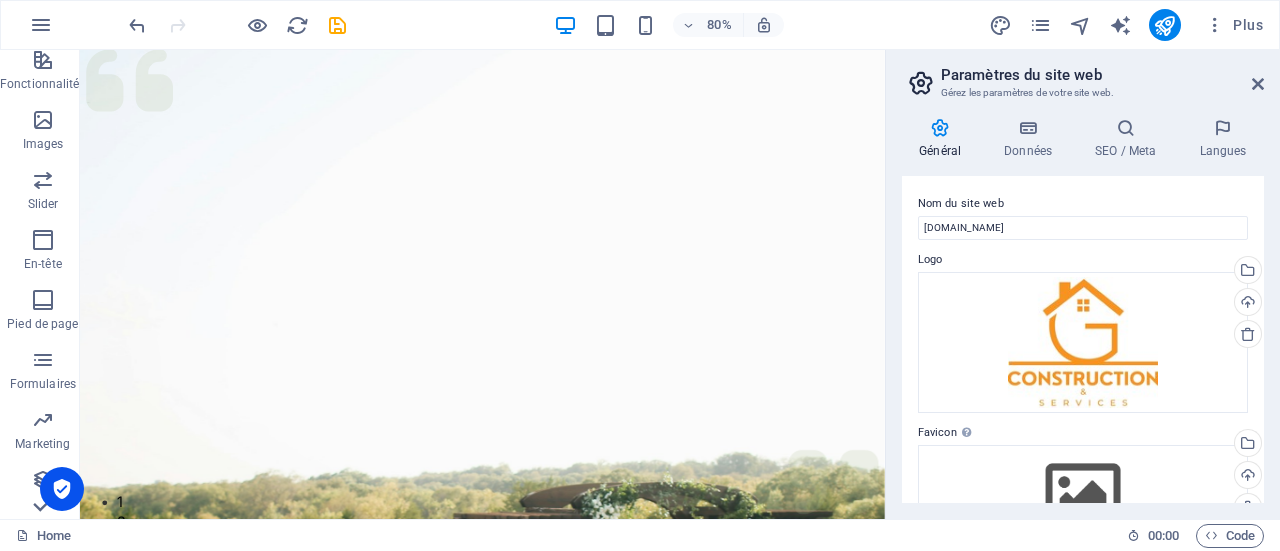 scroll, scrollTop: 430, scrollLeft: 0, axis: vertical 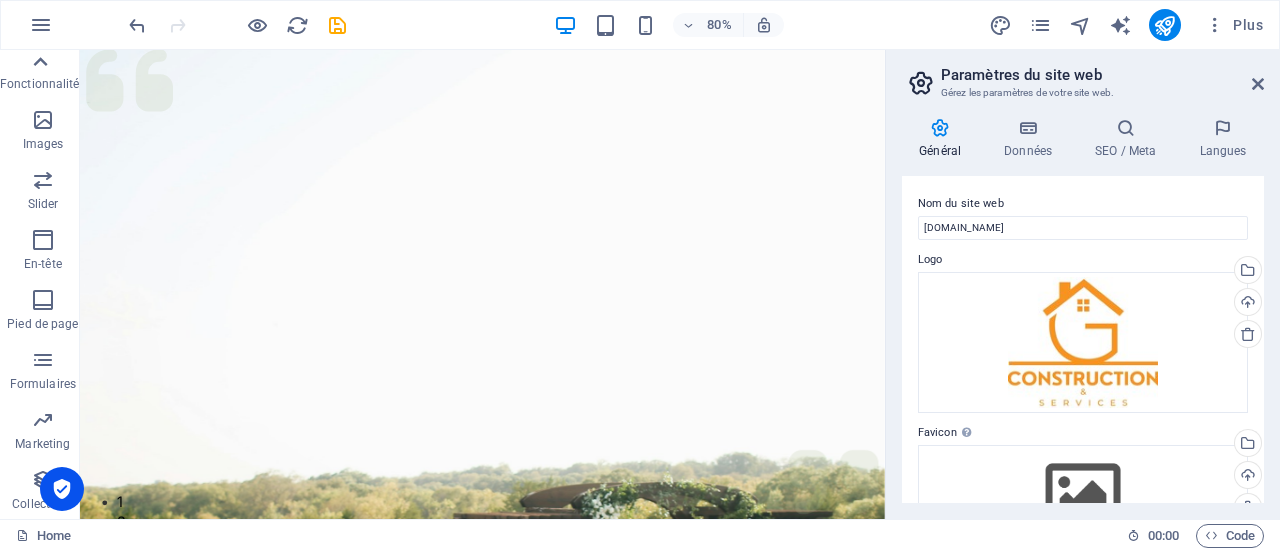 click 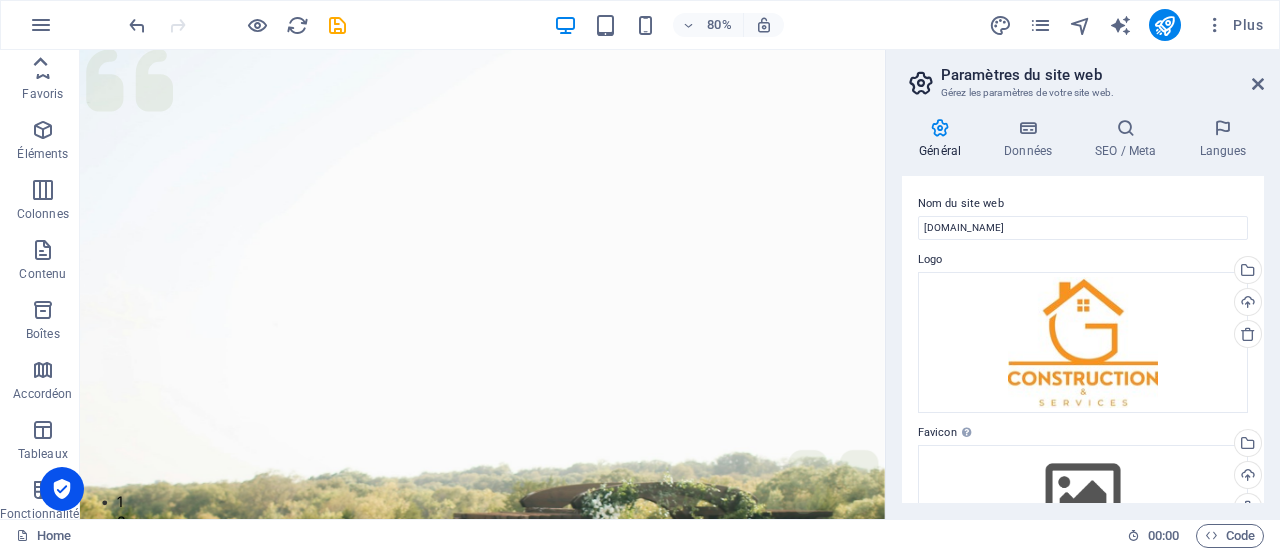 scroll, scrollTop: 0, scrollLeft: 0, axis: both 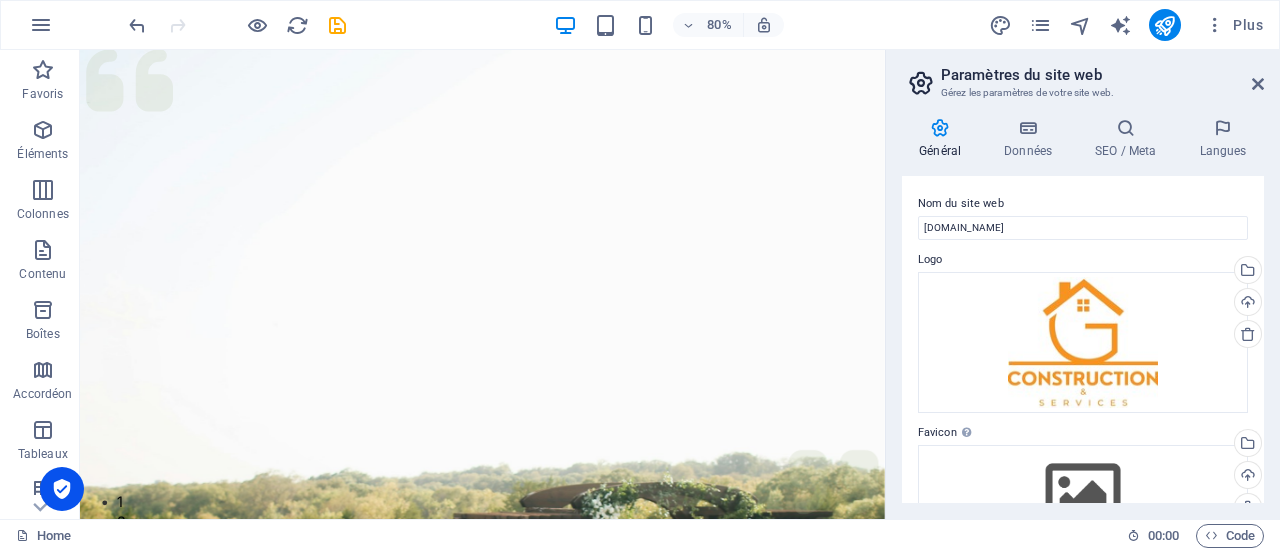click at bounding box center (43, 70) 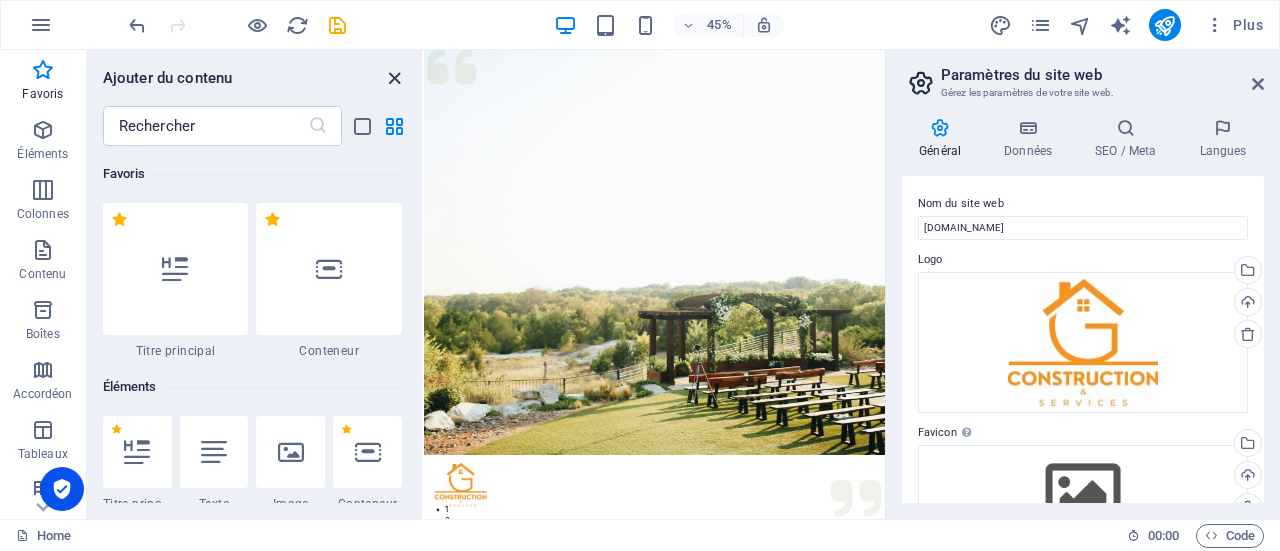 click at bounding box center (394, 78) 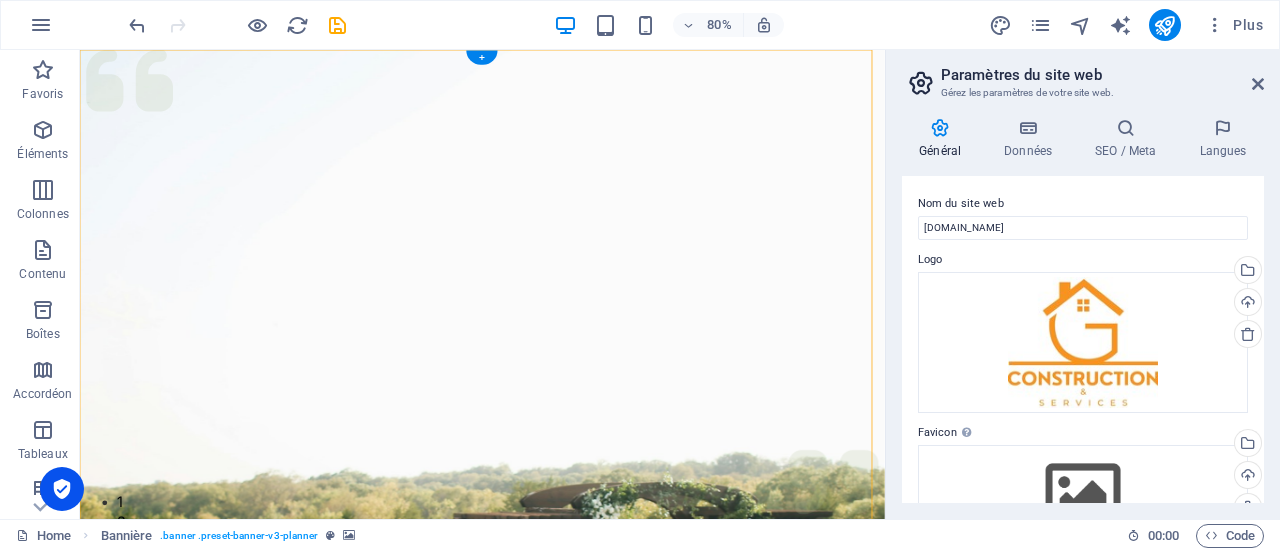 drag, startPoint x: 200, startPoint y: 109, endPoint x: 435, endPoint y: 397, distance: 371.7109 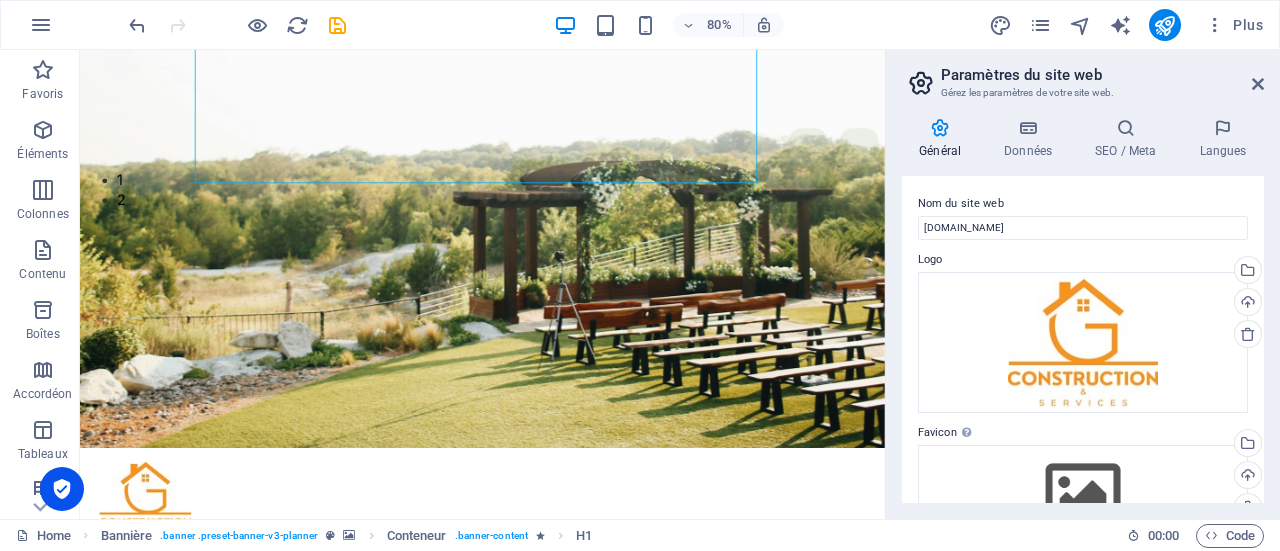 scroll, scrollTop: 508, scrollLeft: 0, axis: vertical 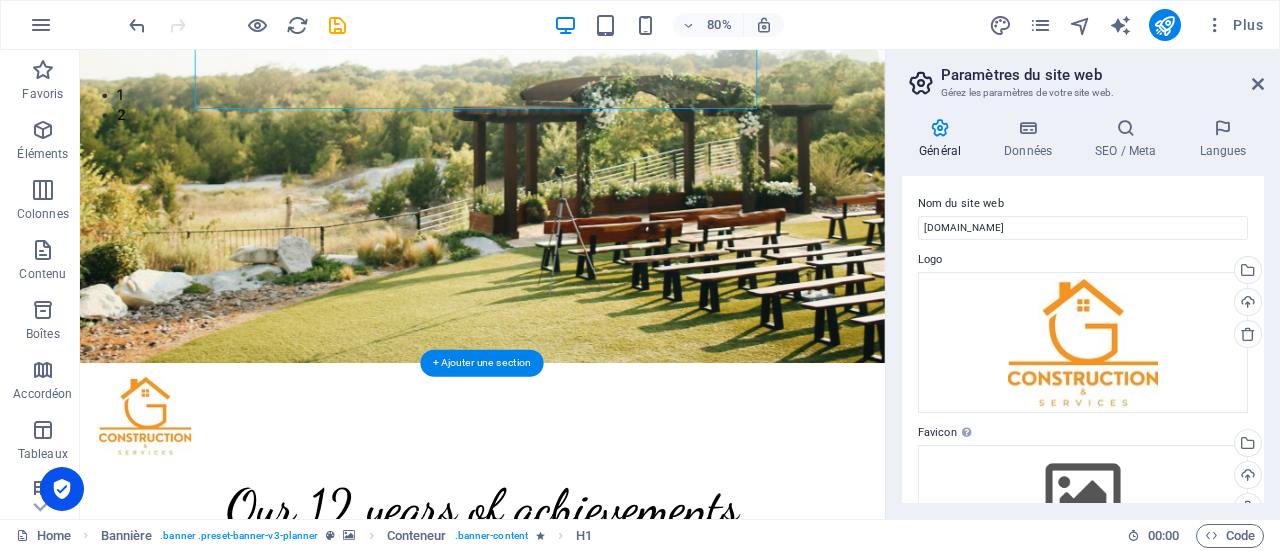 click at bounding box center (583, -8) 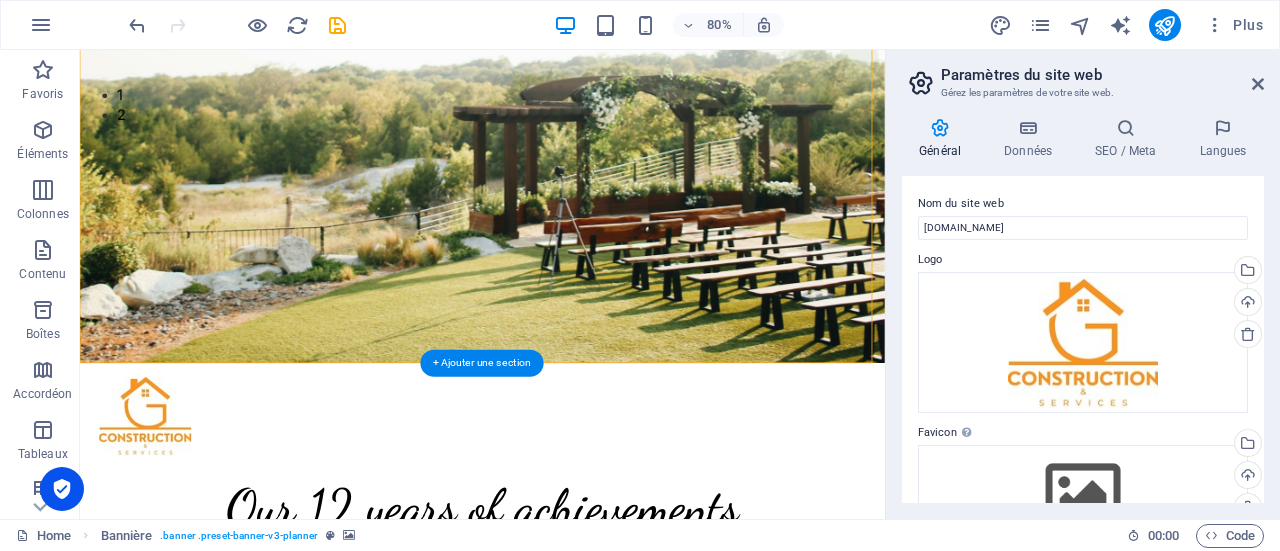 click at bounding box center (583, -8) 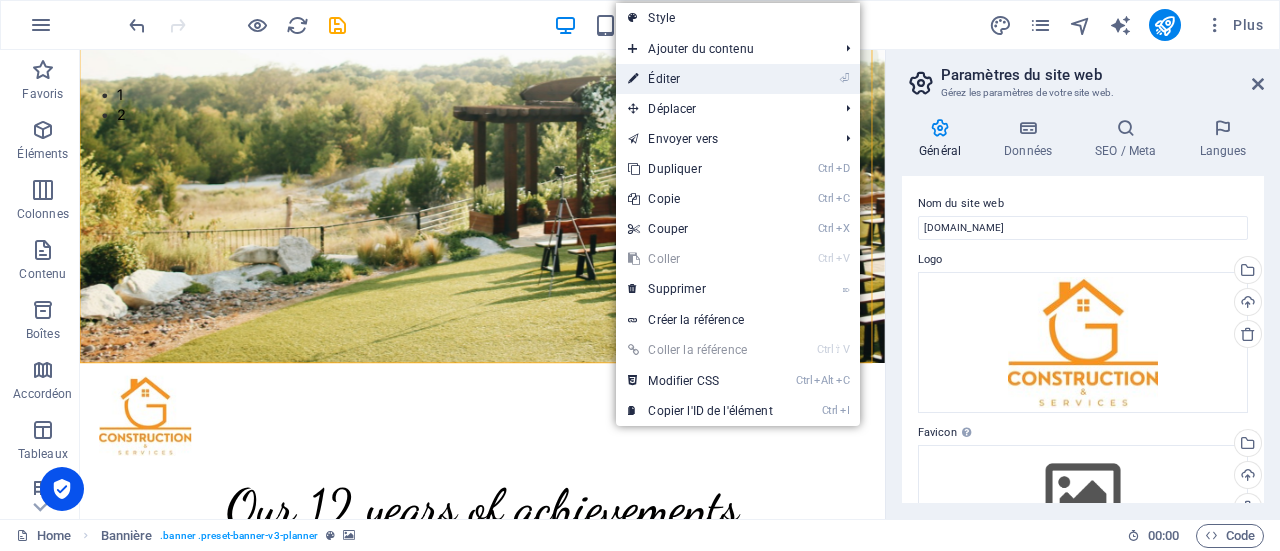 click on "⏎  Éditer" at bounding box center [700, 79] 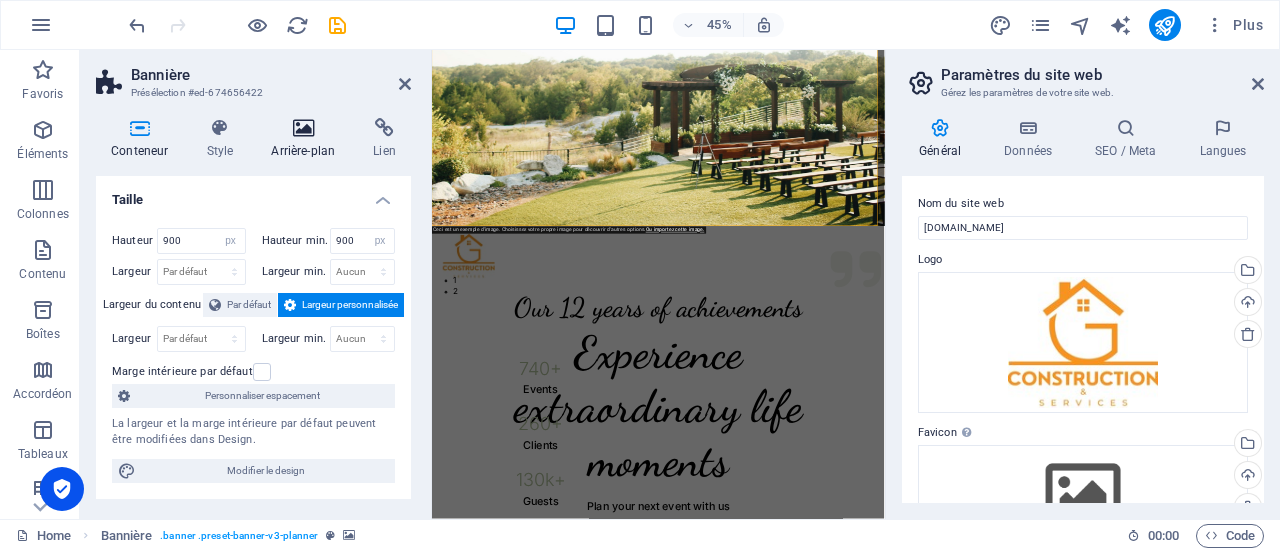 click at bounding box center [303, 128] 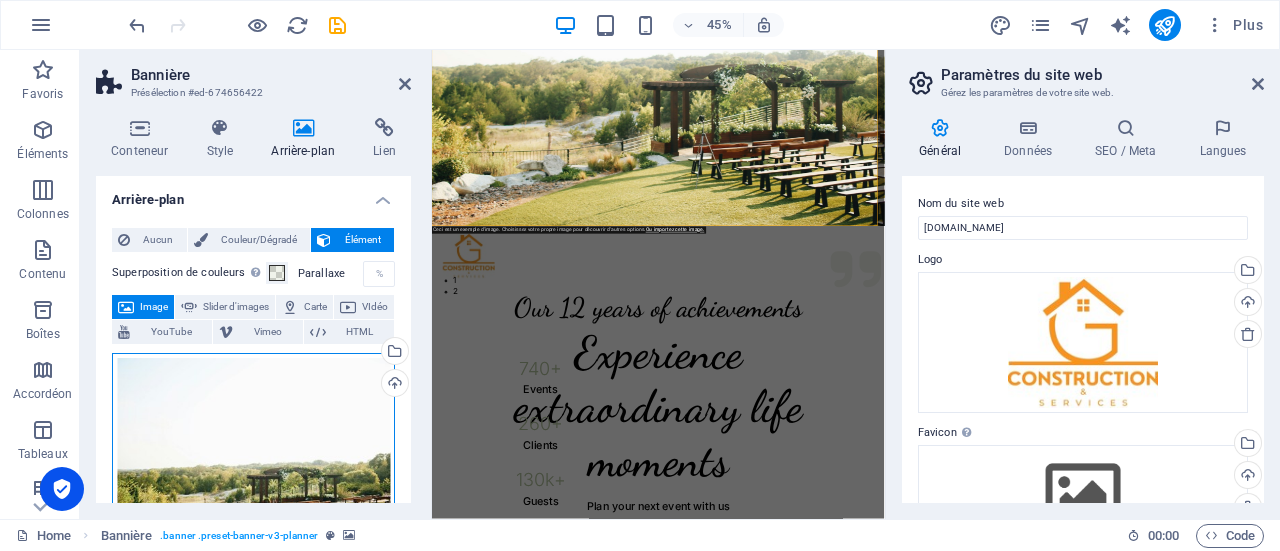 click on "Glissez les fichiers ici, cliquez pour choisir les fichiers ou  sélectionnez les fichiers depuis Fichiers ou depuis notre stock gratuit de photos et de vidéos" at bounding box center (253, 449) 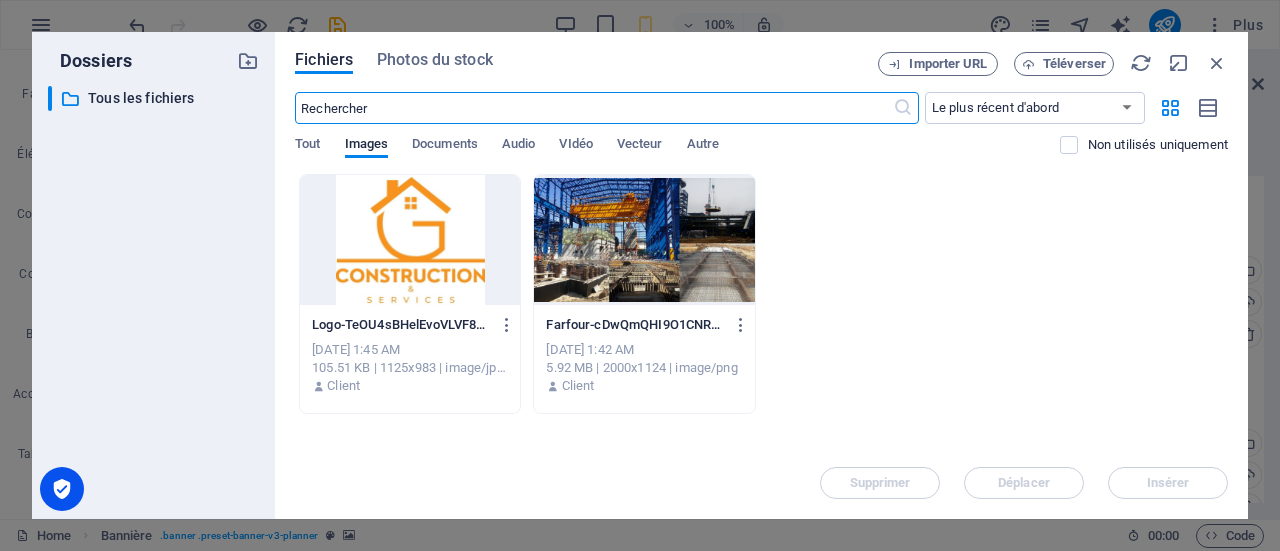 type on "70" 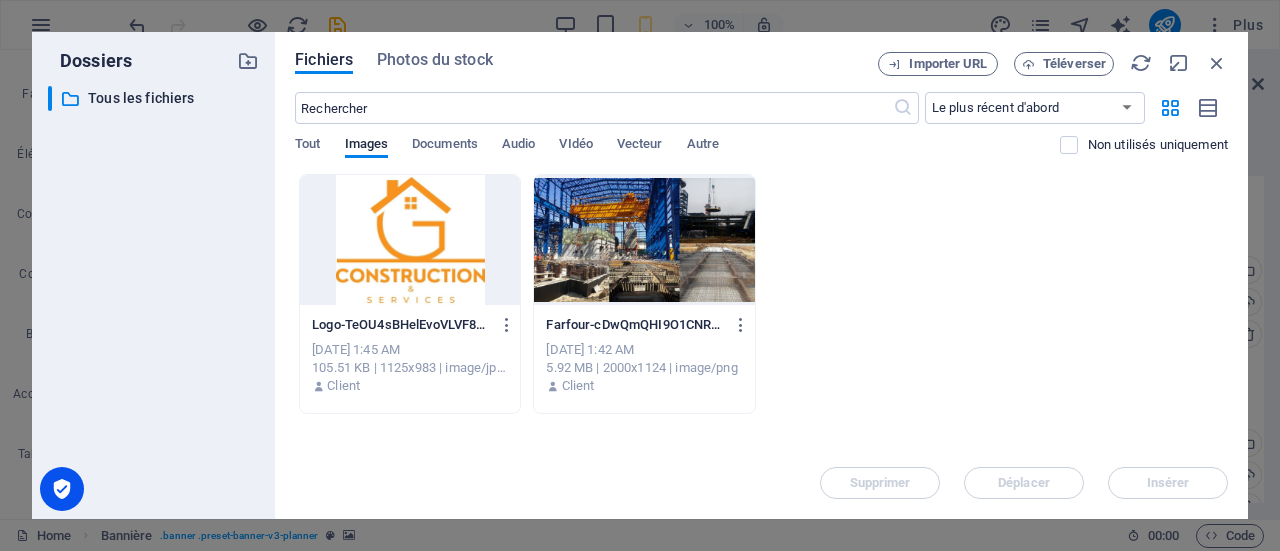 click on "Tout Images Documents Audio VIdéo Vecteur Autre" at bounding box center (677, 155) 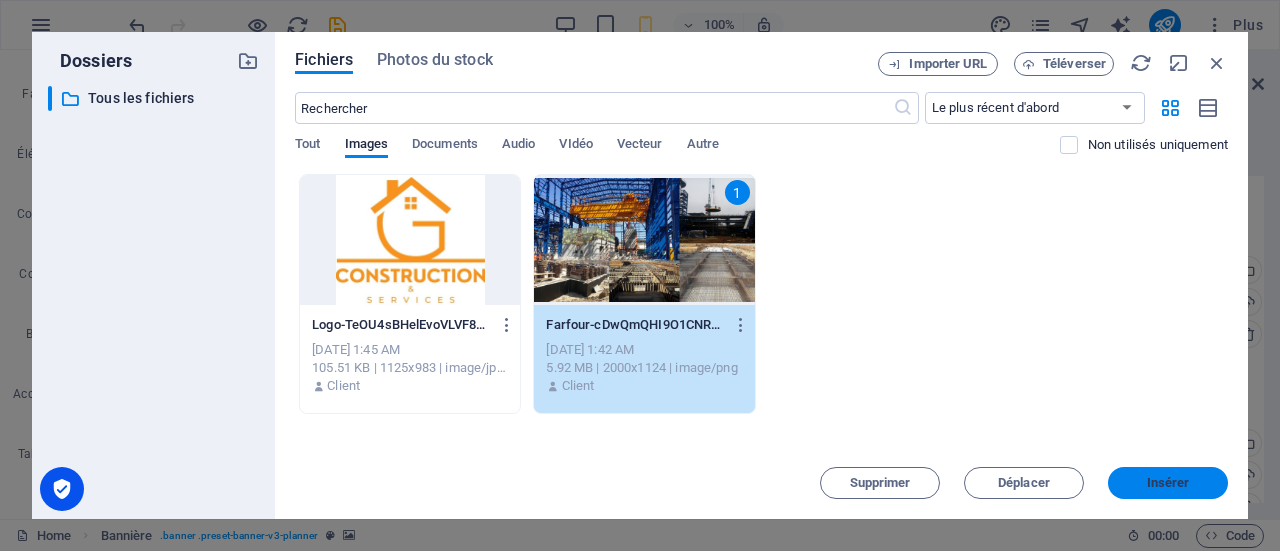 click on "Insérer" at bounding box center (1168, 483) 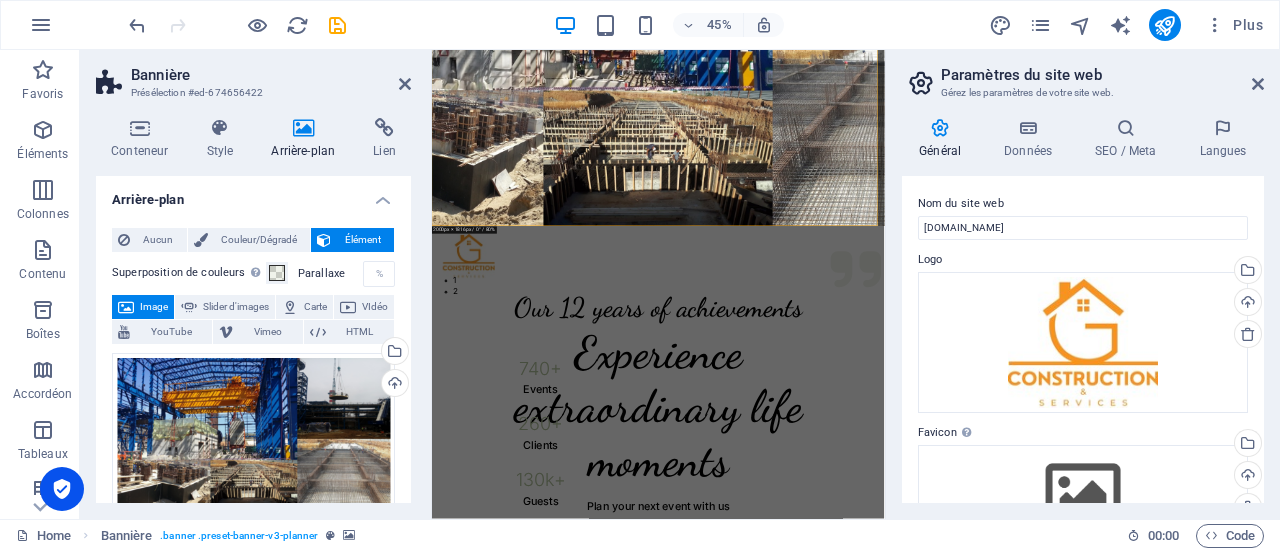 drag, startPoint x: 405, startPoint y: 292, endPoint x: 402, endPoint y: 318, distance: 26.172504 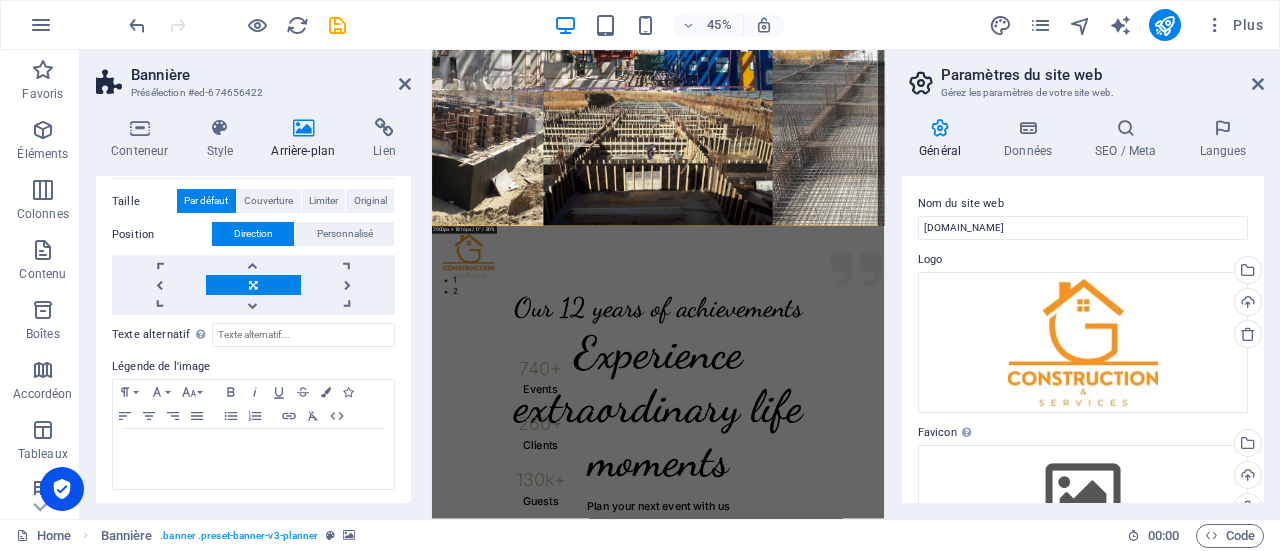 scroll, scrollTop: 0, scrollLeft: 0, axis: both 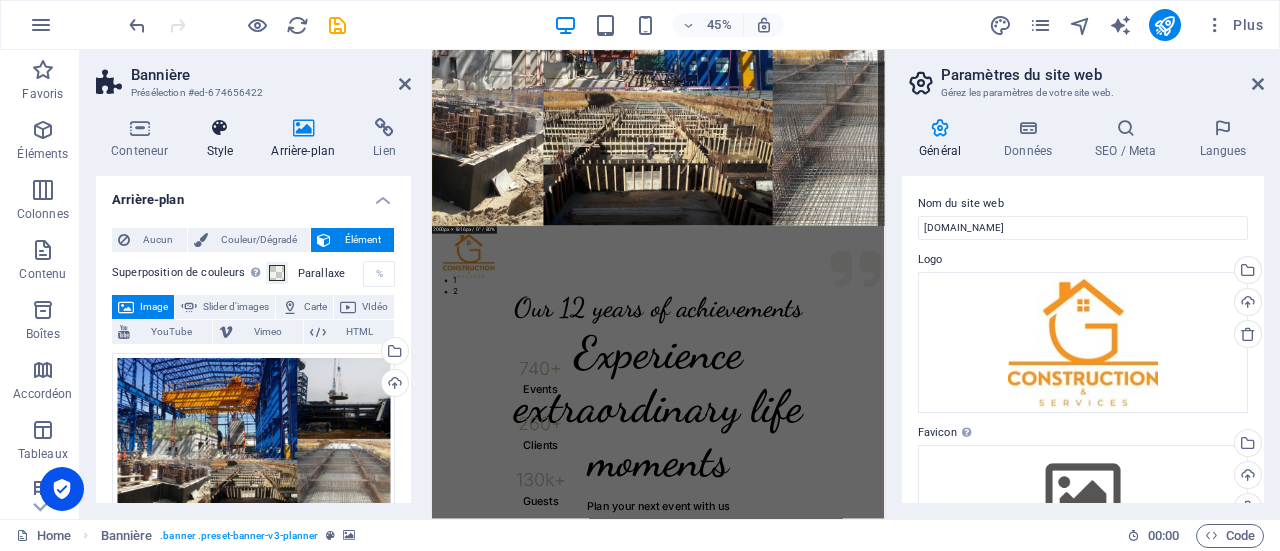 click on "Style" at bounding box center [223, 139] 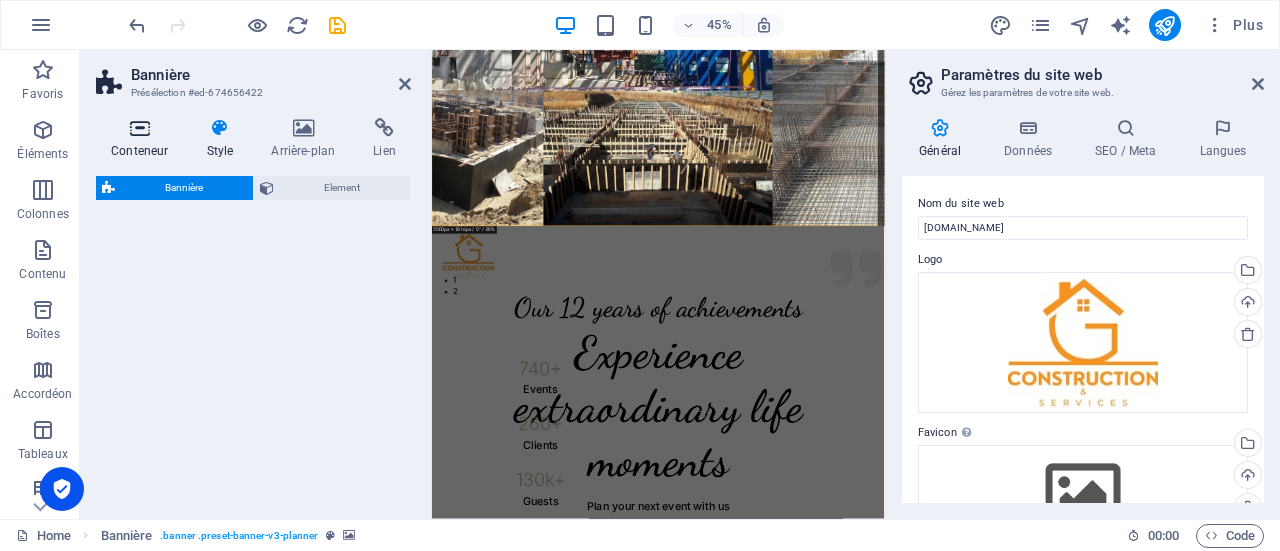 click on "Conteneur" at bounding box center [143, 139] 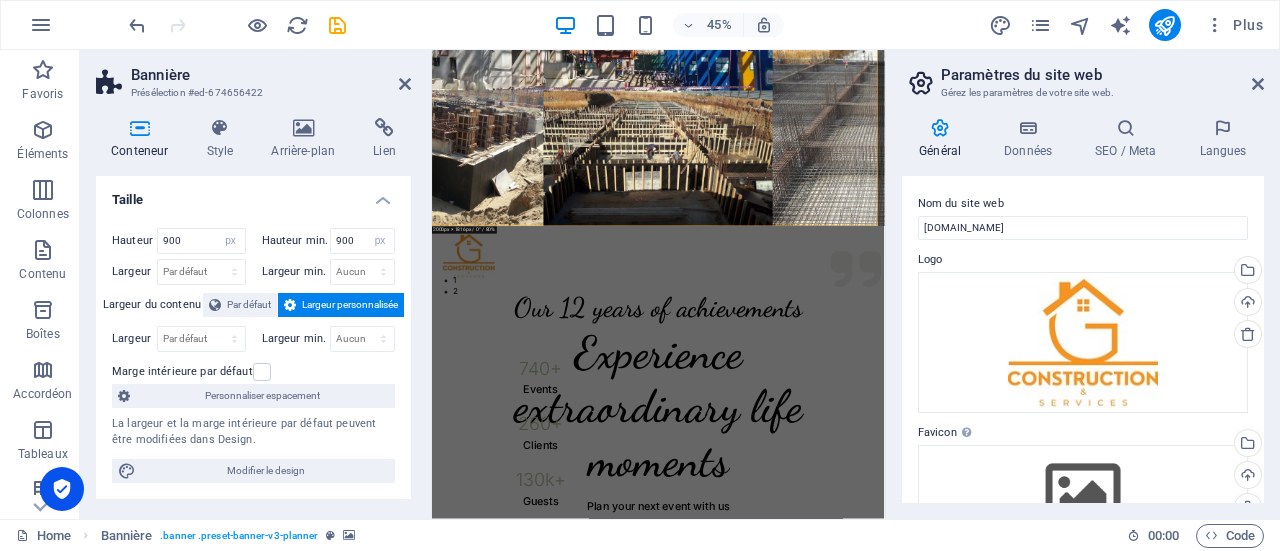 click on "Bannière" at bounding box center [271, 75] 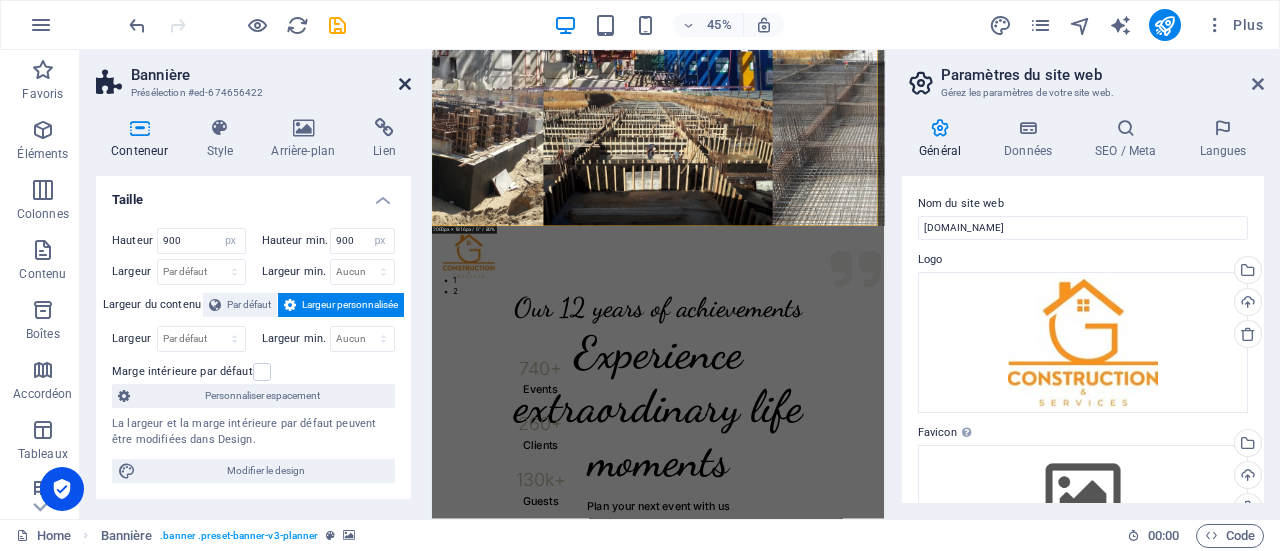 click at bounding box center (405, 84) 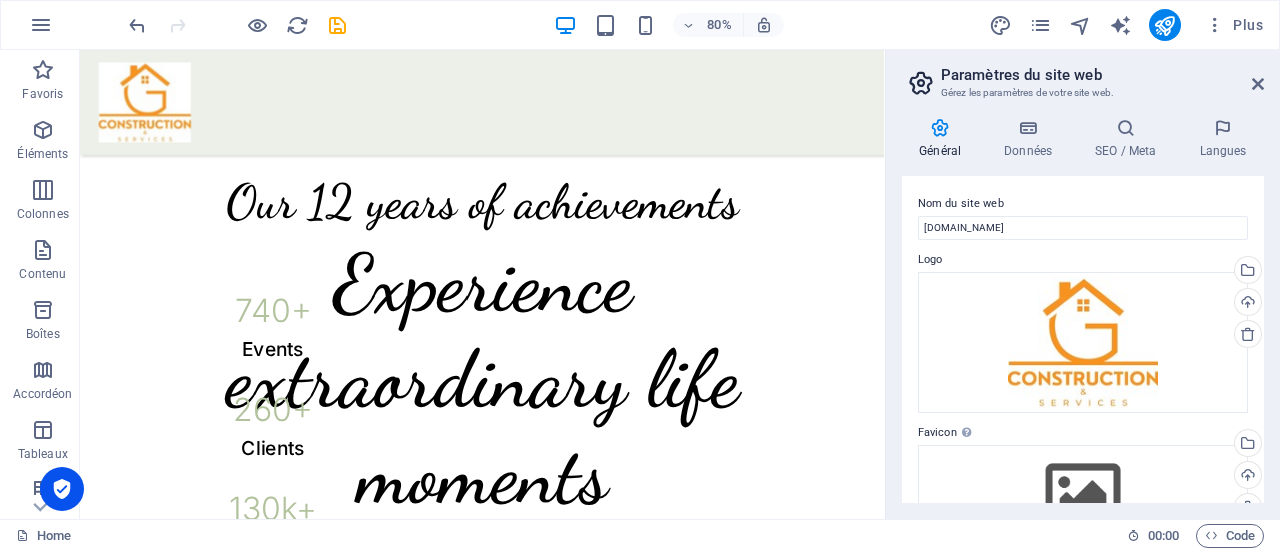 scroll, scrollTop: 877, scrollLeft: 0, axis: vertical 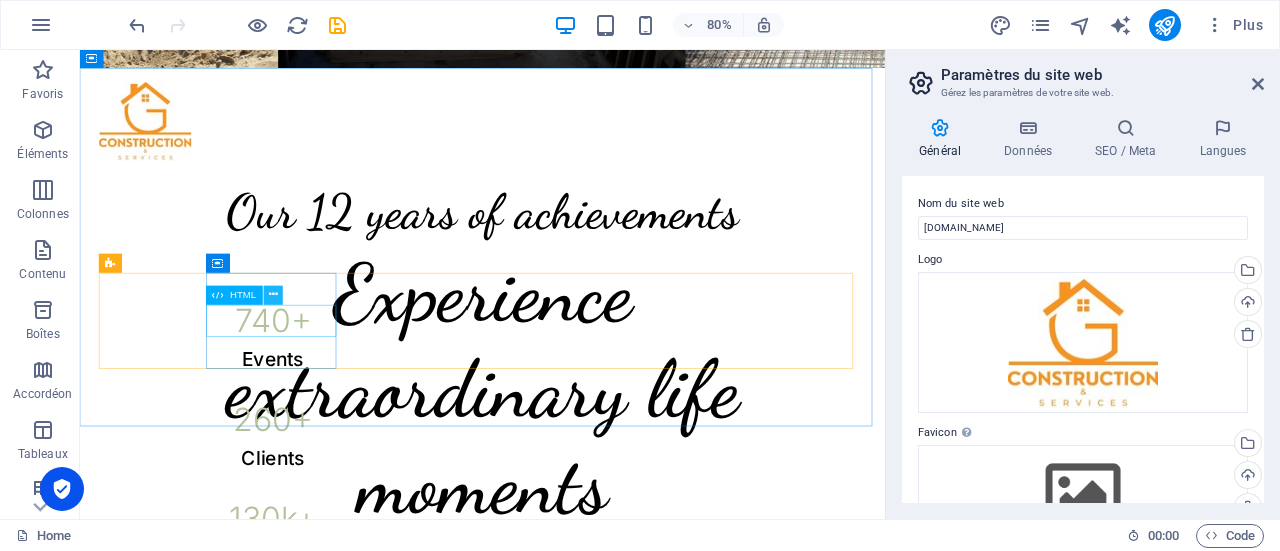 click at bounding box center [273, 295] 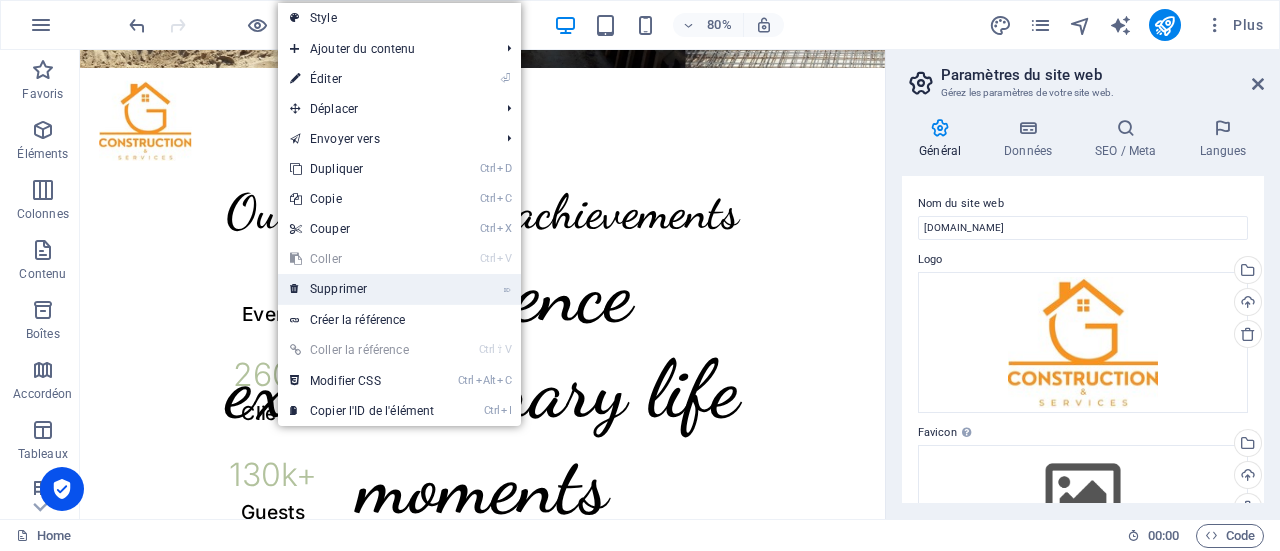 click on "⌦  Supprimer" at bounding box center [362, 289] 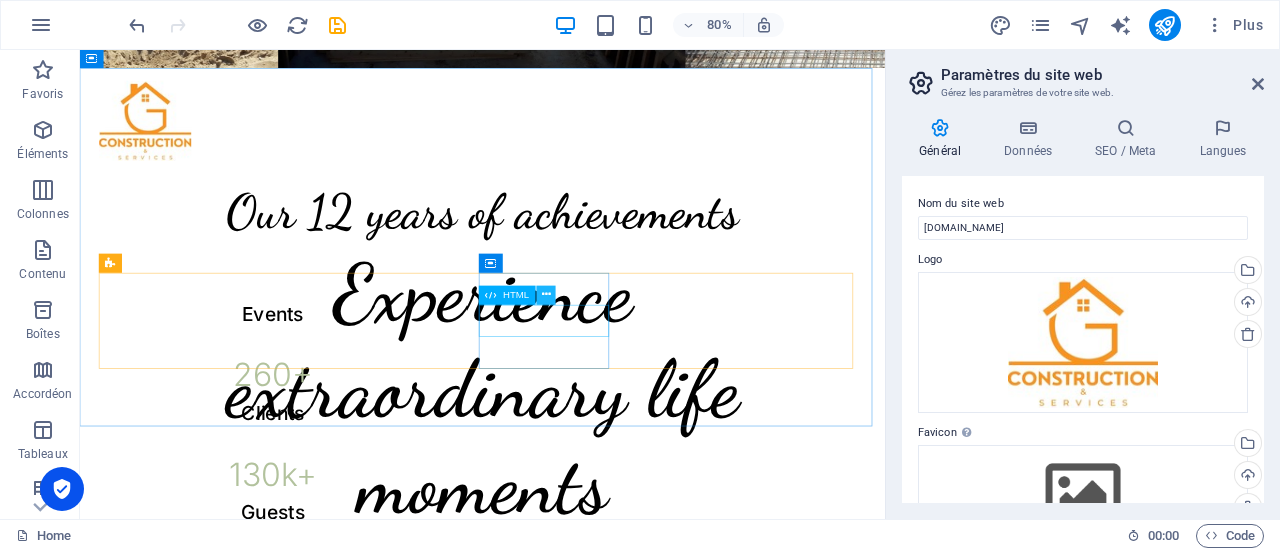 click at bounding box center [546, 295] 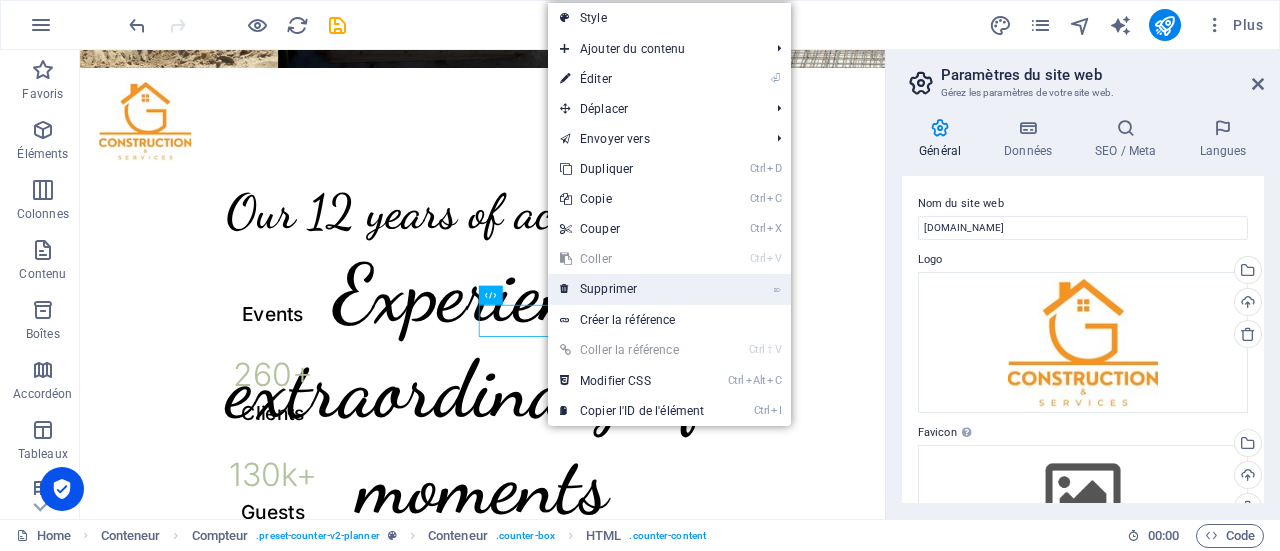 click at bounding box center [565, 289] 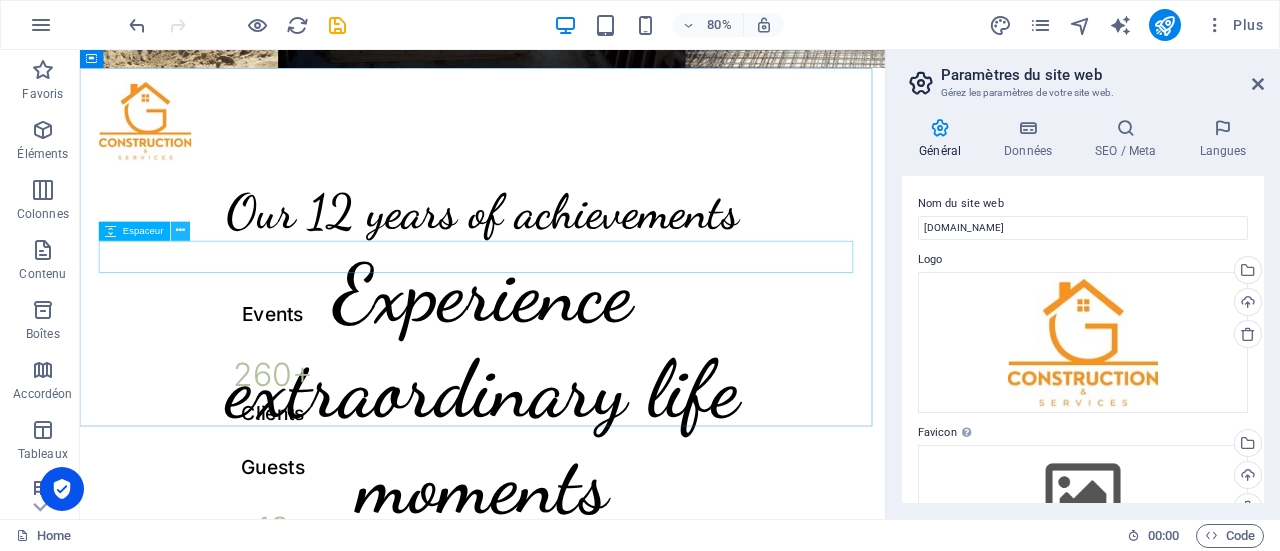 click at bounding box center (180, 231) 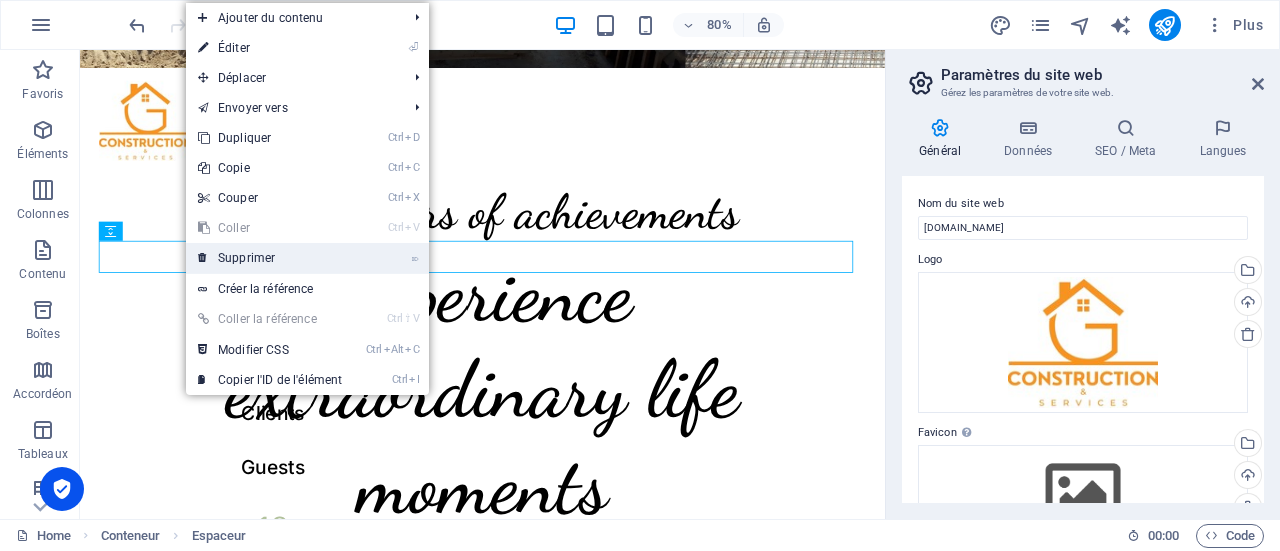 click on "⌦  Supprimer" at bounding box center (270, 258) 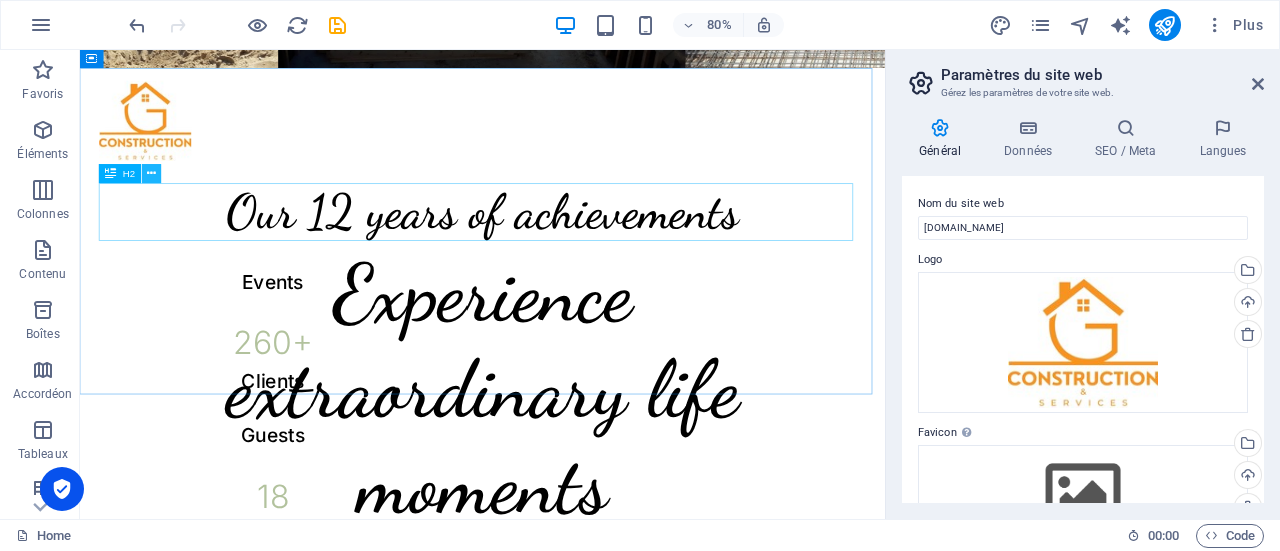 click at bounding box center [152, 173] 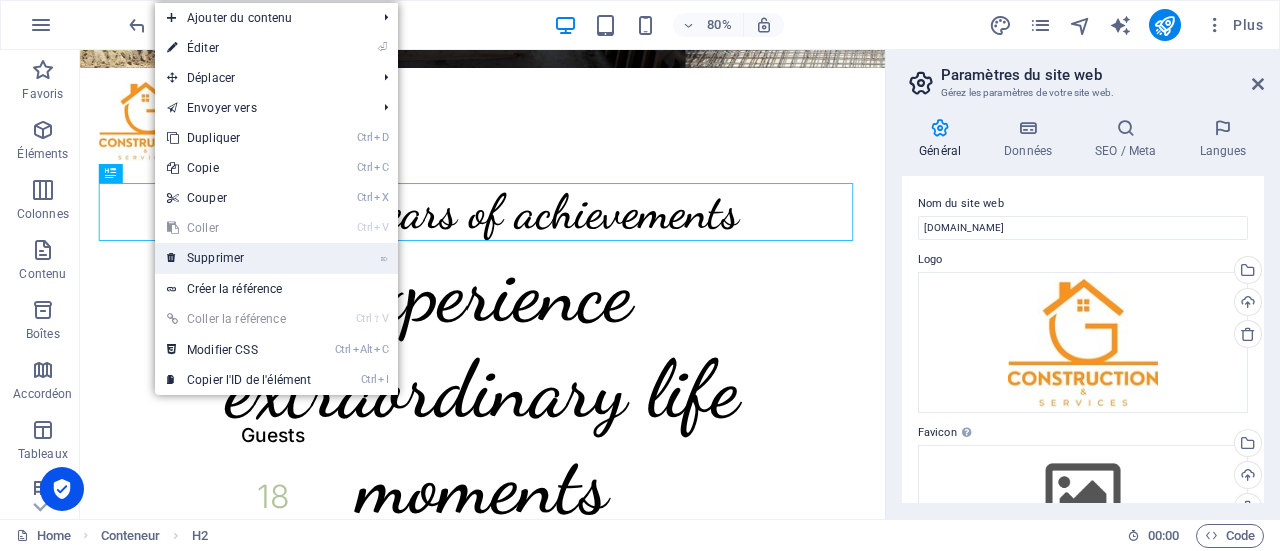 click on "⌦  Supprimer" at bounding box center [239, 258] 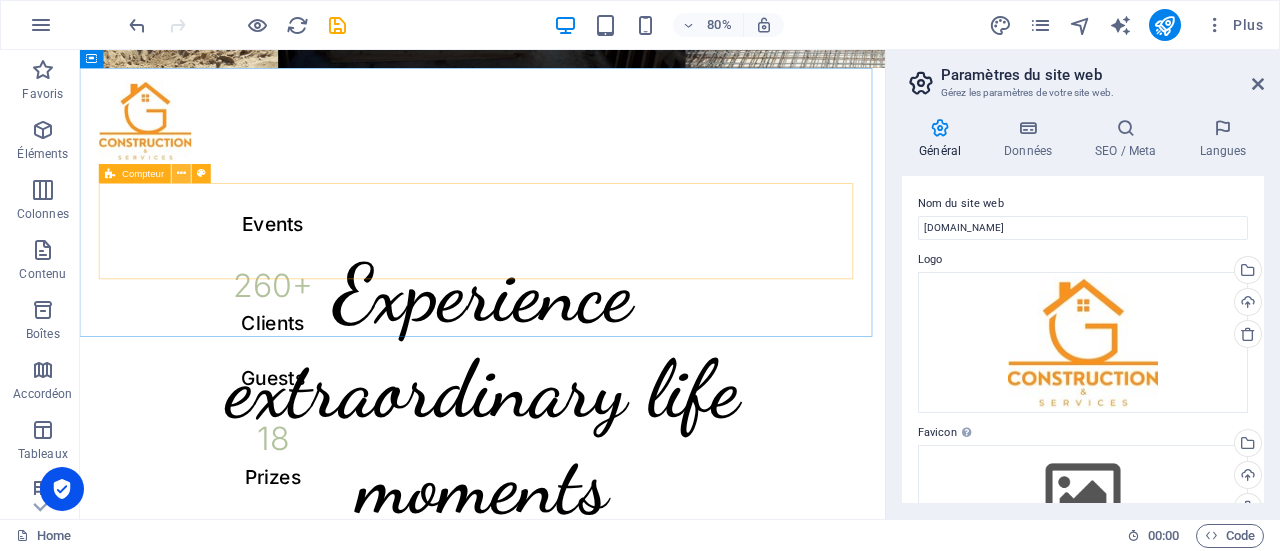 click at bounding box center (181, 173) 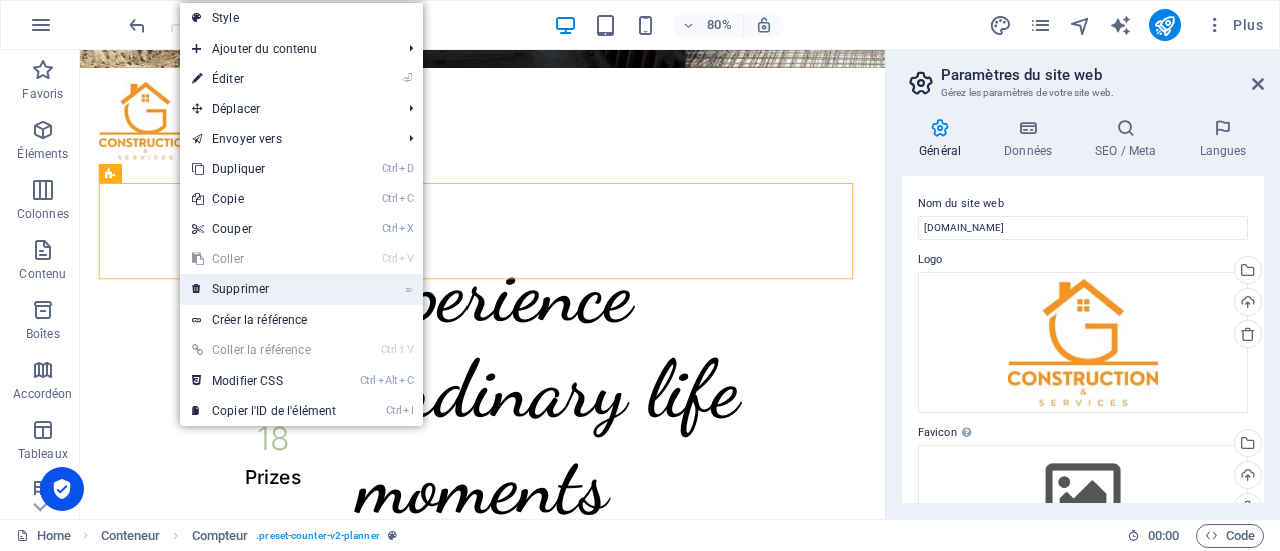 click on "⌦  Supprimer" at bounding box center [264, 289] 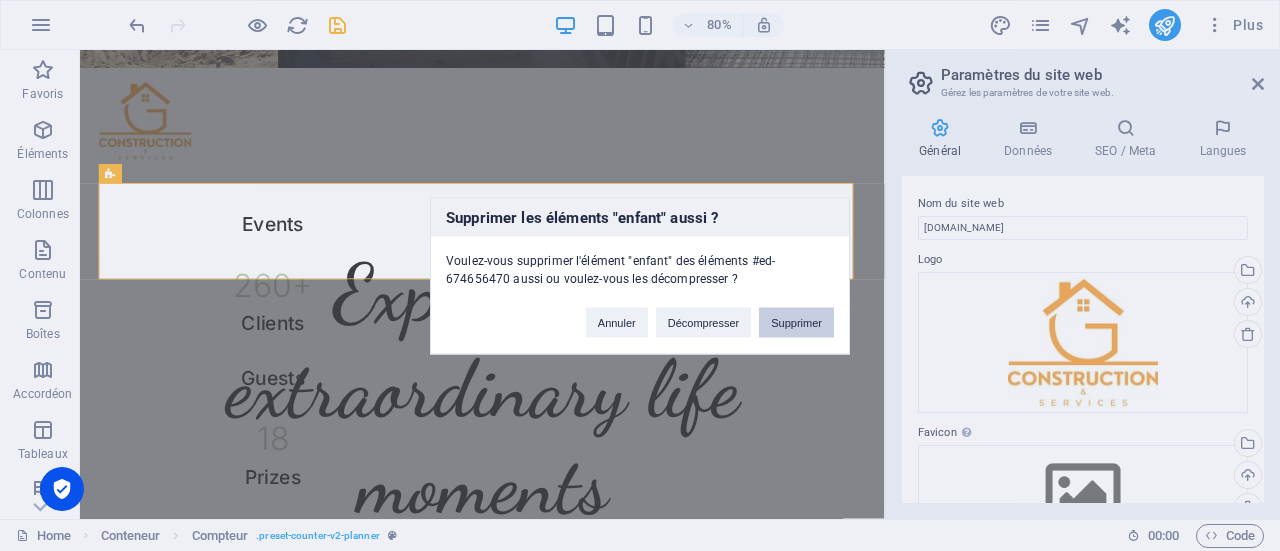 click on "Supprimer" at bounding box center [796, 322] 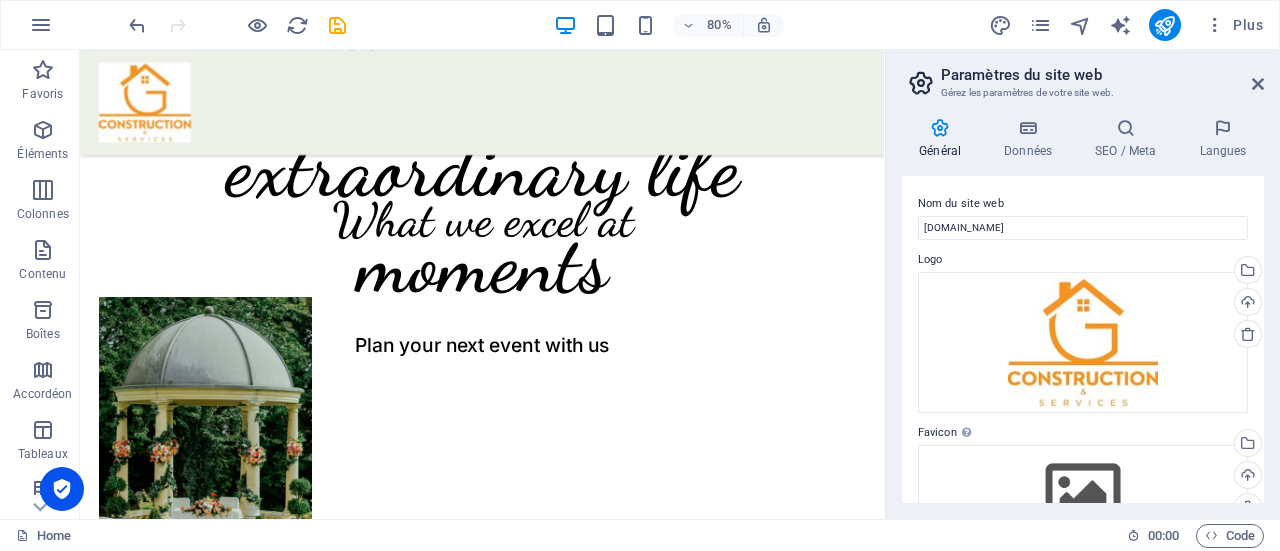 scroll, scrollTop: 1134, scrollLeft: 0, axis: vertical 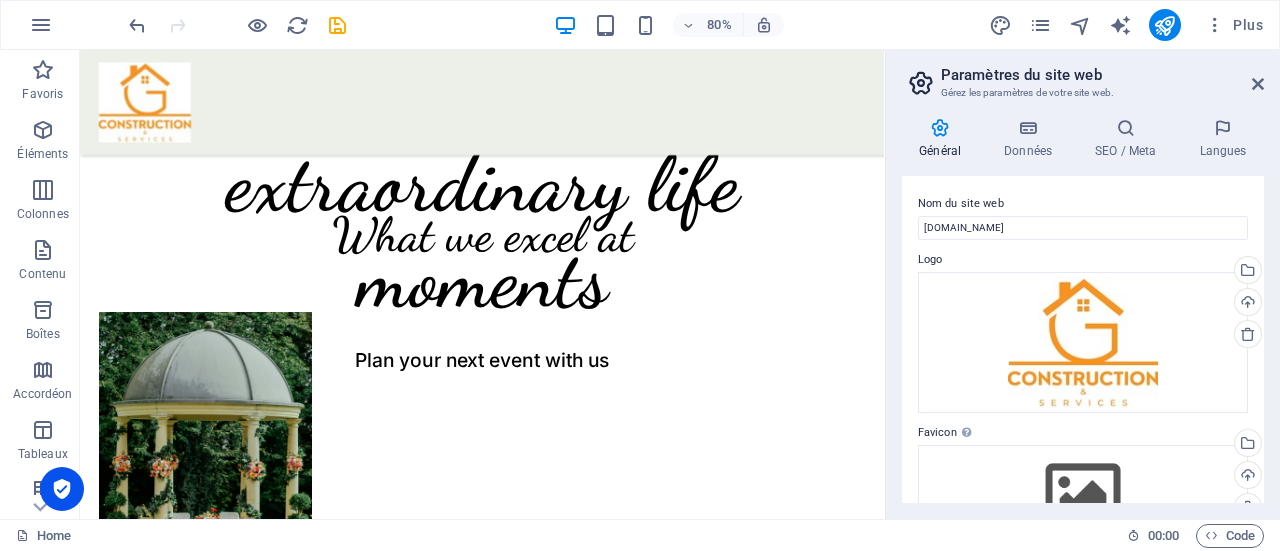 drag, startPoint x: 1074, startPoint y: 187, endPoint x: 970, endPoint y: 231, distance: 112.92475 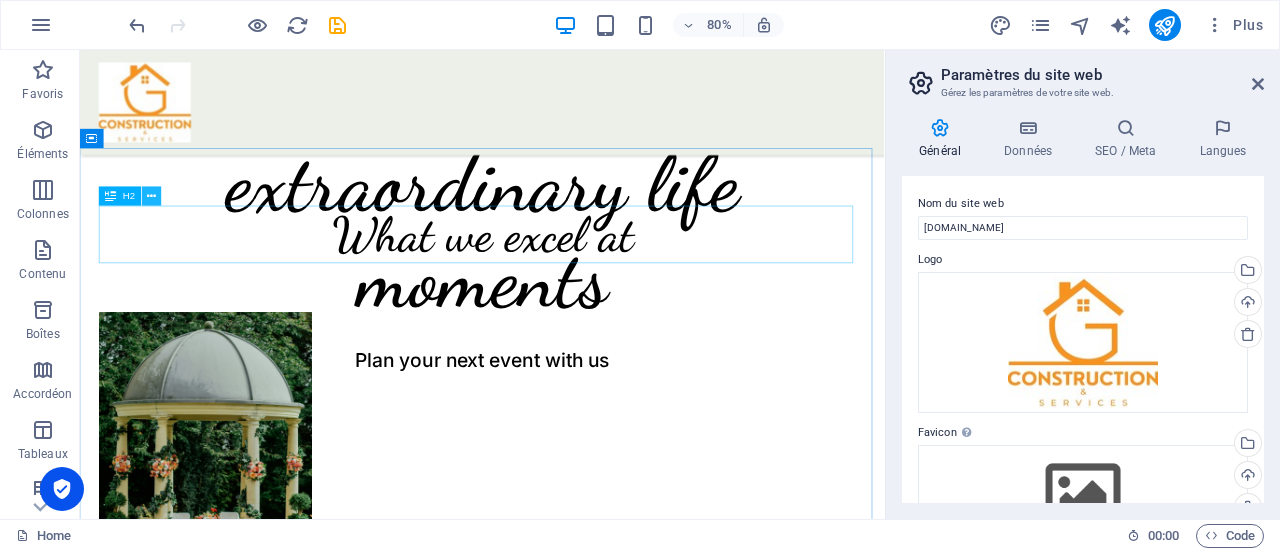 click at bounding box center (152, 196) 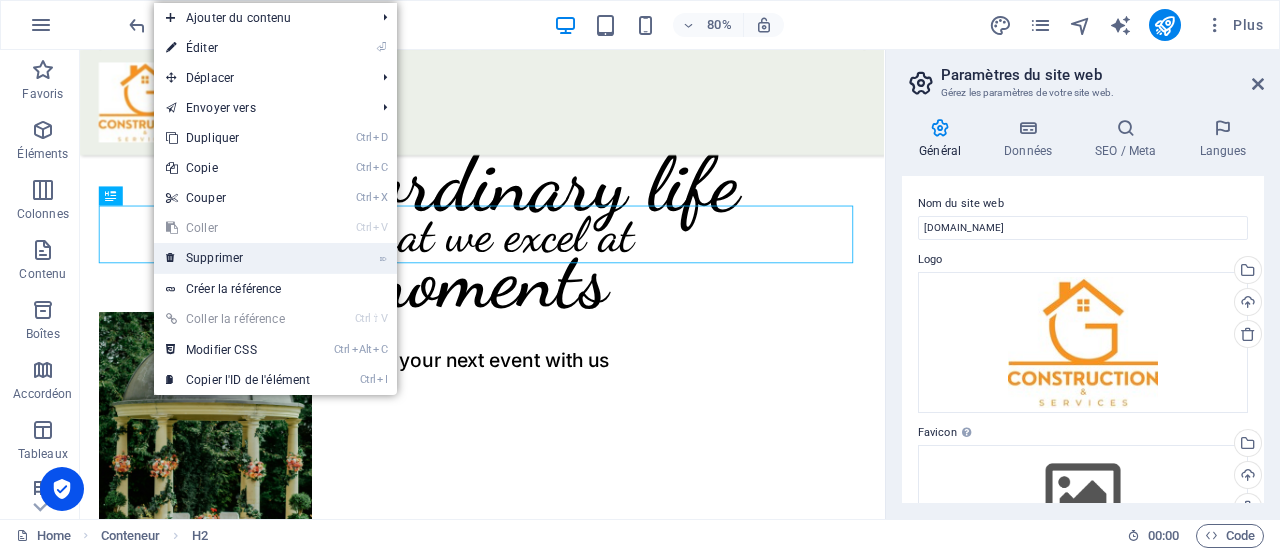 click on "⌦  Supprimer" at bounding box center (238, 258) 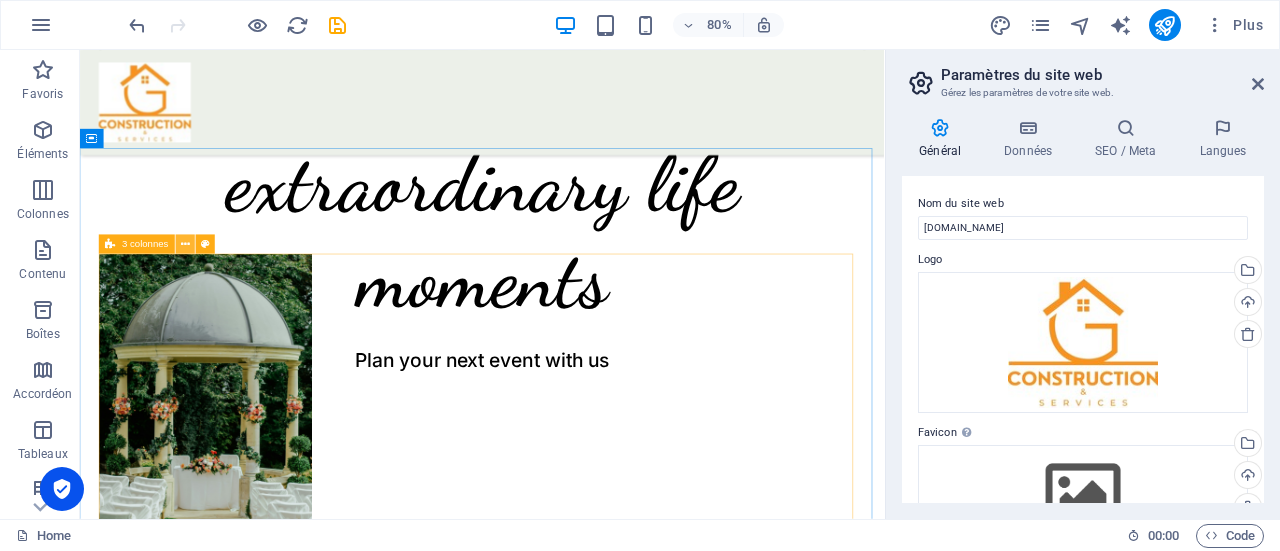 click at bounding box center [185, 244] 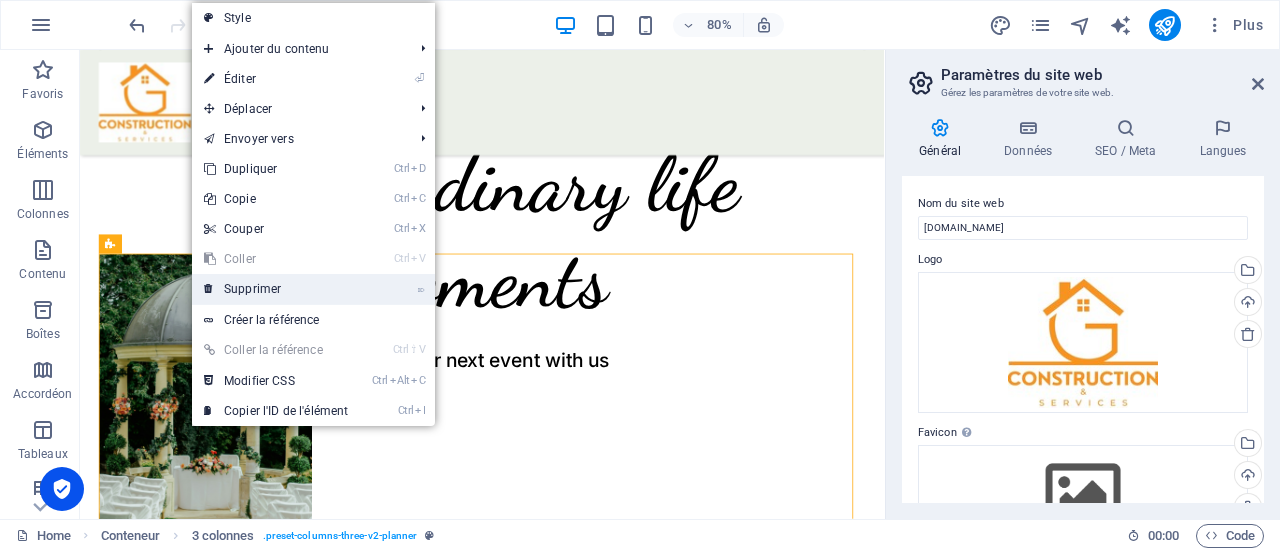 click on "⌦  Supprimer" at bounding box center (276, 289) 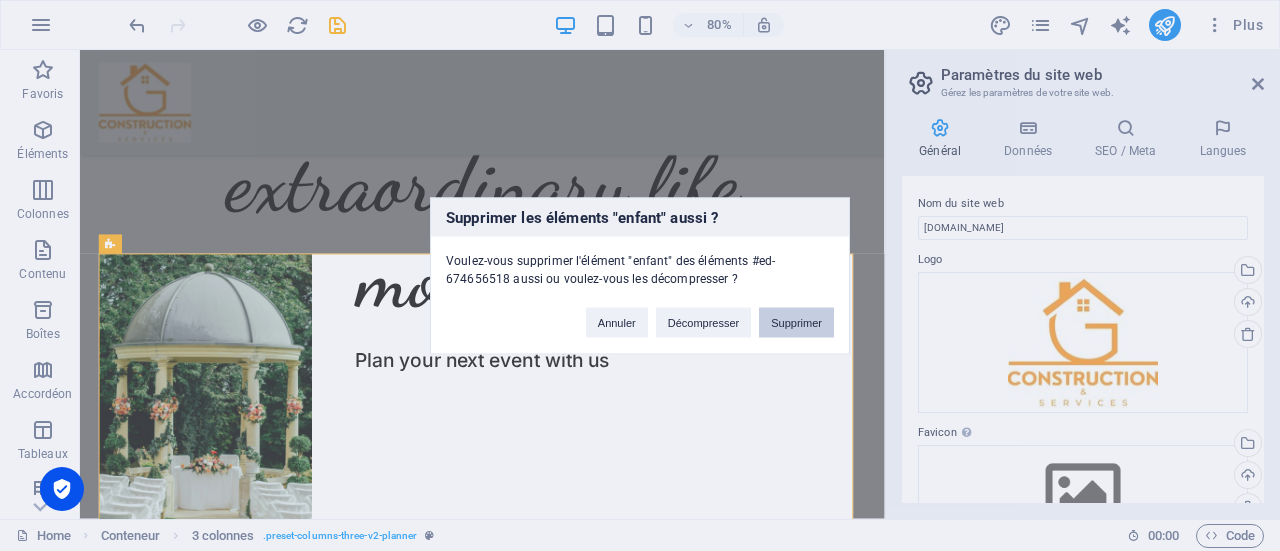 click on "Supprimer" at bounding box center (796, 322) 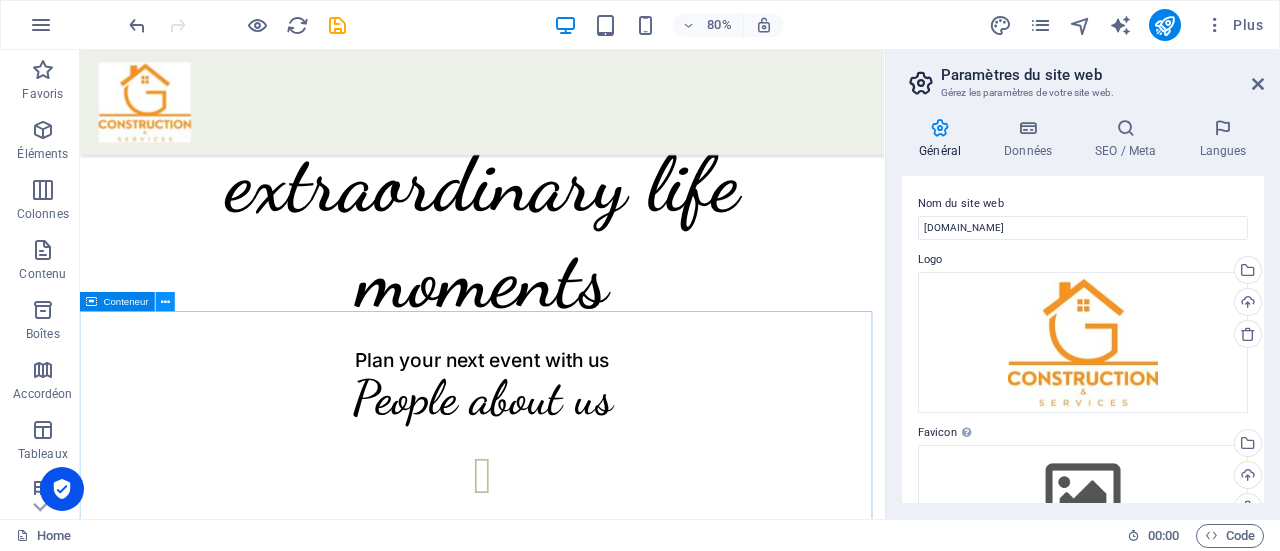 click at bounding box center [165, 302] 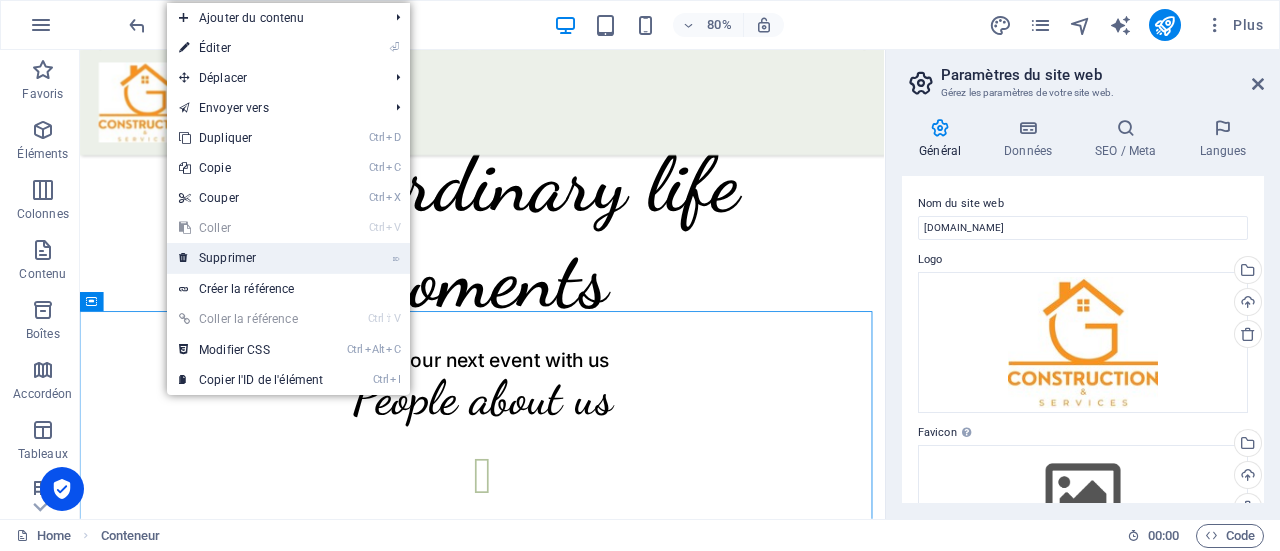 click on "⌦  Supprimer" at bounding box center [251, 258] 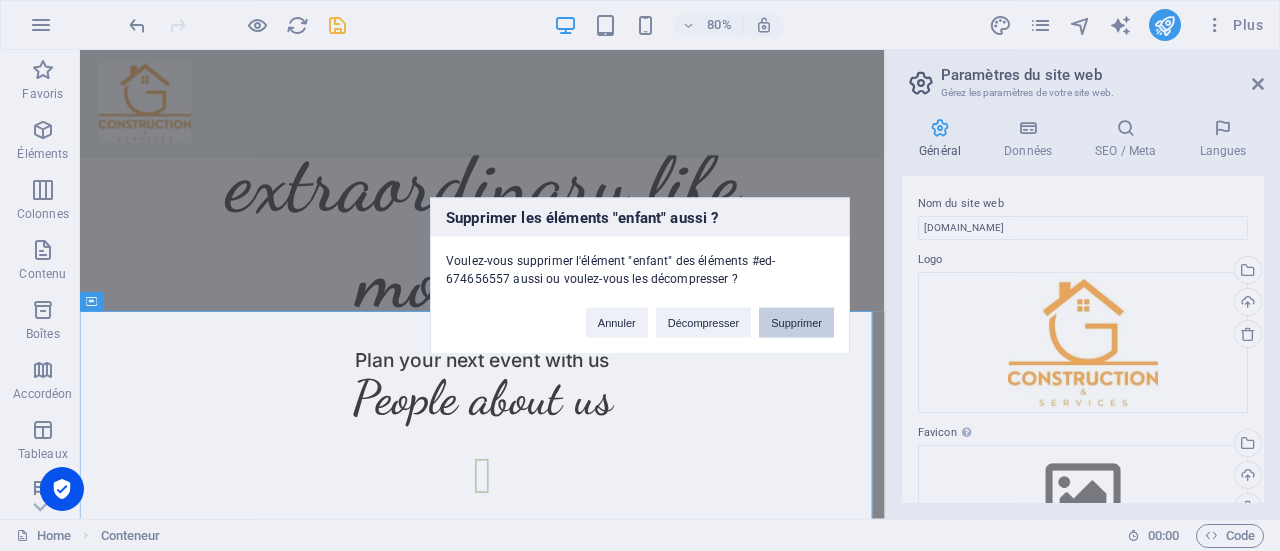 click on "Supprimer" at bounding box center [796, 322] 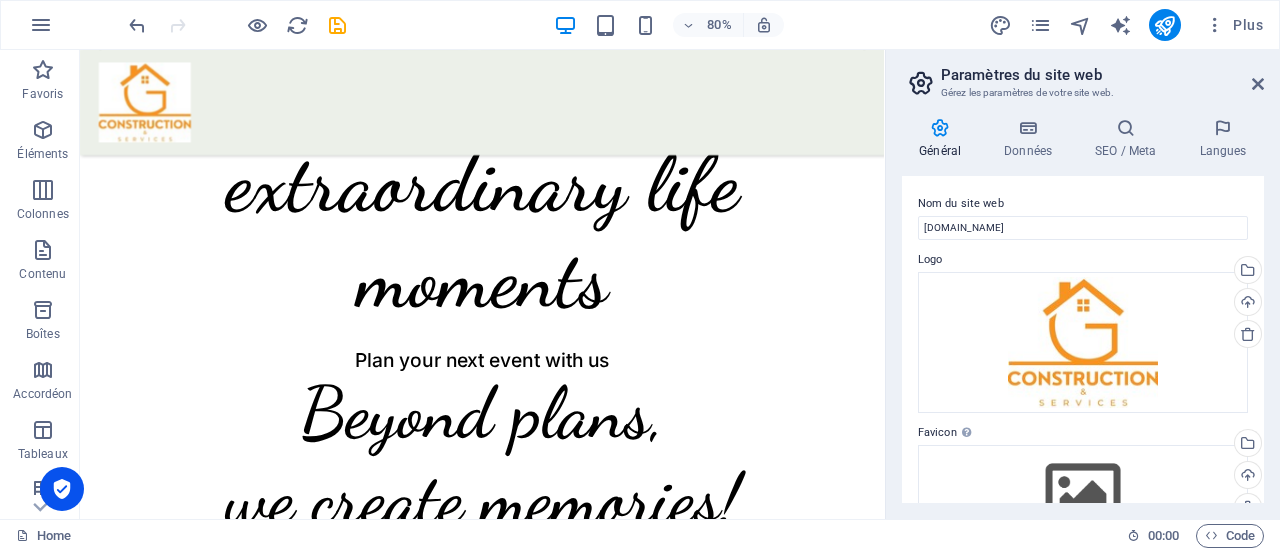 scroll, scrollTop: 1362, scrollLeft: 0, axis: vertical 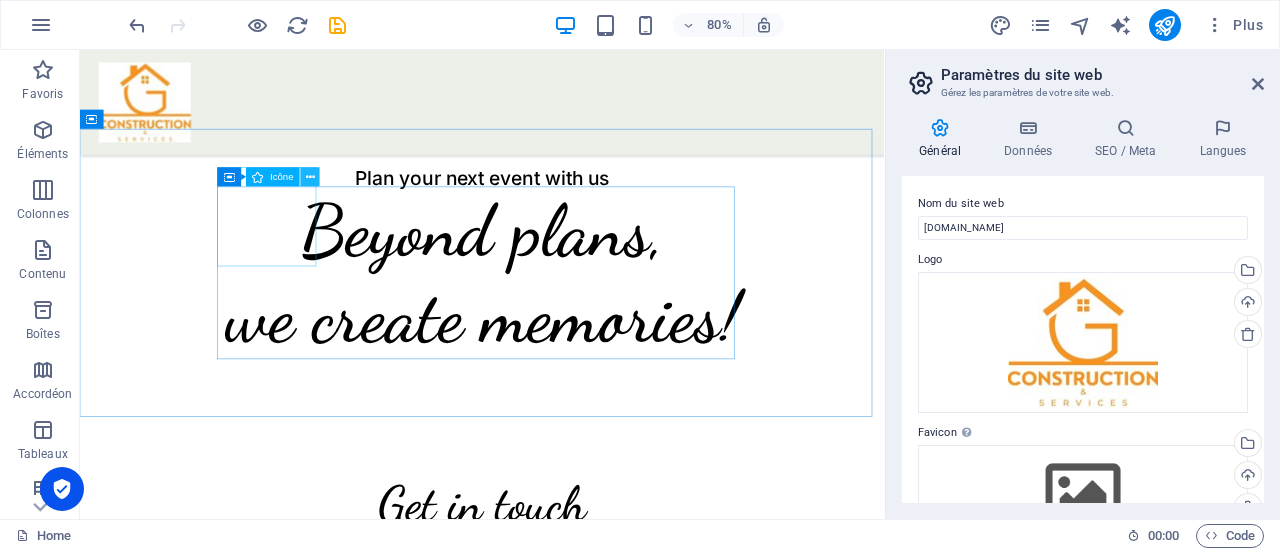 click at bounding box center [310, 177] 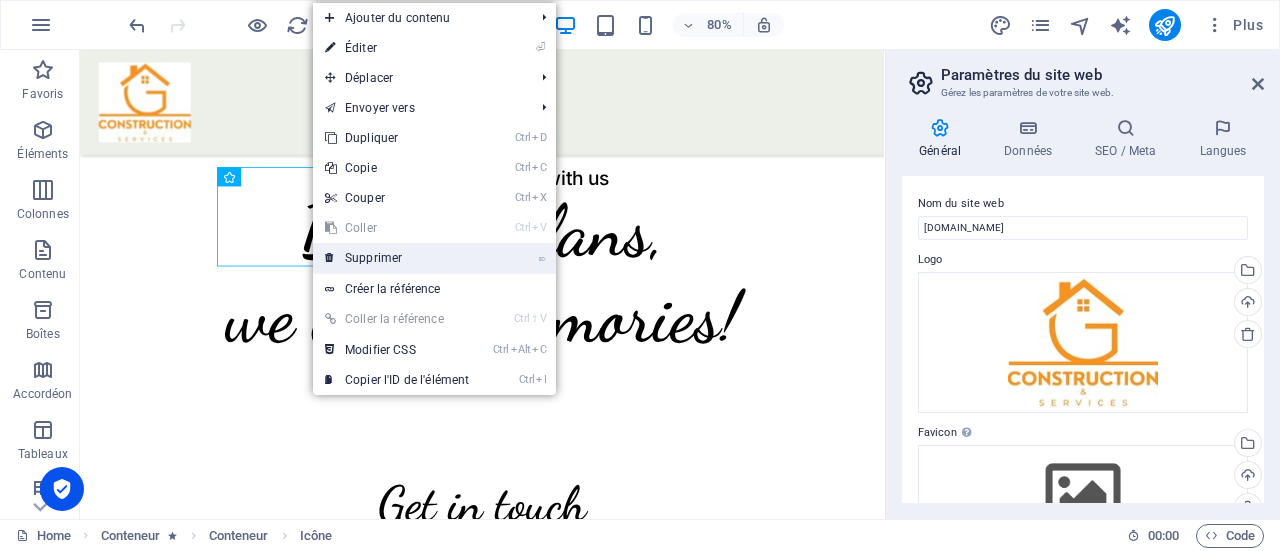 click on "⌦  Supprimer" at bounding box center [397, 258] 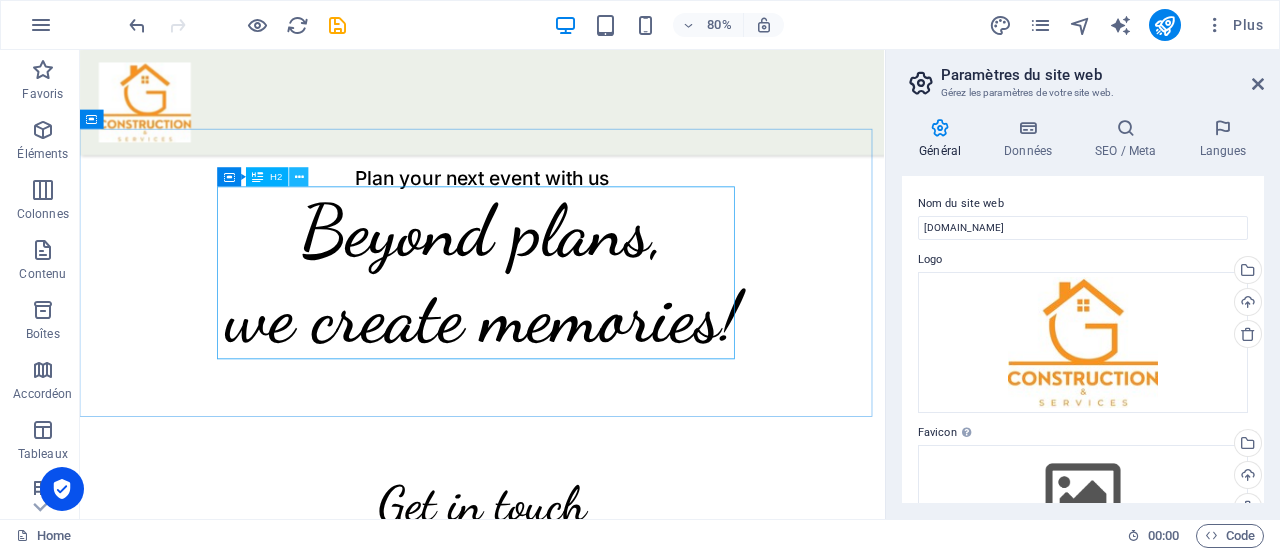 click at bounding box center (299, 177) 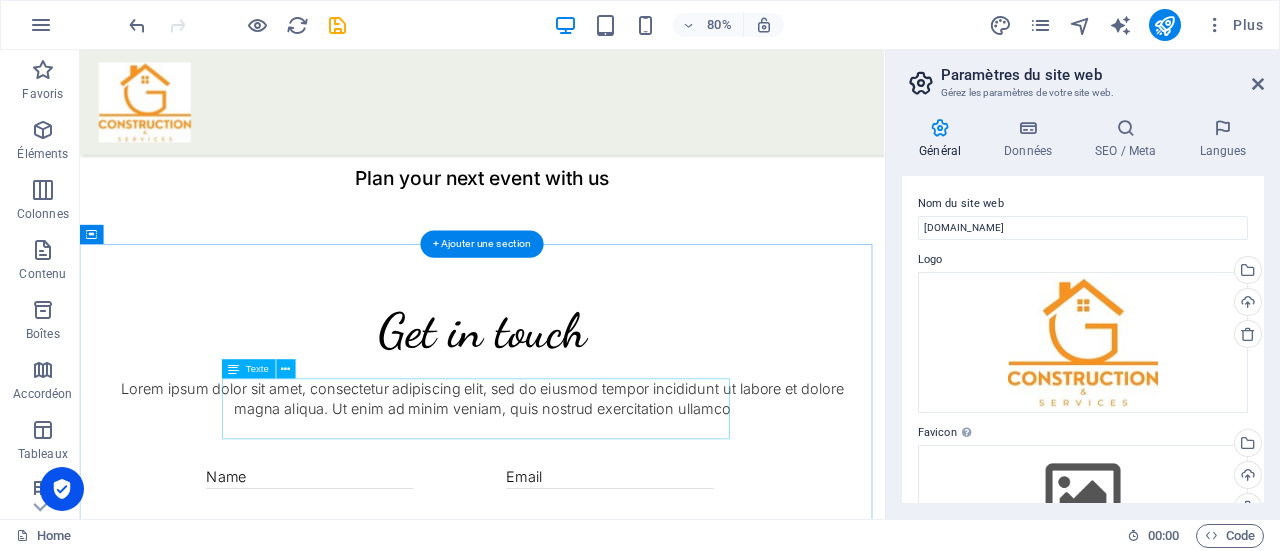 click on "Lorem ipsum dolor sit amet, consectetur adipiscing elit, sed do eiusmod tempor incididunt ut labore et dolore magna aliqua. Ut enim ad minim veniam, quis nostrud exercitation ullamco" at bounding box center (583, 487) 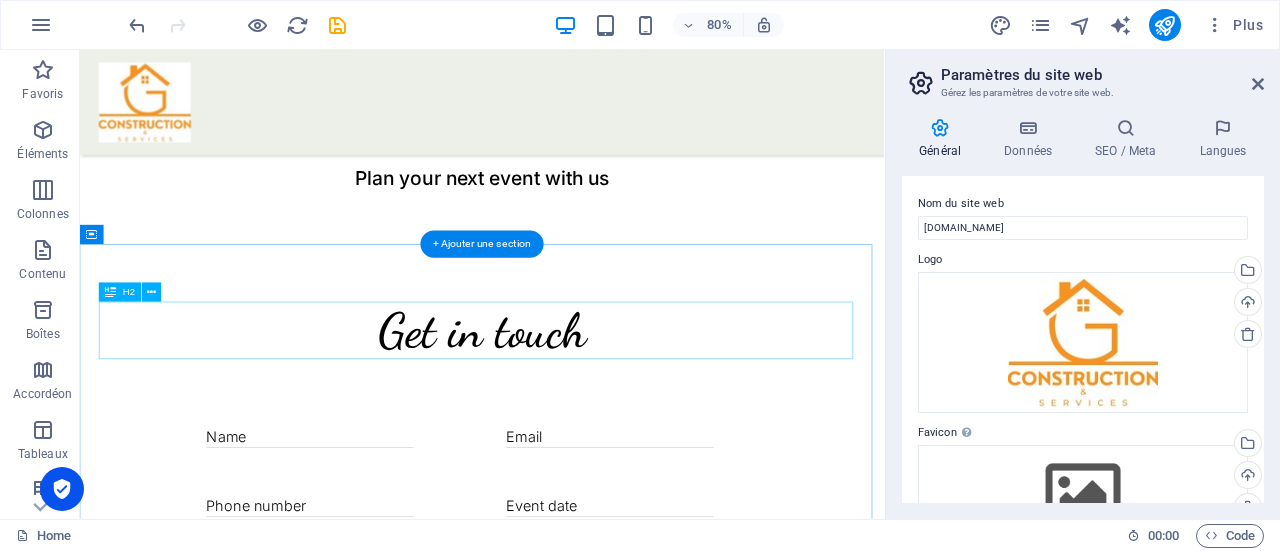 click on "Get in touch" at bounding box center [583, 402] 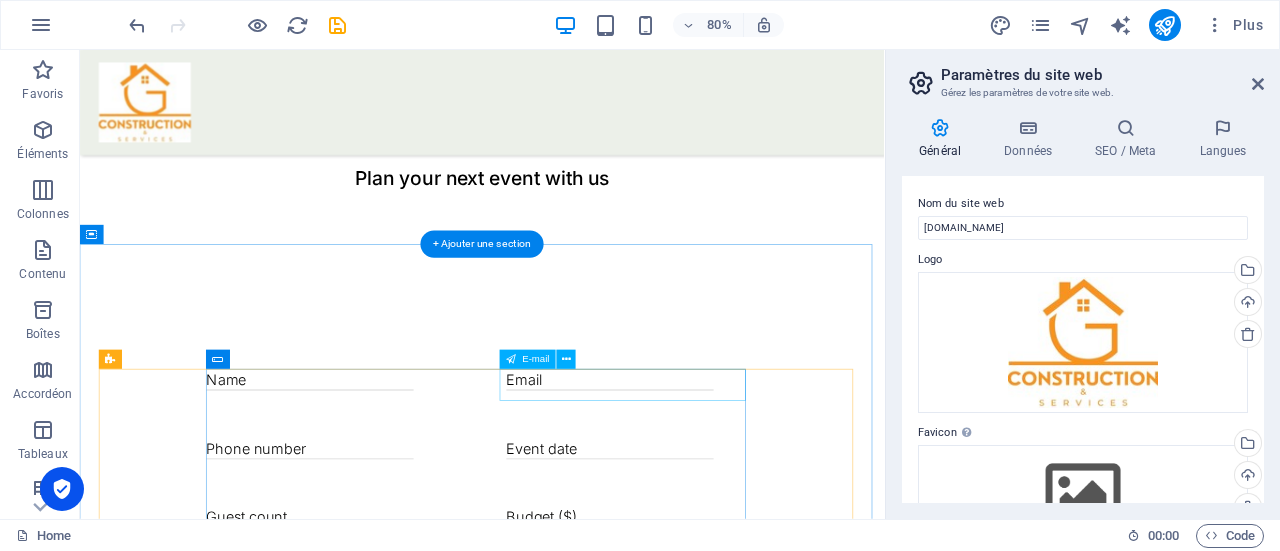 click at bounding box center (770, 463) 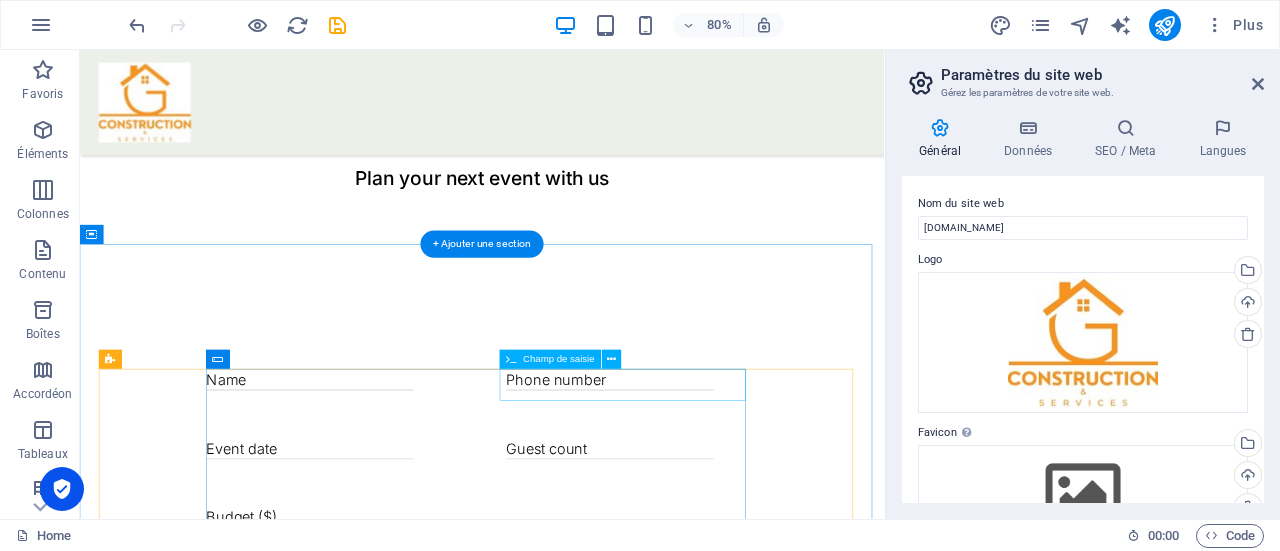 click at bounding box center [770, 463] 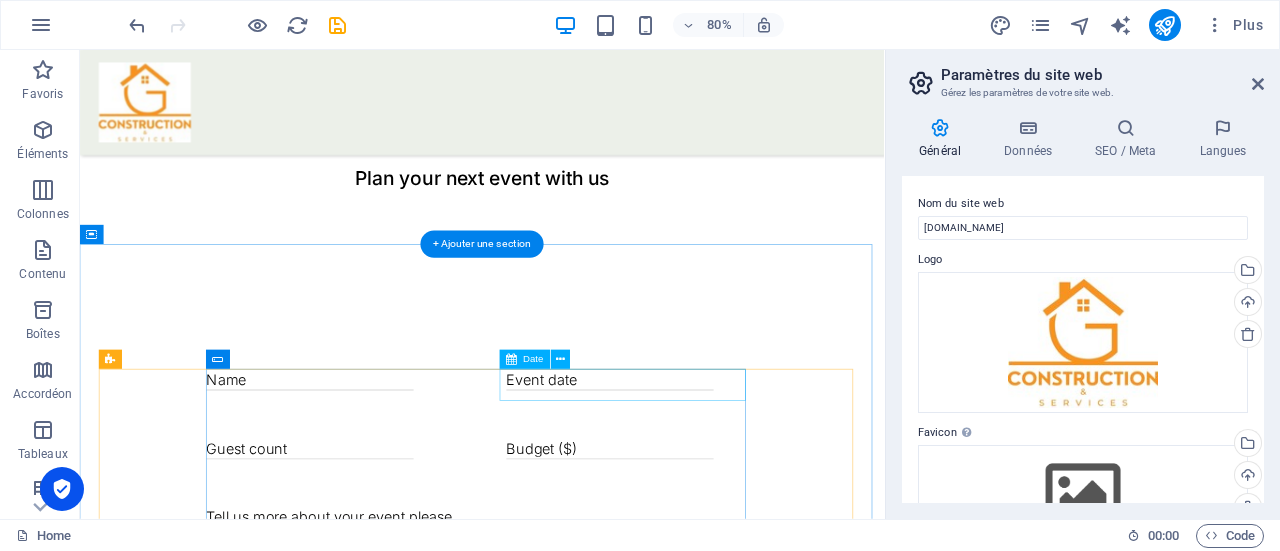 click at bounding box center [770, 463] 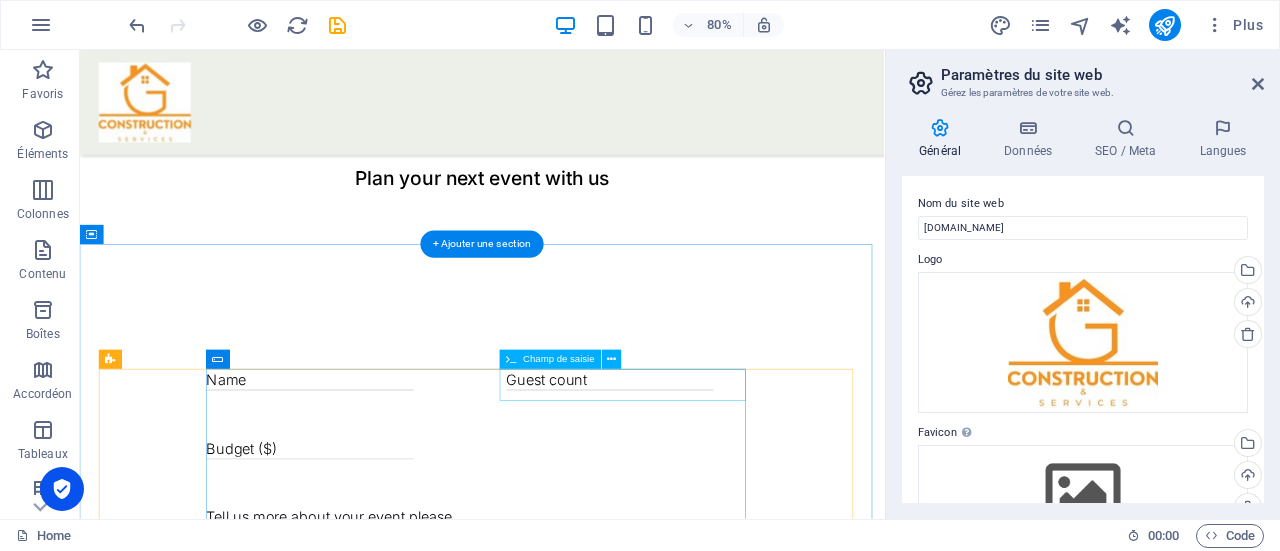 click at bounding box center [770, 463] 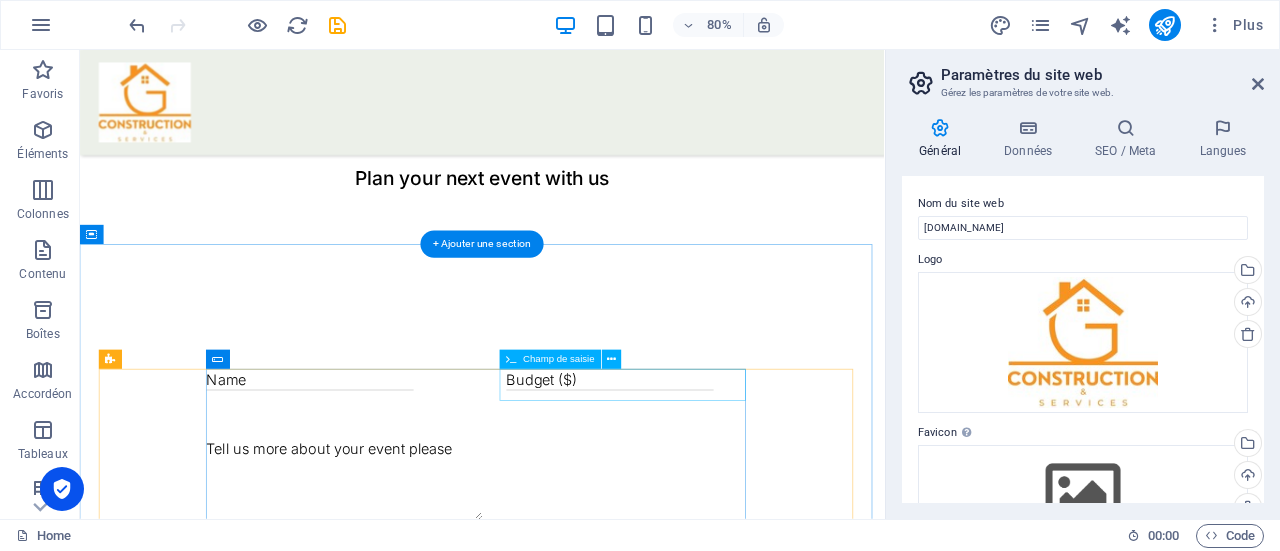 click at bounding box center (770, 463) 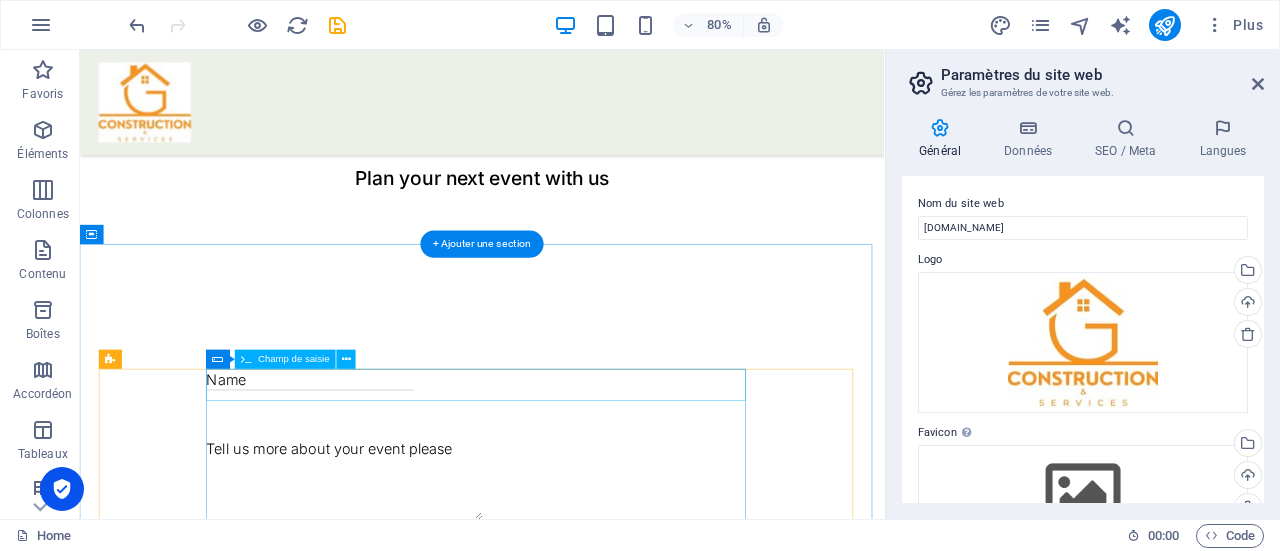 click at bounding box center (583, 463) 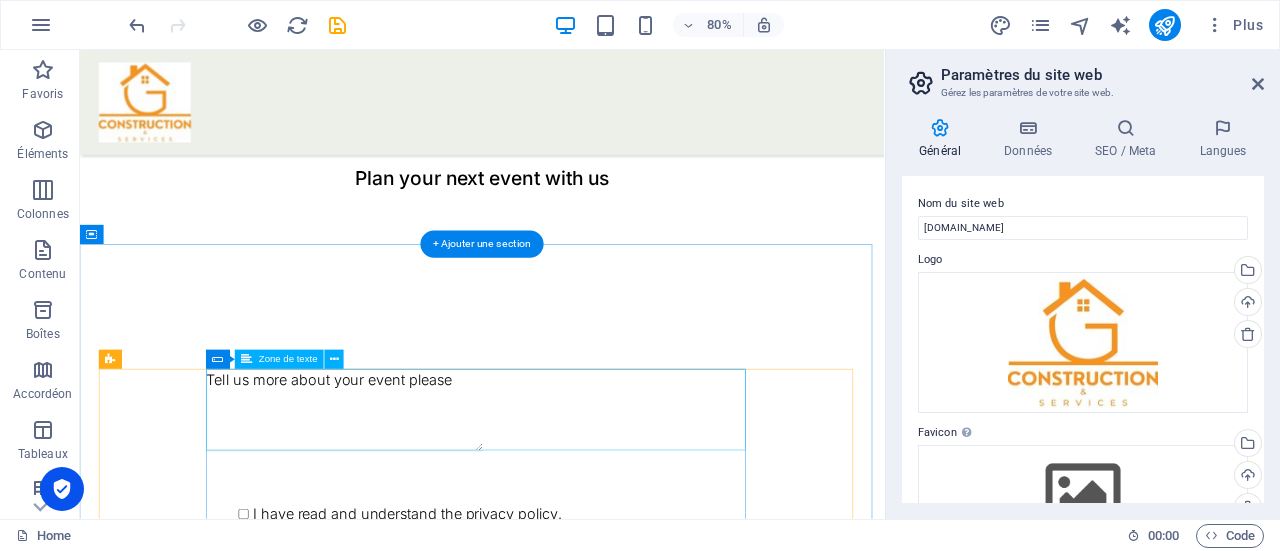 click at bounding box center [583, 504] 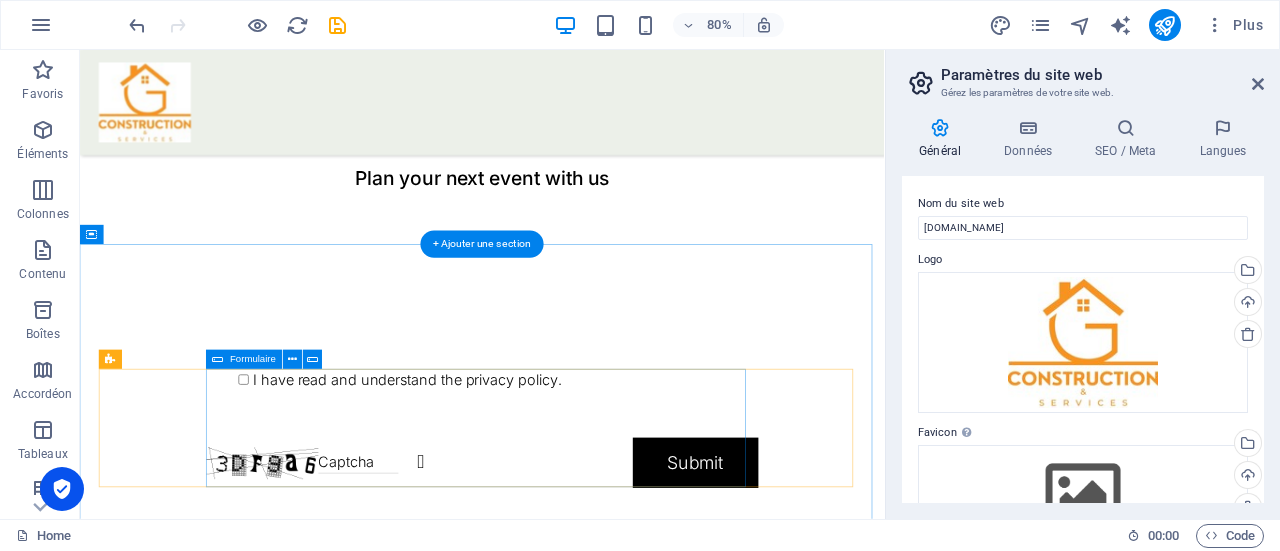 click on "I have read and understand the privacy policy. Unreadable? Regenerate Submit" at bounding box center [583, 524] 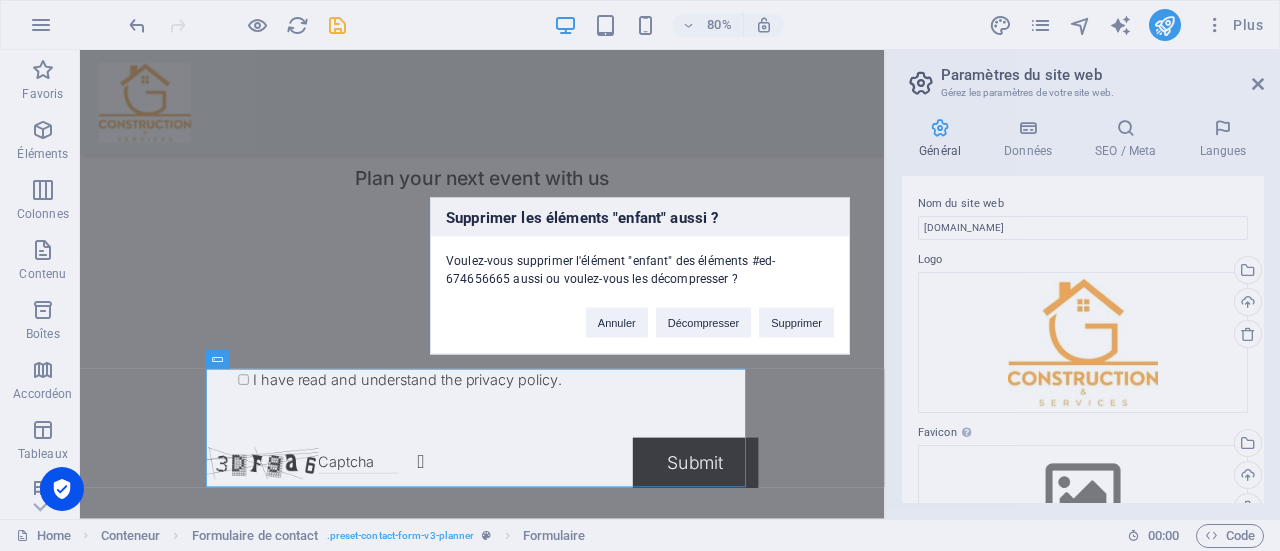type 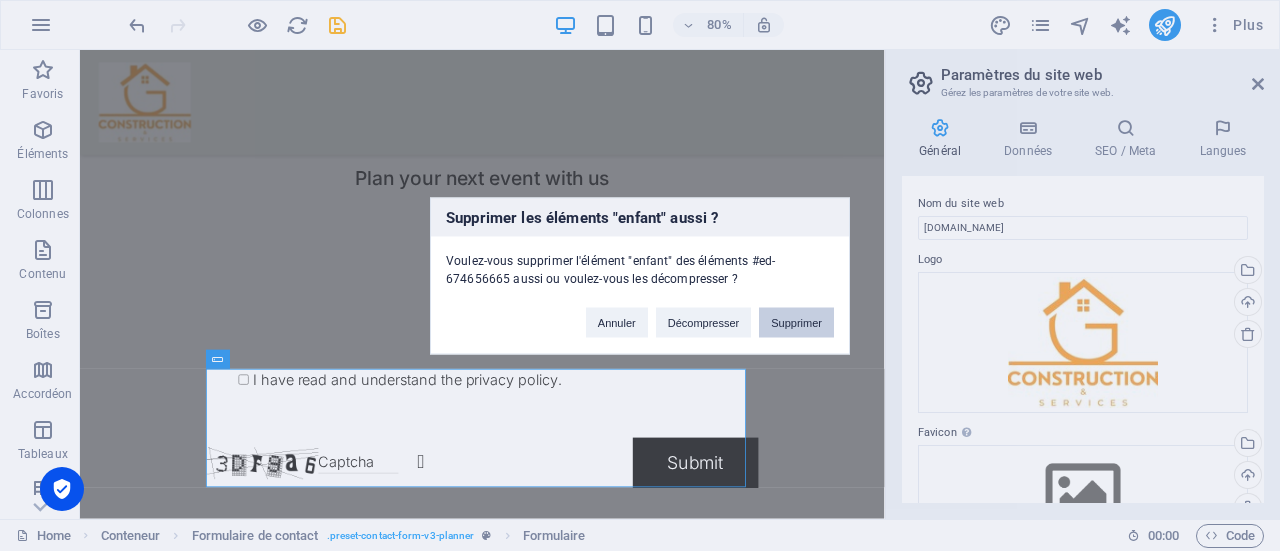 click on "Supprimer" at bounding box center [796, 322] 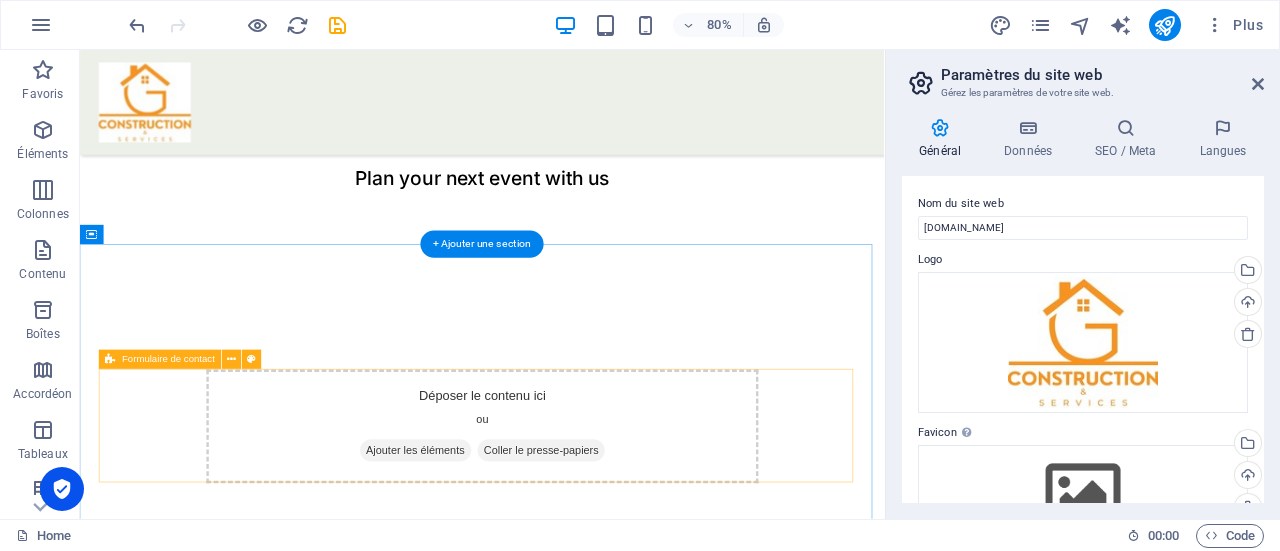 click on "Déposer le contenu ici ou  Ajouter les éléments  Coller le presse-papiers" at bounding box center (583, 521) 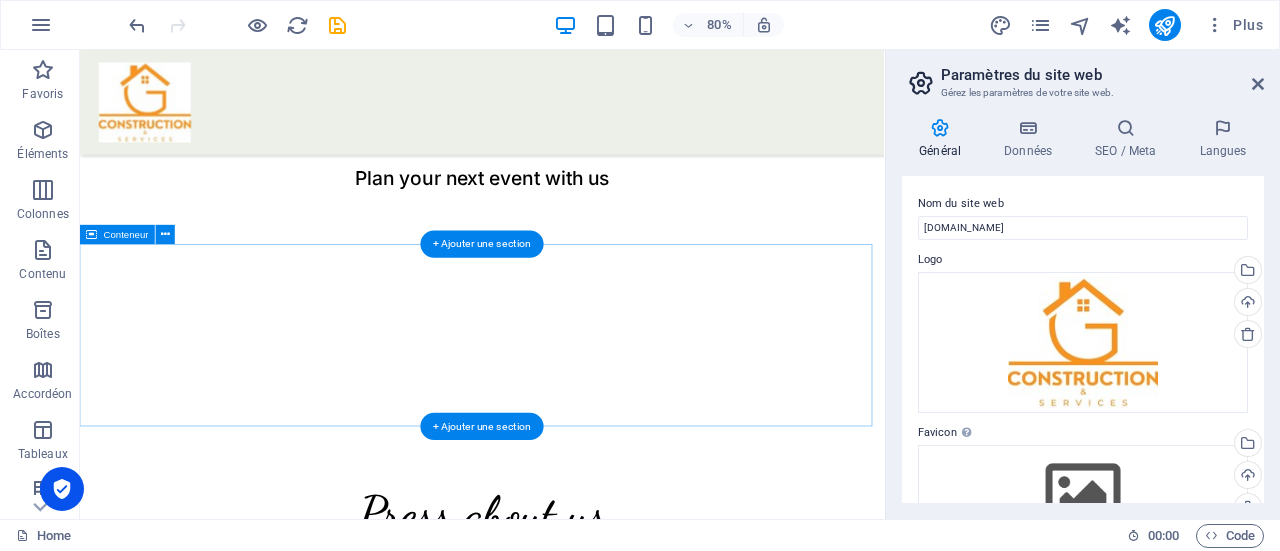 click at bounding box center [583, 408] 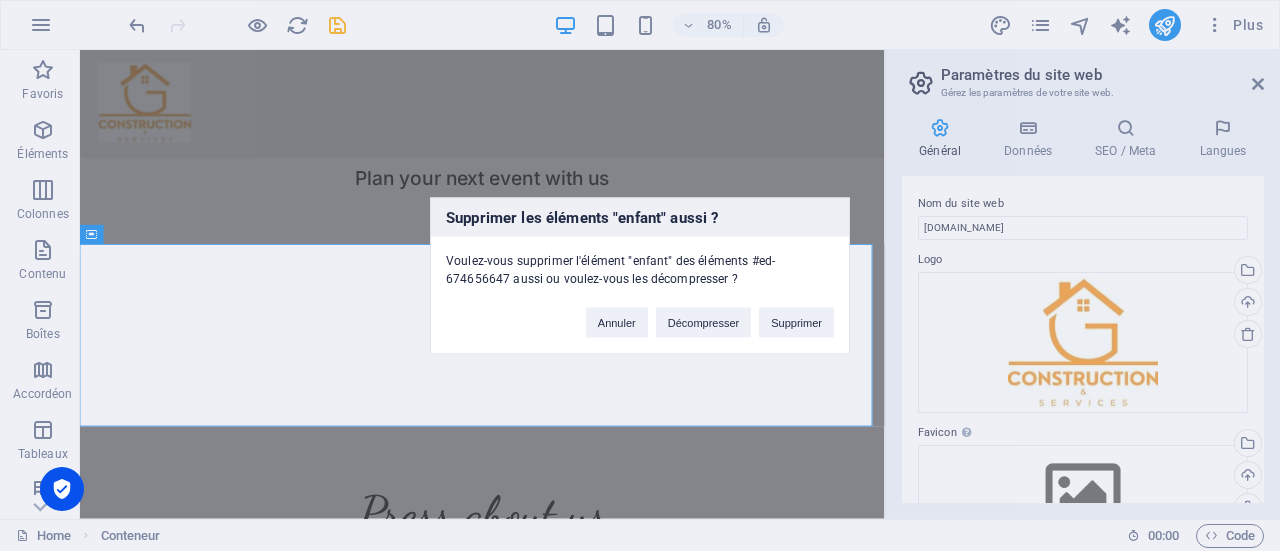 type 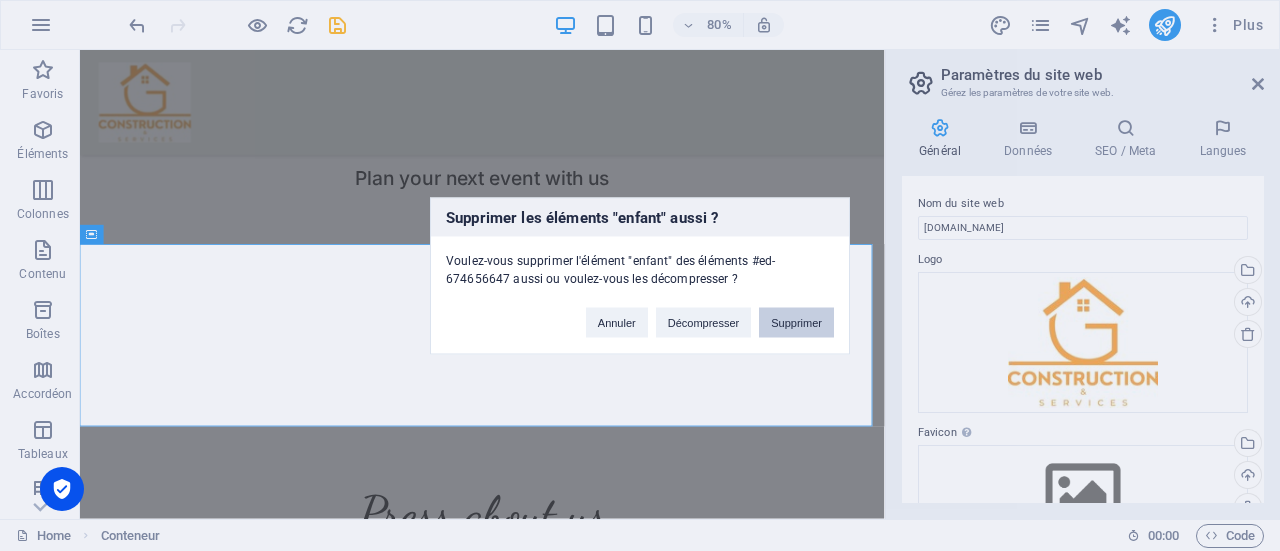 click on "Supprimer" at bounding box center [796, 322] 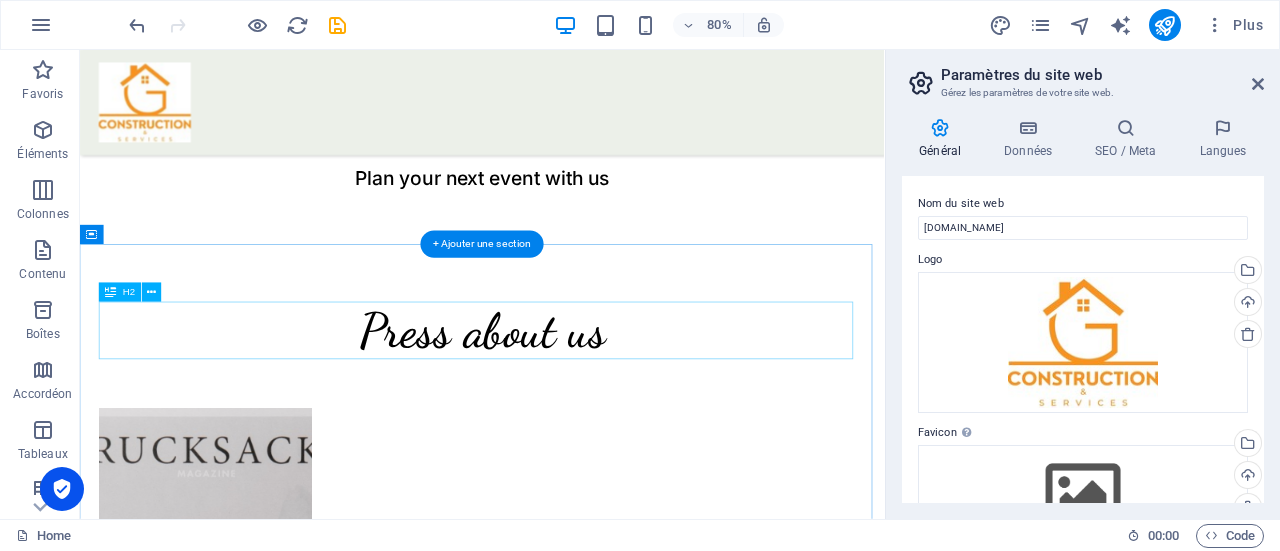 click on "Press about us" at bounding box center (583, 402) 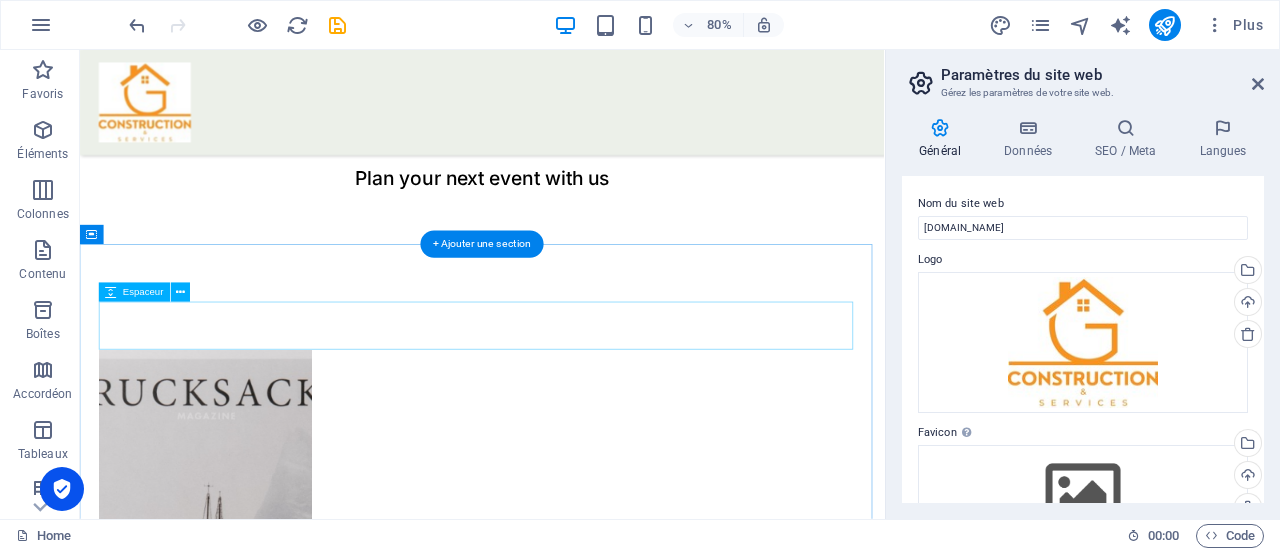 click at bounding box center [583, 396] 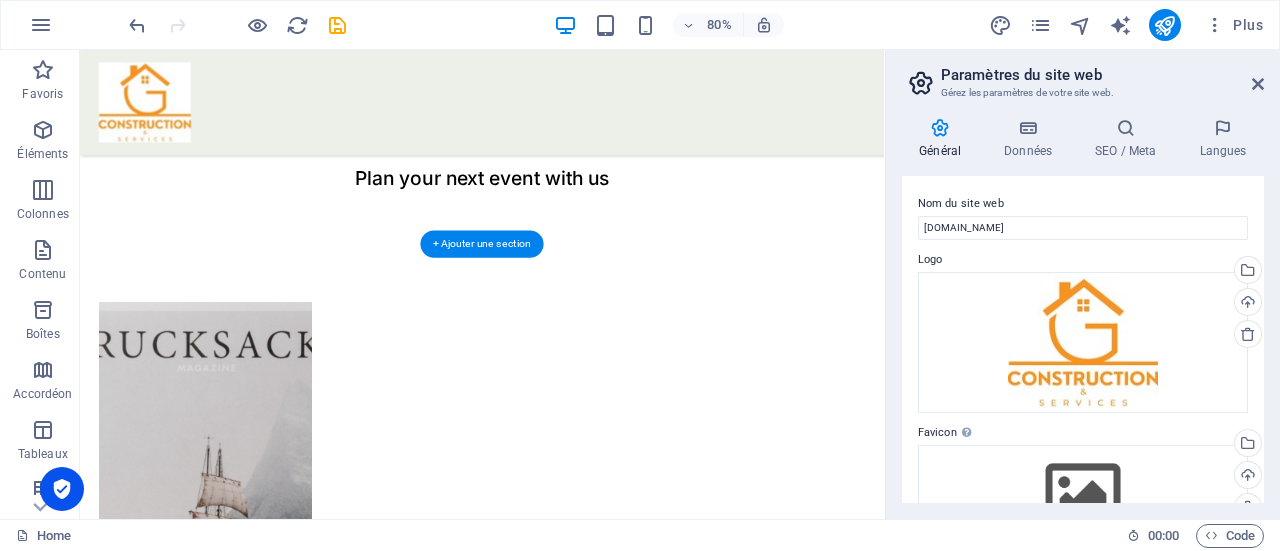 click at bounding box center (237, 1696) 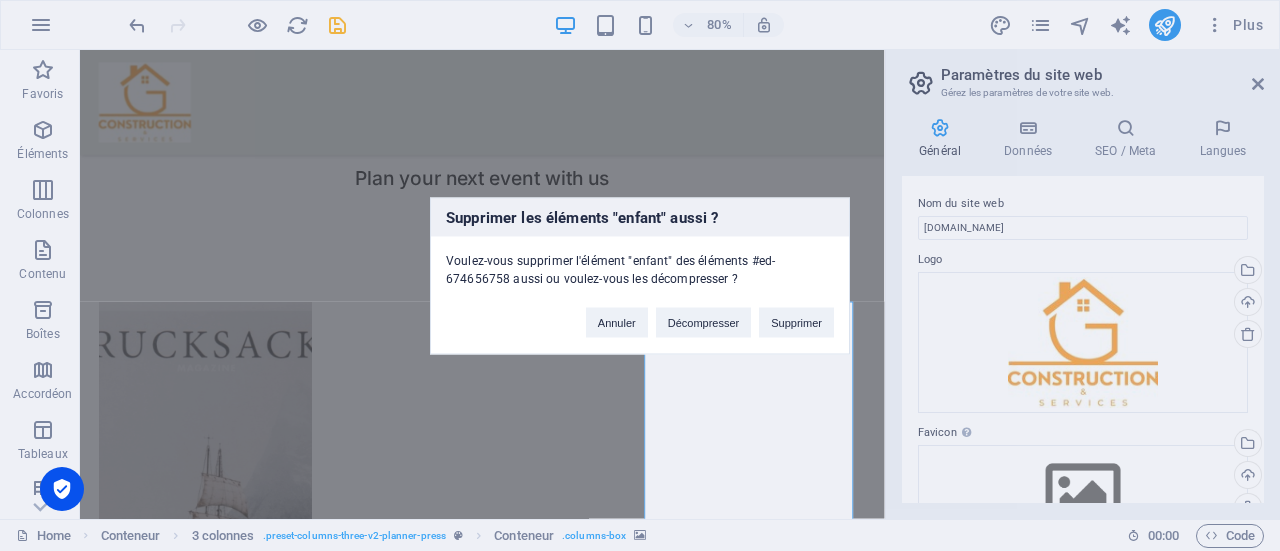 type 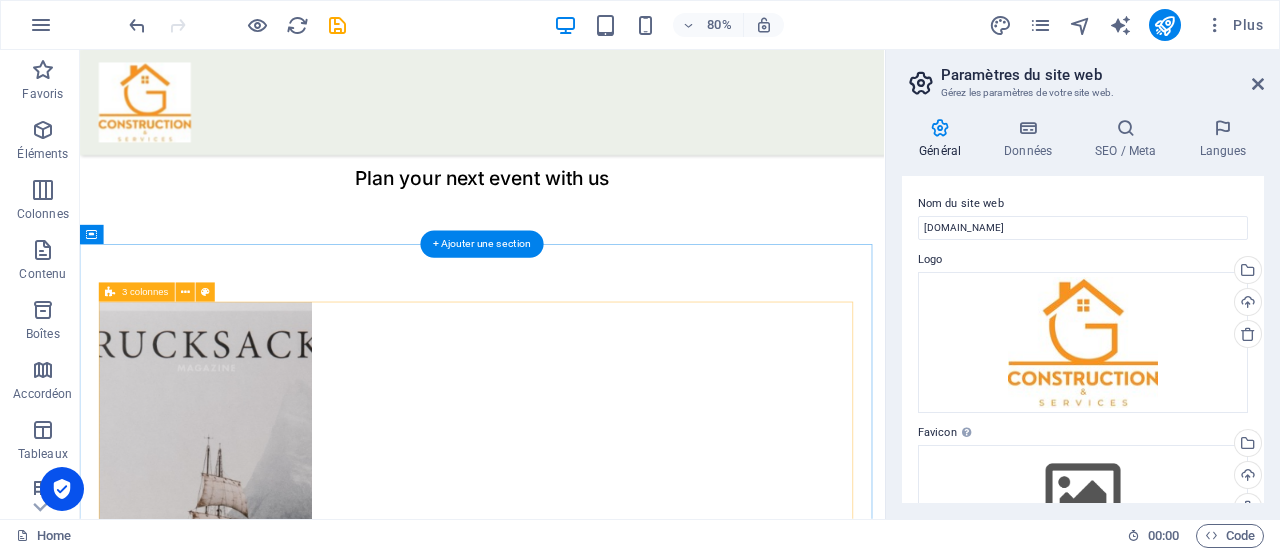 click on "[DATE] Wonder Planner reaches new heights from month to month READ MORE      [DATE] What new ideas we can expect from Wonderers for New Year? READ MORE" at bounding box center [583, 886] 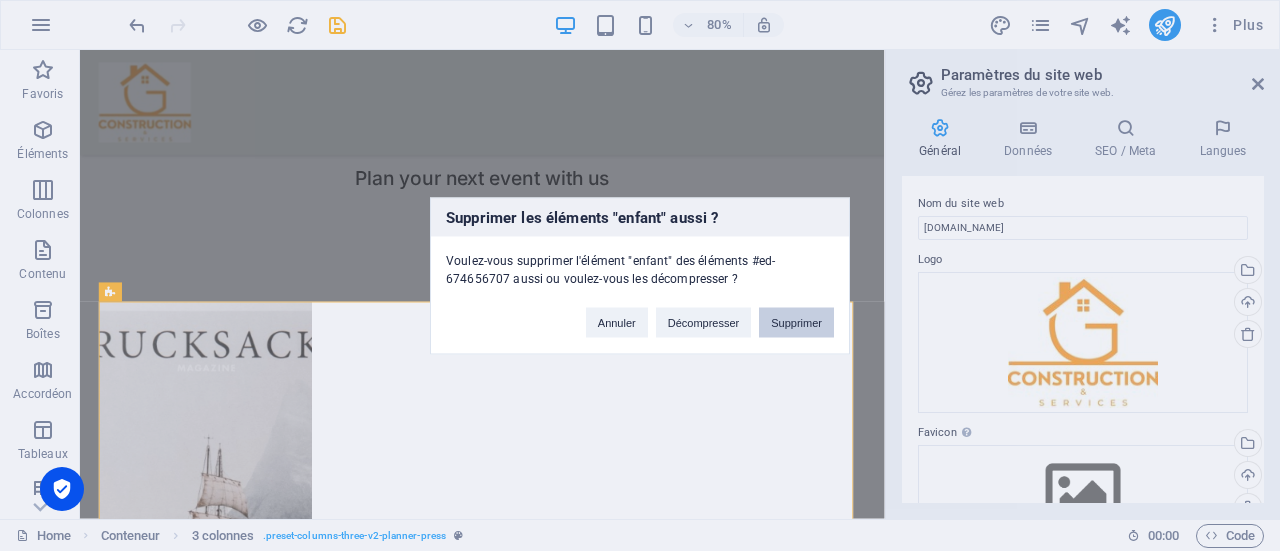 type 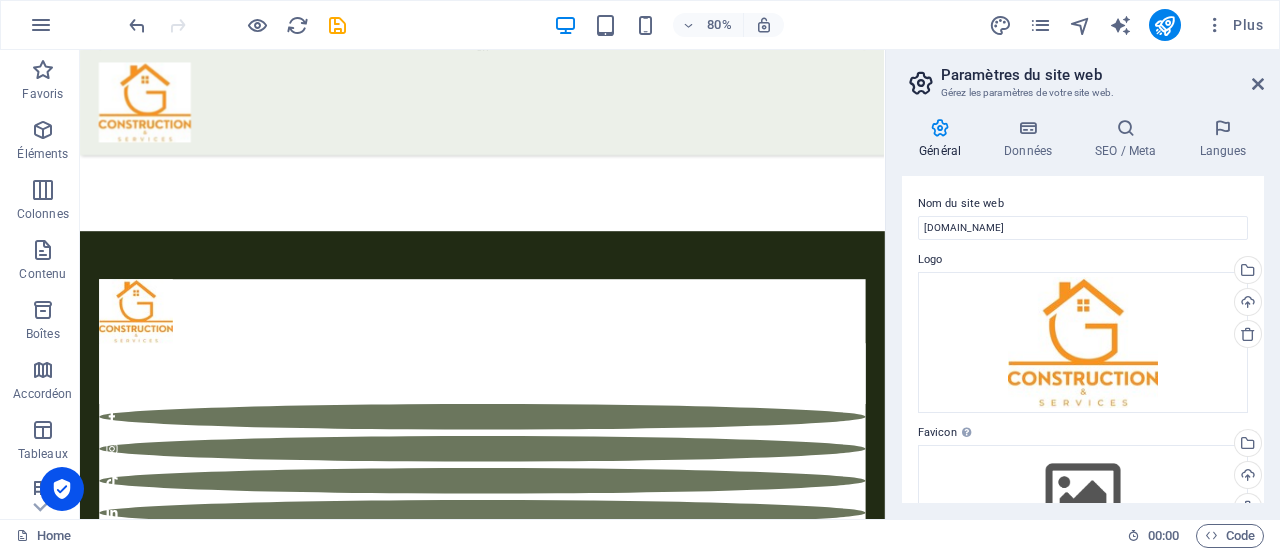scroll, scrollTop: 1769, scrollLeft: 0, axis: vertical 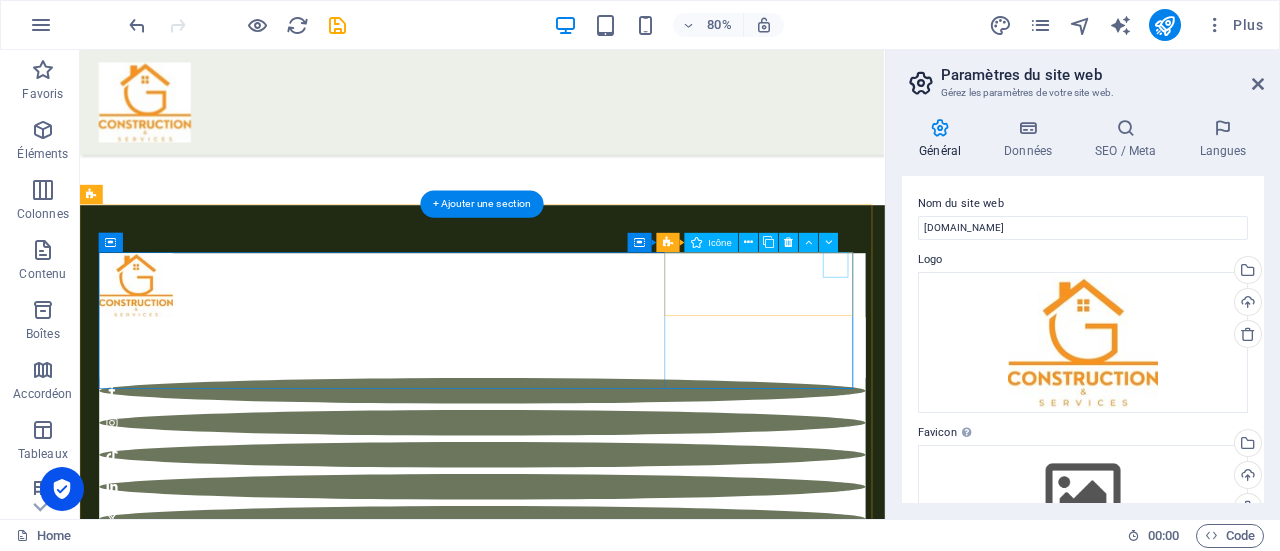 click at bounding box center [583, 637] 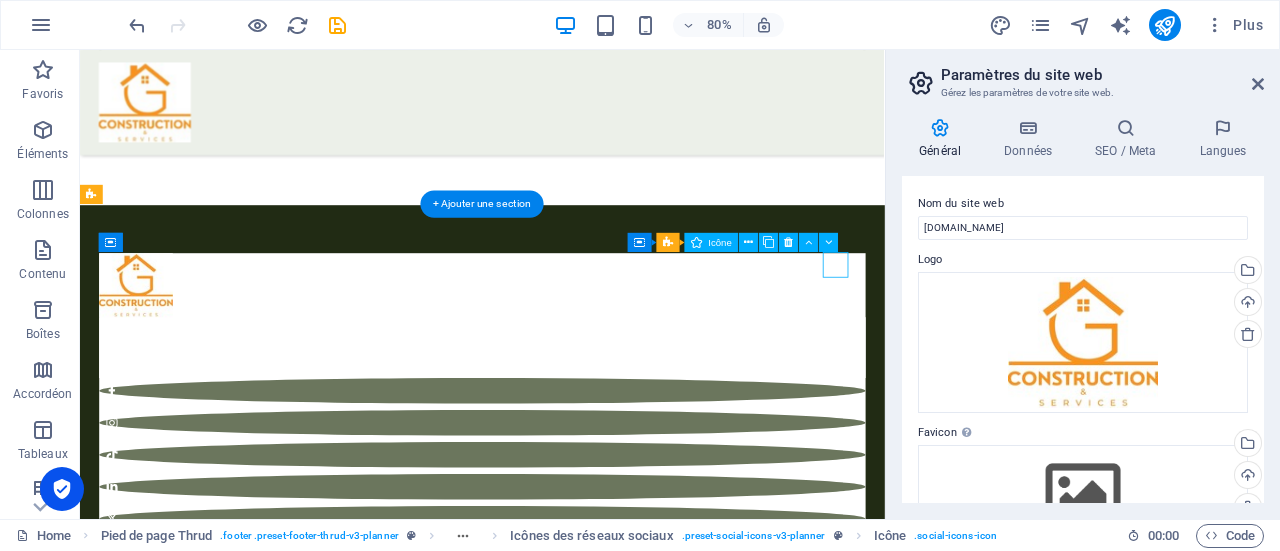 click at bounding box center (583, 637) 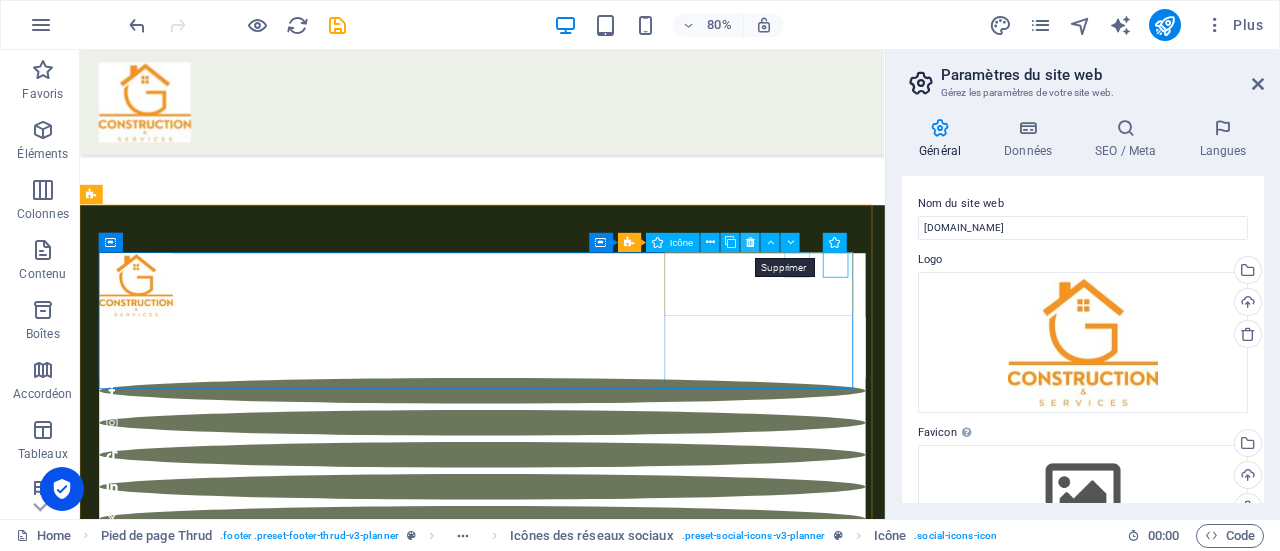 click at bounding box center (750, 243) 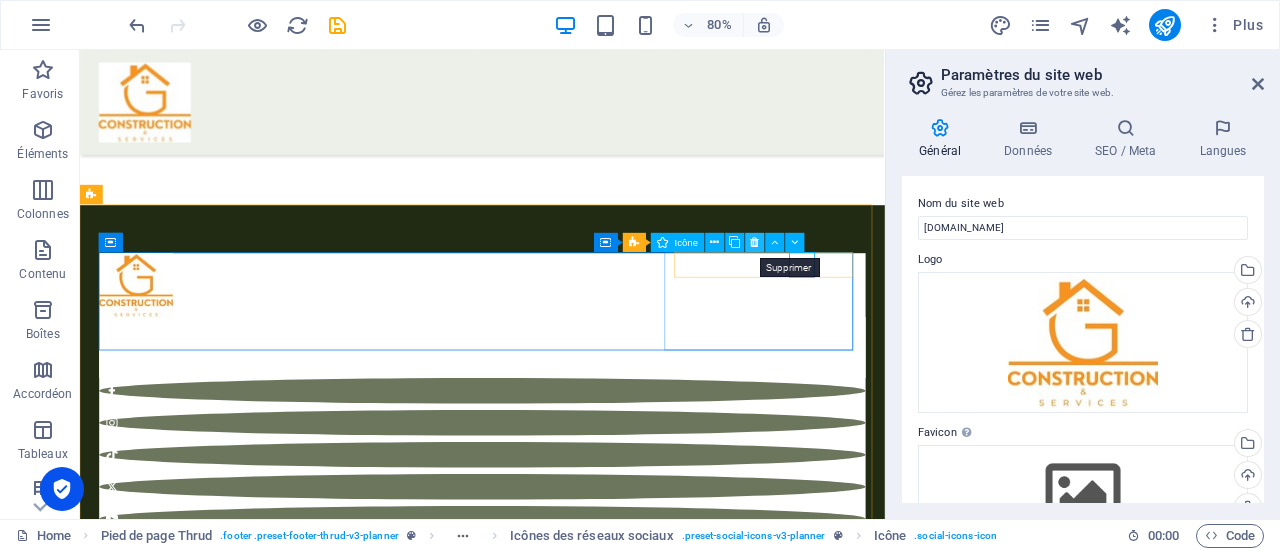 click at bounding box center [755, 243] 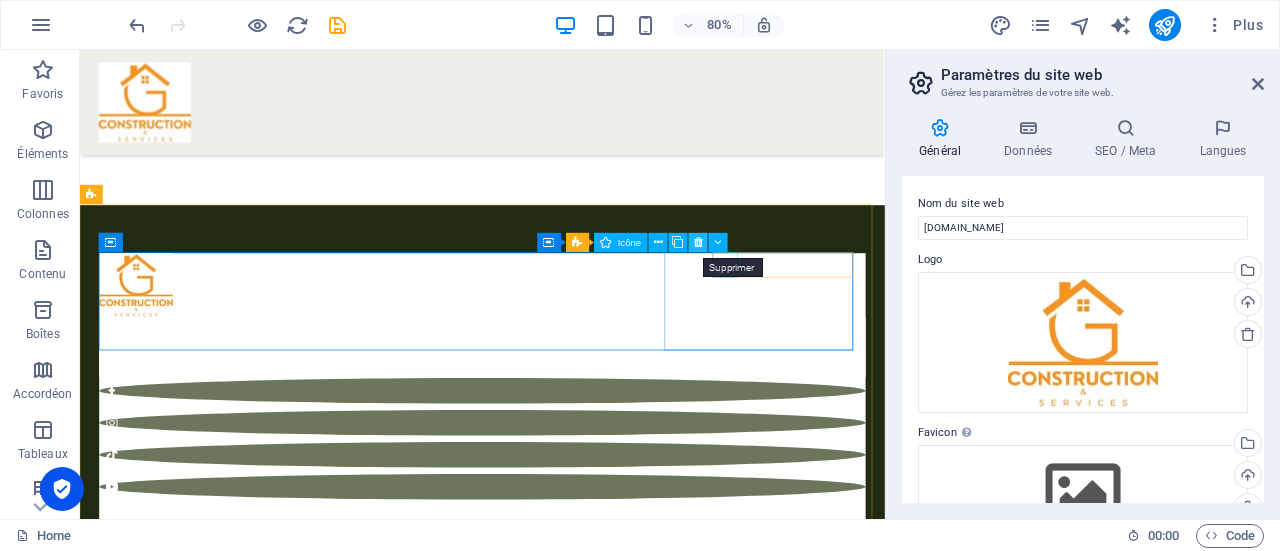 click at bounding box center (698, 243) 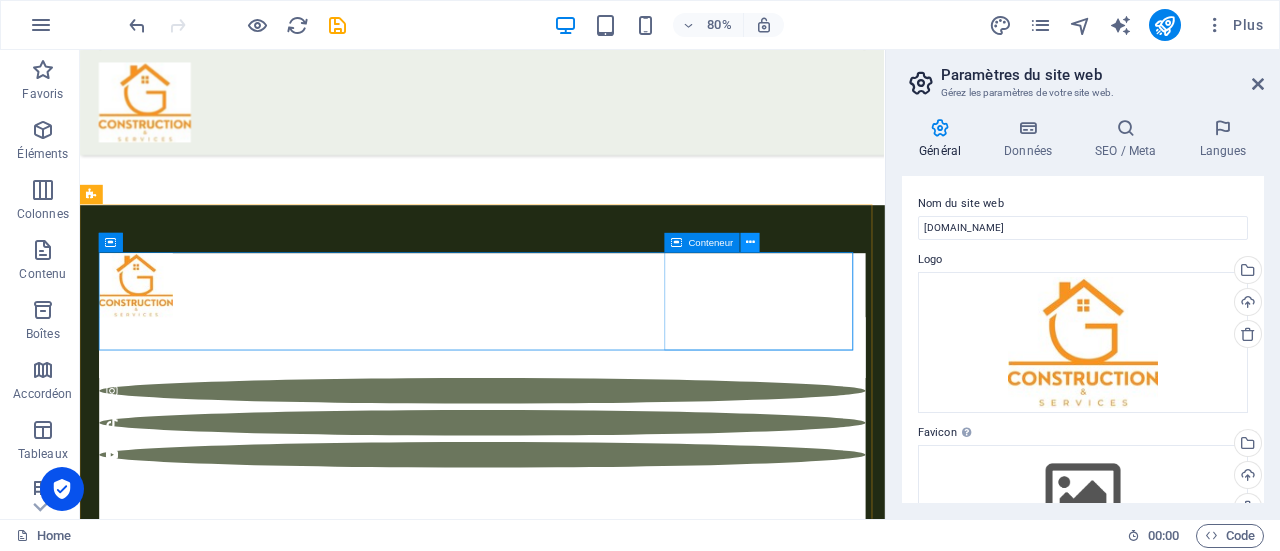 click at bounding box center [750, 243] 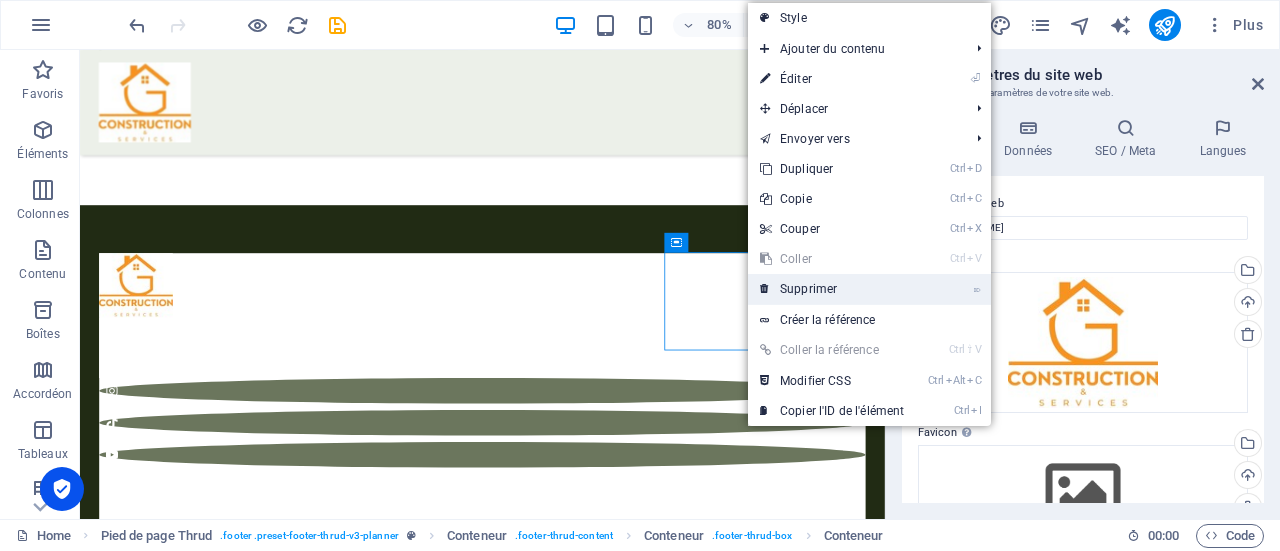 click on "⌦  Supprimer" at bounding box center [832, 289] 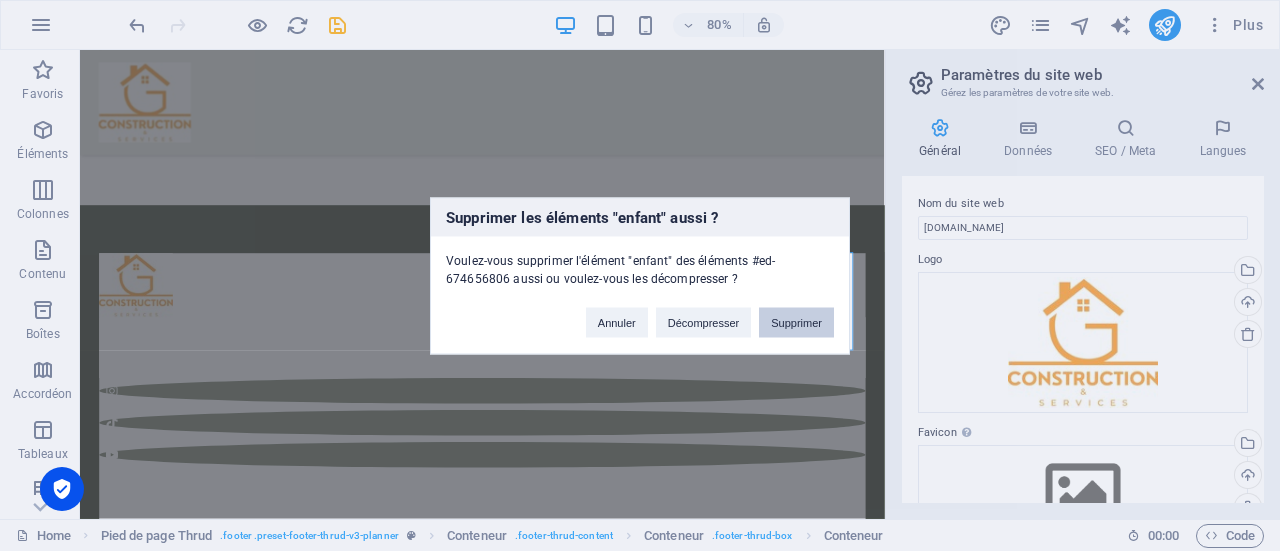 click on "Supprimer" at bounding box center [796, 322] 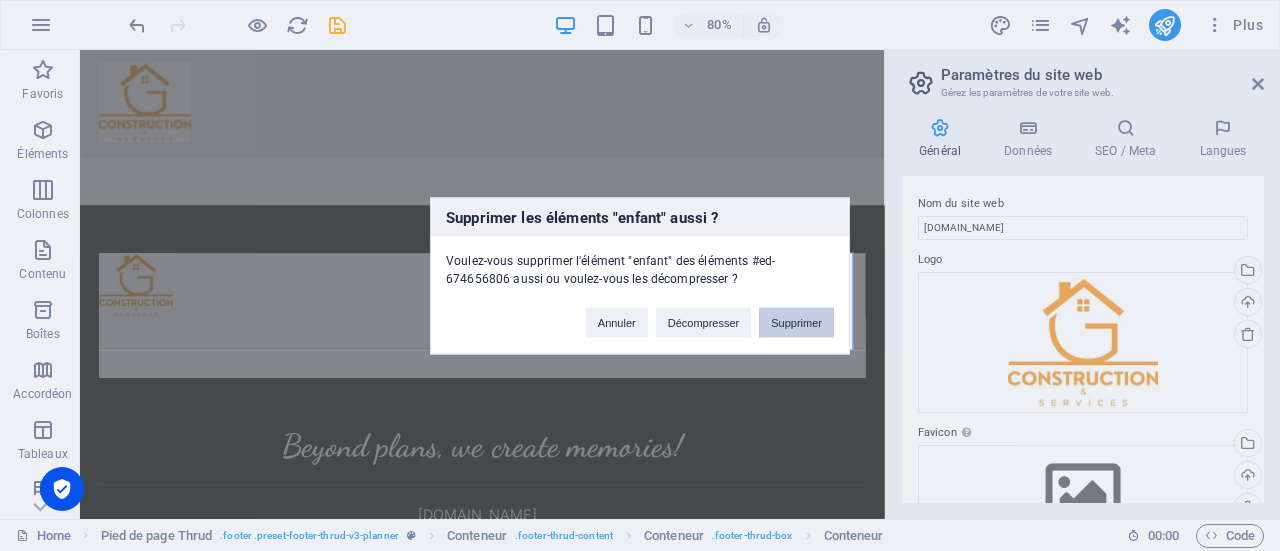 scroll, scrollTop: 1750, scrollLeft: 0, axis: vertical 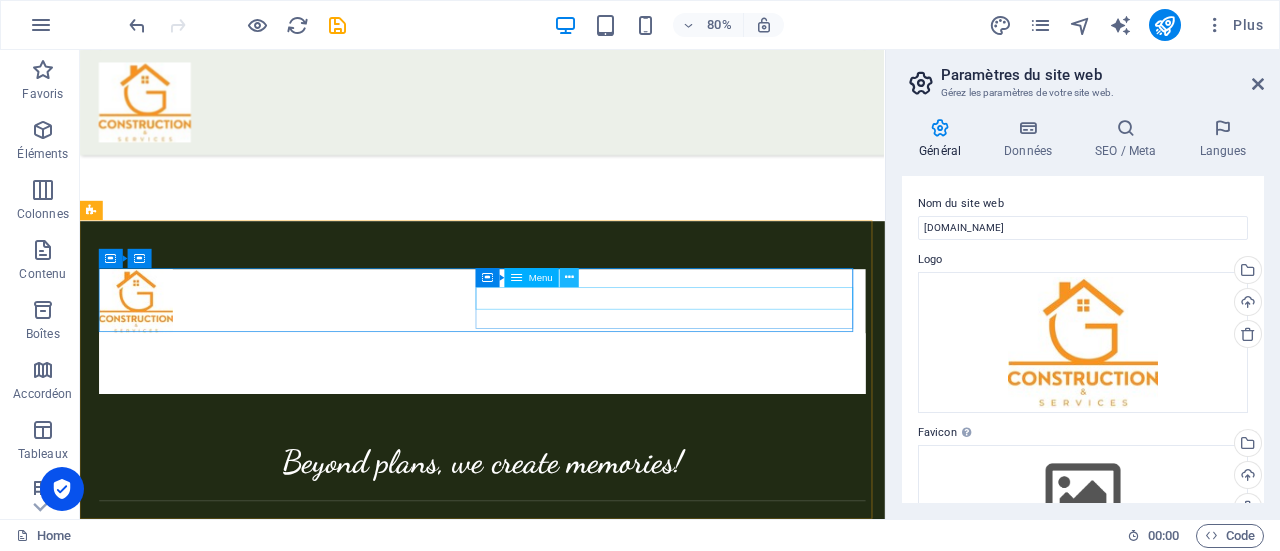 click at bounding box center [569, 277] 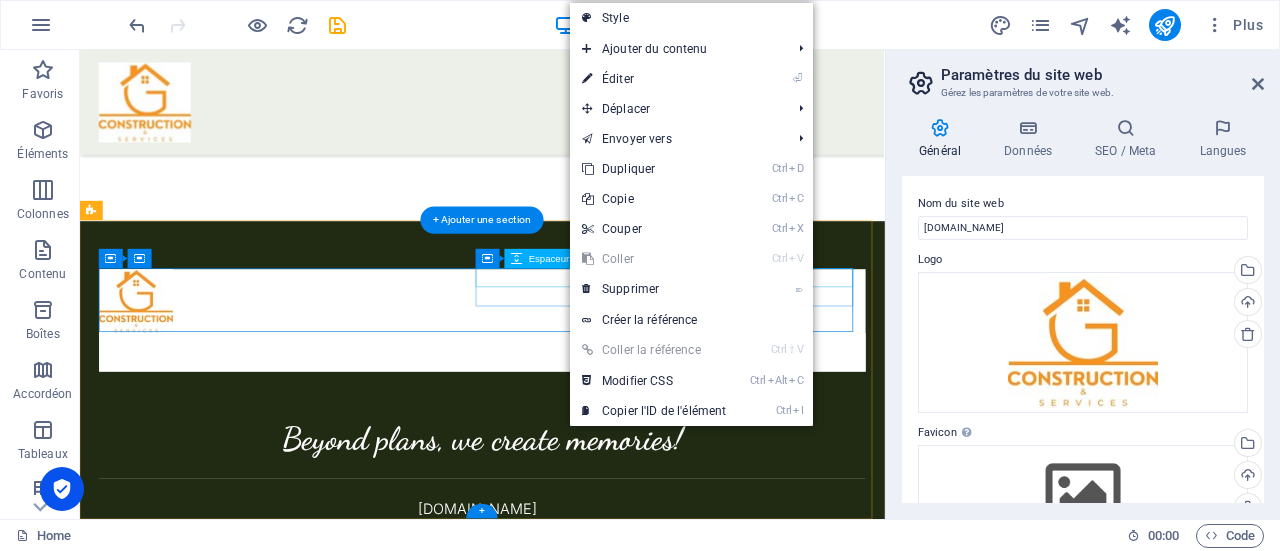 click at bounding box center [583, 416] 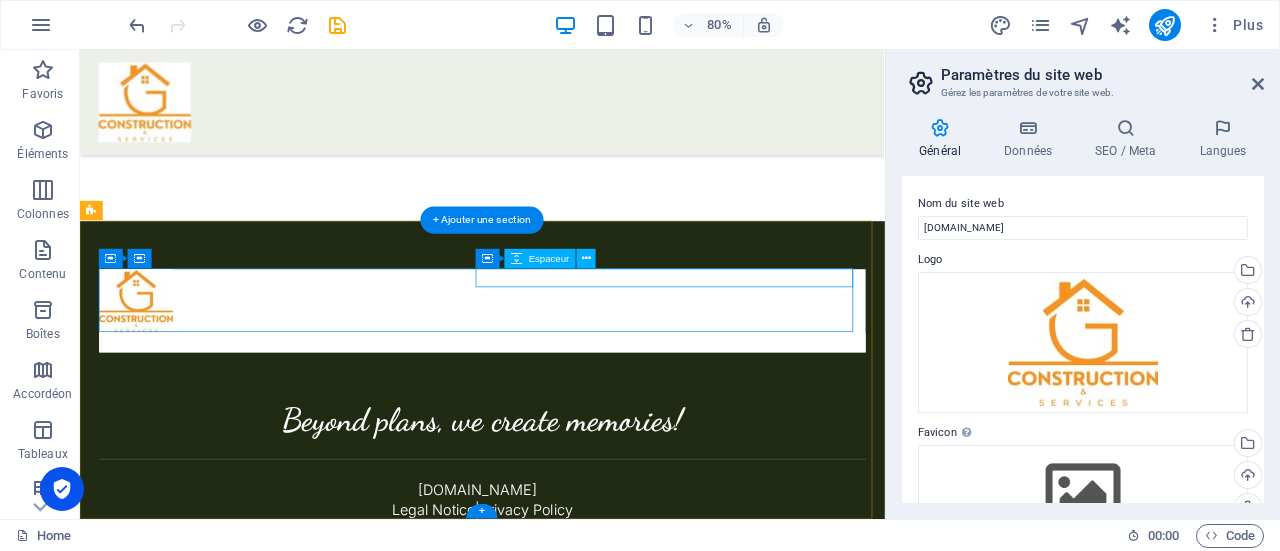 click at bounding box center [583, 416] 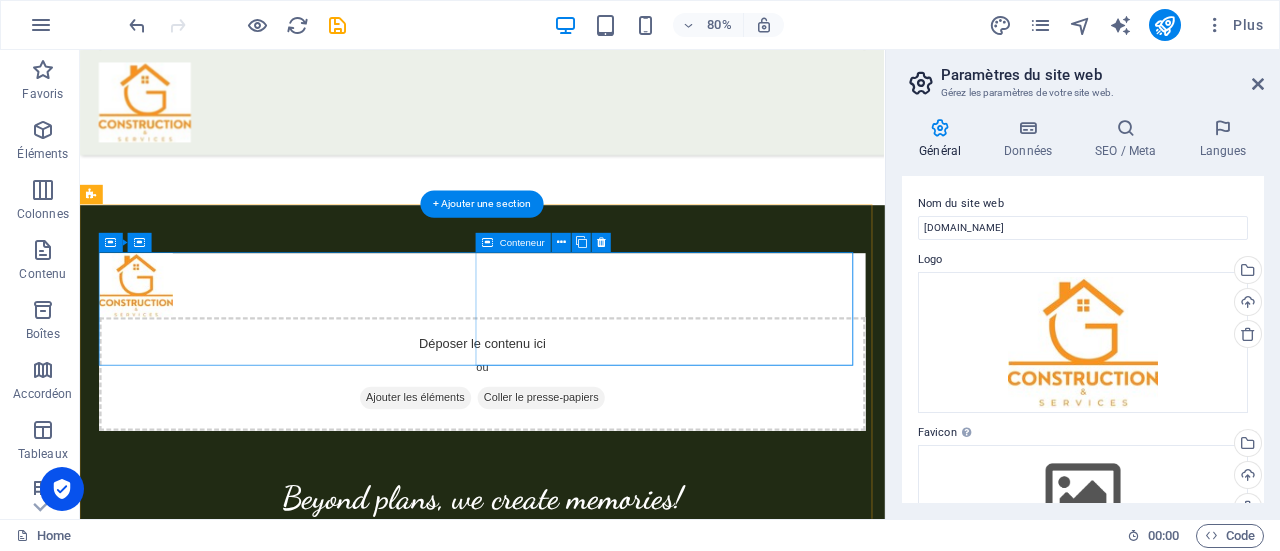 click on "Déposer le contenu ici ou  Ajouter les éléments  Coller le presse-papiers" at bounding box center [583, 456] 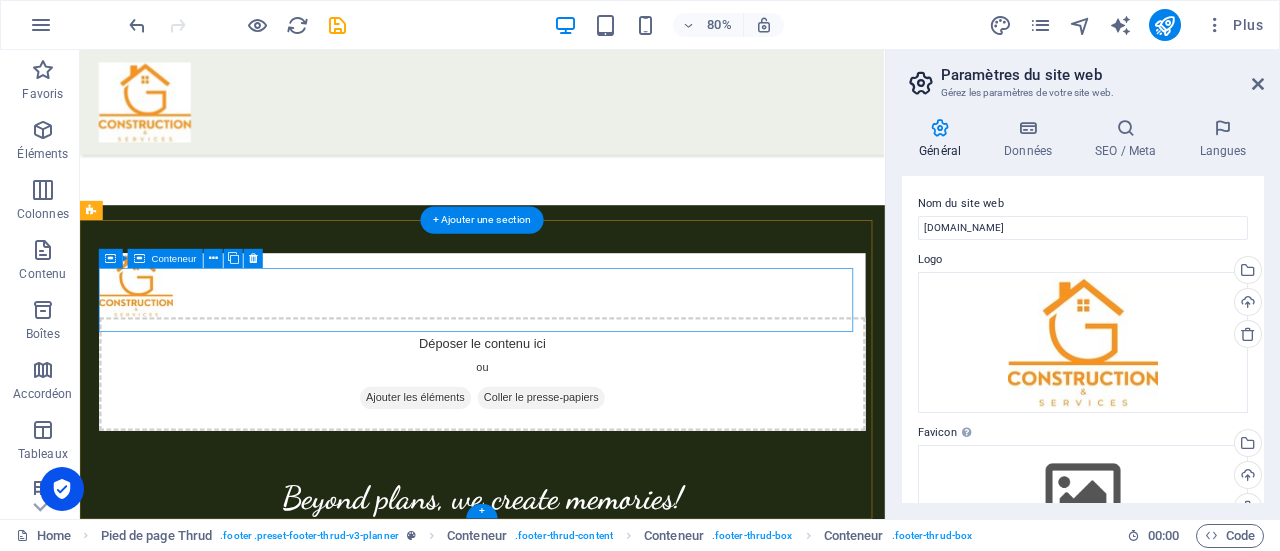 scroll, scrollTop: 1750, scrollLeft: 0, axis: vertical 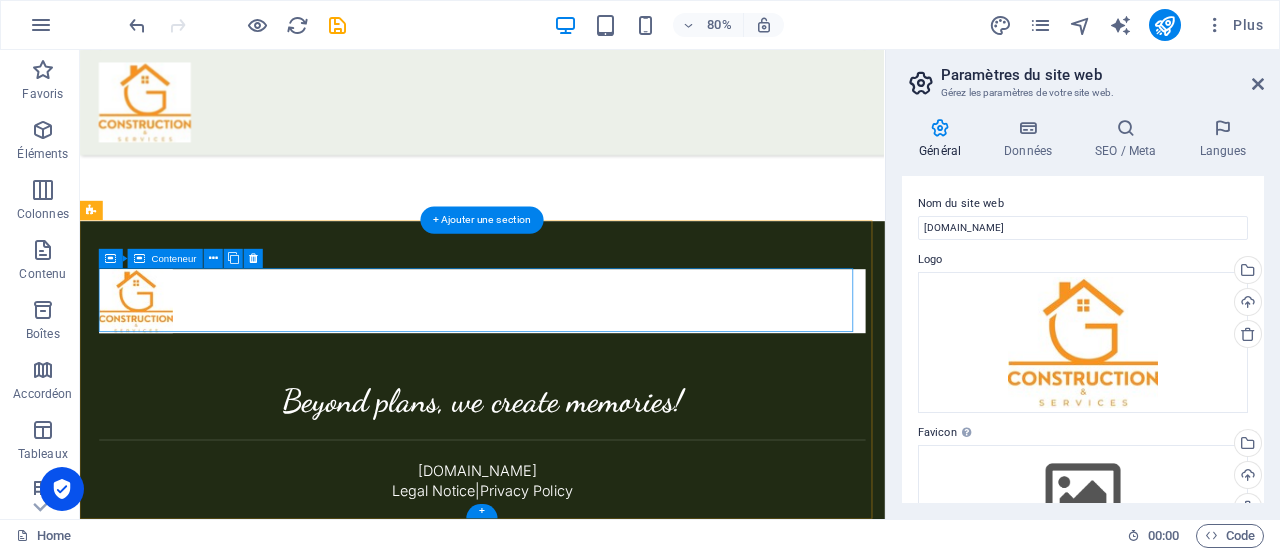 click at bounding box center (583, 364) 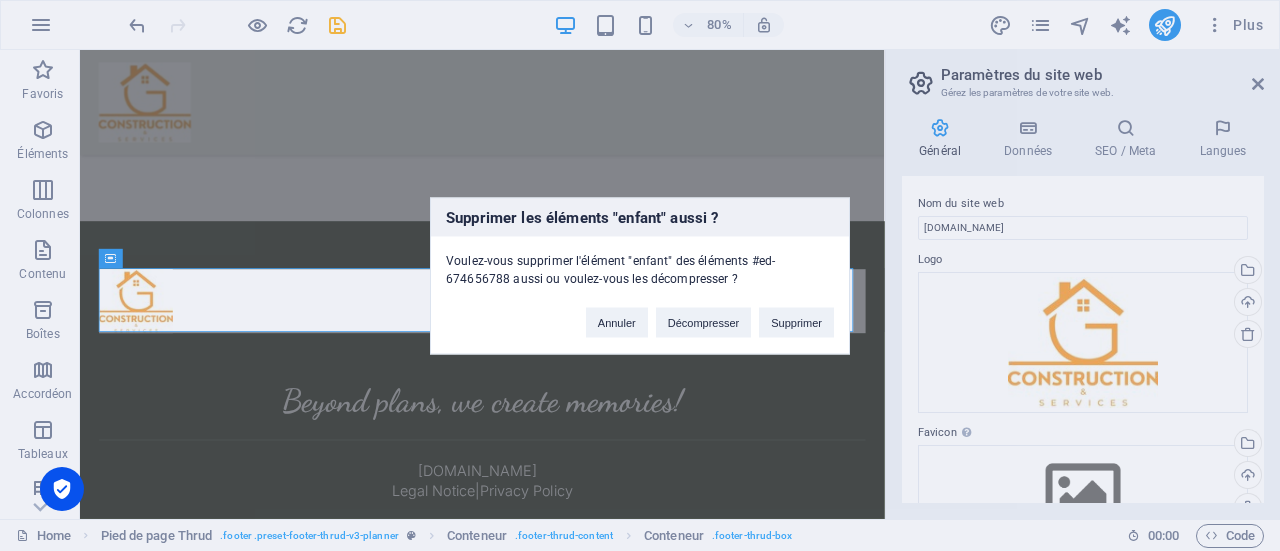 type 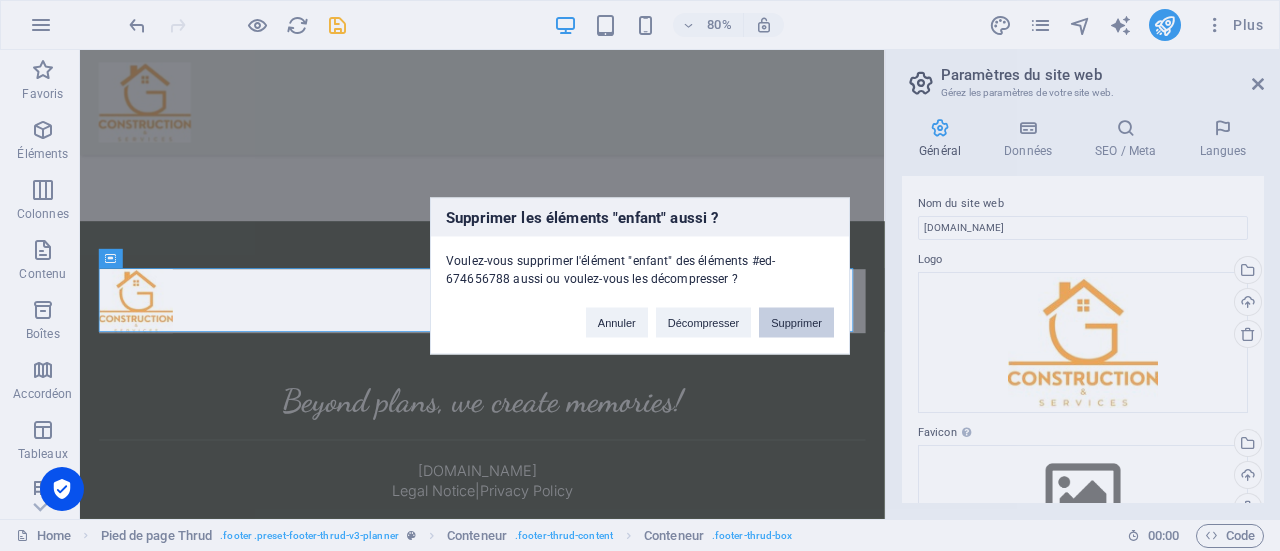 click on "Supprimer" at bounding box center [796, 322] 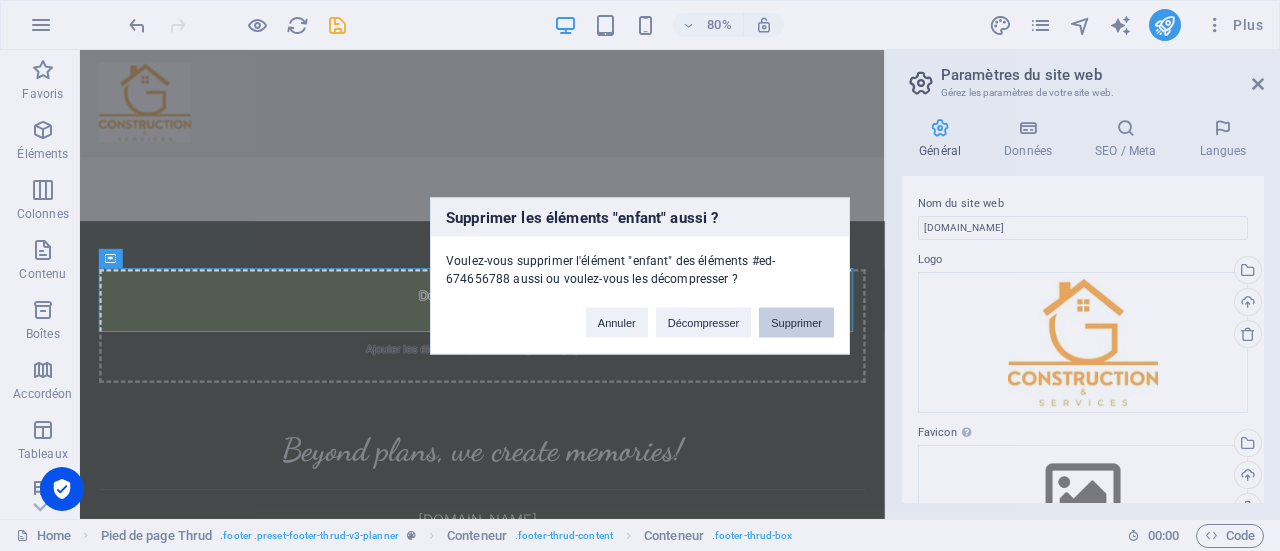 scroll, scrollTop: 1769, scrollLeft: 0, axis: vertical 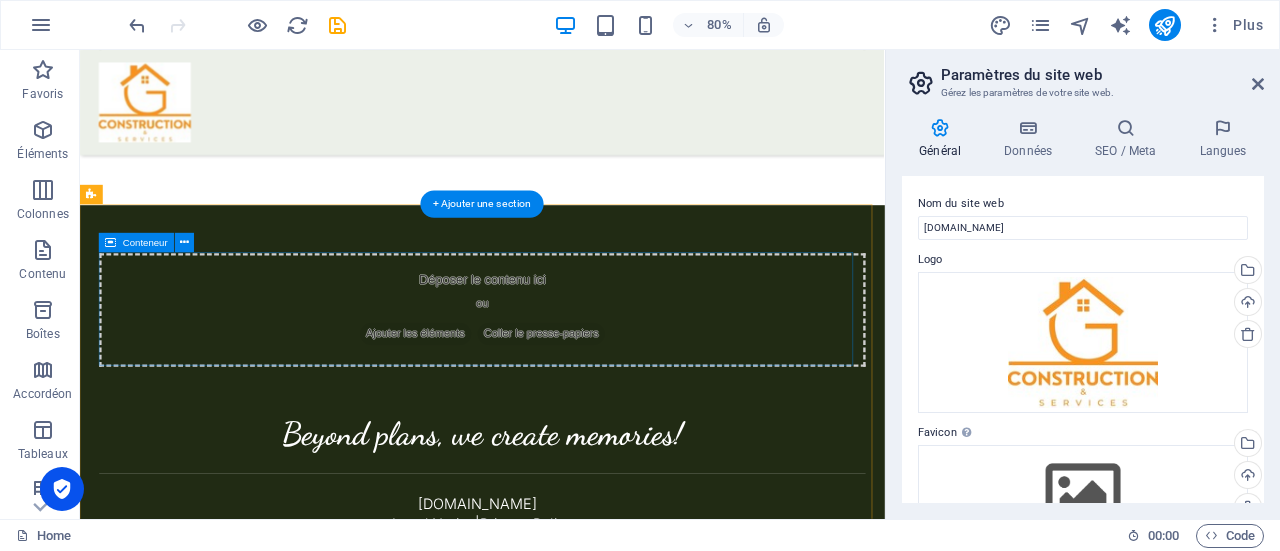 click on "Déposer le contenu ici ou  Ajouter les éléments  Coller le presse-papiers" at bounding box center [583, 376] 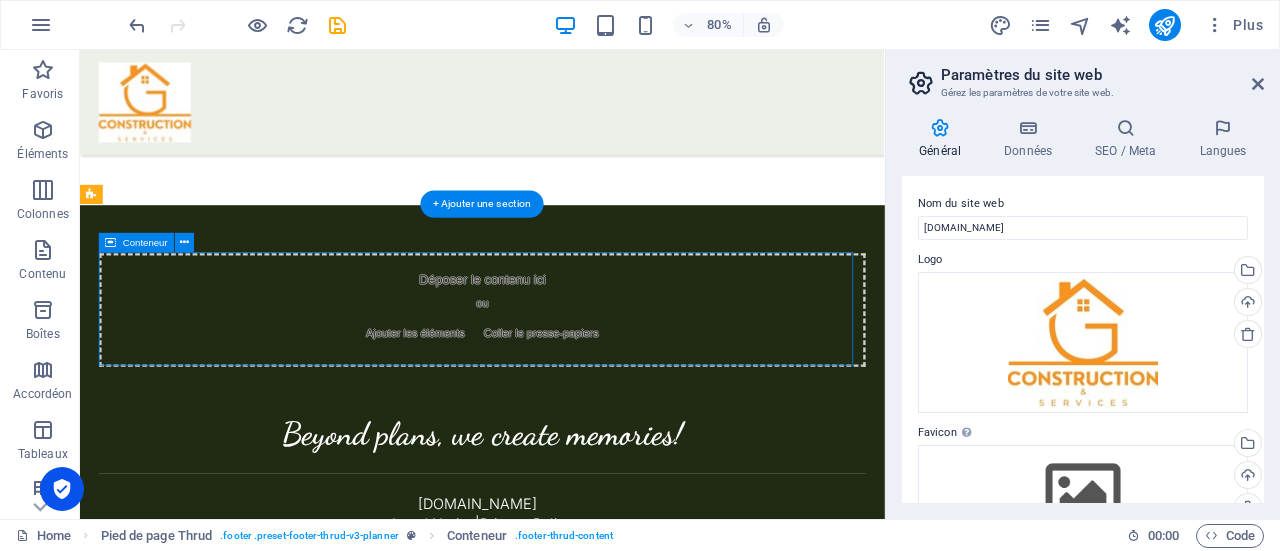 scroll, scrollTop: 1669, scrollLeft: 0, axis: vertical 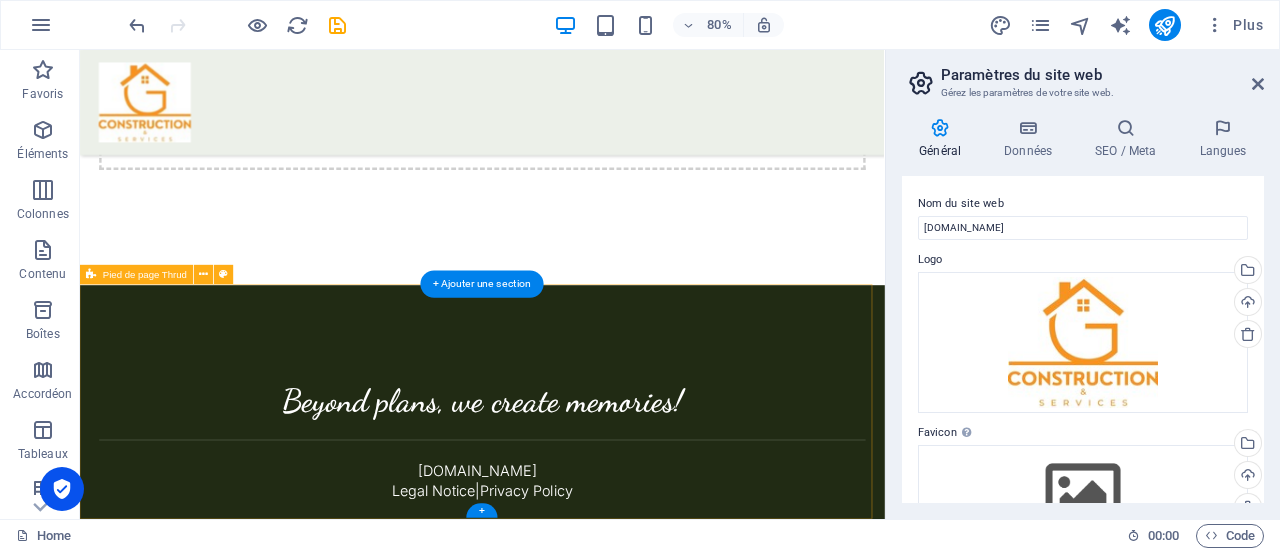 click on "Beyond plans, we create memories!
[DOMAIN_NAME]   Legal Notice  |  Privacy Policy" at bounding box center (583, 491) 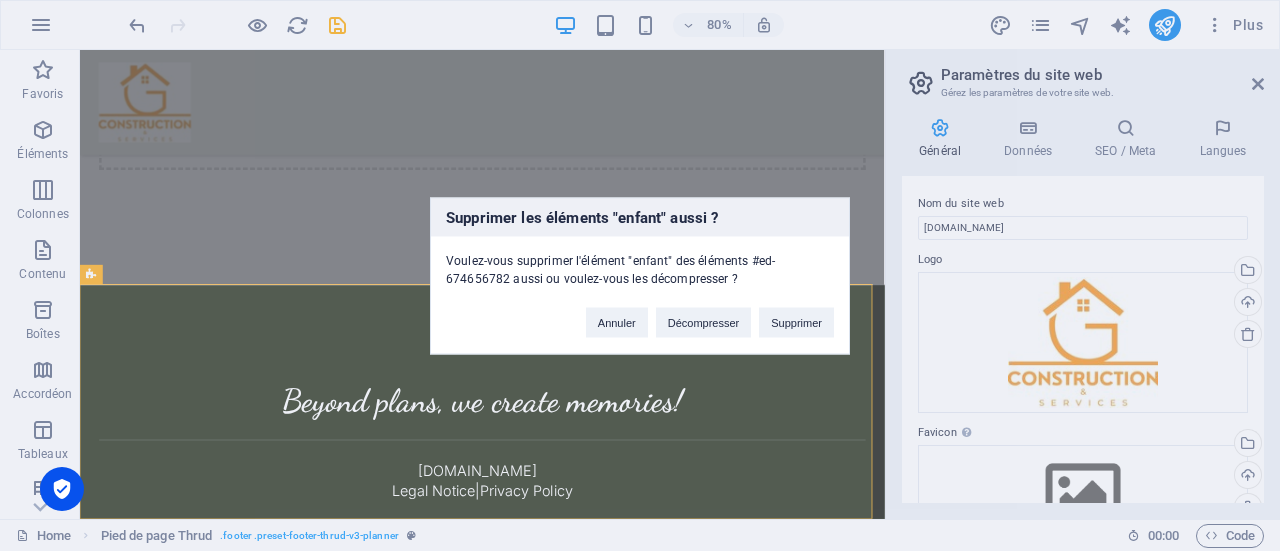 click on "Supprimer" at bounding box center [796, 322] 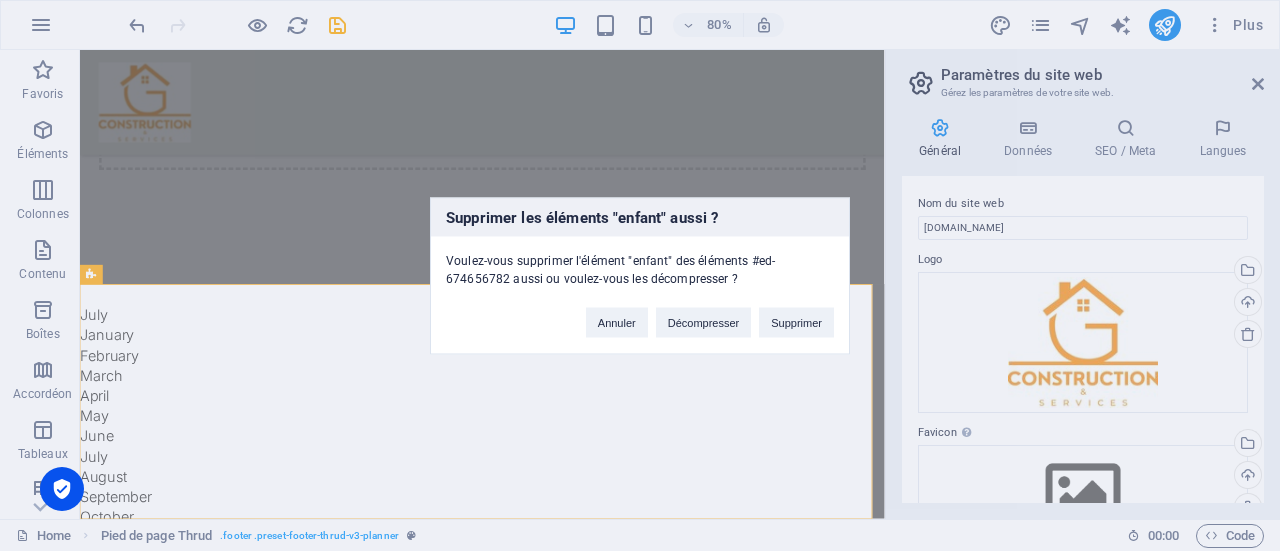 scroll, scrollTop: 1376, scrollLeft: 0, axis: vertical 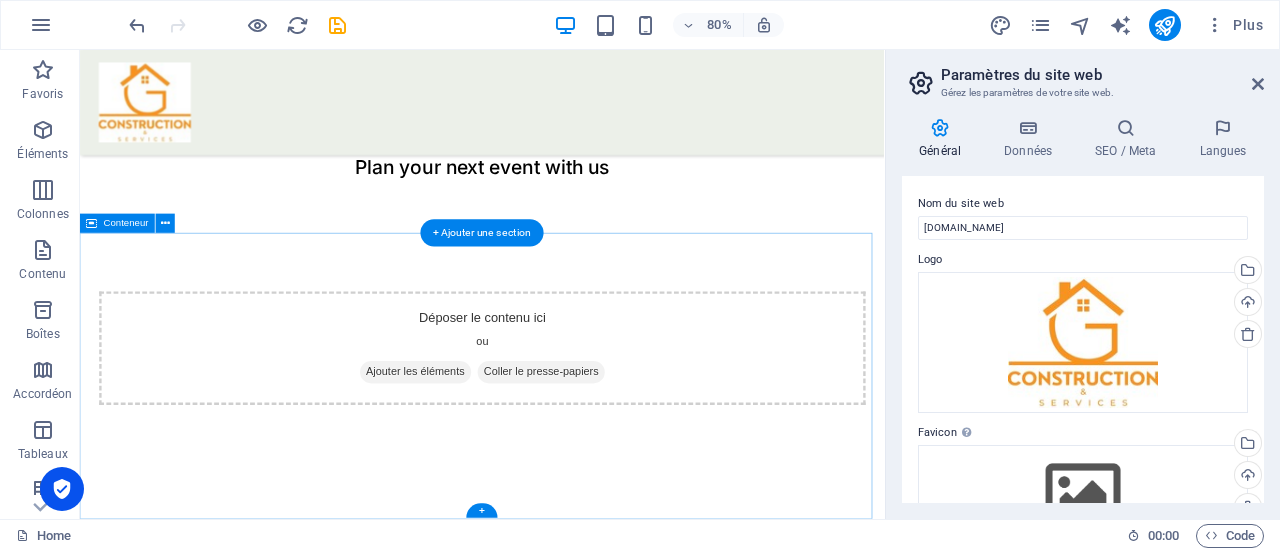 click on "Déposer le contenu ici ou  Ajouter les éléments  Coller le presse-papiers" at bounding box center (583, 423) 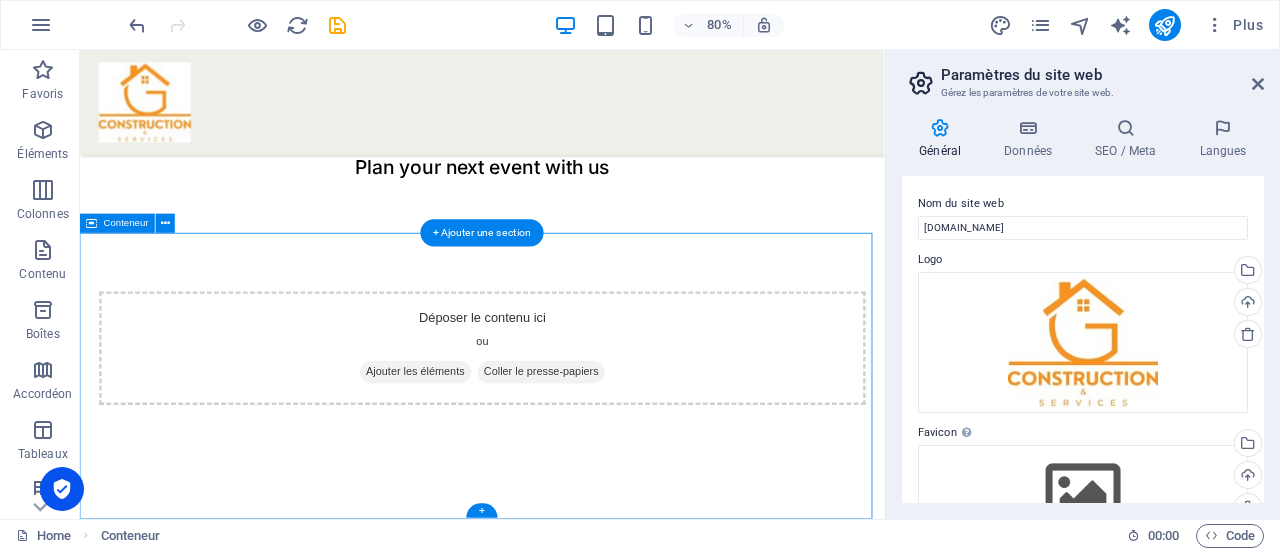 click on "Déposer le contenu ici ou  Ajouter les éléments  Coller le presse-papiers" at bounding box center (583, 423) 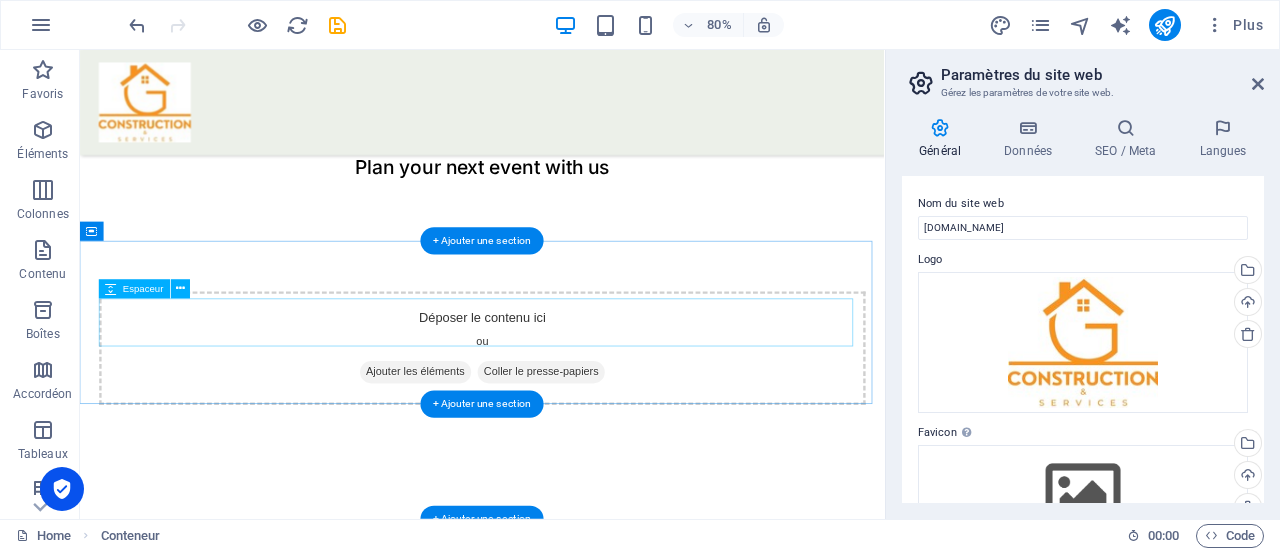 scroll, scrollTop: 1018, scrollLeft: 0, axis: vertical 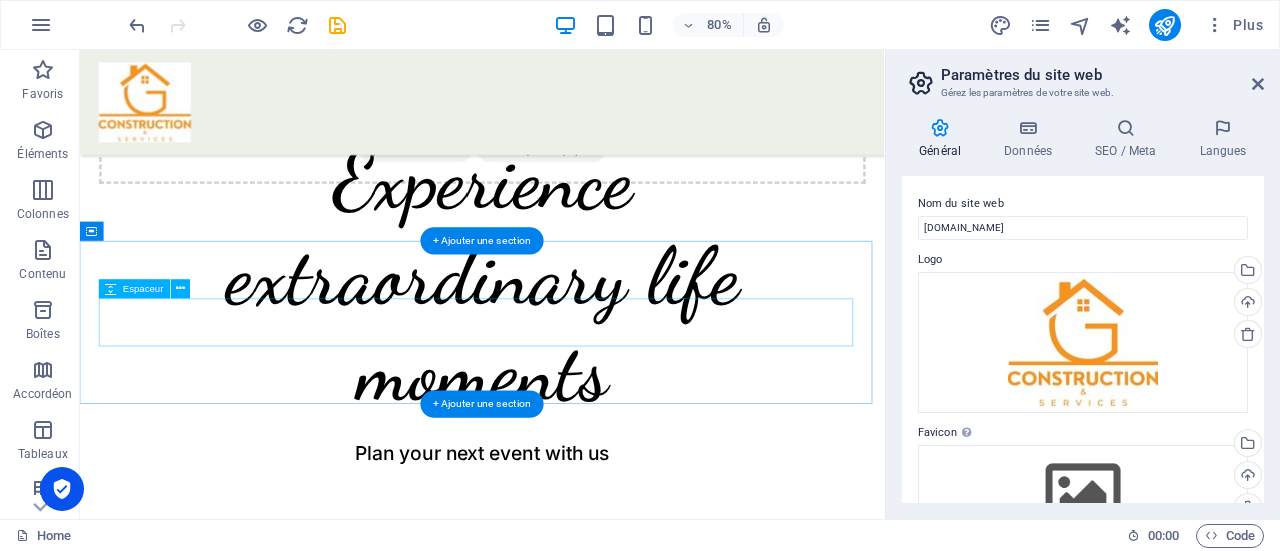 click at bounding box center [583, 392] 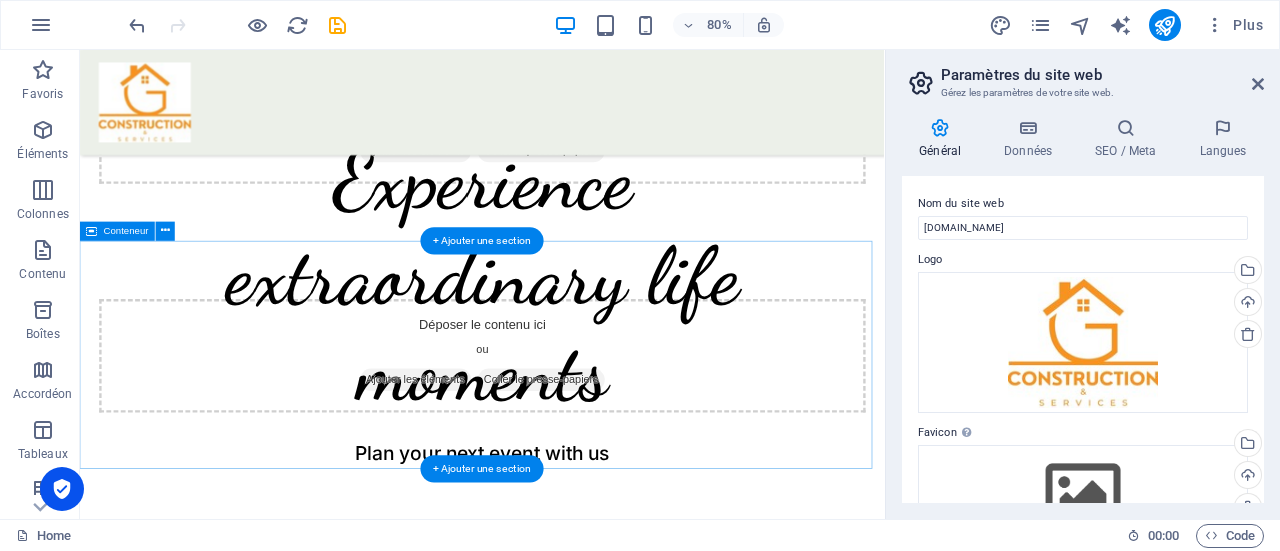 click on "Déposer le contenu ici ou  Ajouter les éléments  Coller le presse-papiers" at bounding box center [583, 433] 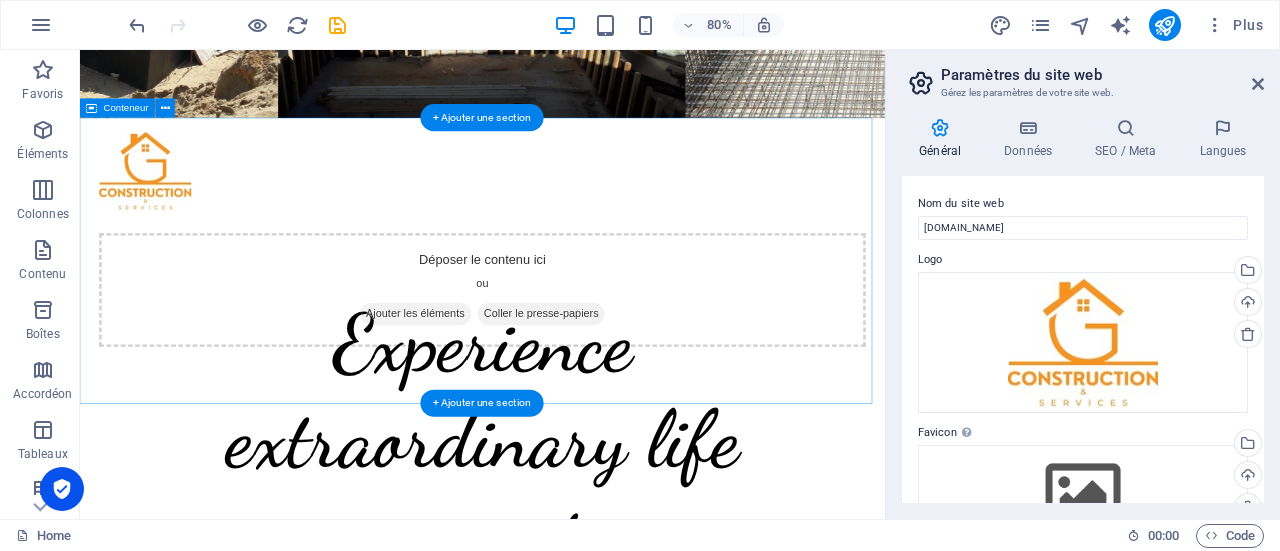 click on "Déposer le contenu ici ou  Ajouter les éléments  Coller le presse-papiers" at bounding box center (583, 351) 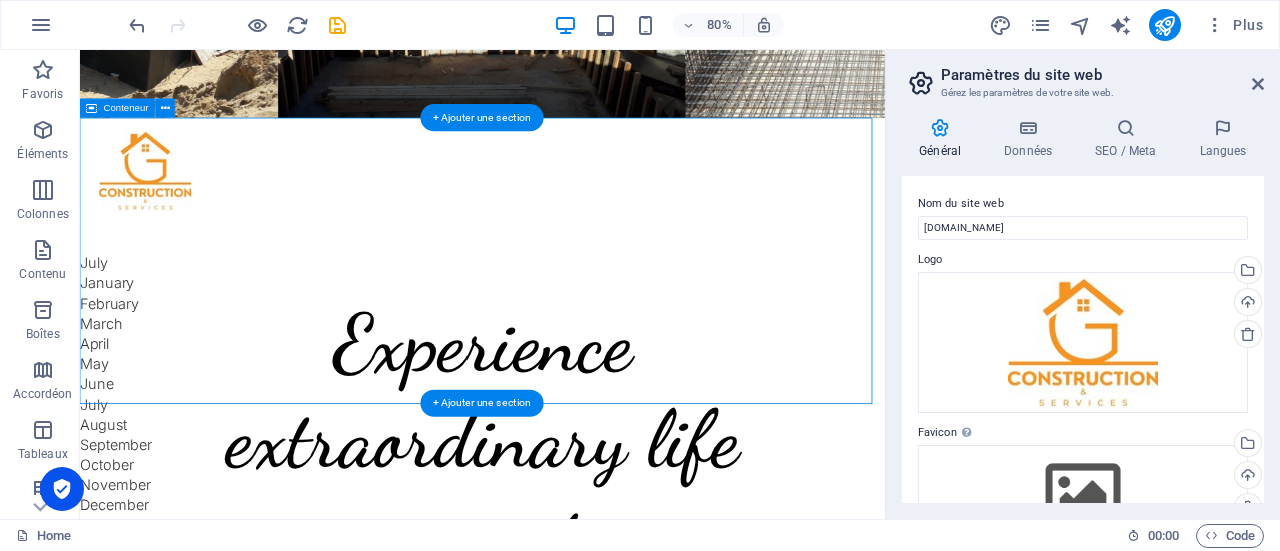 scroll, scrollTop: 457, scrollLeft: 0, axis: vertical 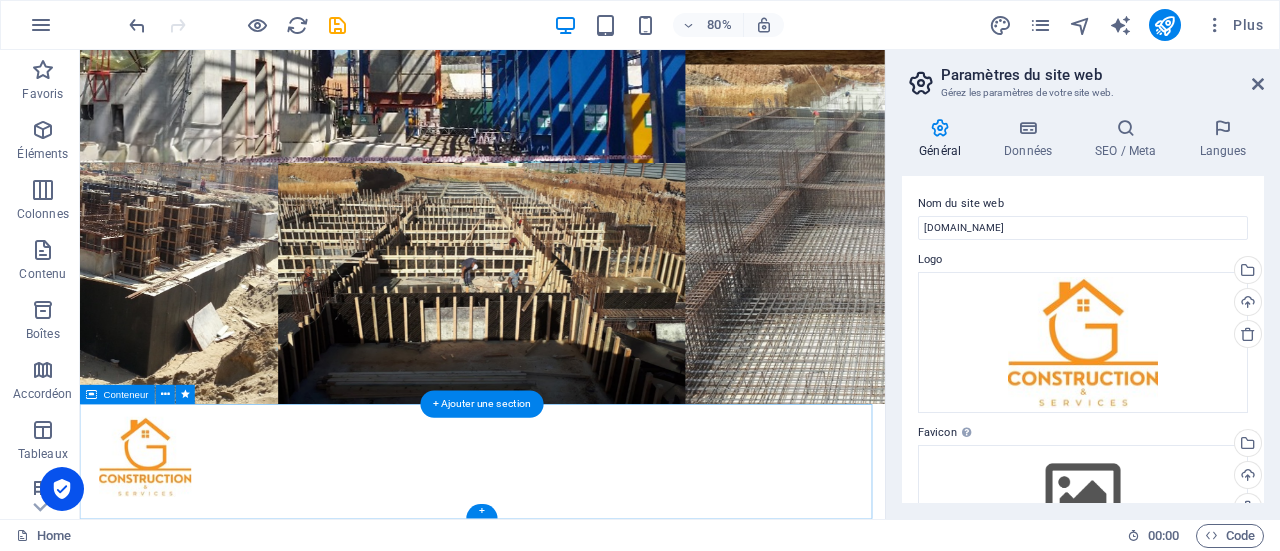 click at bounding box center [583, 565] 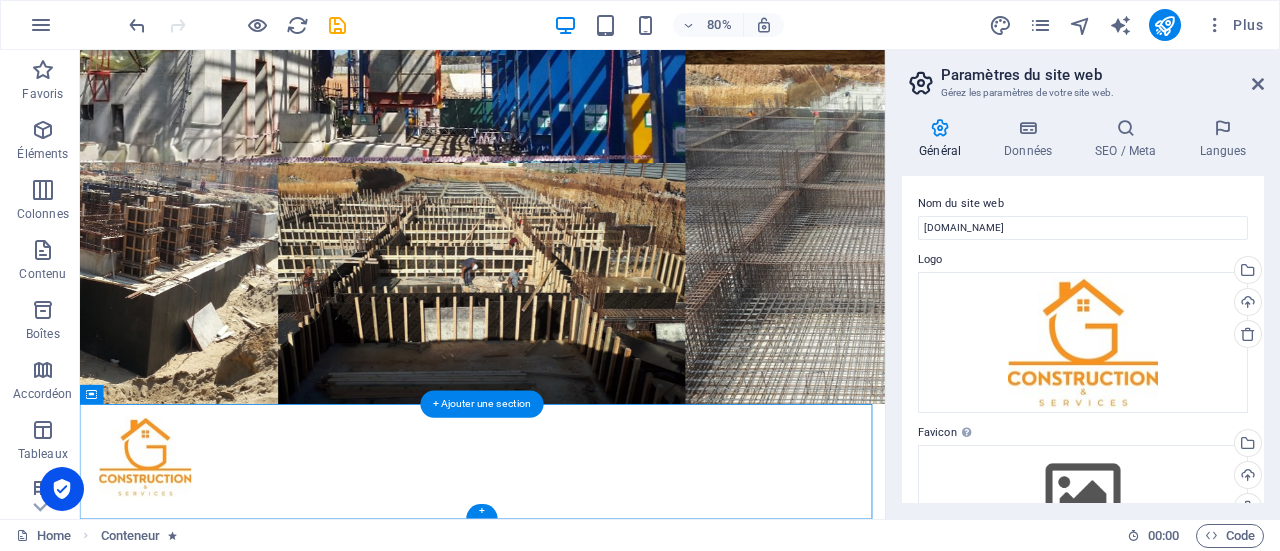 drag, startPoint x: 179, startPoint y: 447, endPoint x: 118, endPoint y: 612, distance: 175.91475 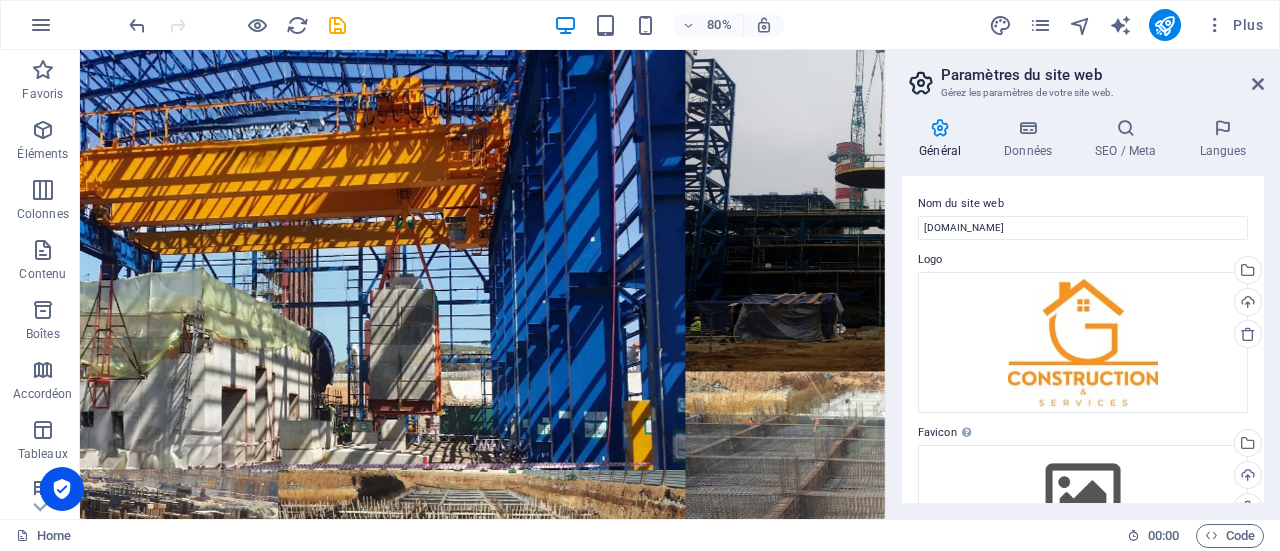 scroll, scrollTop: 92, scrollLeft: 0, axis: vertical 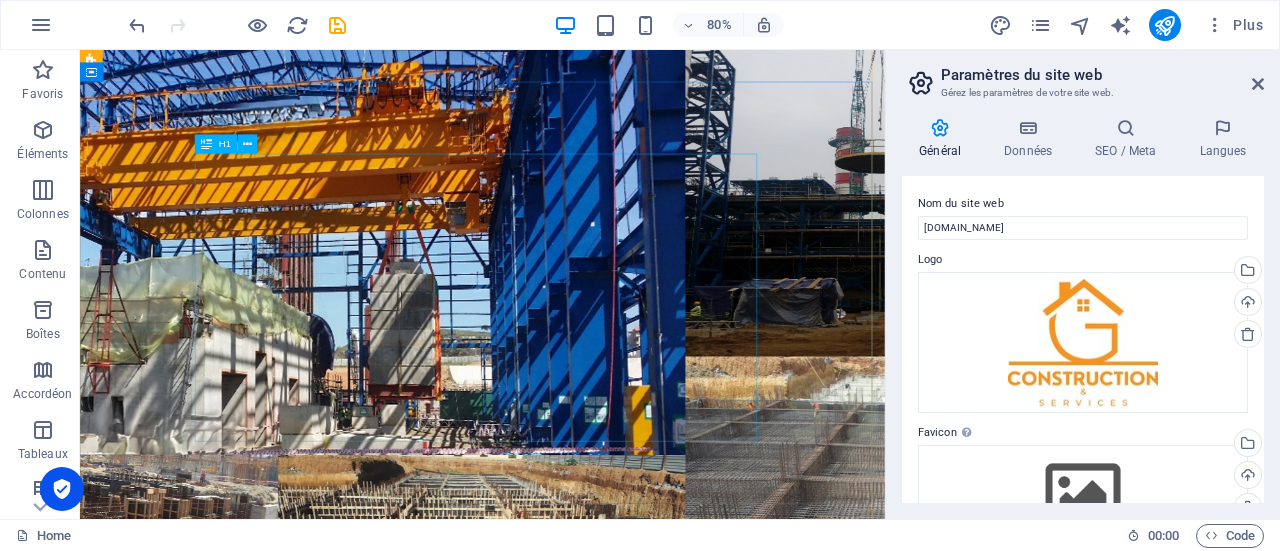 click on "Experience extraordinary life moments" at bounding box center (583, 1260) 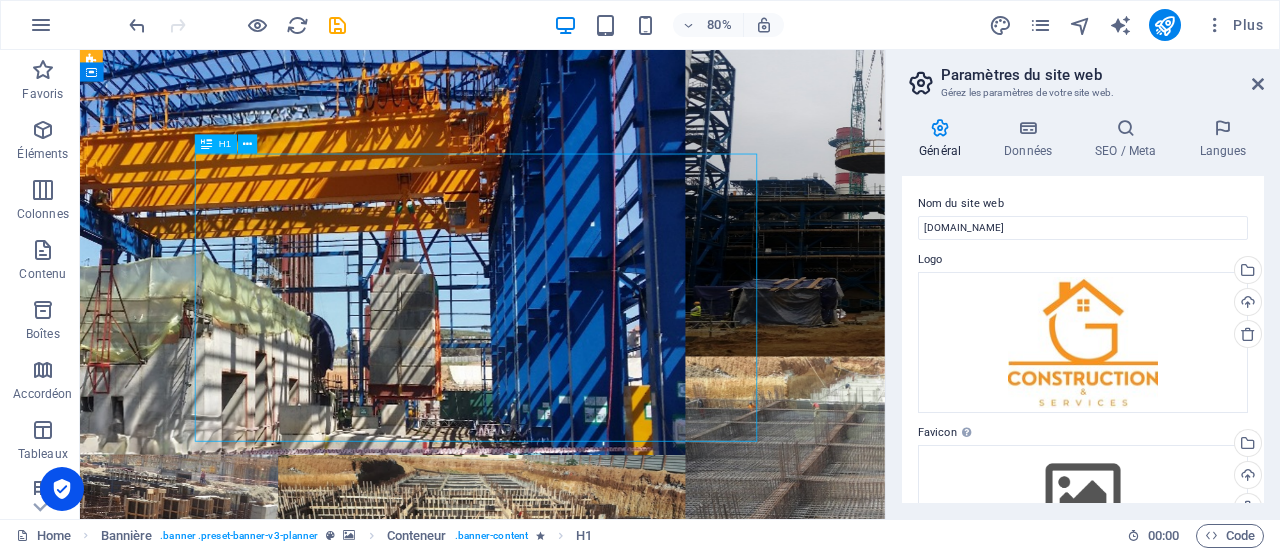 click on "Experience extraordinary life moments" at bounding box center [583, 1260] 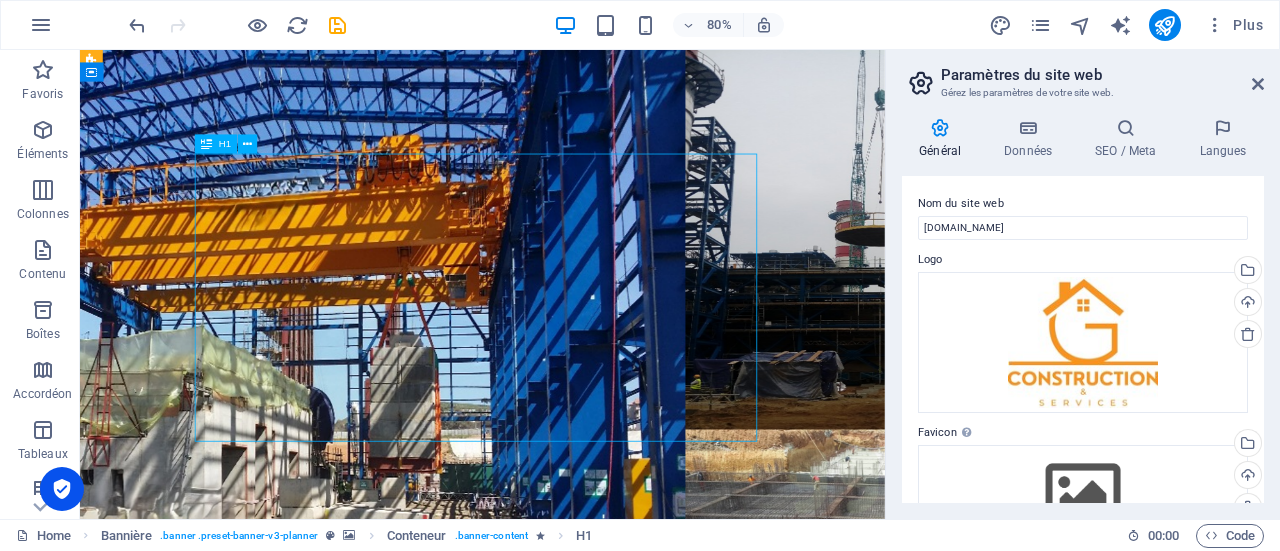 click on "Experience extraordinary life moments" at bounding box center (583, 1351) 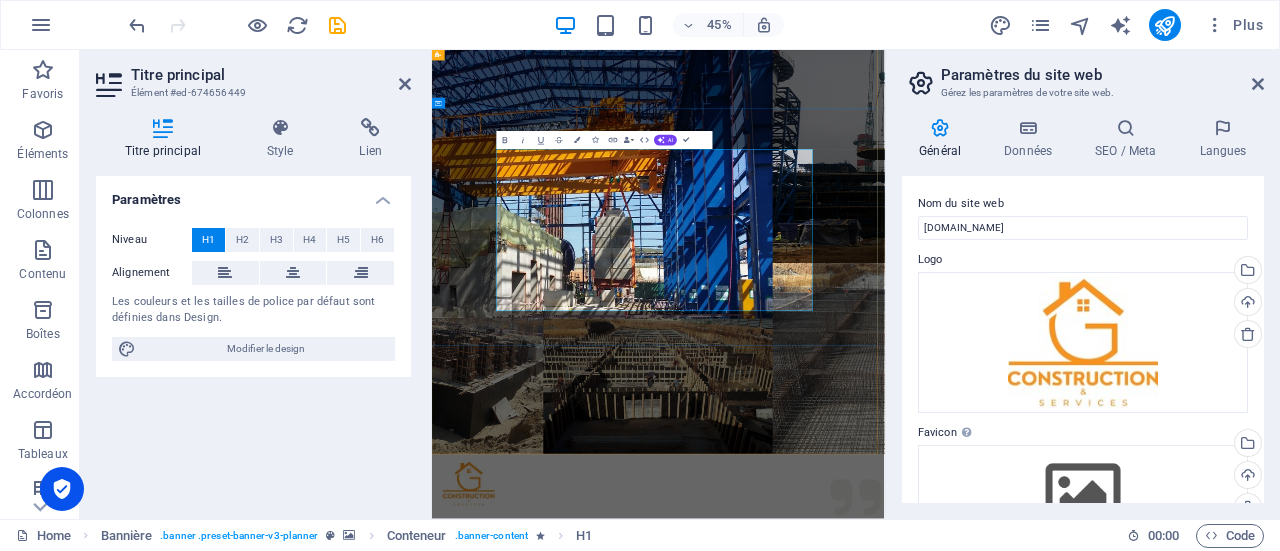 type 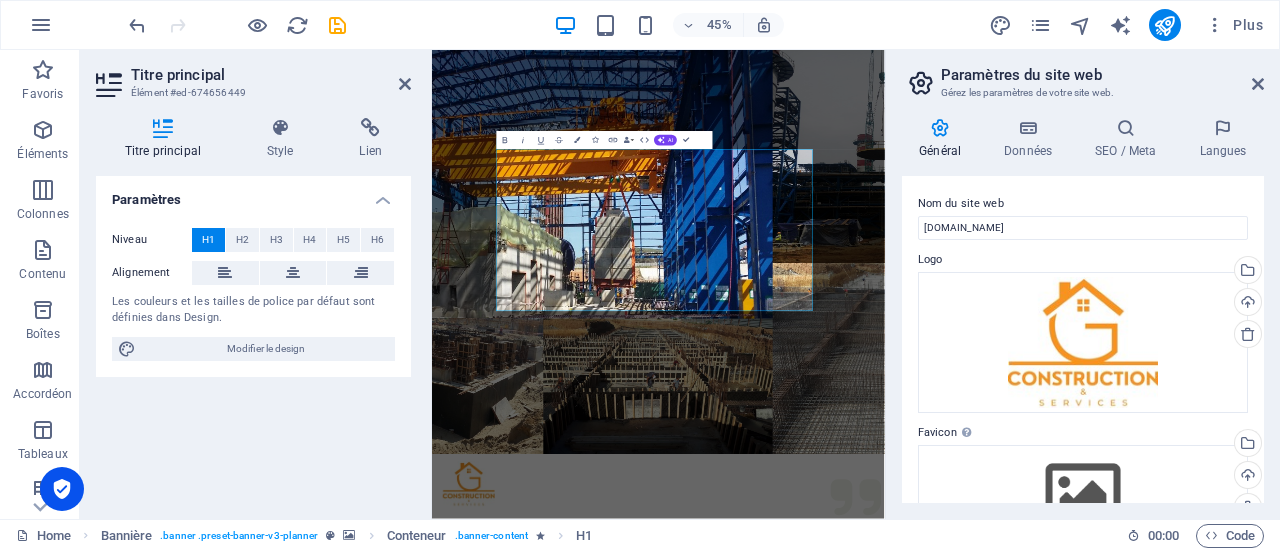 click at bounding box center [935, 499] 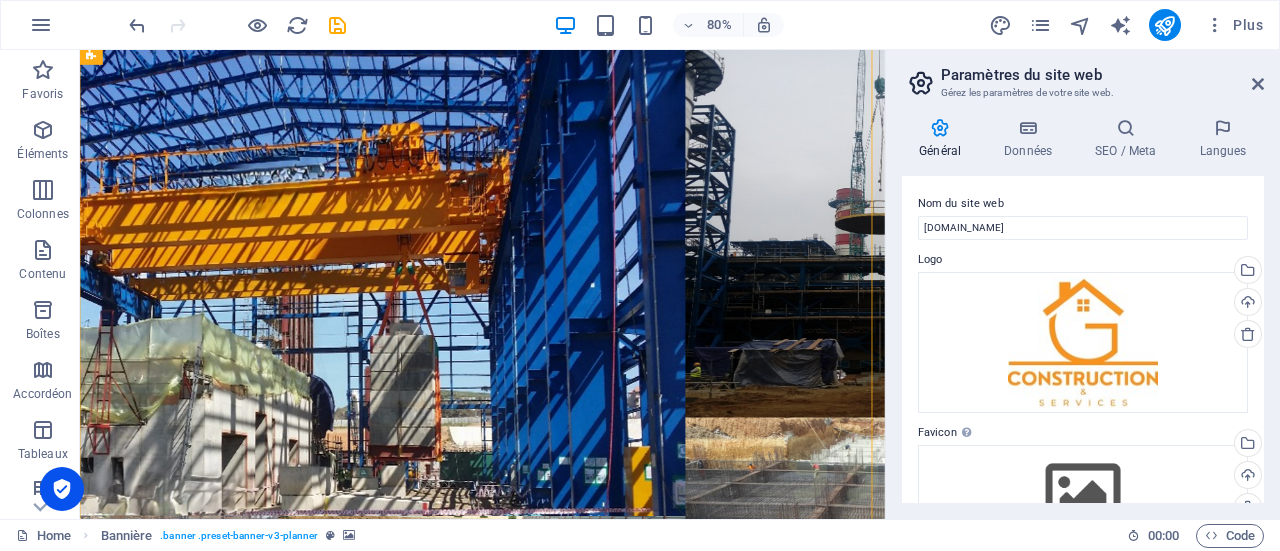 scroll, scrollTop: 0, scrollLeft: 0, axis: both 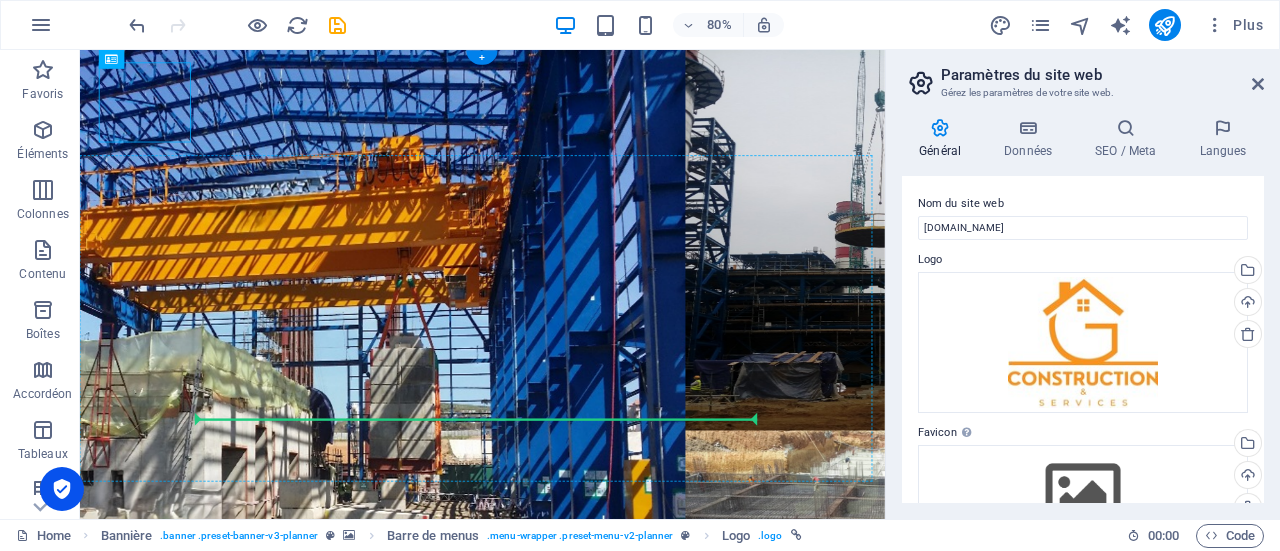 drag, startPoint x: 262, startPoint y: 107, endPoint x: 547, endPoint y: 399, distance: 408.03064 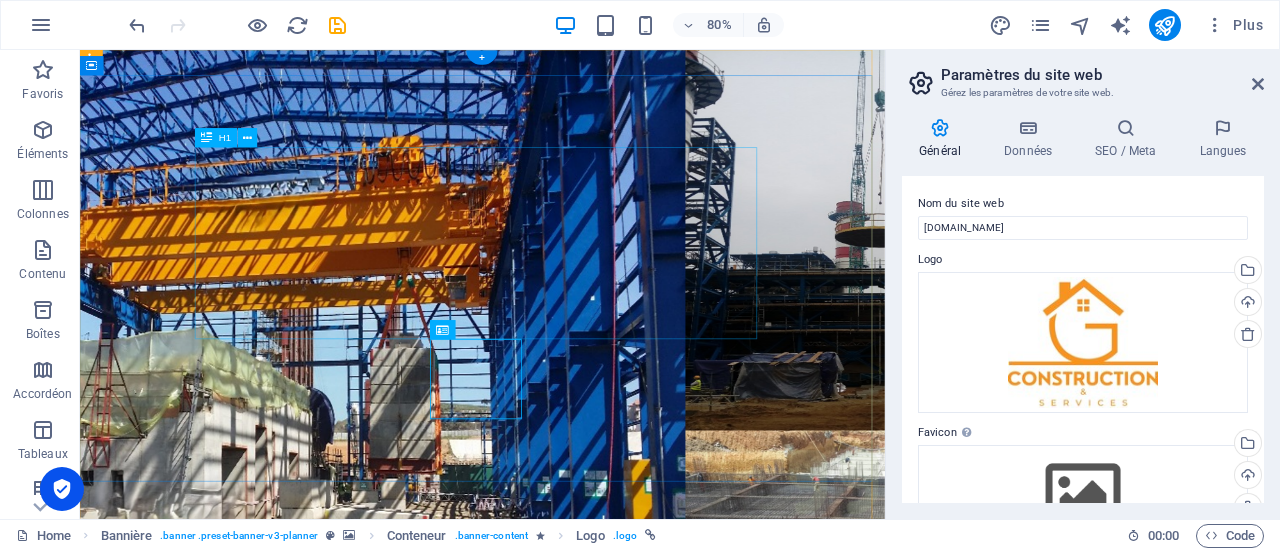 click on "LOADING  . . . ." at bounding box center (583, 1192) 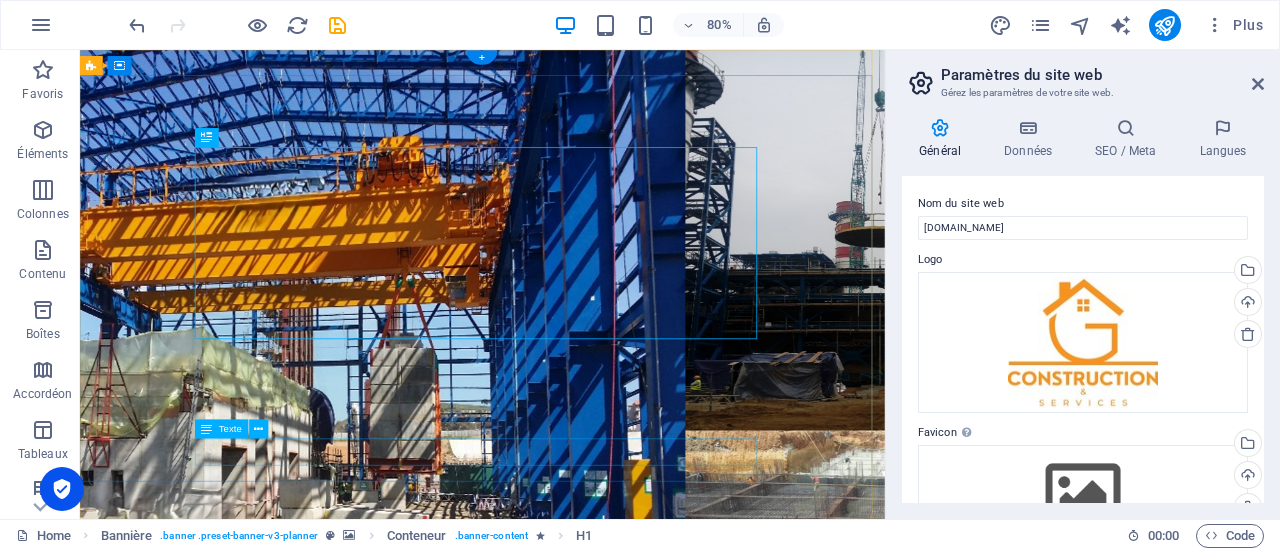 click on "Plan your next event with us" at bounding box center [583, 1453] 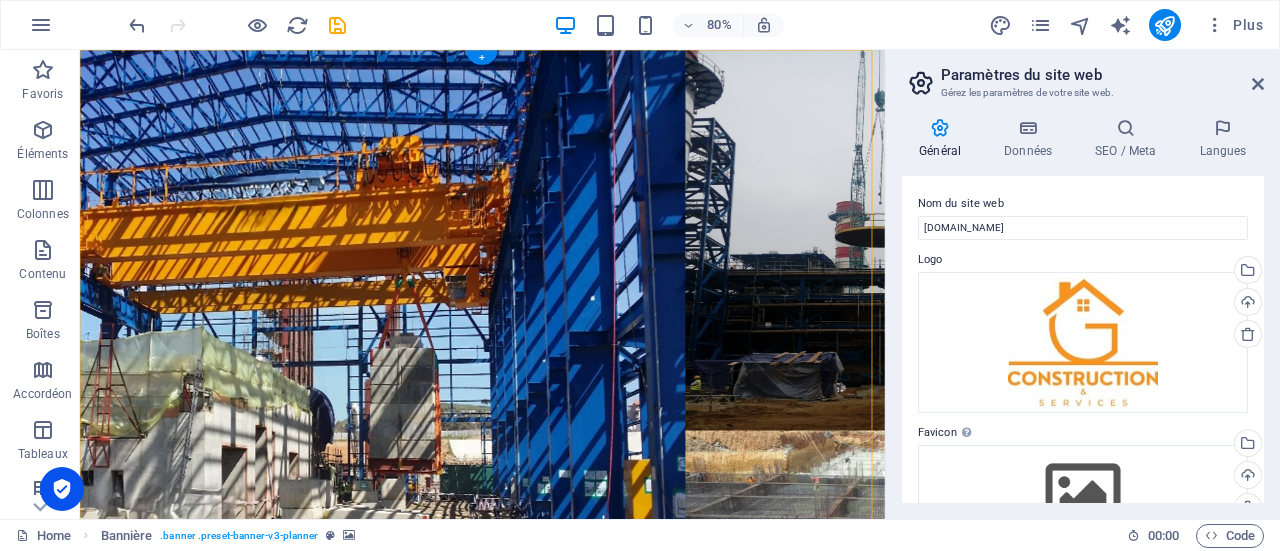 drag, startPoint x: 595, startPoint y: 451, endPoint x: 575, endPoint y: 128, distance: 323.6186 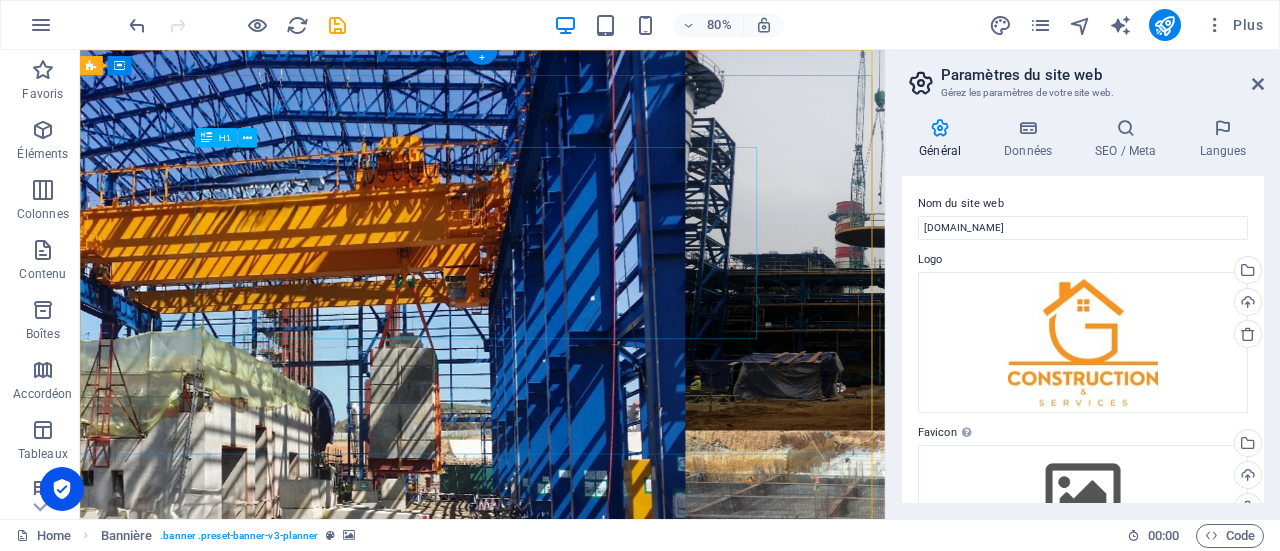 click on "LOADING  . . . ." at bounding box center (583, 1192) 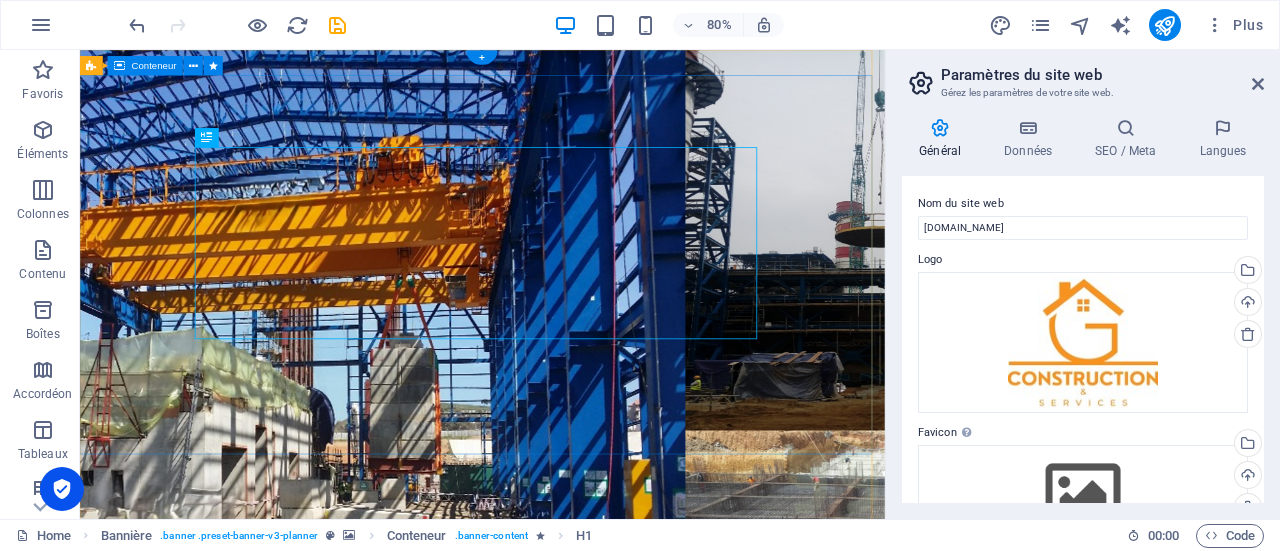 click on "LOADING  . . . ." at bounding box center [583, 1219] 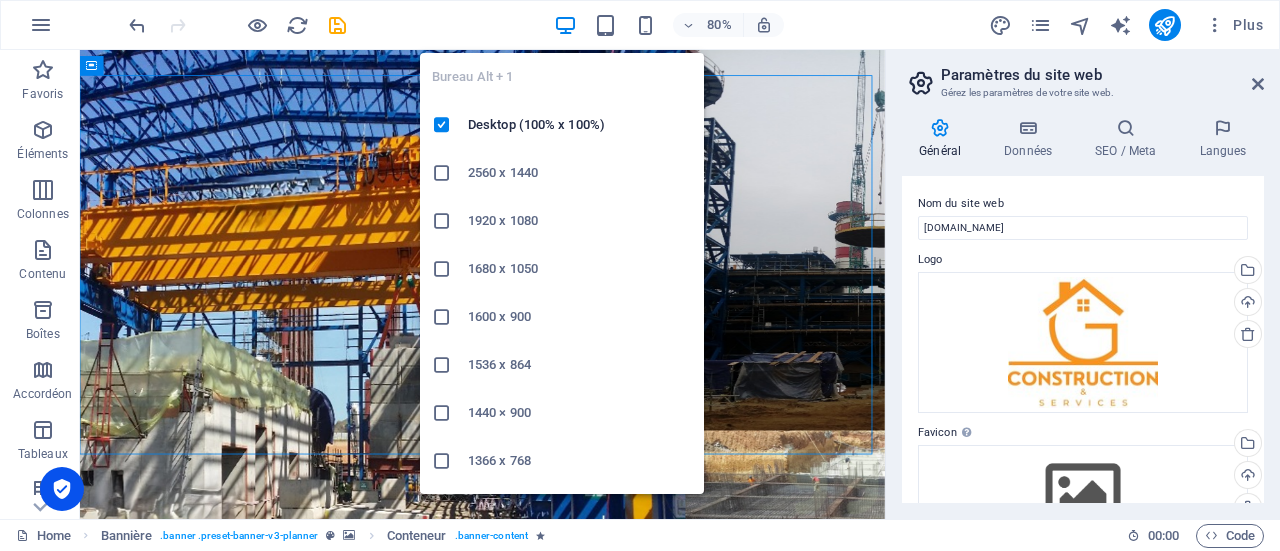 click at bounding box center (565, 25) 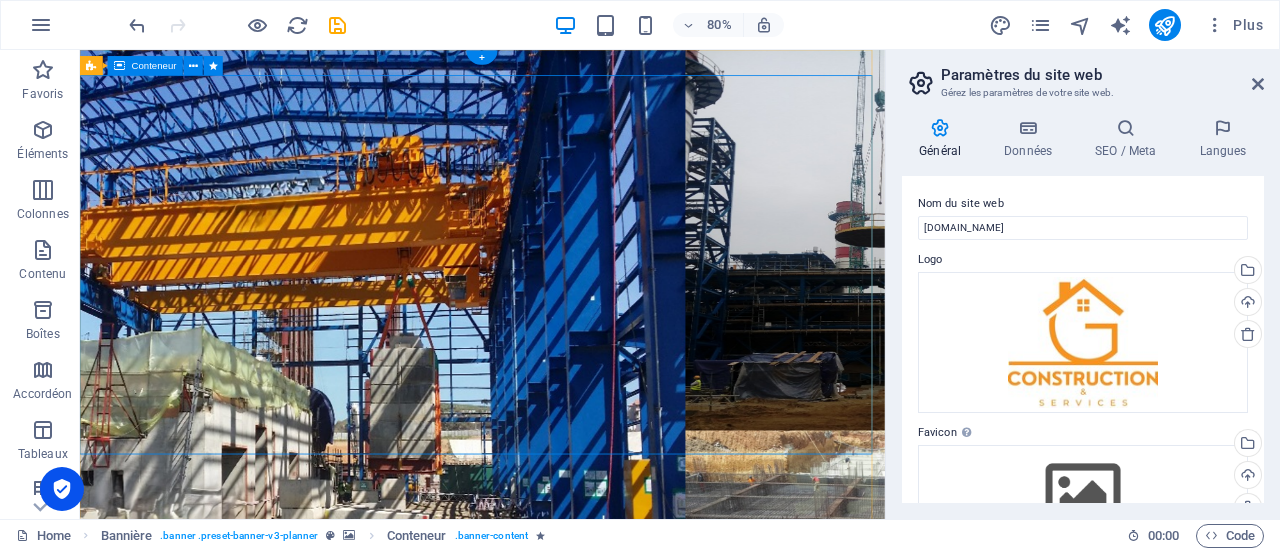click on "LOADING  . . . ." at bounding box center [583, 1219] 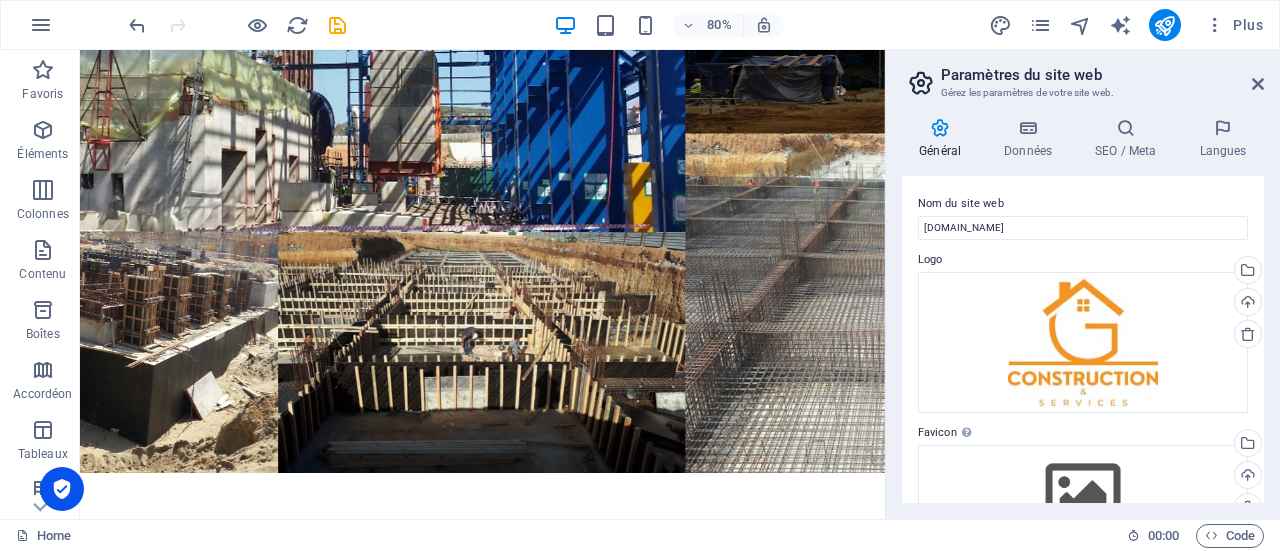 scroll, scrollTop: 441, scrollLeft: 0, axis: vertical 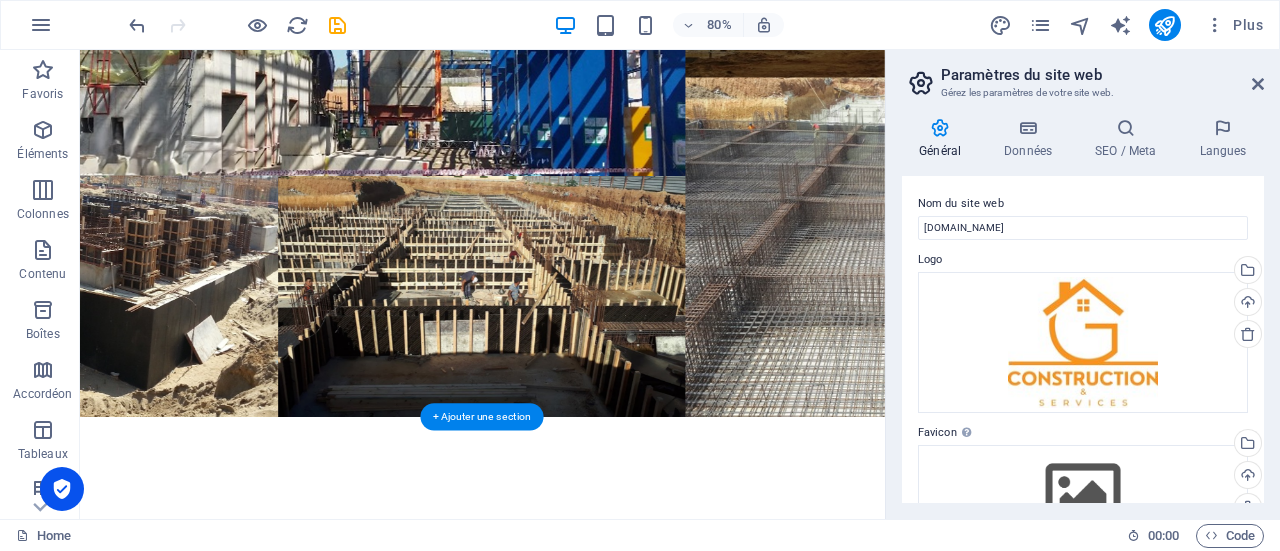 click at bounding box center [583, 59] 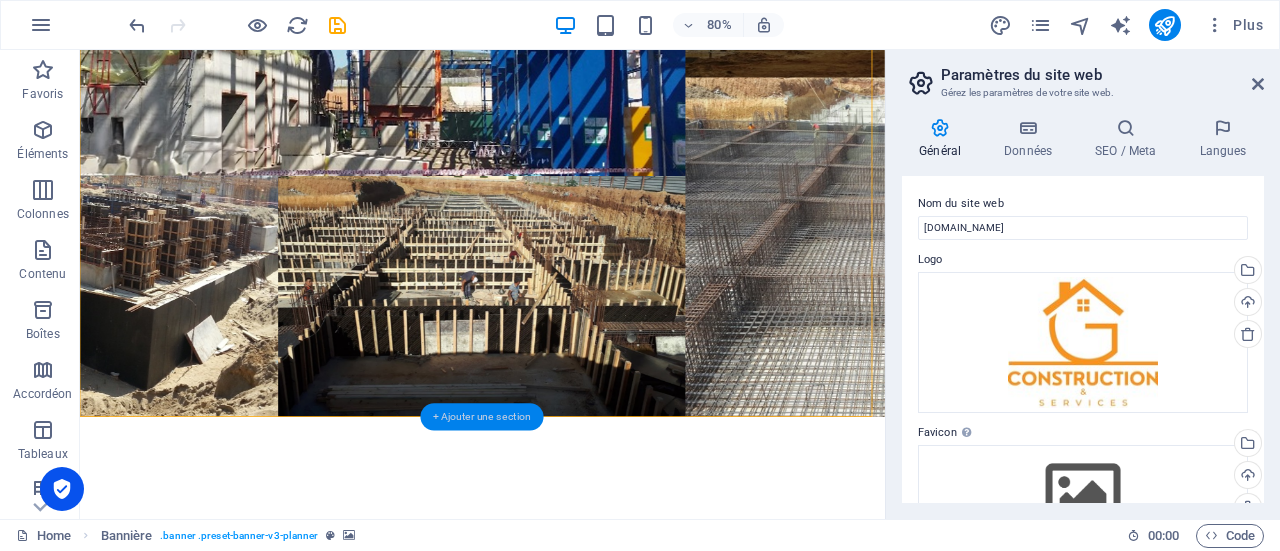 click on "+ Ajouter une section" at bounding box center (482, 416) 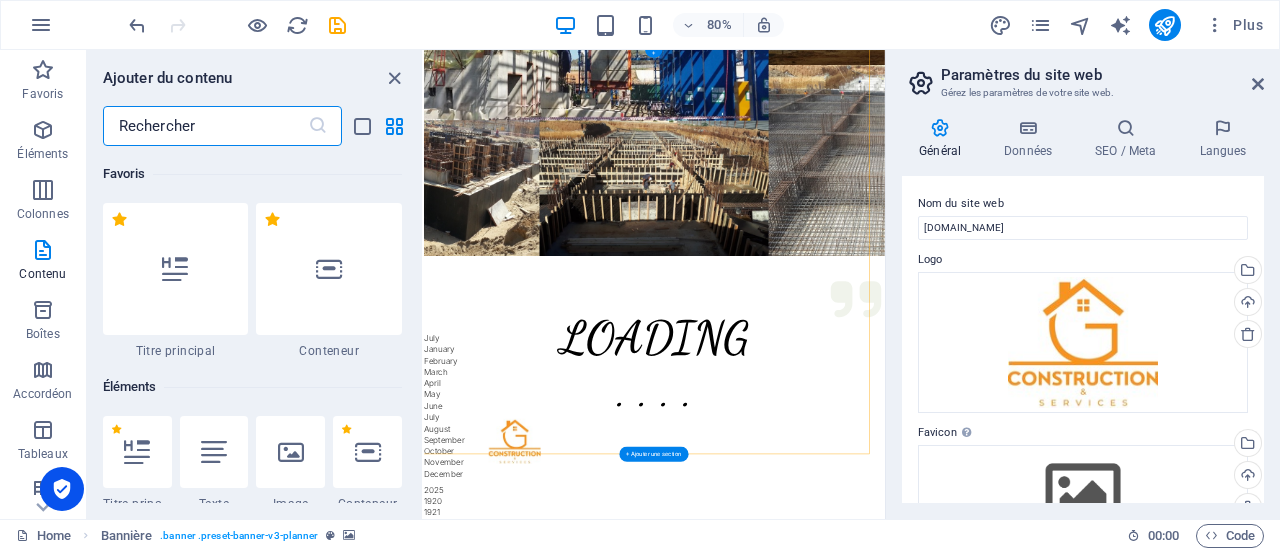 scroll, scrollTop: 1, scrollLeft: 0, axis: vertical 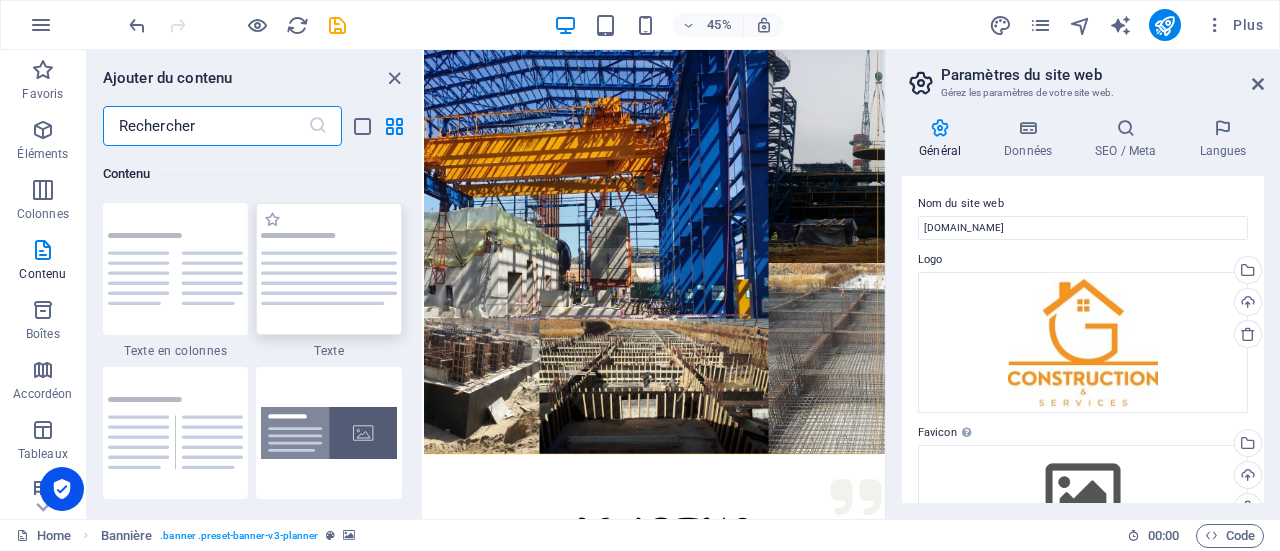click at bounding box center [329, 269] 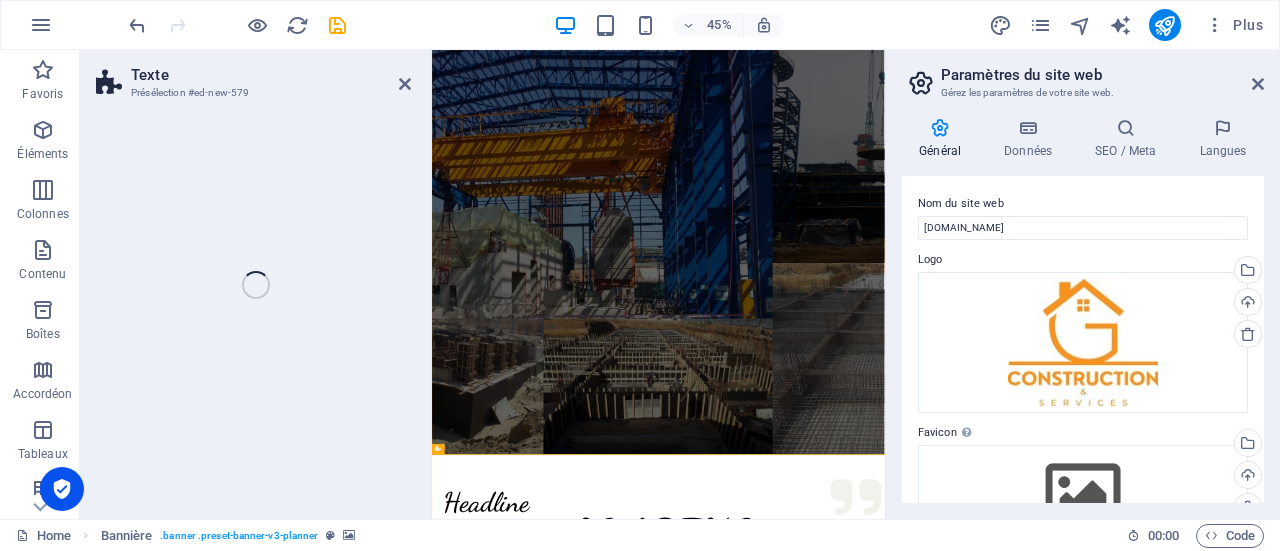 scroll, scrollTop: 0, scrollLeft: 0, axis: both 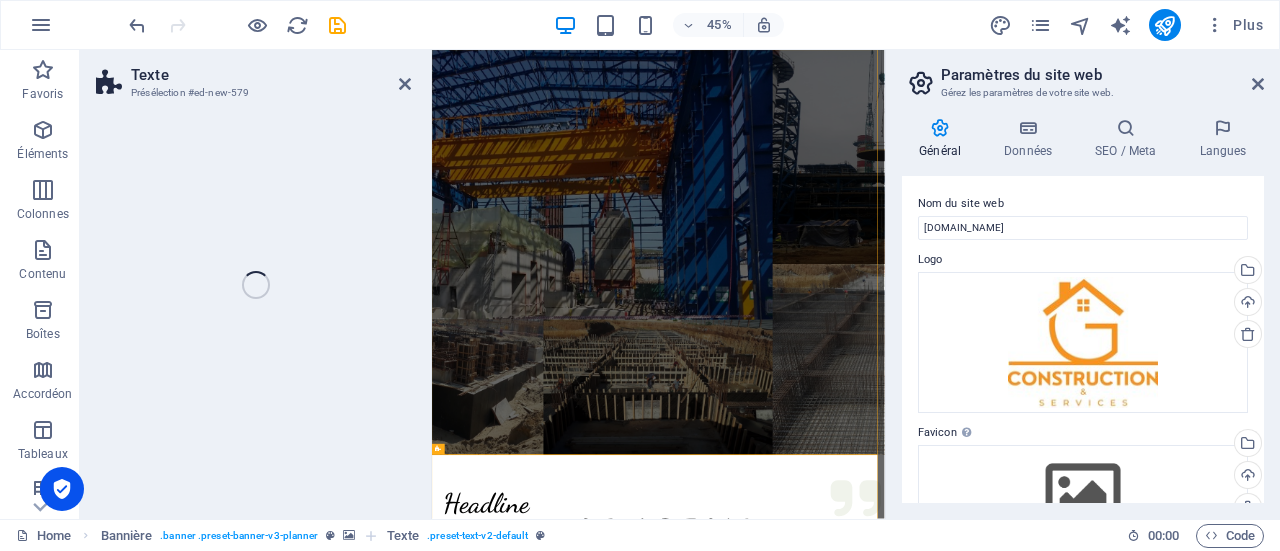 drag, startPoint x: 766, startPoint y: 349, endPoint x: 717, endPoint y: 757, distance: 410.93185 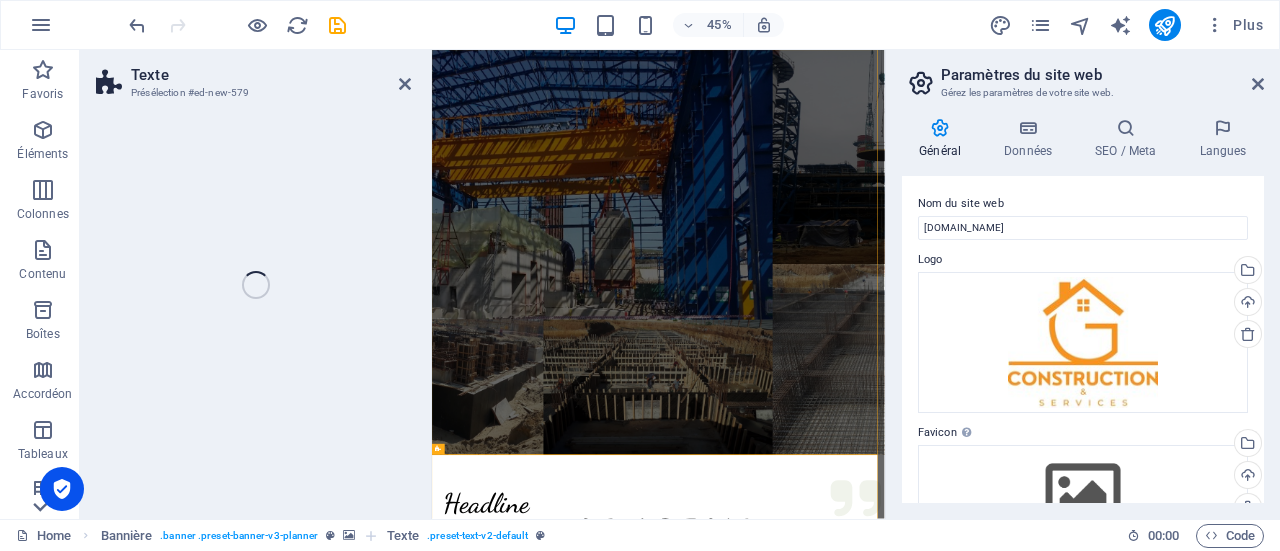 click 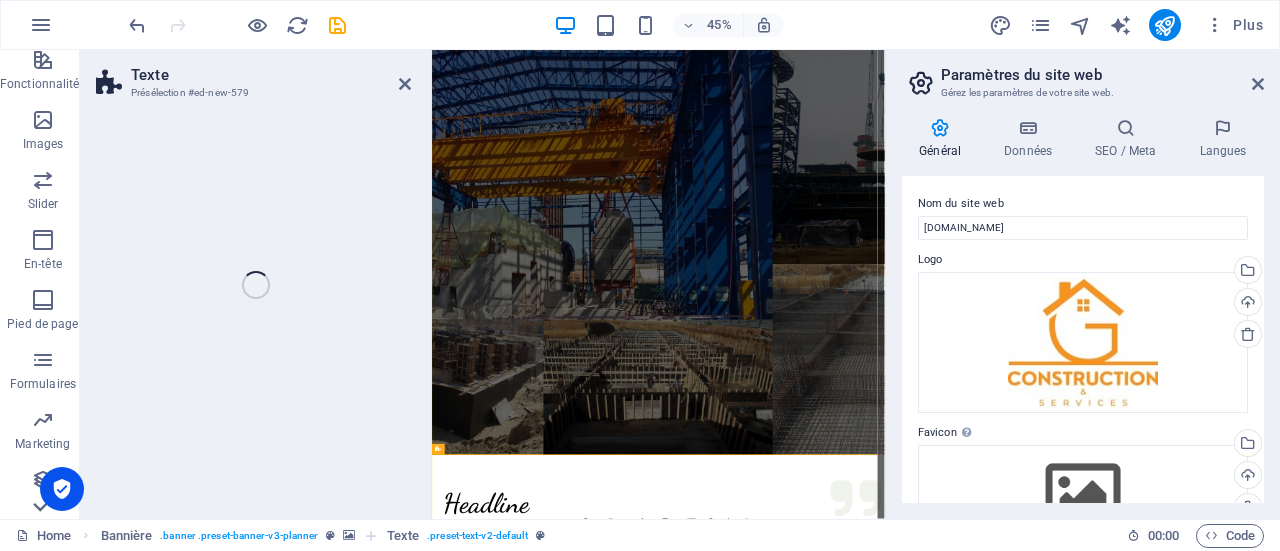 scroll, scrollTop: 430, scrollLeft: 0, axis: vertical 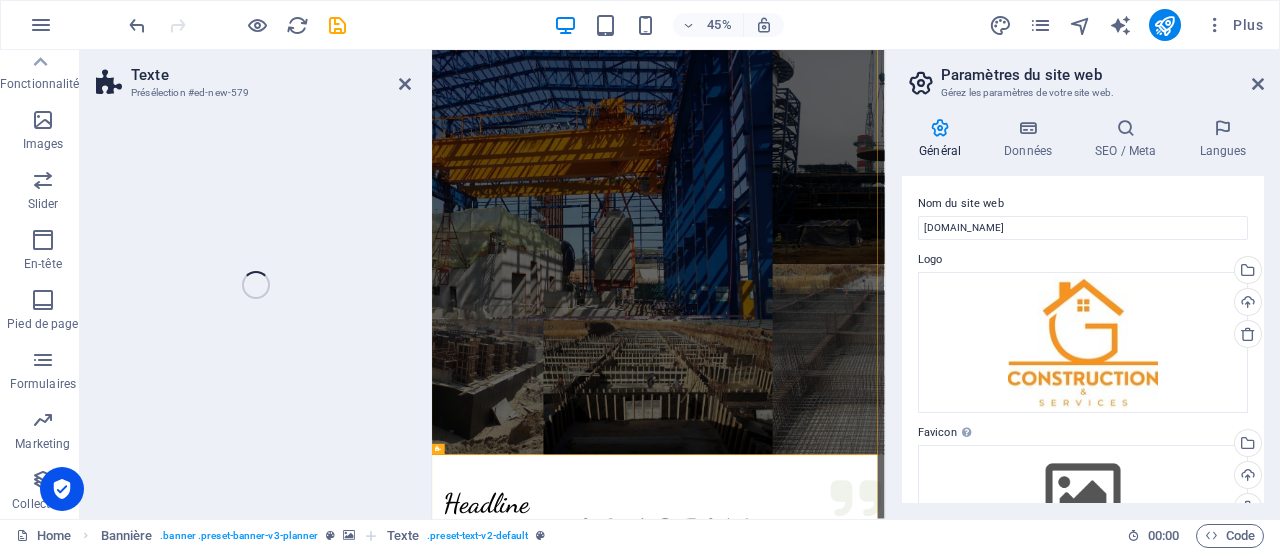 click on "Texte Présélection #ed-new-579
Glissez et déposez l'élément de votre choix pour remplacer le contenu existant. Appuyez sur "Ctrl" si vous voulez créer un nouvel élément.
H1   Bannière   Bannière   Conteneur   Bannière   Barre de menus   Menu   Logo   Conteneur   Texte   Espaceur   Bouton   Espaceur   Compteur   H2   Conteneur   HTML   Texte   Conteneur   Texte   Conteneur   HTML   Conteneur   HTML   Conteneur   Texte   HTML   Variable   H2   Espaceur   3 colonnes   Conteneur   H2   Conteneur   Conteneur   H2   Conteneur   Conteneur   Icône   Texte   Conteneur   Espaceur   Espaceur   H2   E-mail   Formulaire de contact   Formulaire   Champ de saisie   Date   Champ de saisie   Champ de saisie   Formulaire   Champ de saisie   Zone de texte   Variable   H2   Conteneur   Espaceur   Conteneur   3 colonnes   Variable   Pied de page Thrud   Espaceur   Conteneur   Conteneur   Conteneur   Texte   Espaceur   Conteneur   Icônes des réseaux sociaux   Conteneur     Icône   Conteneur" at bounding box center [482, 284] 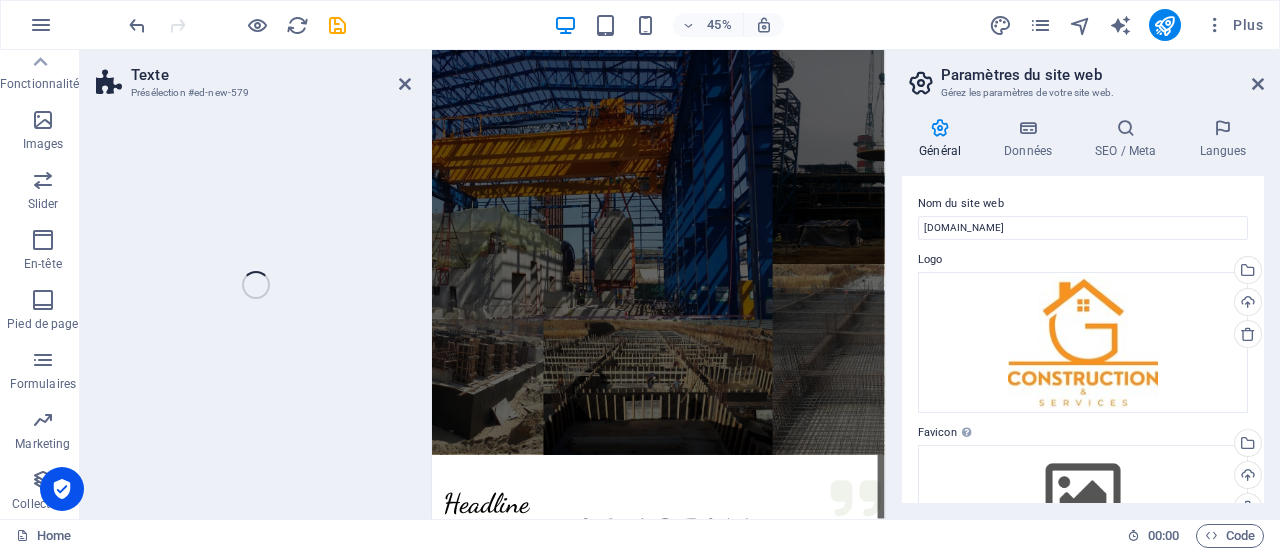 click on "Texte Présélection #ed-new-579
Glissez et déposez l'élément de votre choix pour remplacer le contenu existant. Appuyez sur "Ctrl" si vous voulez créer un nouvel élément.
H1   Bannière   Bannière   Conteneur   Bannière   Barre de menus   Menu   Logo   Conteneur   Texte   Espaceur   Bouton   Espaceur   Compteur   H2   Conteneur   HTML   Texte   Conteneur   Texte   Conteneur   HTML   Conteneur   HTML   Conteneur   Texte   HTML   Variable   H2   Espaceur   3 colonnes   Conteneur   H2   Conteneur   Conteneur   H2   Conteneur   Conteneur   Icône   Texte   Conteneur   Espaceur   Espaceur   H2   E-mail   Formulaire de contact   Formulaire   Champ de saisie   Date   Champ de saisie   Champ de saisie   Formulaire   Champ de saisie   Zone de texte   Variable   H2   Conteneur   Espaceur   Conteneur   3 colonnes   Variable   Pied de page Thrud   Espaceur   Conteneur   Conteneur   Conteneur   Texte   Espaceur   Conteneur   Icônes des réseaux sociaux   Conteneur     Icône   Conteneur" at bounding box center [482, 284] 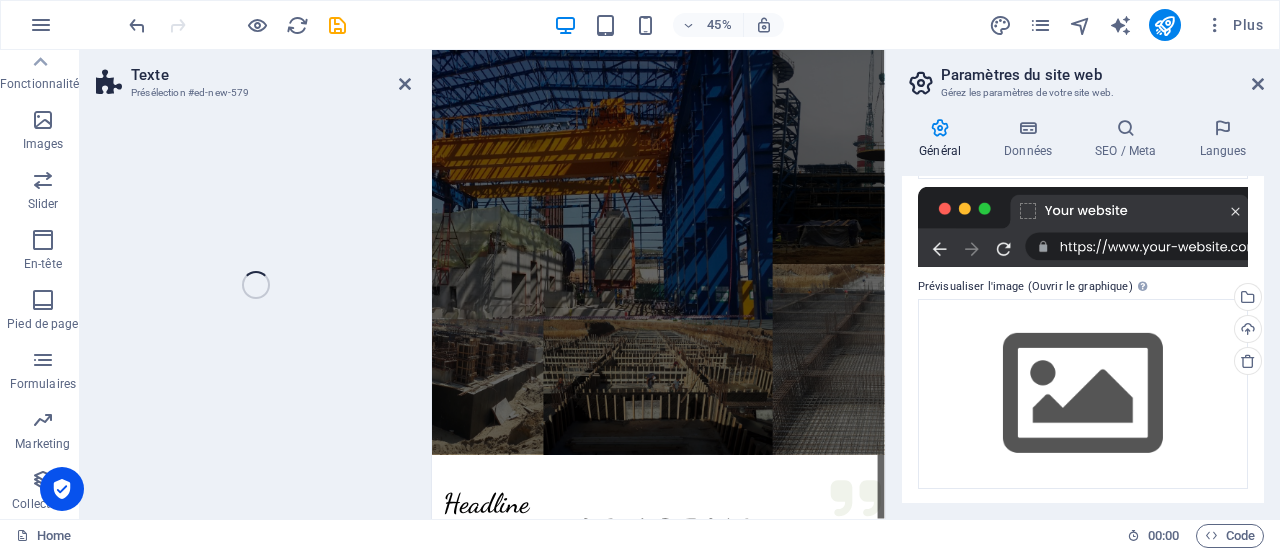 scroll, scrollTop: 0, scrollLeft: 0, axis: both 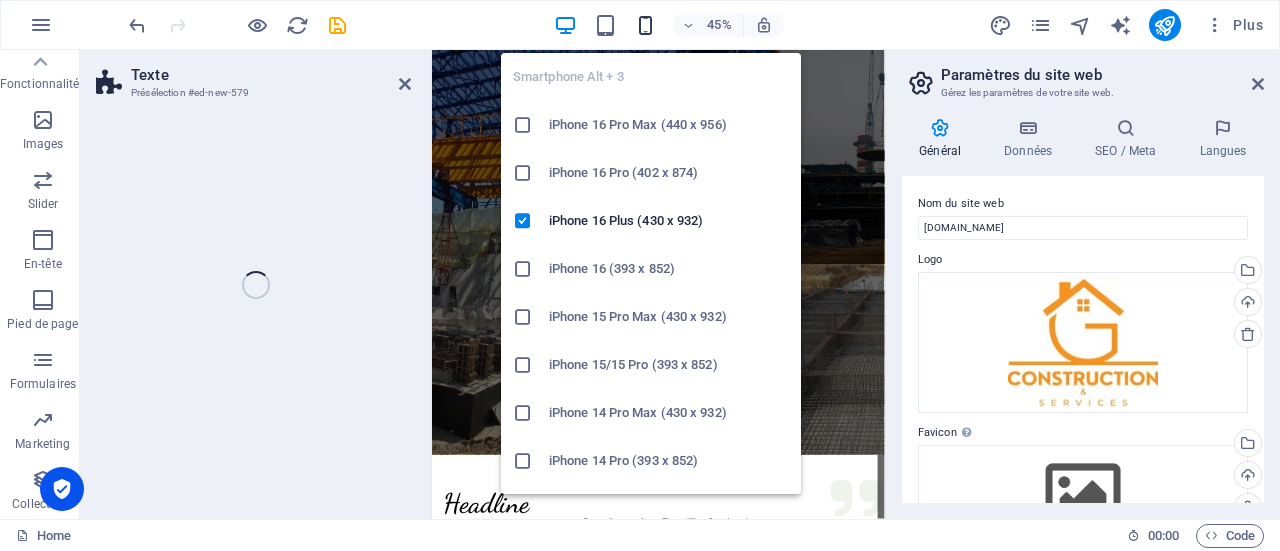 click at bounding box center [645, 25] 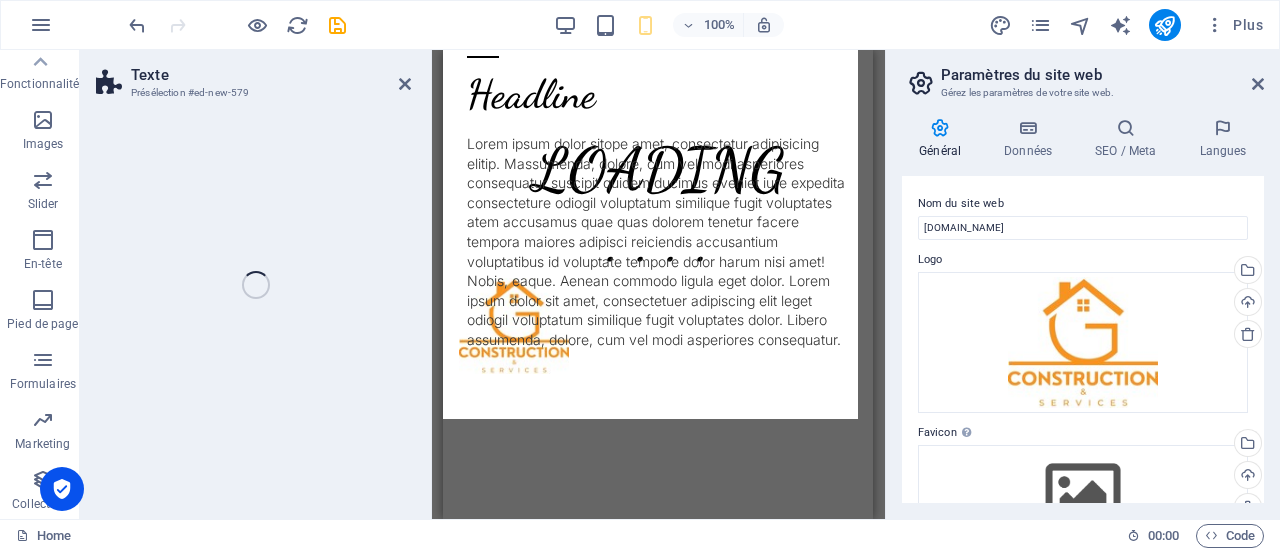 scroll, scrollTop: 0, scrollLeft: 0, axis: both 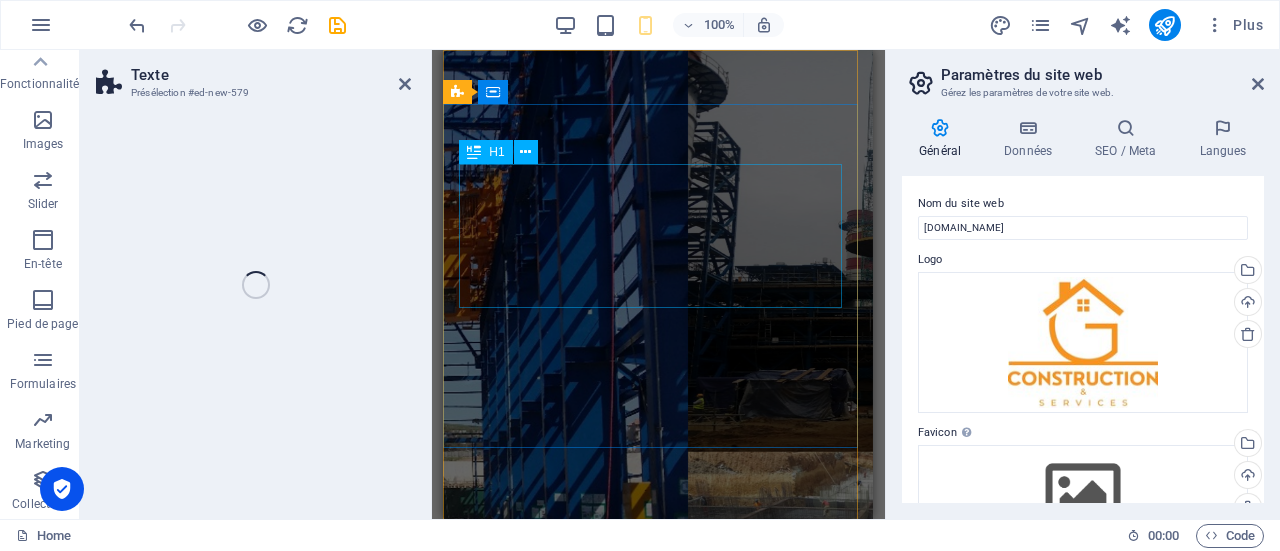 click on "LOADING  . . . ." at bounding box center [658, 996] 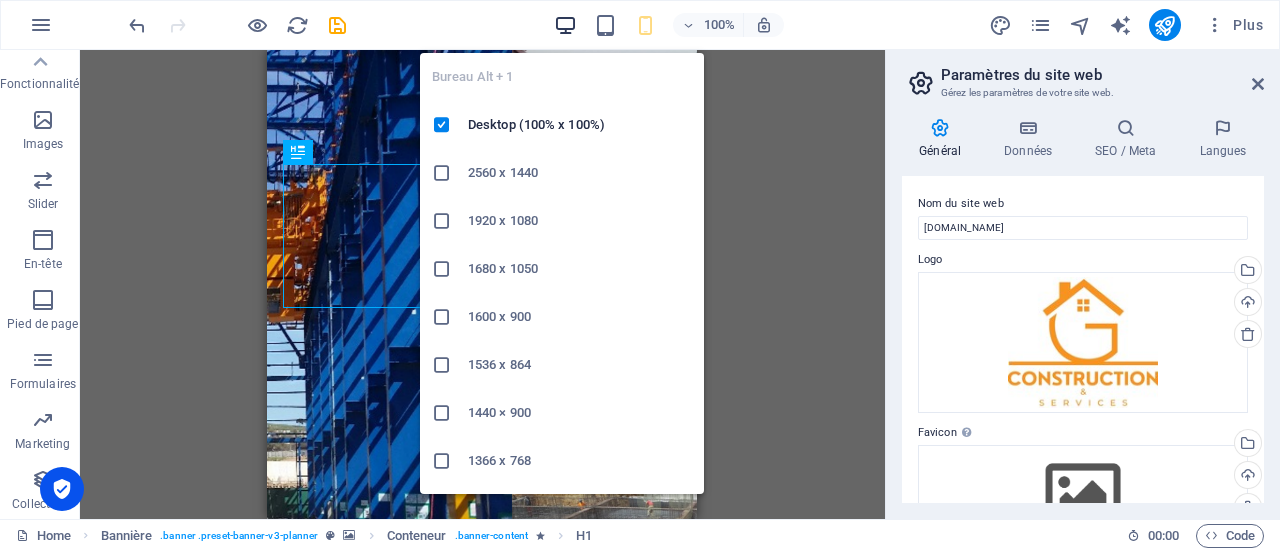 click at bounding box center (565, 25) 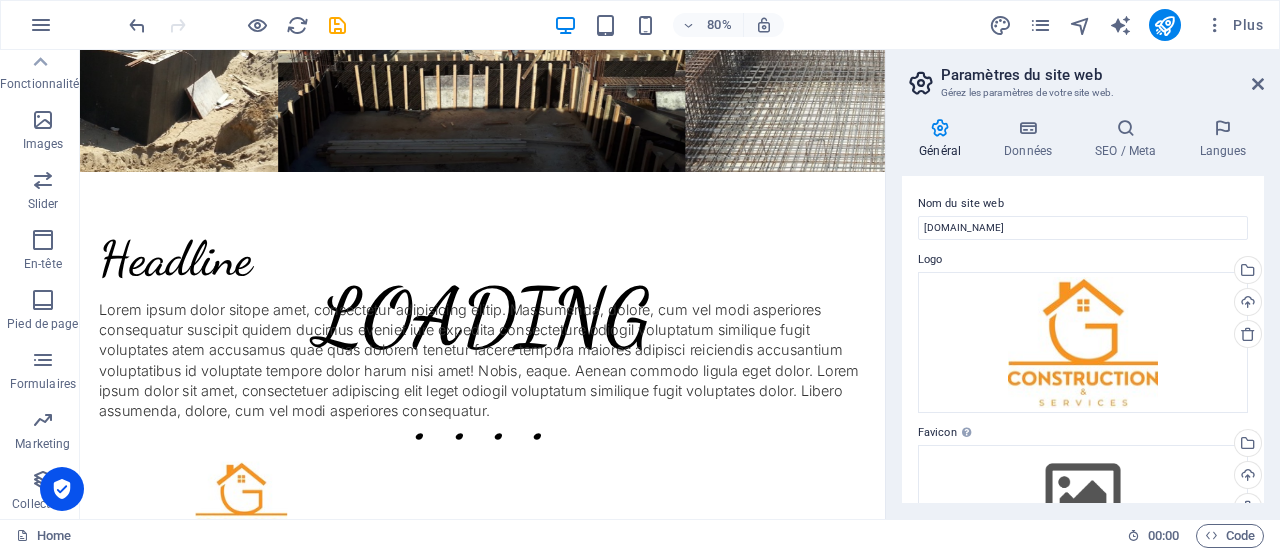 scroll, scrollTop: 813, scrollLeft: 0, axis: vertical 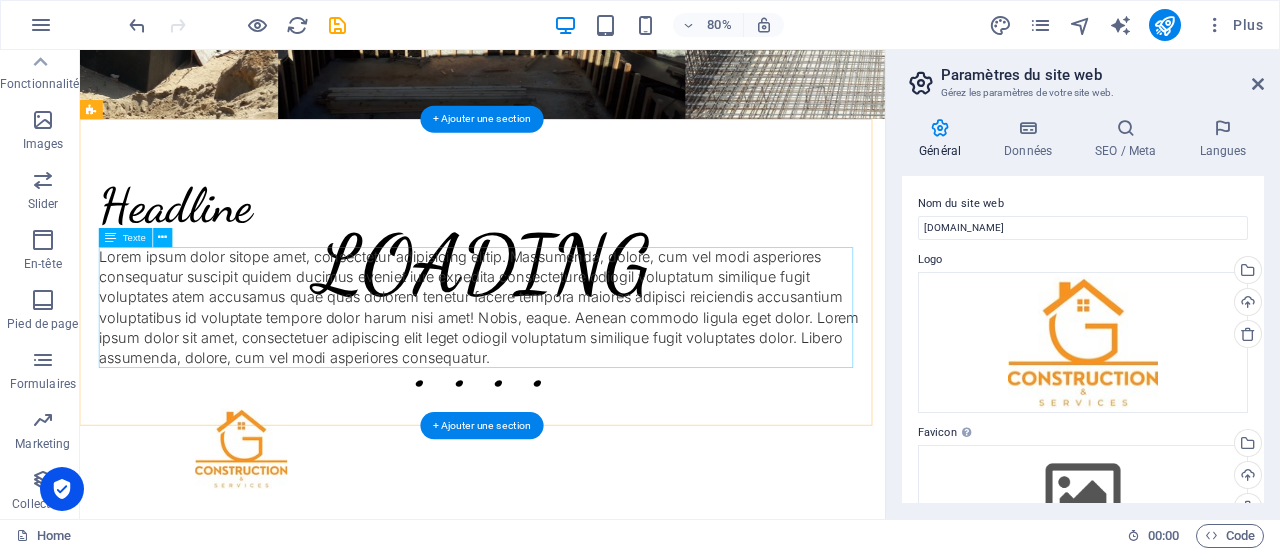 click on "Lorem ipsum dolor sitope amet, consectetur adipisicing elitip. Massumenda, dolore, cum vel modi asperiores consequatur suscipit quidem ducimus eveniet iure expedita consecteture odiogil voluptatum similique fugit voluptates atem accusamus quae quas dolorem tenetur facere tempora maiores adipisci reiciendis accusantium voluptatibus id voluptate tempore dolor harum nisi amet! Nobis, eaque. Aenean commodo ligula eget dolor. Lorem ipsum dolor sit amet, consectetuer adipiscing elit leget odiogil voluptatum similique fugit voluptates dolor. Libero assumenda, dolore, cum vel modi asperiores consequatur." at bounding box center [583, 372] 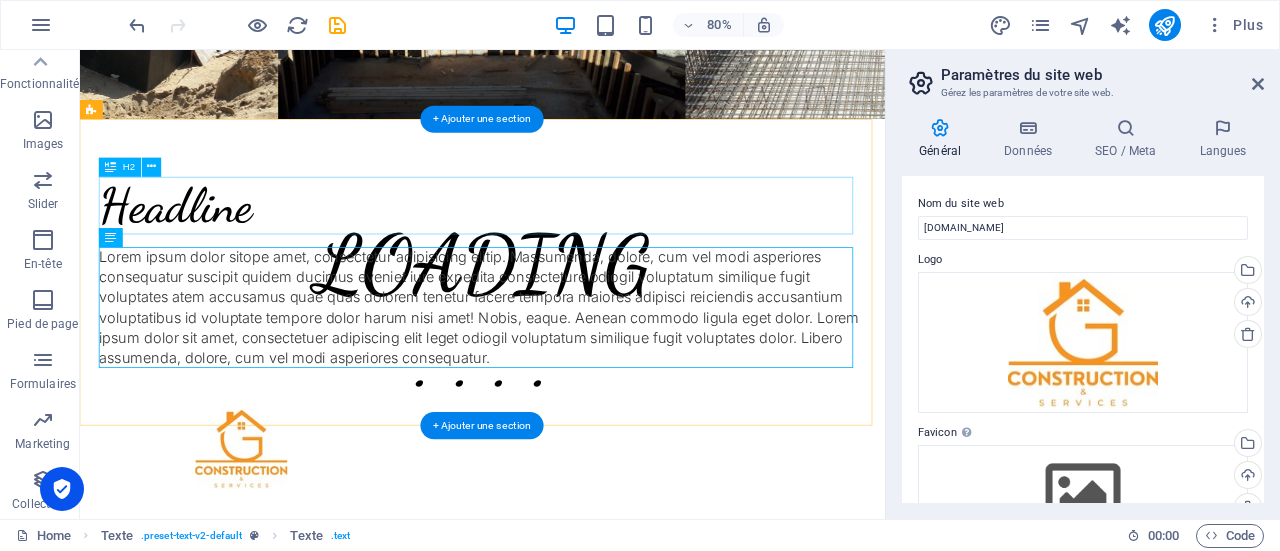 click on "Headline" at bounding box center (583, 245) 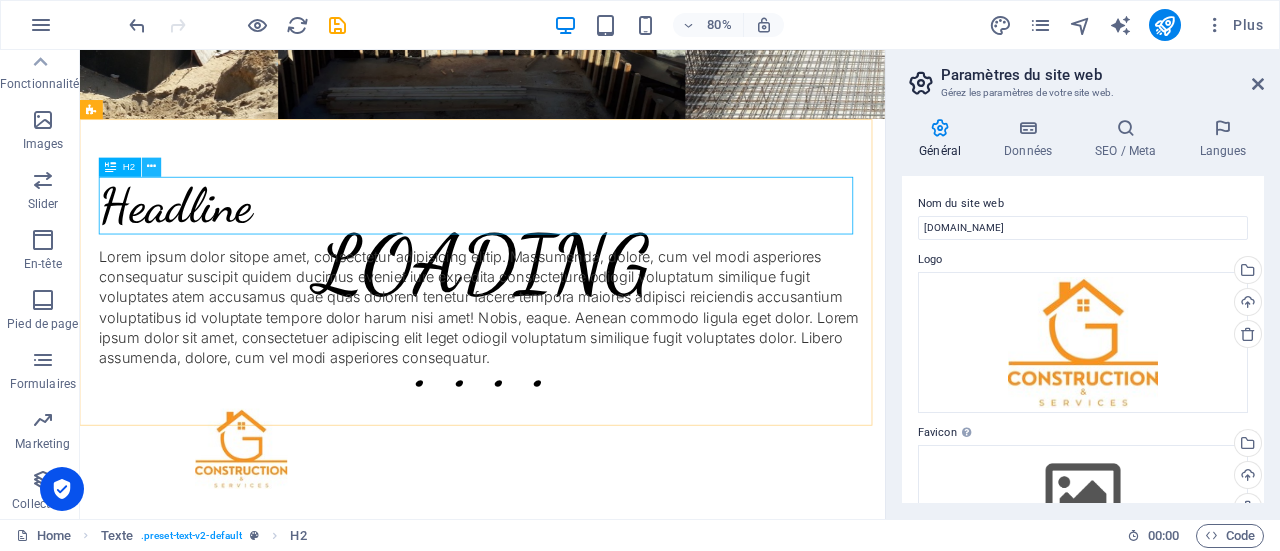 click at bounding box center [152, 167] 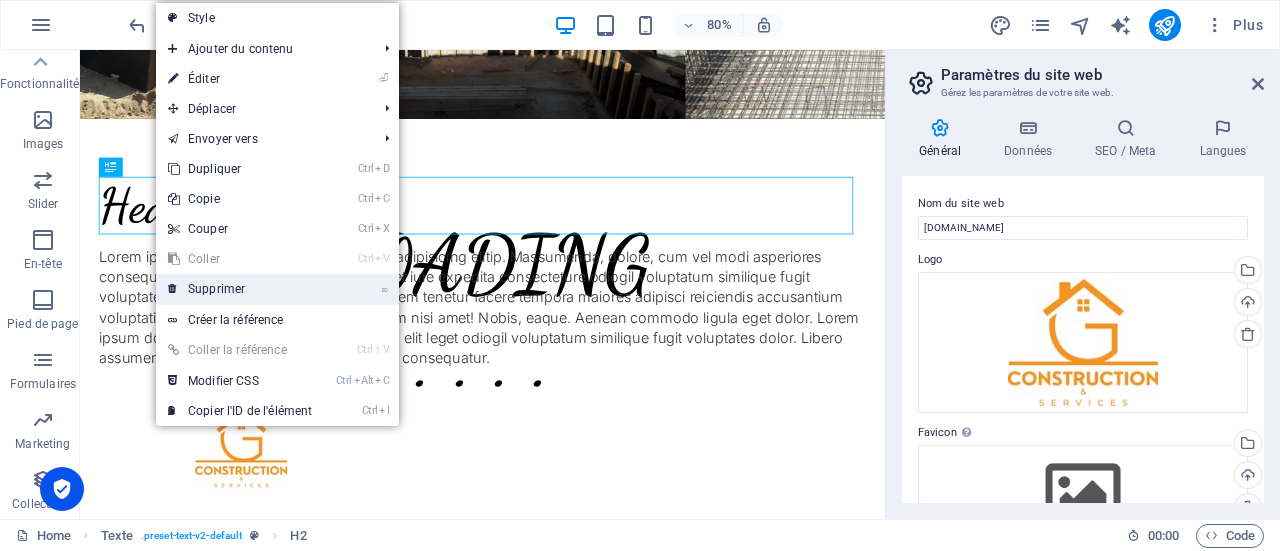 click on "⌦  Supprimer" at bounding box center [240, 289] 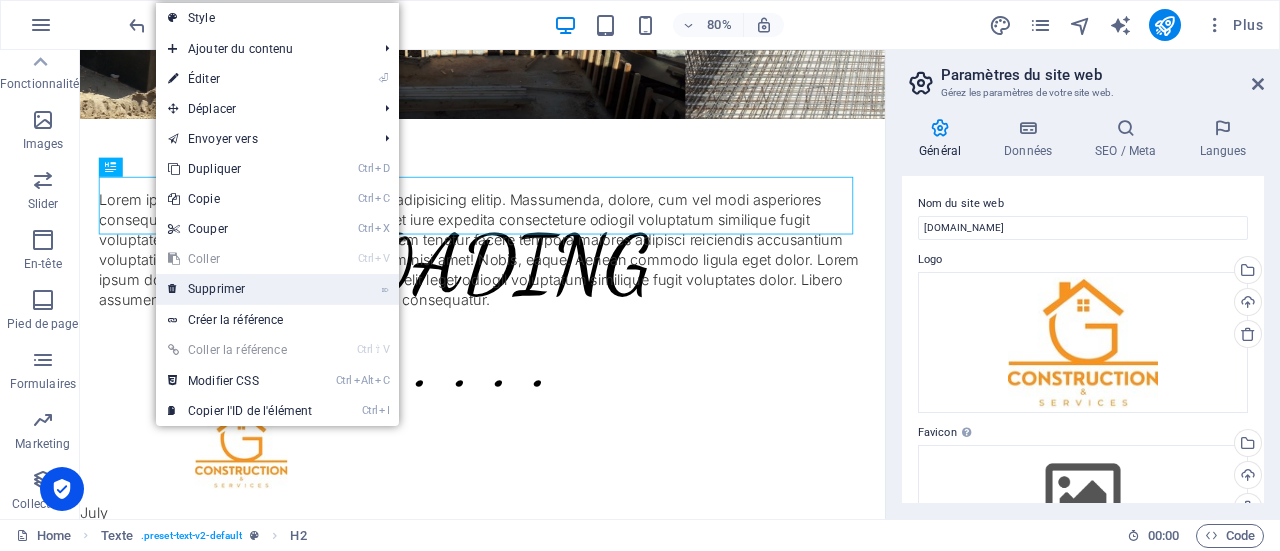scroll, scrollTop: 768, scrollLeft: 0, axis: vertical 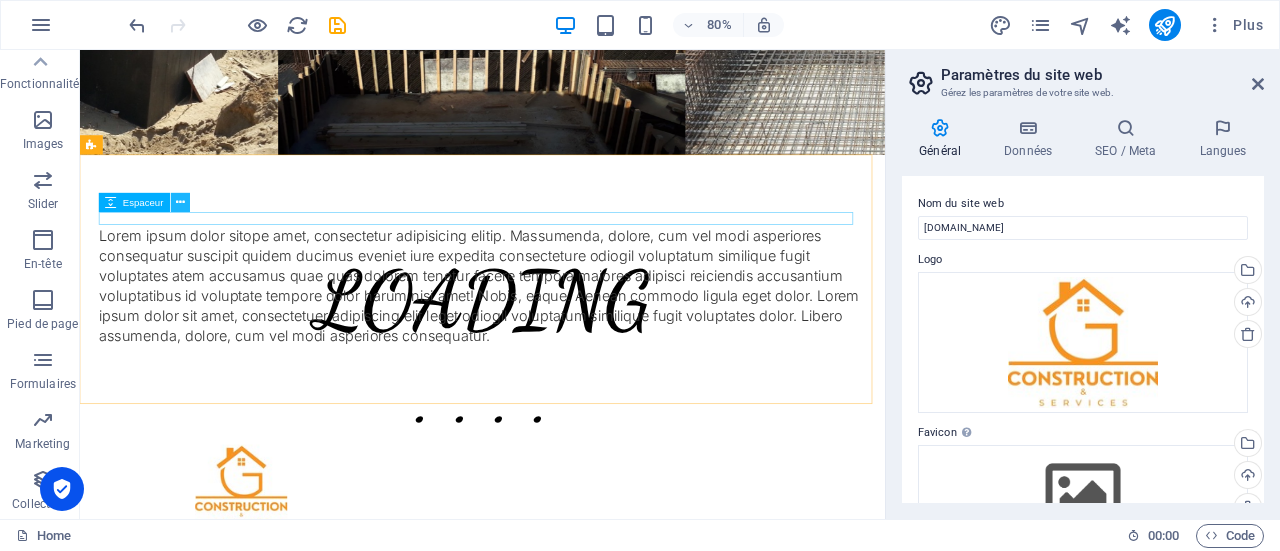 click at bounding box center (180, 203) 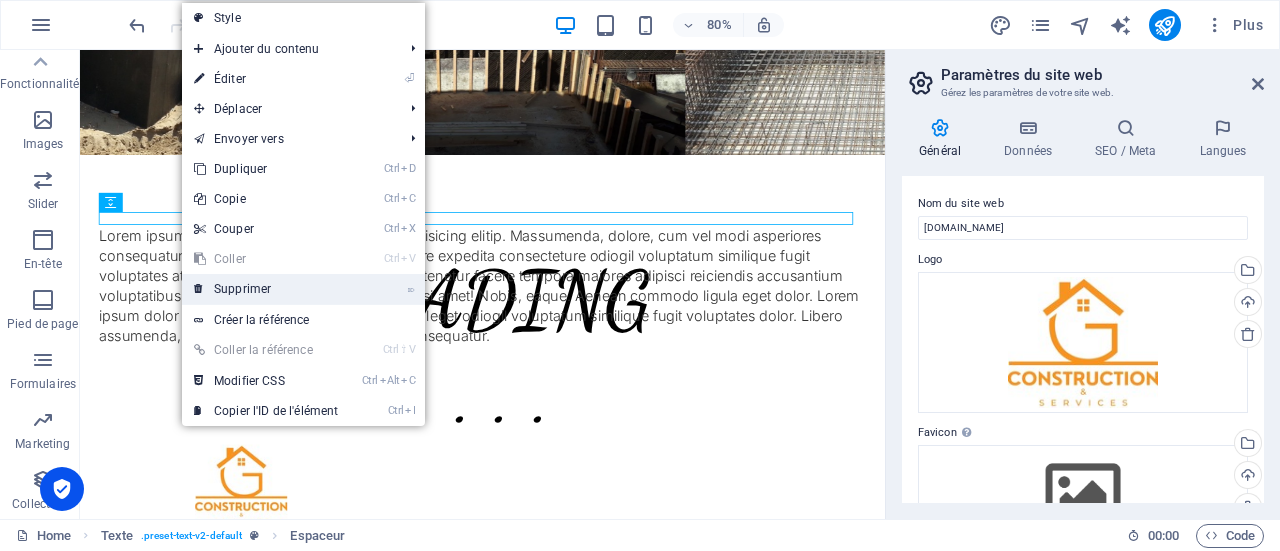 click on "⌦  Supprimer" at bounding box center [266, 289] 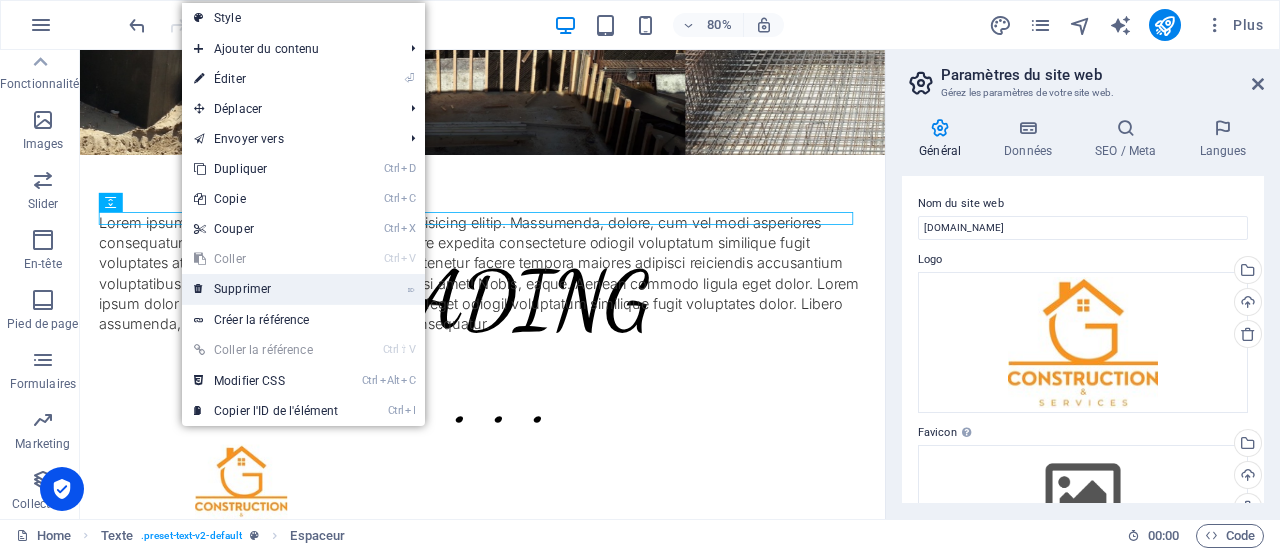 scroll, scrollTop: 752, scrollLeft: 0, axis: vertical 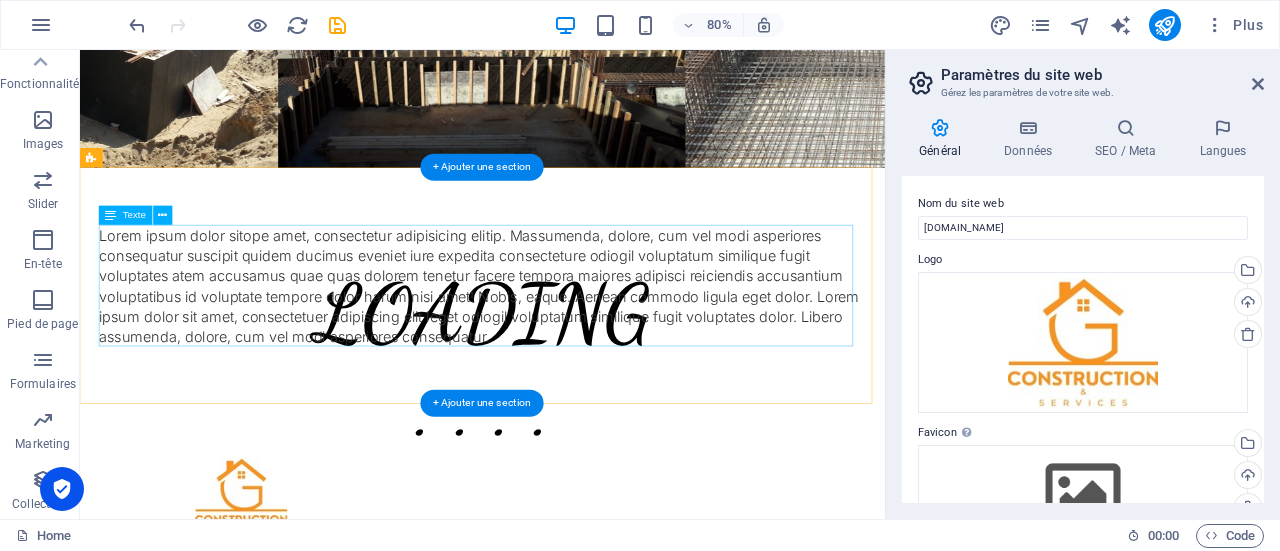 click on "Lorem ipsum dolor sitope amet, consectetur adipisicing elitip. Massumenda, dolore, cum vel modi asperiores consequatur suscipit quidem ducimus eveniet iure expedita consecteture odiogil voluptatum similique fugit voluptates atem accusamus quae quas dolorem tenetur facere tempora maiores adipisci reiciendis accusantium voluptatibus id voluptate tempore dolor harum nisi amet! Nobis, eaque. Aenean commodo ligula eget dolor. Lorem ipsum dolor sit amet, consectetuer adipiscing elit leget odiogil voluptatum similique fugit voluptates dolor. Libero assumenda, dolore, cum vel modi asperiores consequatur." at bounding box center [583, 345] 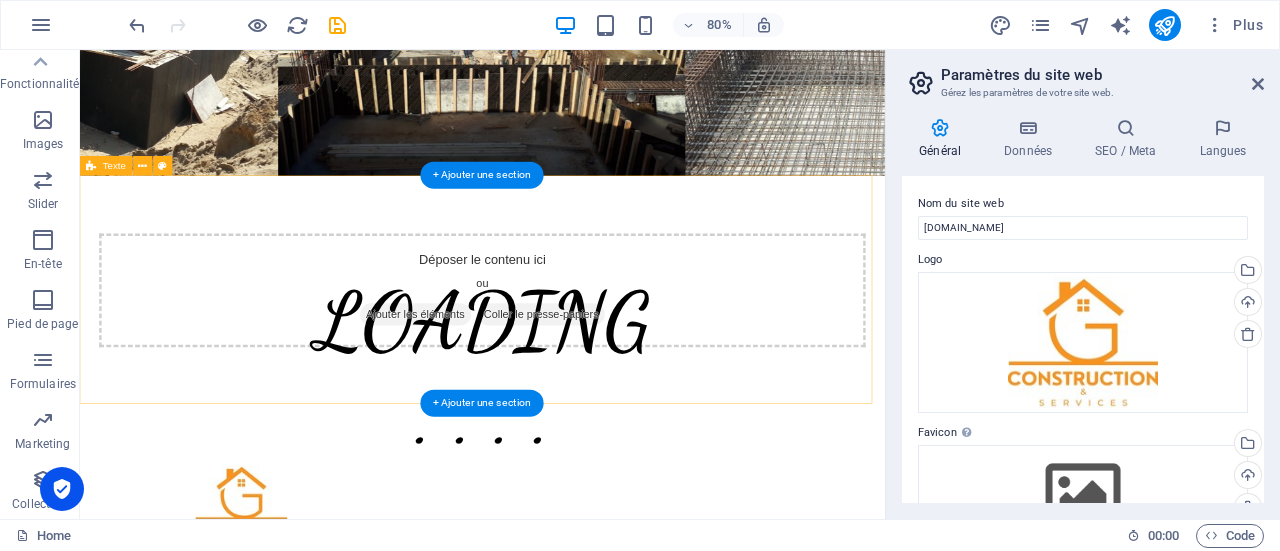 click on "Déposer le contenu ici ou  Ajouter les éléments  Coller le presse-papiers" at bounding box center (583, 351) 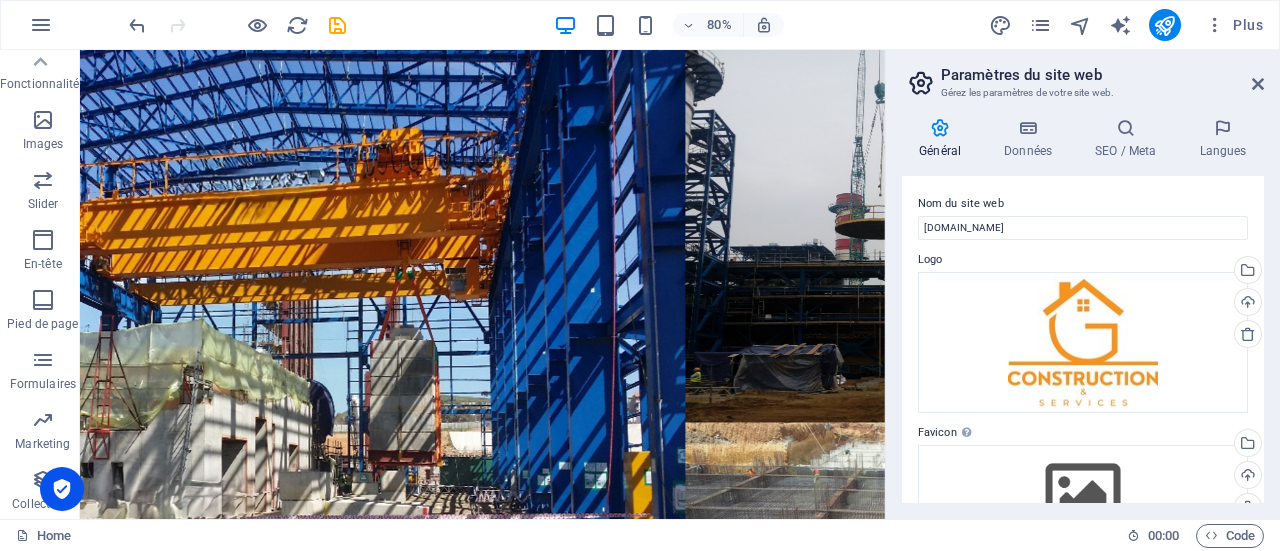 scroll, scrollTop: 0, scrollLeft: 0, axis: both 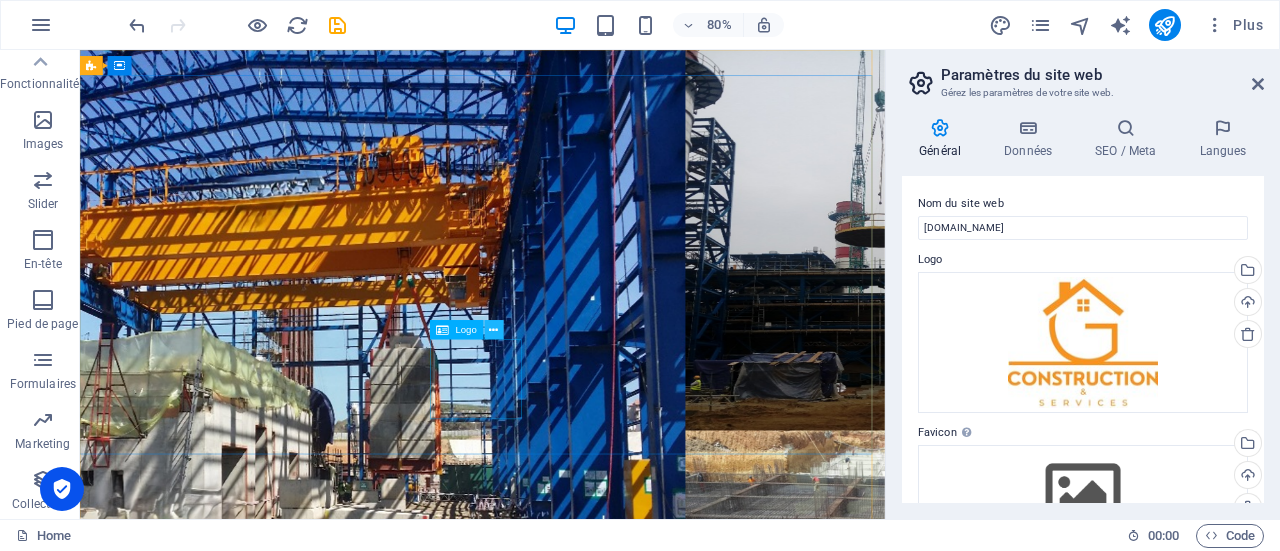 click at bounding box center (494, 330) 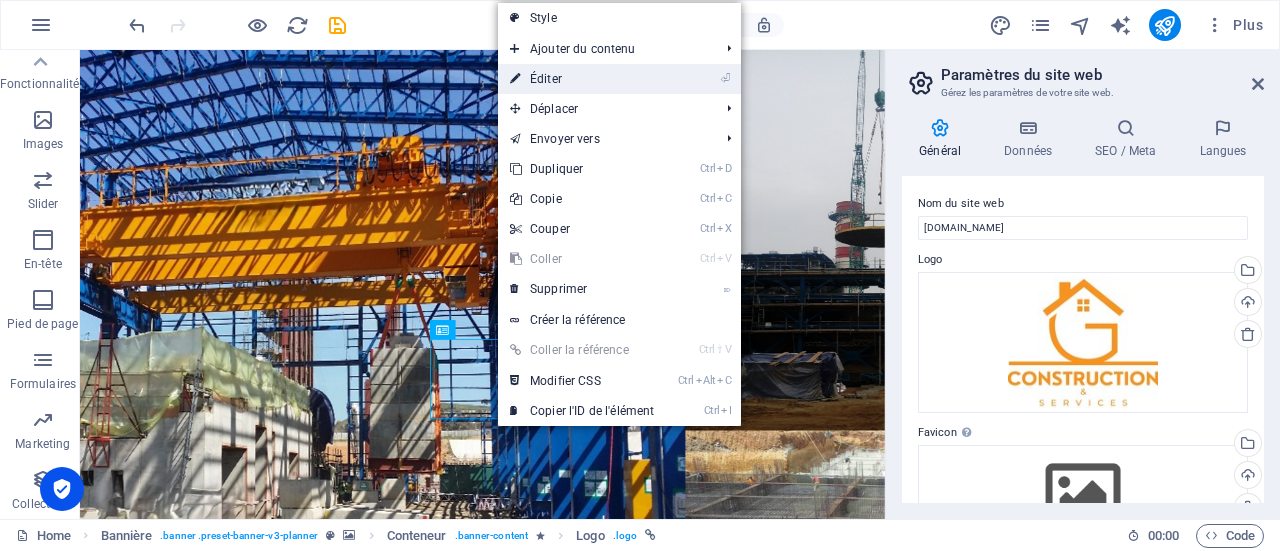 click on "⏎  Éditer" at bounding box center [582, 79] 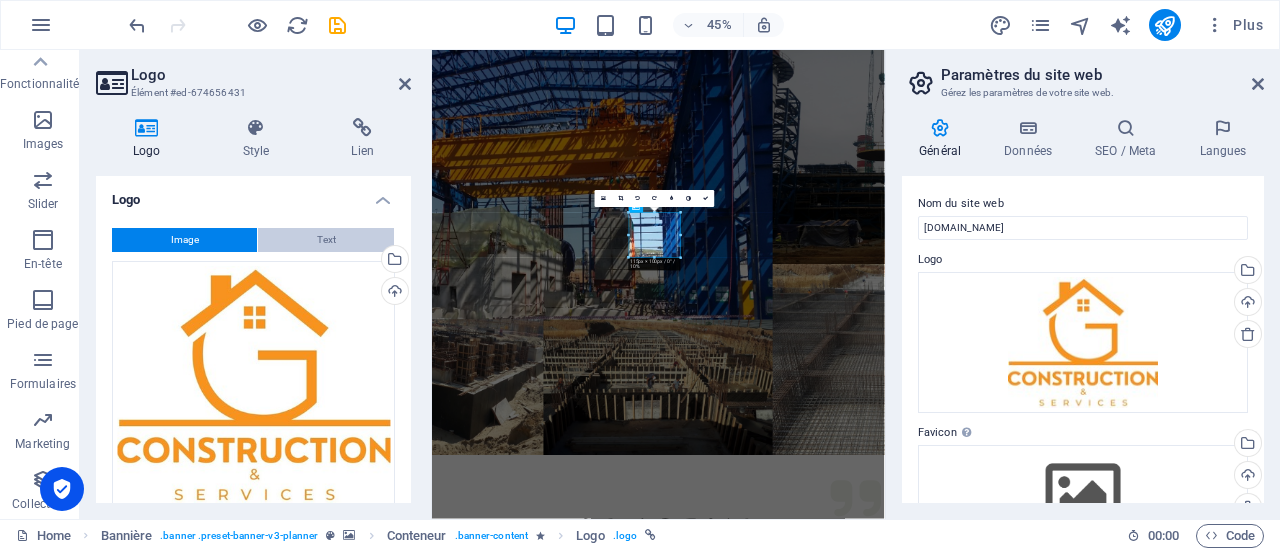 click on "Text" at bounding box center (326, 240) 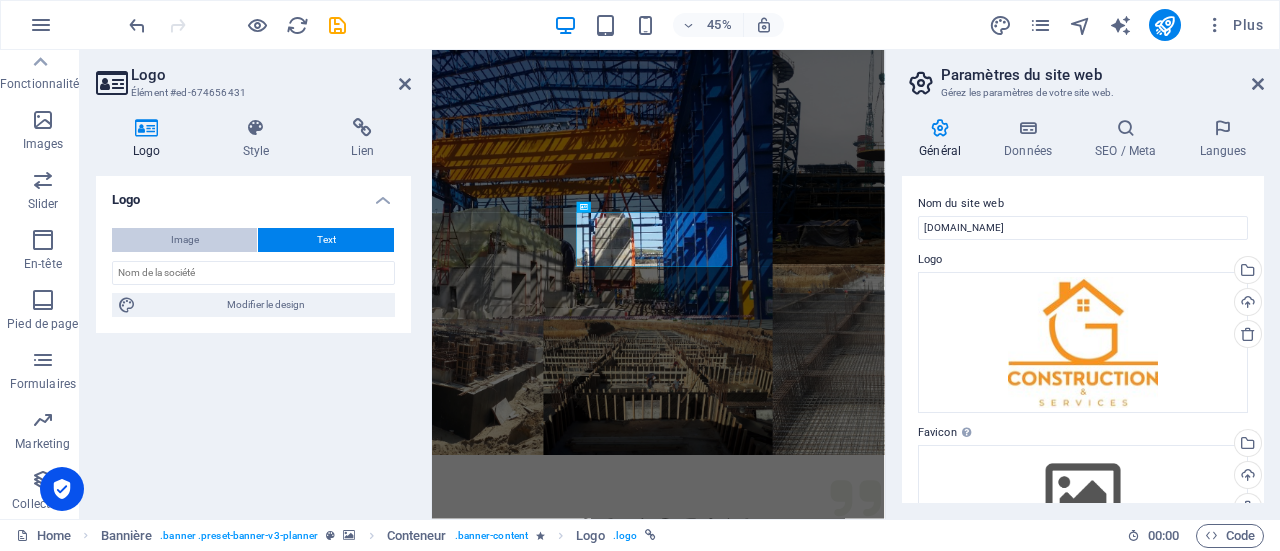 click on "Image" at bounding box center (184, 240) 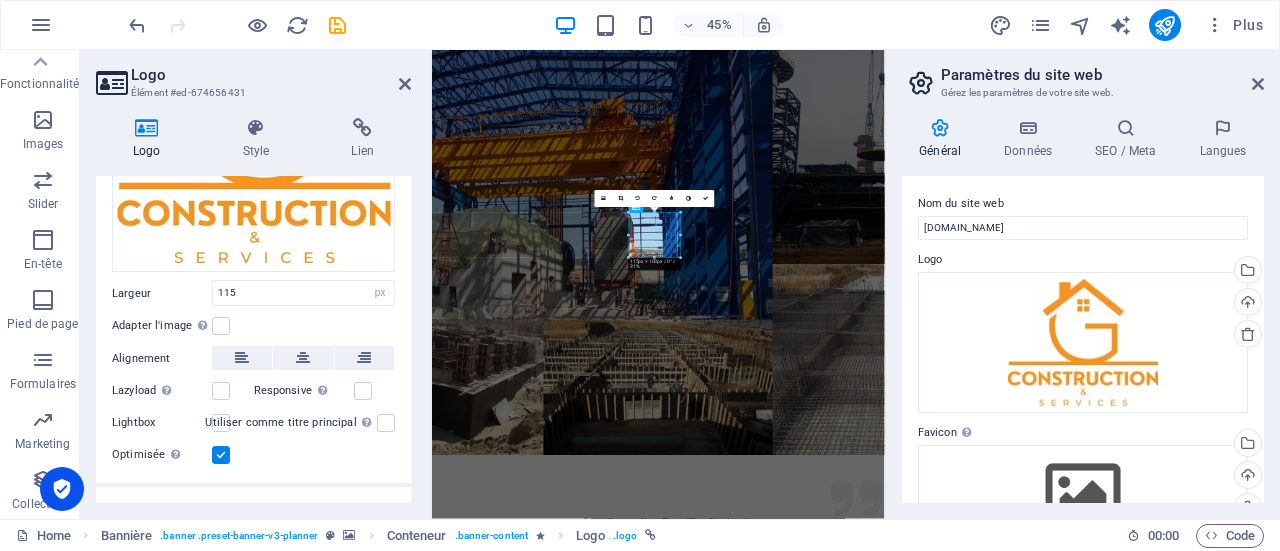 scroll, scrollTop: 249, scrollLeft: 0, axis: vertical 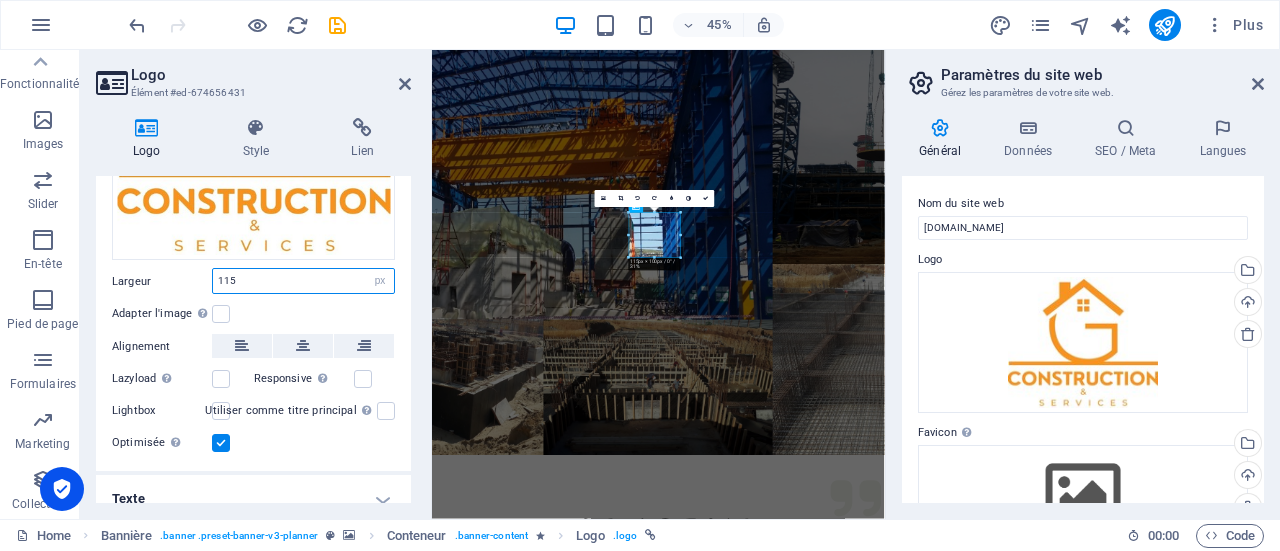 click on "115" at bounding box center [303, 281] 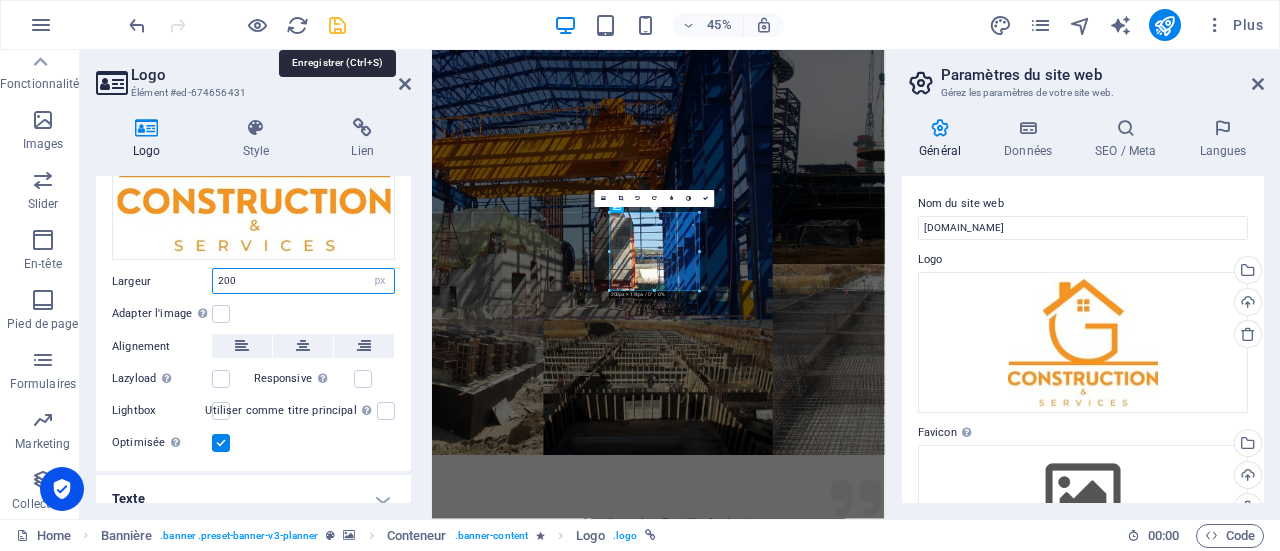 type on "200" 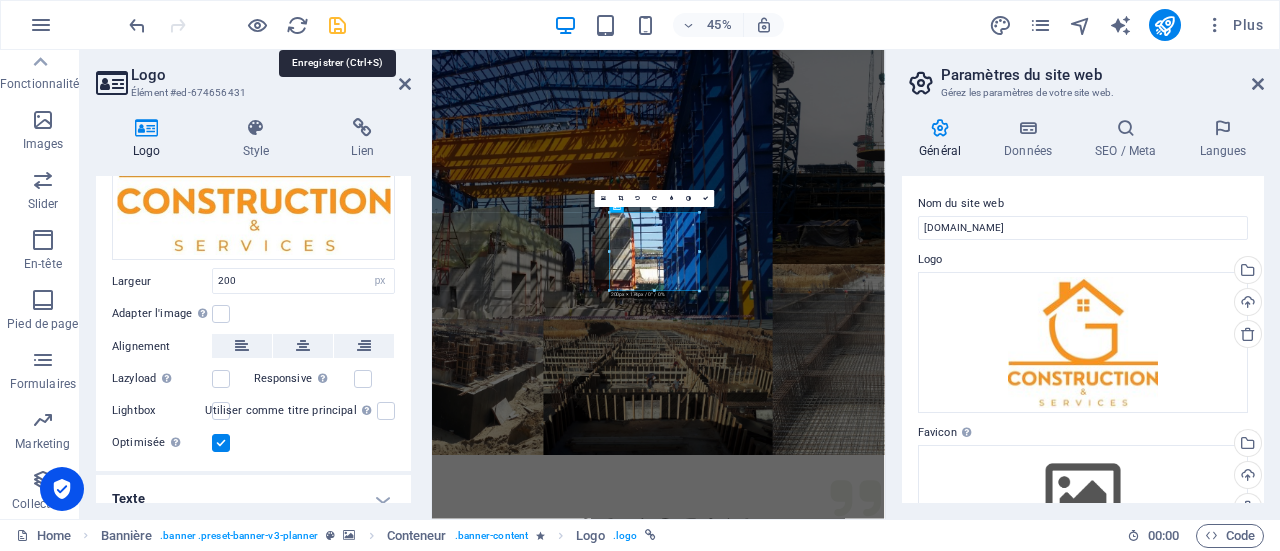 click at bounding box center [337, 25] 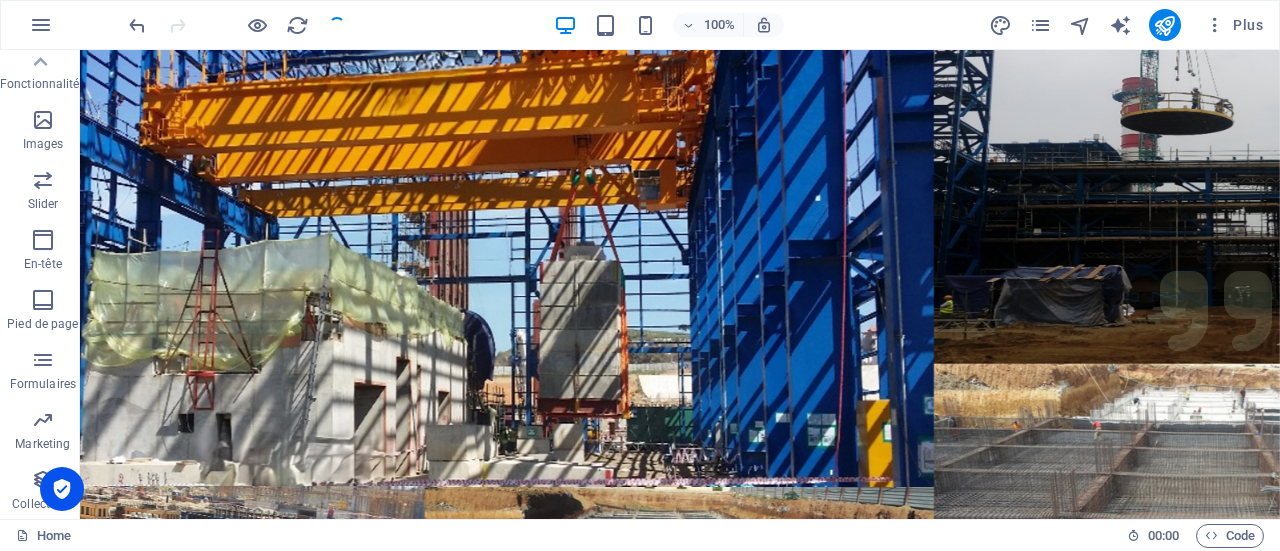 scroll, scrollTop: 0, scrollLeft: 0, axis: both 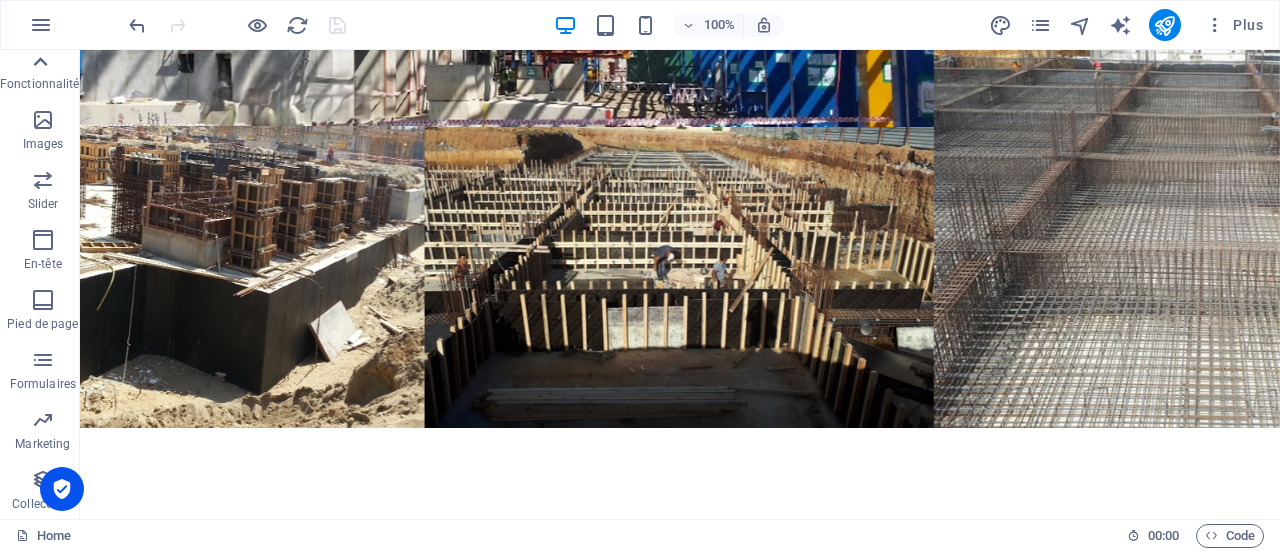 click 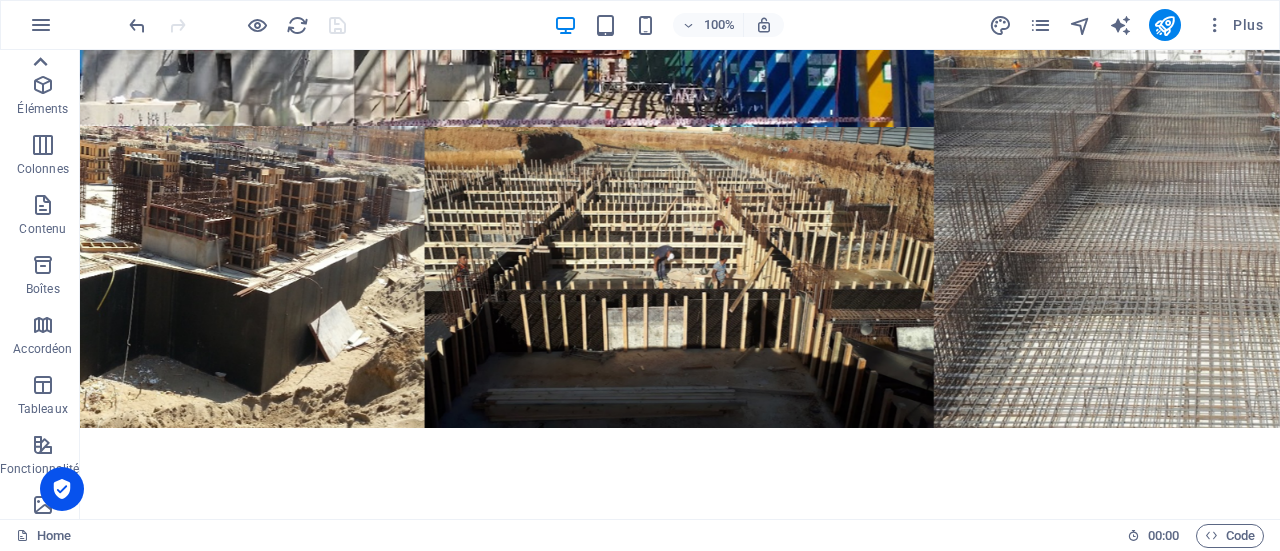 scroll, scrollTop: 0, scrollLeft: 0, axis: both 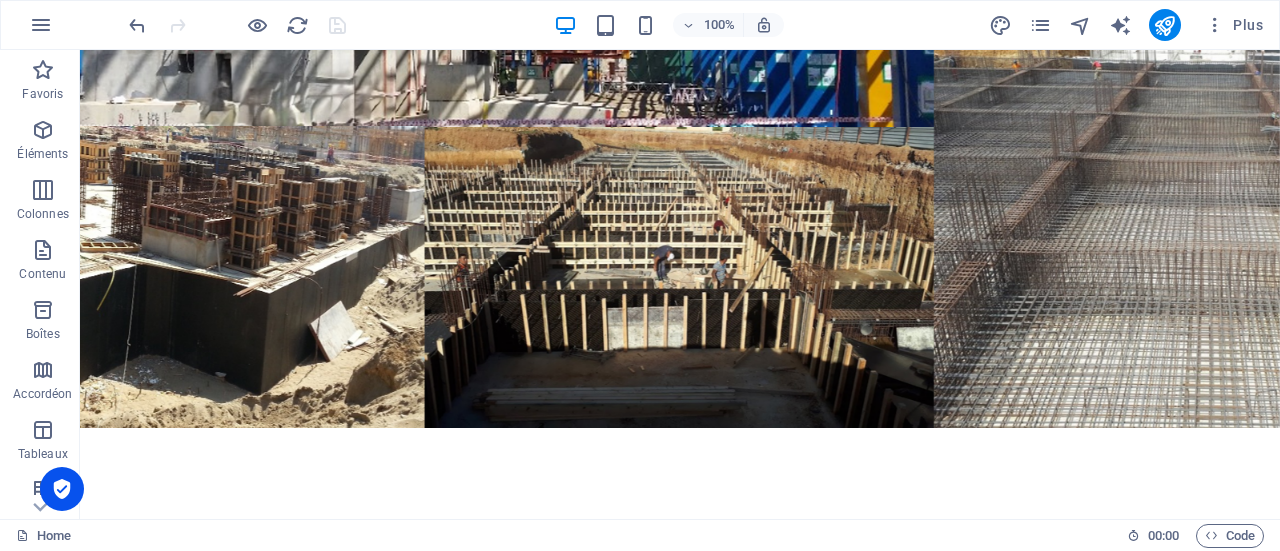 click at bounding box center [43, 70] 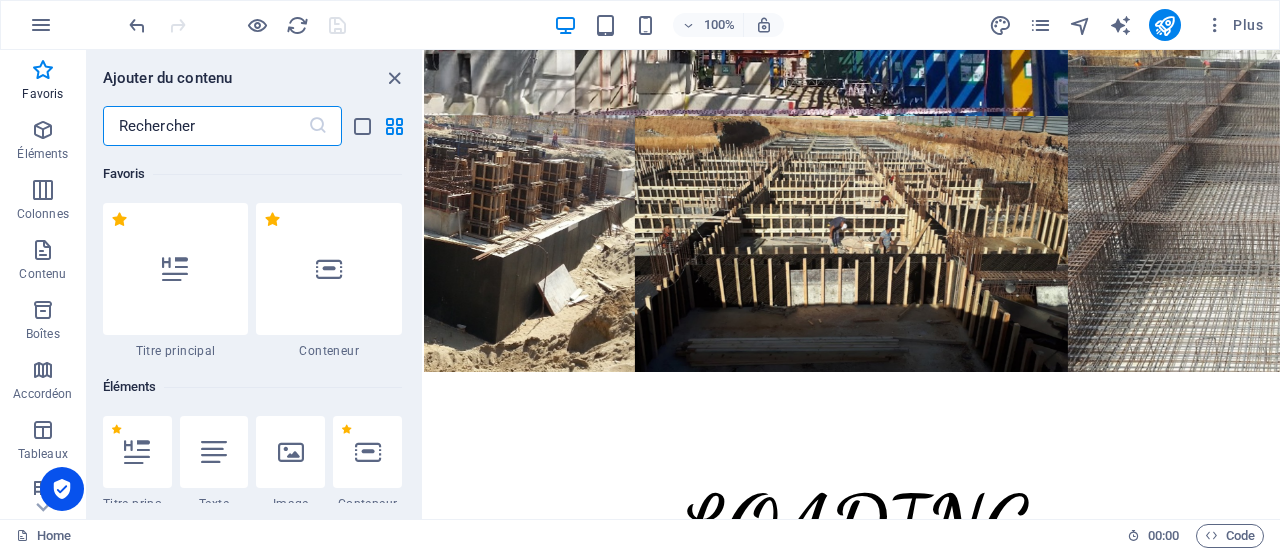 scroll, scrollTop: 466, scrollLeft: 0, axis: vertical 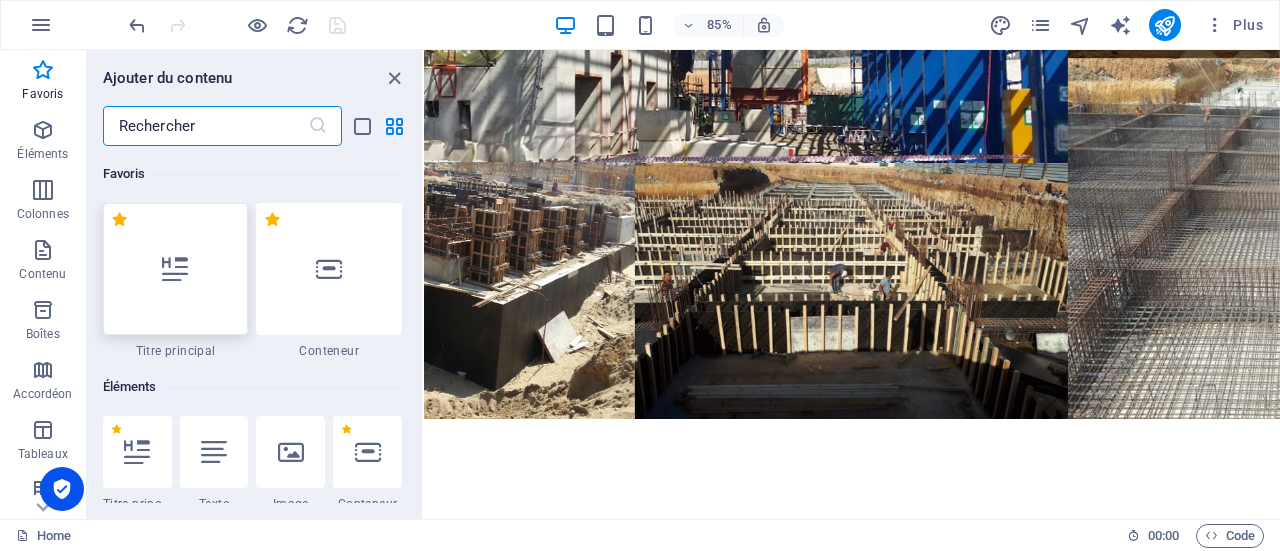 click at bounding box center (176, 269) 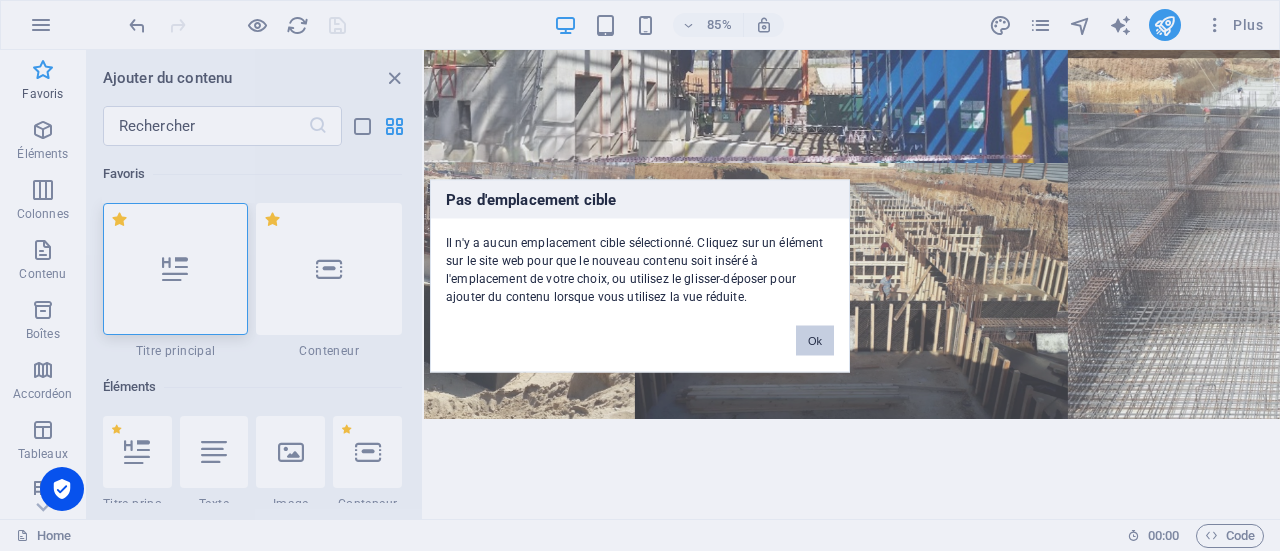 click on "Ok" at bounding box center [815, 340] 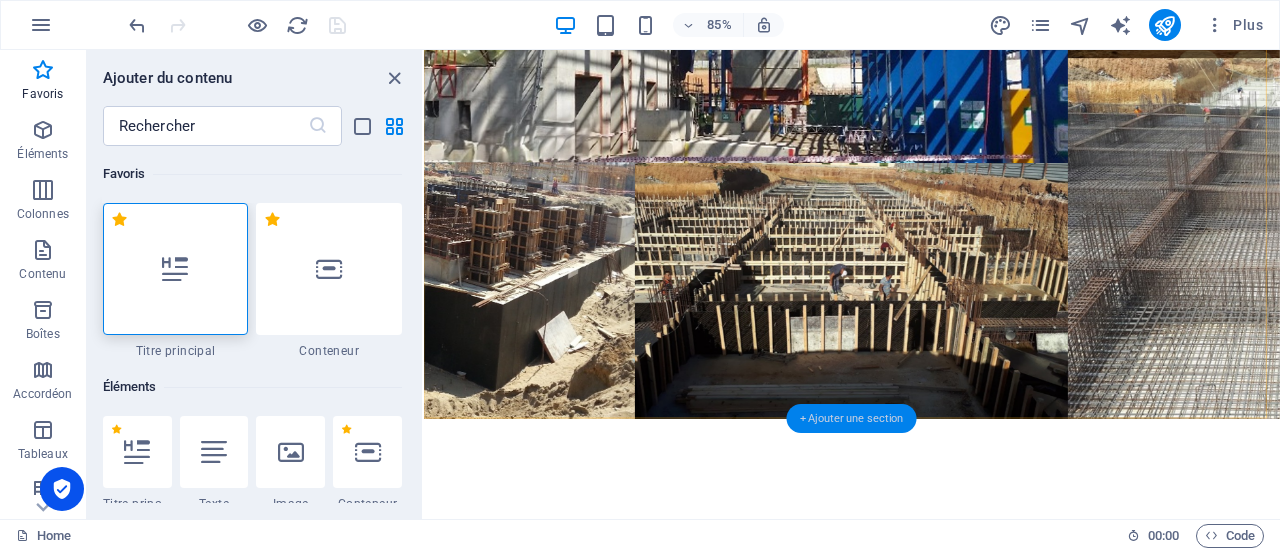 click on "+ Ajouter une section" at bounding box center [852, 418] 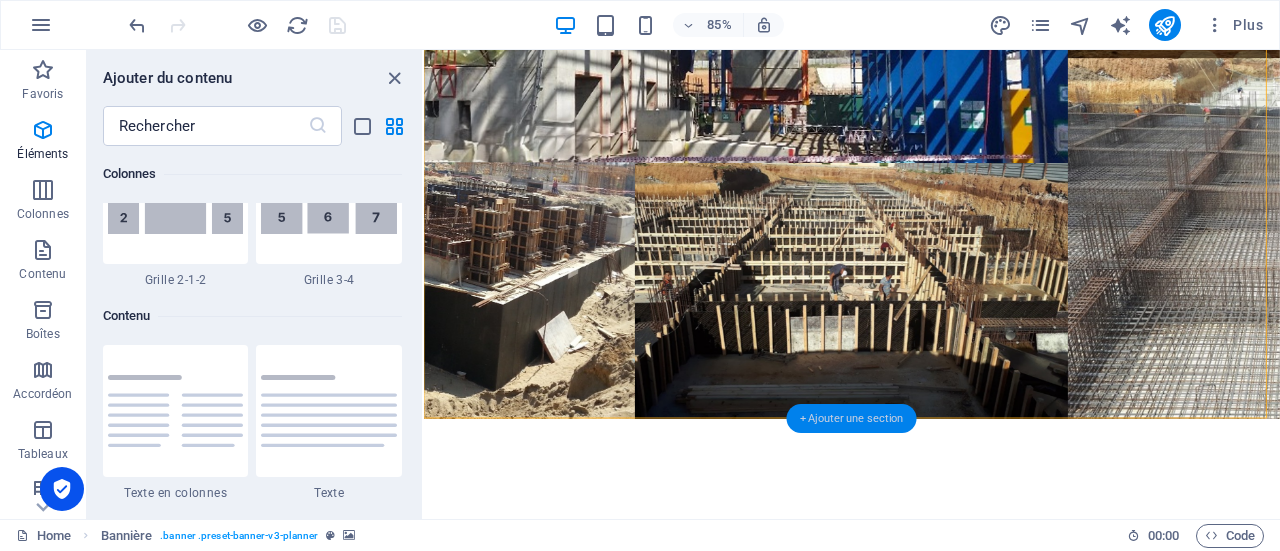 scroll, scrollTop: 3499, scrollLeft: 0, axis: vertical 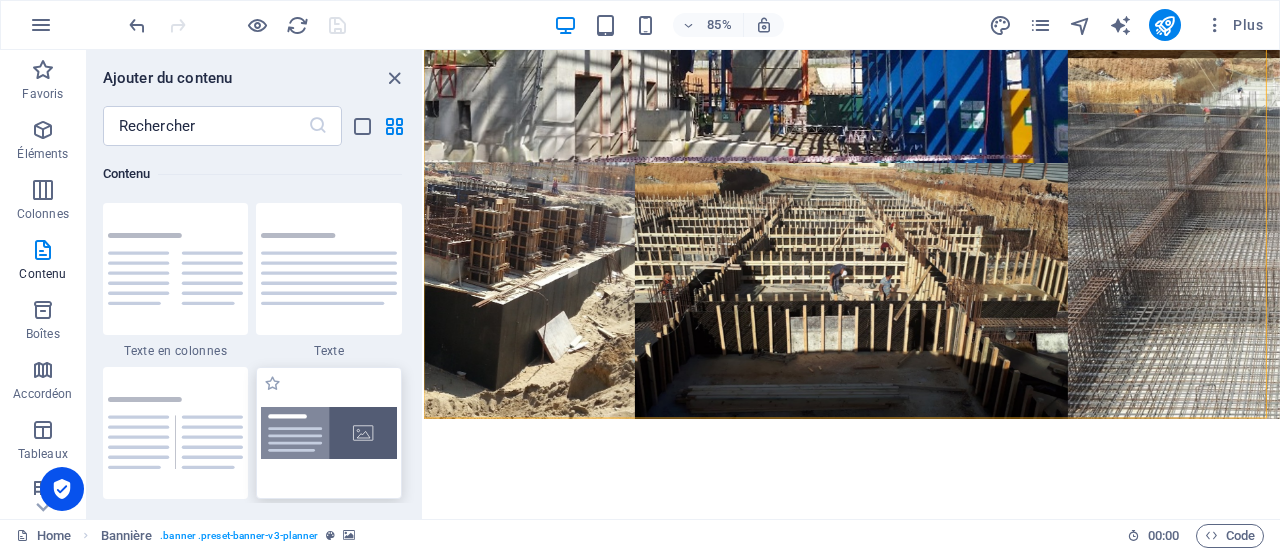 click at bounding box center [329, 433] 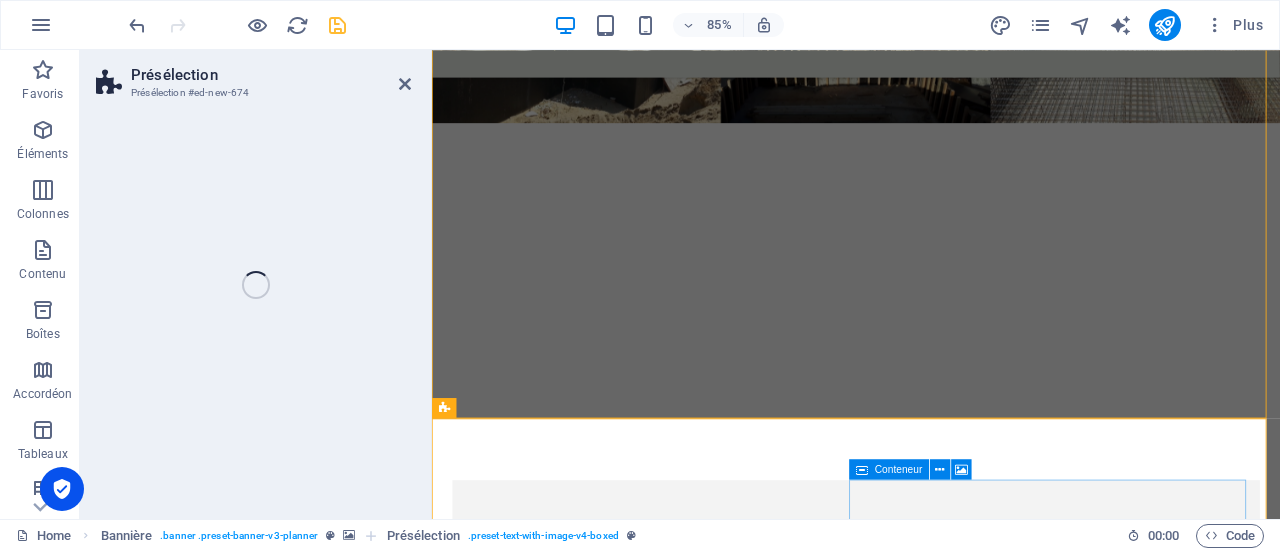 scroll, scrollTop: 914, scrollLeft: 0, axis: vertical 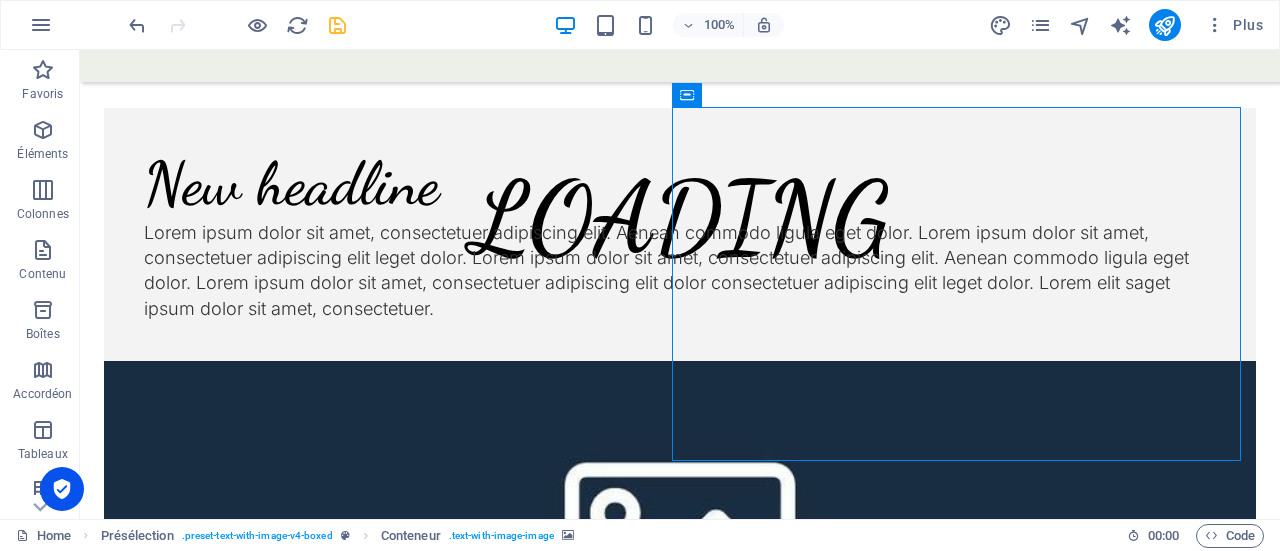 drag, startPoint x: 811, startPoint y: 569, endPoint x: 933, endPoint y: 594, distance: 124.53513 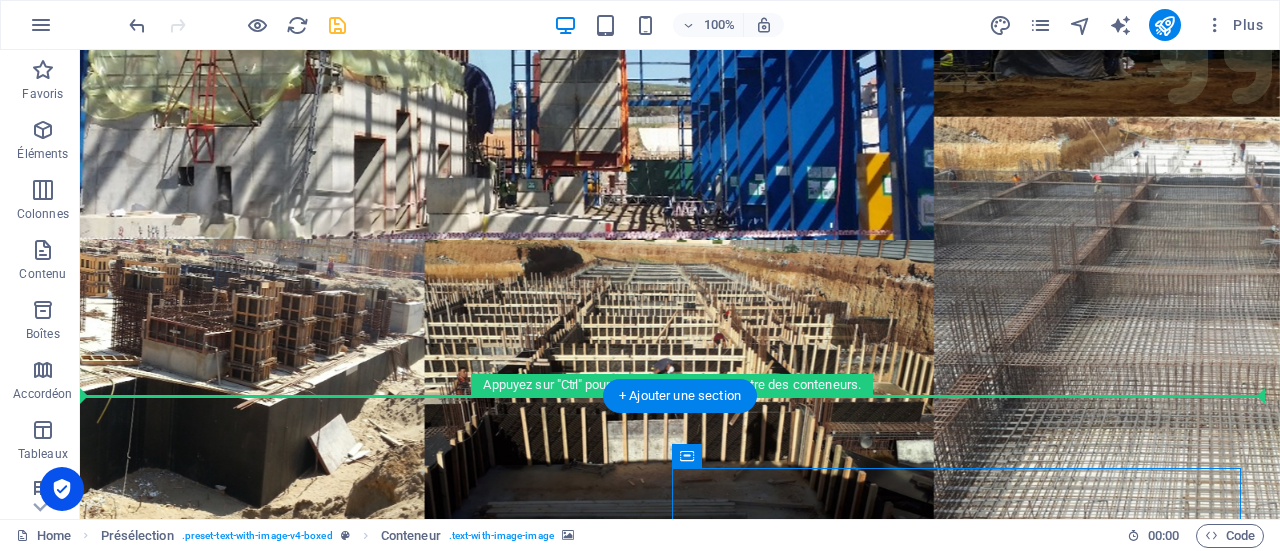 scroll, scrollTop: 0, scrollLeft: 0, axis: both 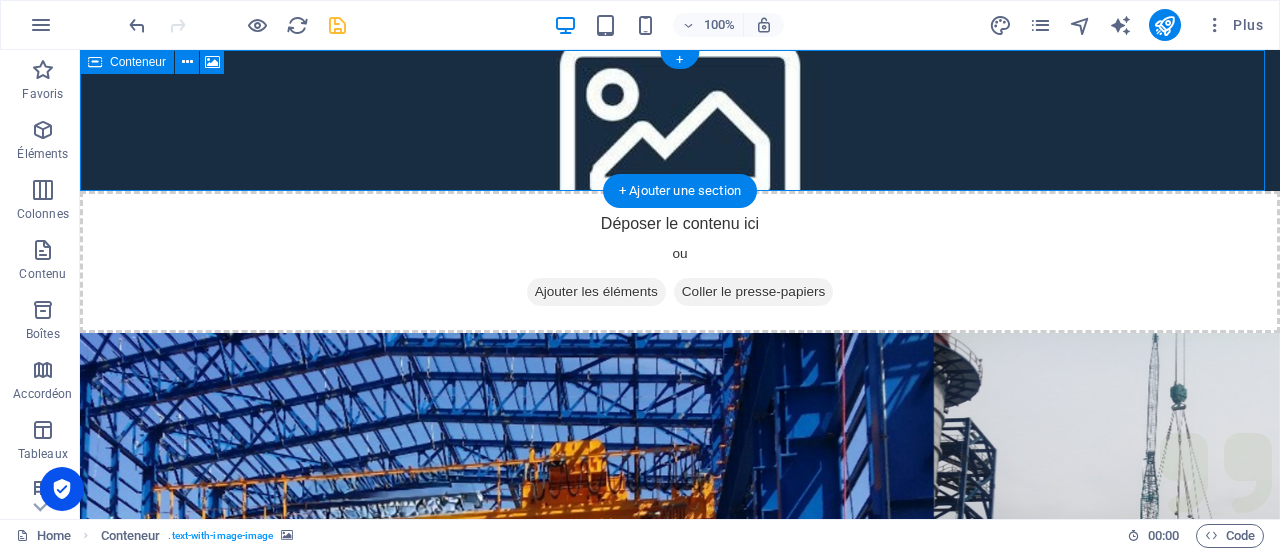 click on "Déposer le contenu ici ou  Ajouter les éléments  Coller le presse-papiers LOADING  . . . . New headline Lorem ipsum dolor sit amet, consectetuer adipiscing elit. Aenean commodo ligula eget dolor. Lorem ipsum dolor sit amet, consectetuer adipiscing elit leget dolor. Lorem ipsum dolor sit amet, consectetuer adipiscing elit. Aenean commodo ligula eget dolor. Lorem ipsum dolor sit amet, consectetuer adipiscing elit dolor consectetuer adipiscing elit leget dolor. Lorem elit saget ipsum dolor sit amet, consectetuer." at bounding box center (680, 912) 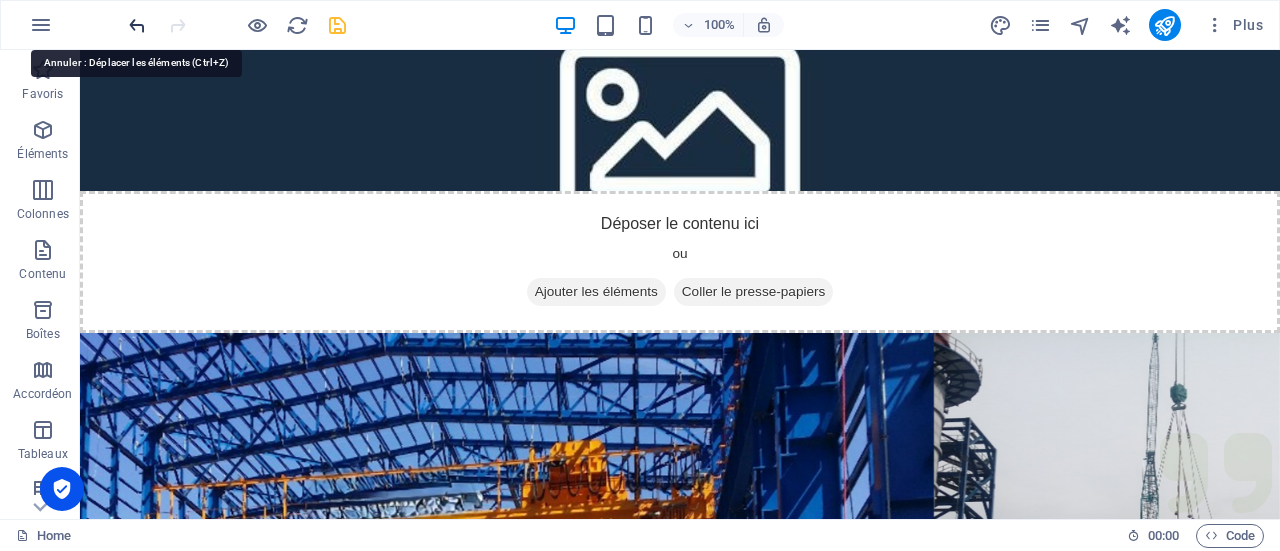 click at bounding box center (137, 25) 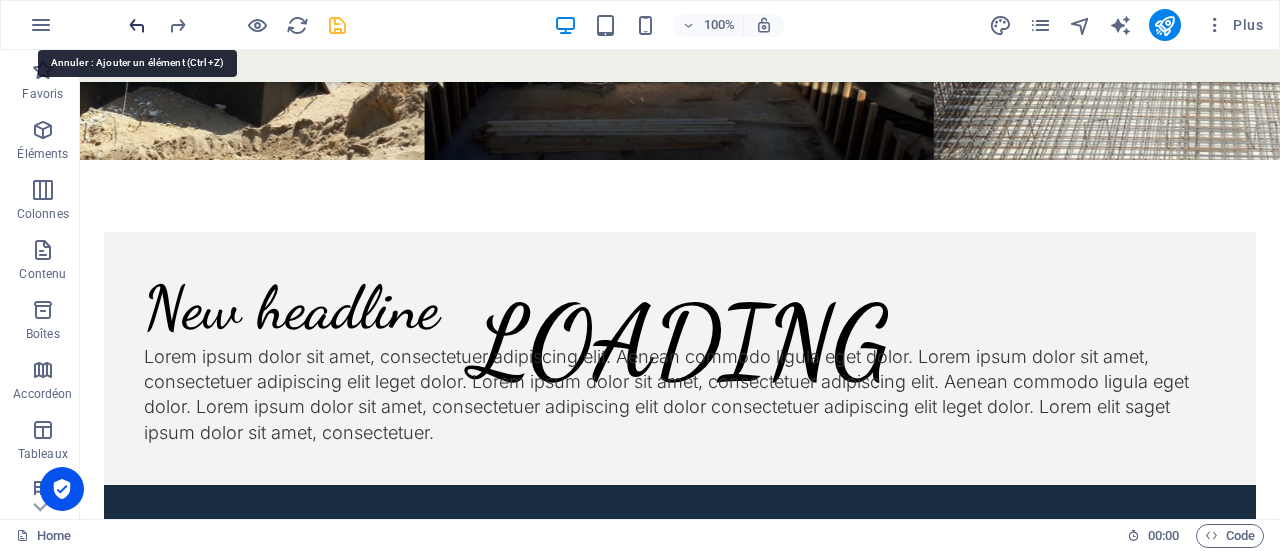 scroll, scrollTop: 914, scrollLeft: 0, axis: vertical 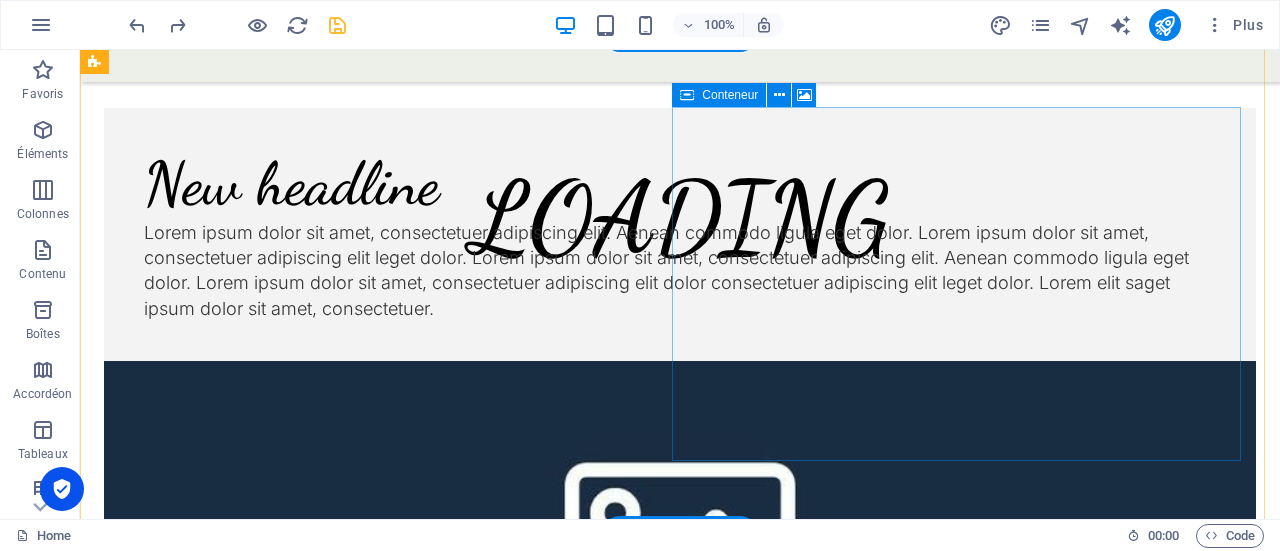 click on "Coller le presse-papiers" at bounding box center [754, 816] 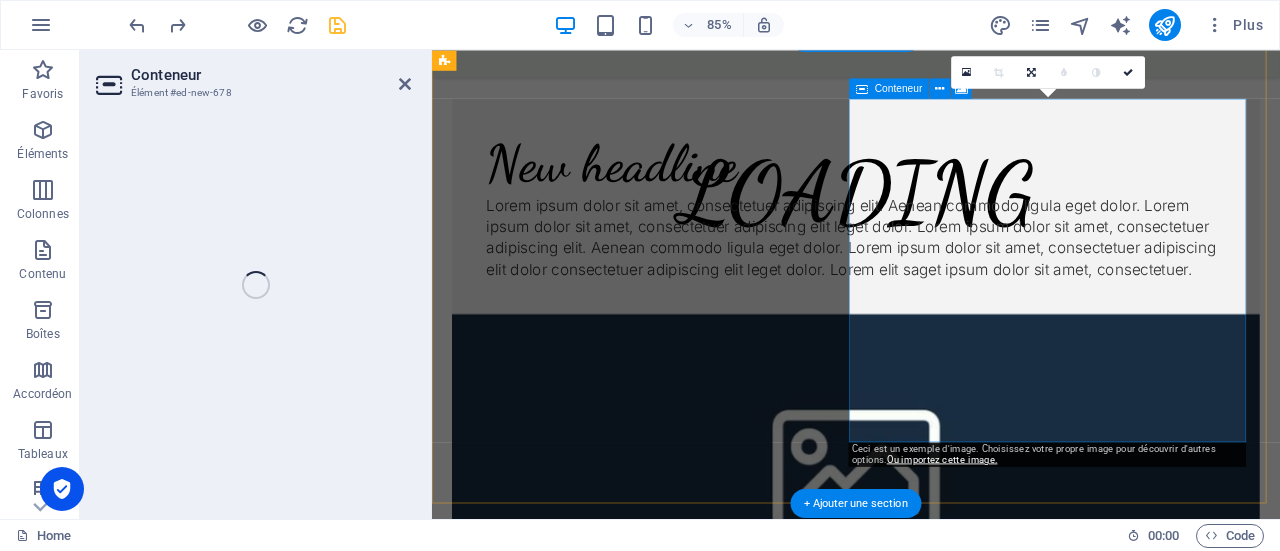 click on "Ajouter les éléments" at bounding box center (847, 816) 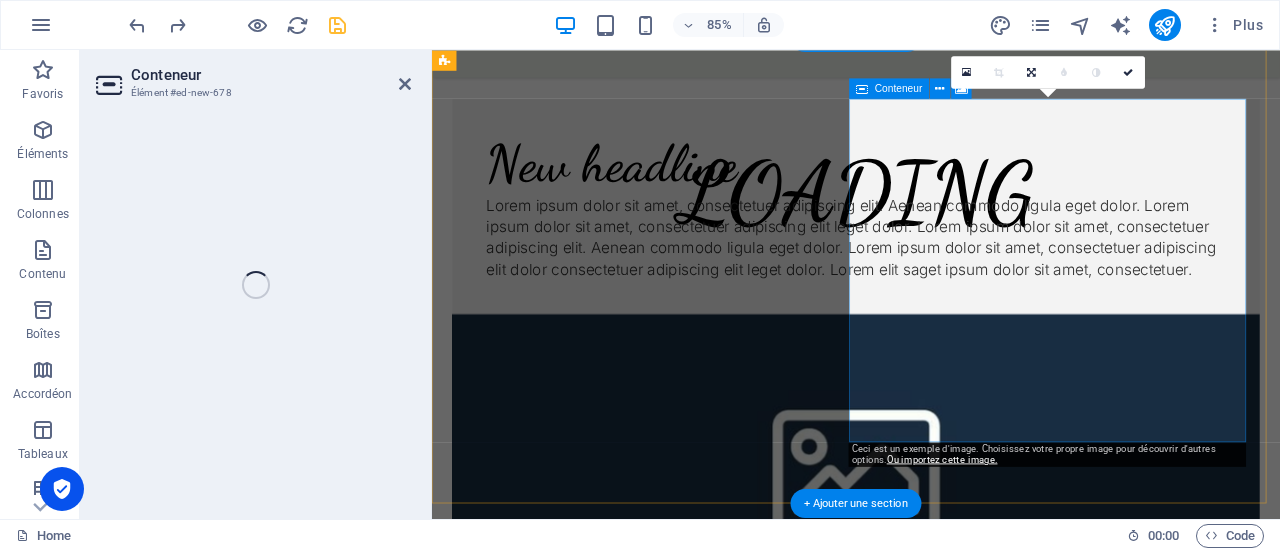 click on "Ajouter les éléments" at bounding box center [847, 816] 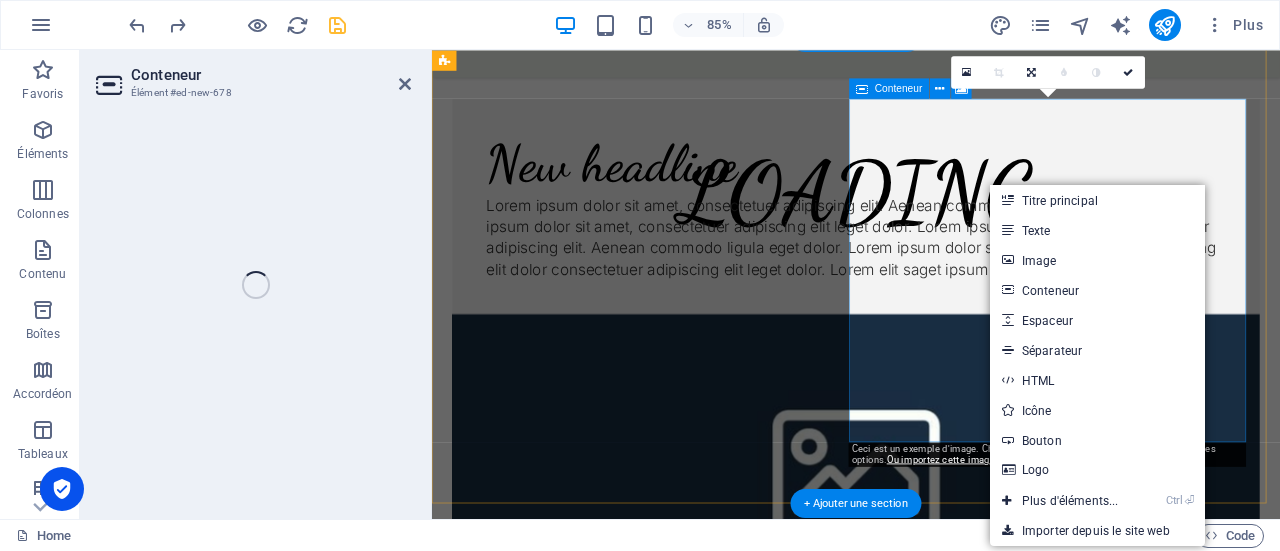 click on "Ajouter les éléments" at bounding box center [847, 816] 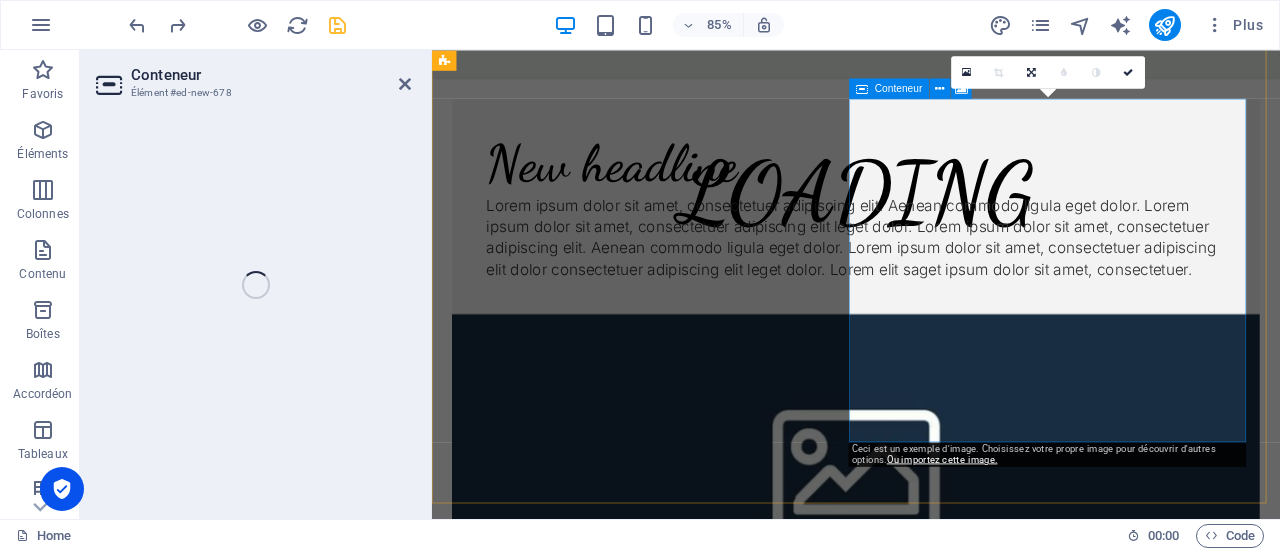 click on "Ajouter les éléments" at bounding box center [847, 816] 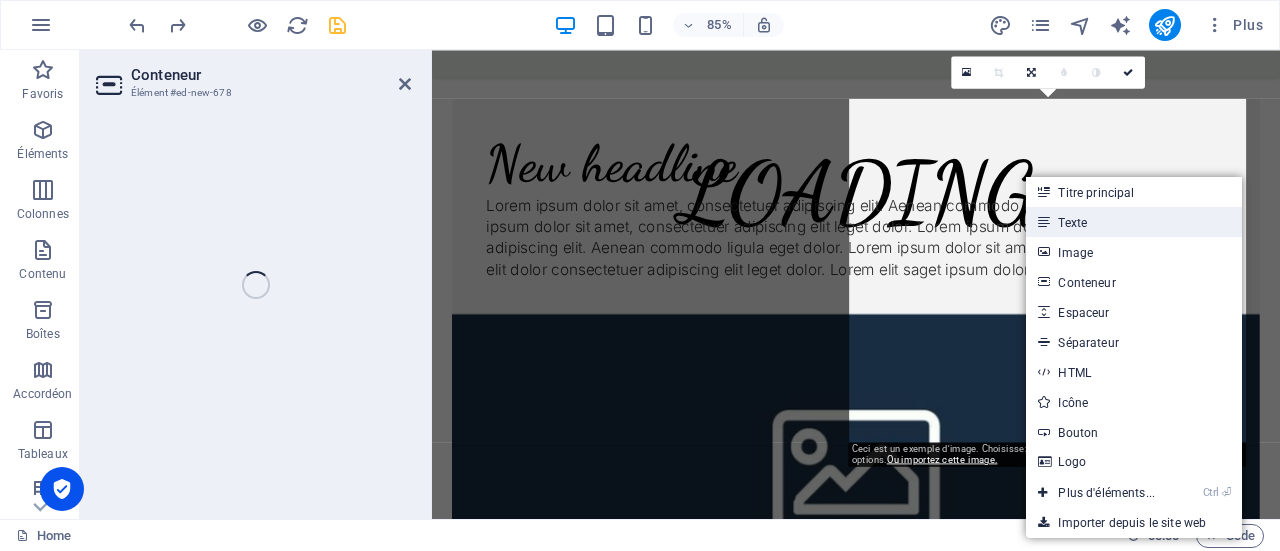 click on "Texte" at bounding box center [1134, 222] 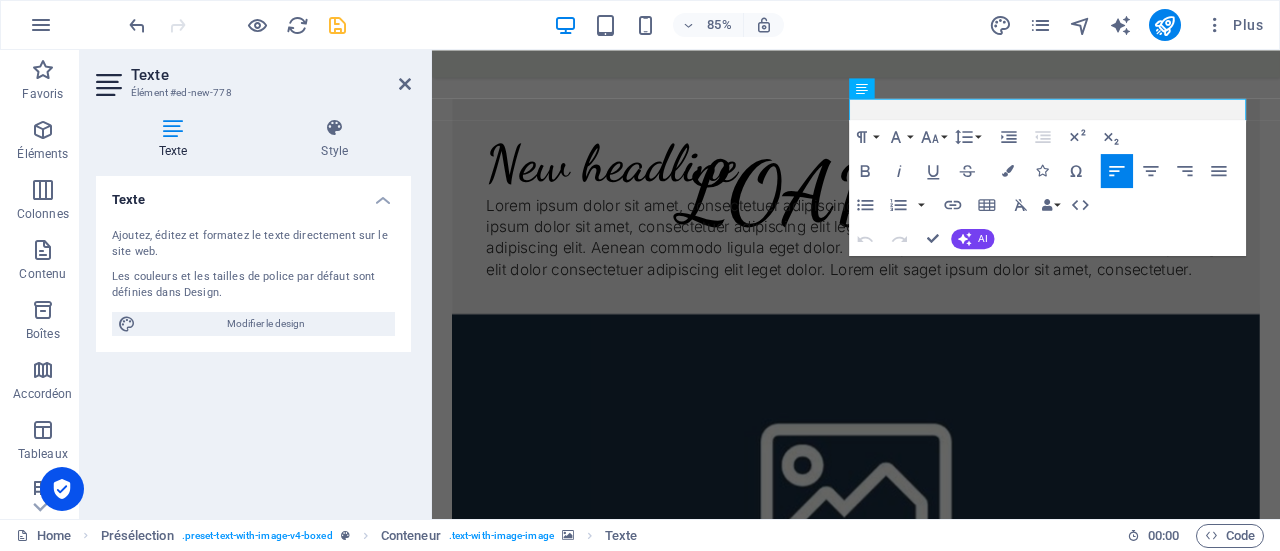 type 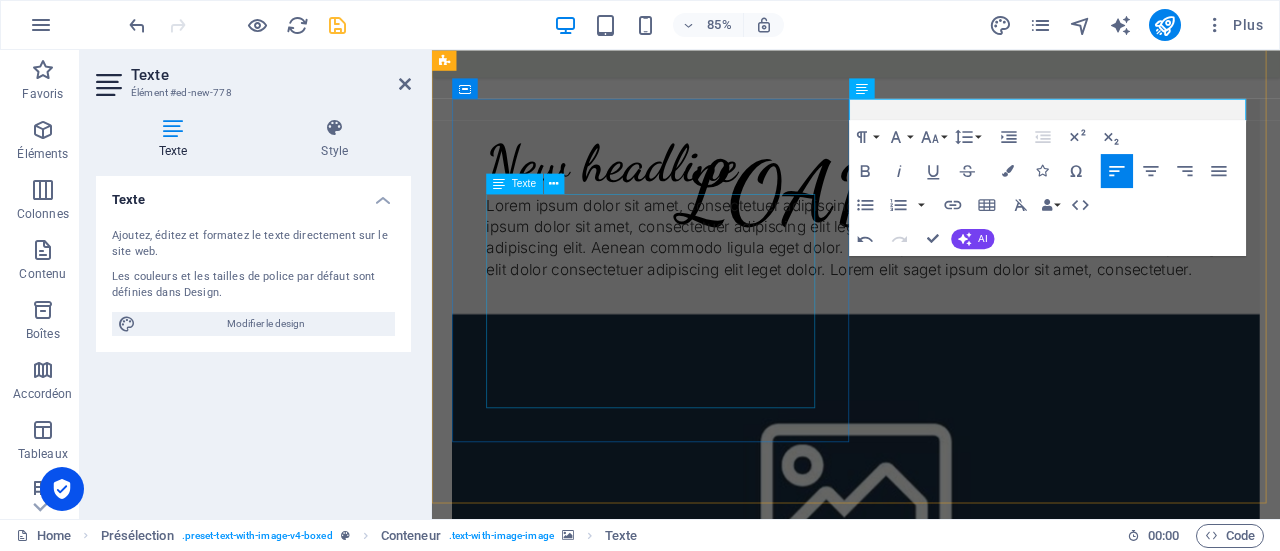 click on "Lorem ipsum dolor sit amet, consectetuer adipiscing elit. Aenean commodo ligula eget dolor. Lorem ipsum dolor sit amet, consectetuer adipiscing elit leget dolor. Lorem ipsum dolor sit amet, consectetuer adipiscing elit. Aenean commodo ligula eget dolor. Lorem ipsum dolor sit amet, consectetuer adipiscing elit dolor consectetuer adipiscing elit leget dolor. Lorem elit saget ipsum dolor sit amet, consectetuer." at bounding box center [931, 270] 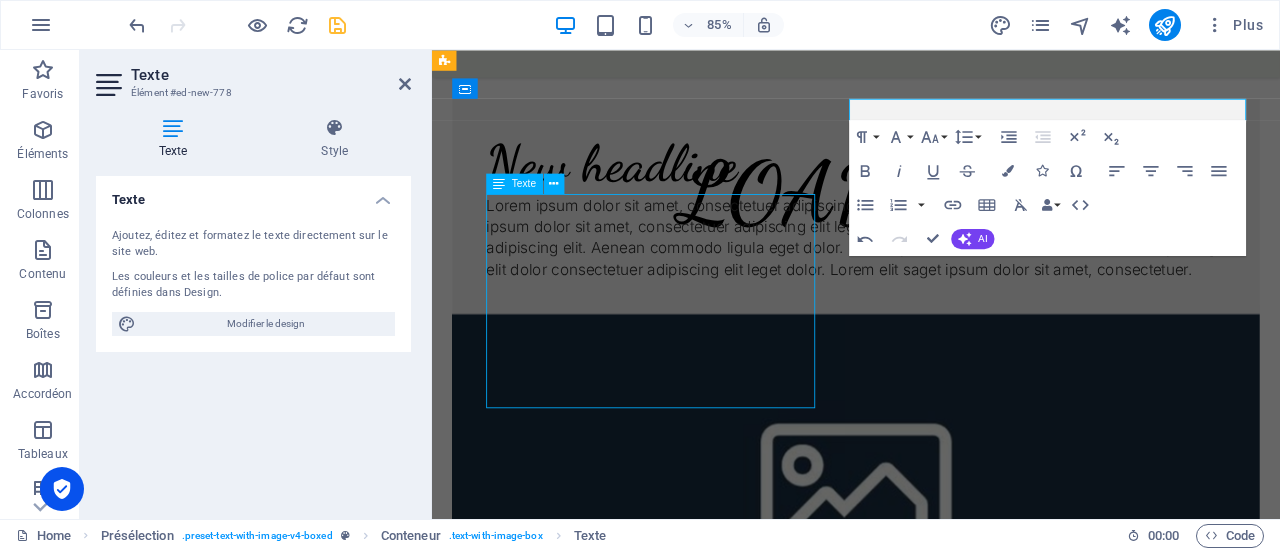 click on "New headline Lorem ipsum dolor sit amet, consectetuer adipiscing elit. Aenean commodo ligula eget dolor. Lorem ipsum dolor sit amet, consectetuer adipiscing elit leget dolor. Lorem ipsum dolor sit amet, consectetuer adipiscing elit. Aenean commodo ligula eget dolor. Lorem ipsum dolor sit amet, consectetuer adipiscing elit dolor consectetuer adipiscing elit leget dolor. Lorem elit saget ipsum dolor sit amet, consectetuer. GAAGGAD" at bounding box center (931, 449) 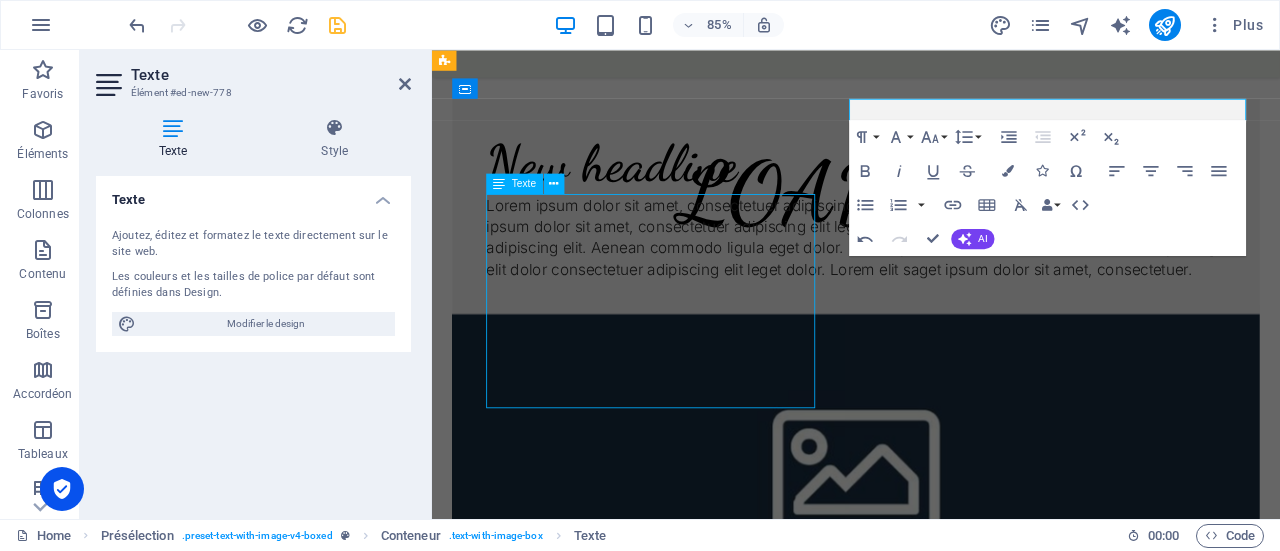 select on "rem" 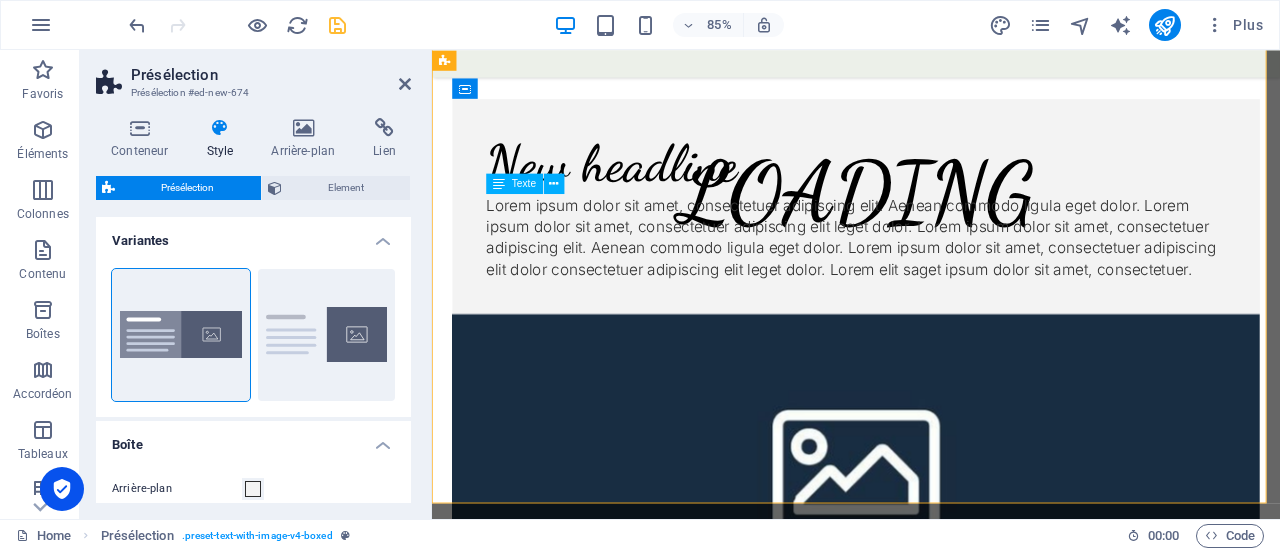 click on "Lorem ipsum dolor sit amet, consectetuer adipiscing elit. Aenean commodo ligula eget dolor. Lorem ipsum dolor sit amet, consectetuer adipiscing elit leget dolor. Lorem ipsum dolor sit amet, consectetuer adipiscing elit. Aenean commodo ligula eget dolor. Lorem ipsum dolor sit amet, consectetuer adipiscing elit dolor consectetuer adipiscing elit leget dolor. Lorem elit saget ipsum dolor sit amet, consectetuer." at bounding box center (931, 270) 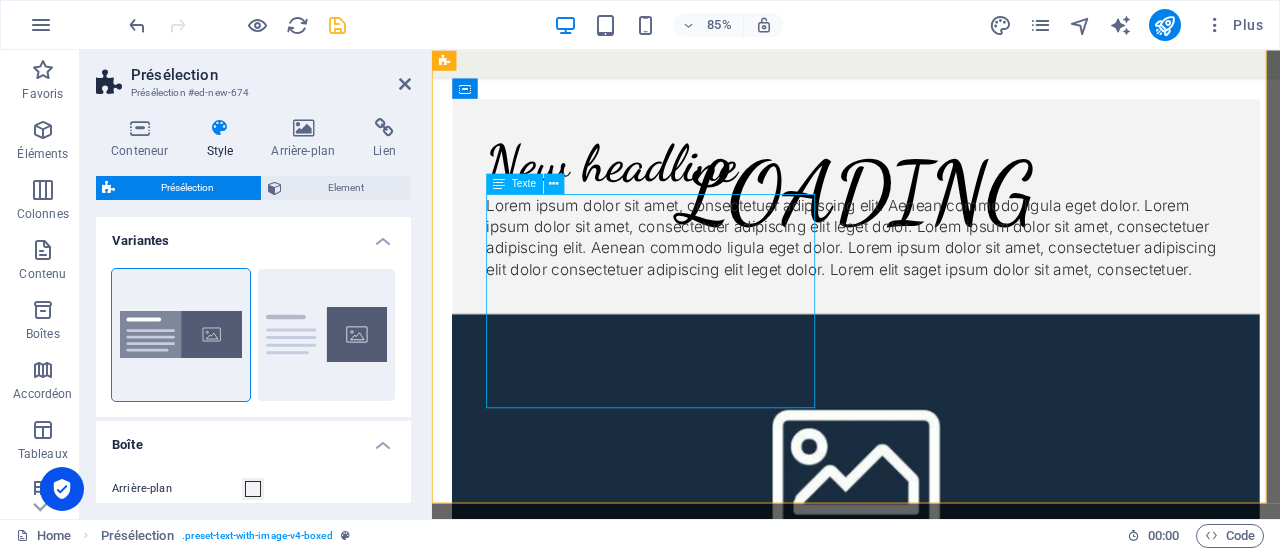 click on "Lorem ipsum dolor sit amet, consectetuer adipiscing elit. Aenean commodo ligula eget dolor. Lorem ipsum dolor sit amet, consectetuer adipiscing elit leget dolor. Lorem ipsum dolor sit amet, consectetuer adipiscing elit. Aenean commodo ligula eget dolor. Lorem ipsum dolor sit amet, consectetuer adipiscing elit dolor consectetuer adipiscing elit leget dolor. Lorem elit saget ipsum dolor sit amet, consectetuer." at bounding box center (931, 270) 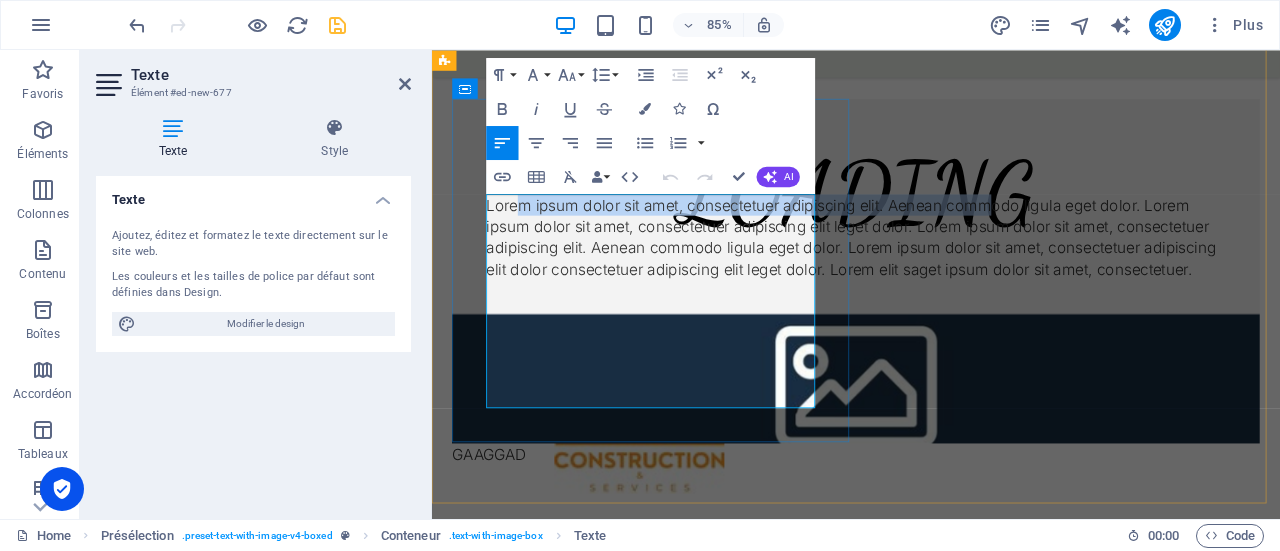 drag, startPoint x: 739, startPoint y: 259, endPoint x: 526, endPoint y: 226, distance: 215.54118 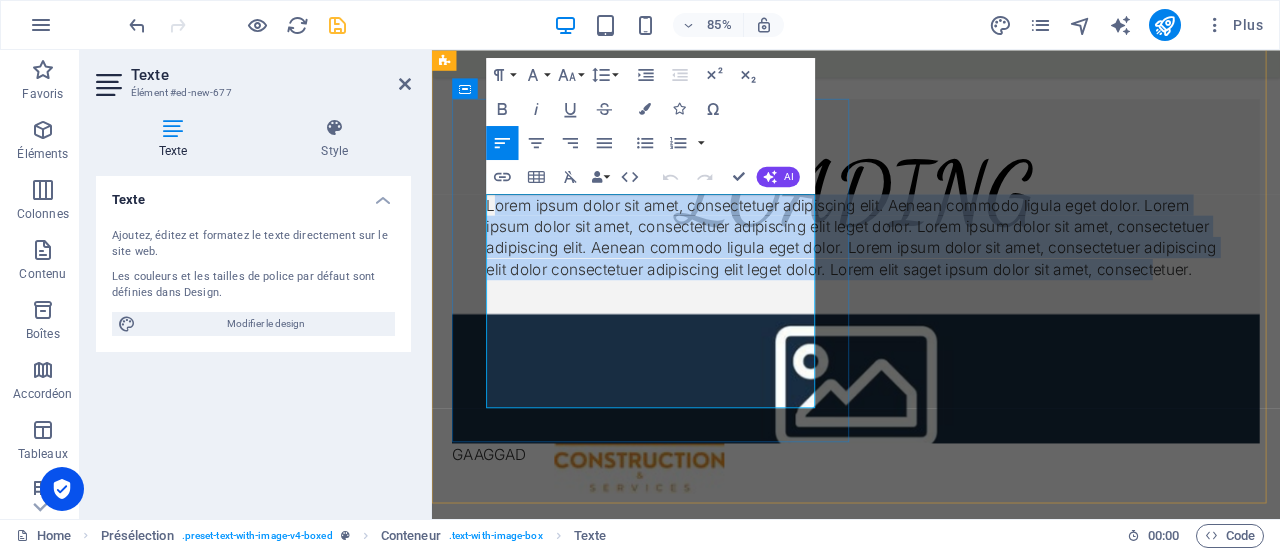 drag, startPoint x: 511, startPoint y: 236, endPoint x: 639, endPoint y: 450, distance: 249.35918 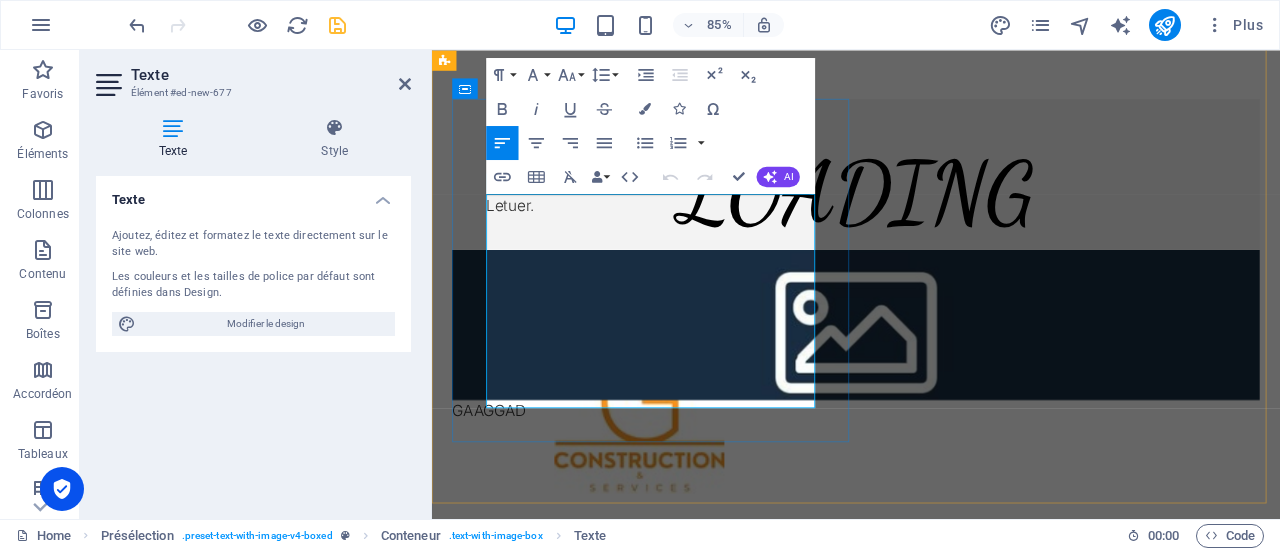 scroll, scrollTop: 813, scrollLeft: 0, axis: vertical 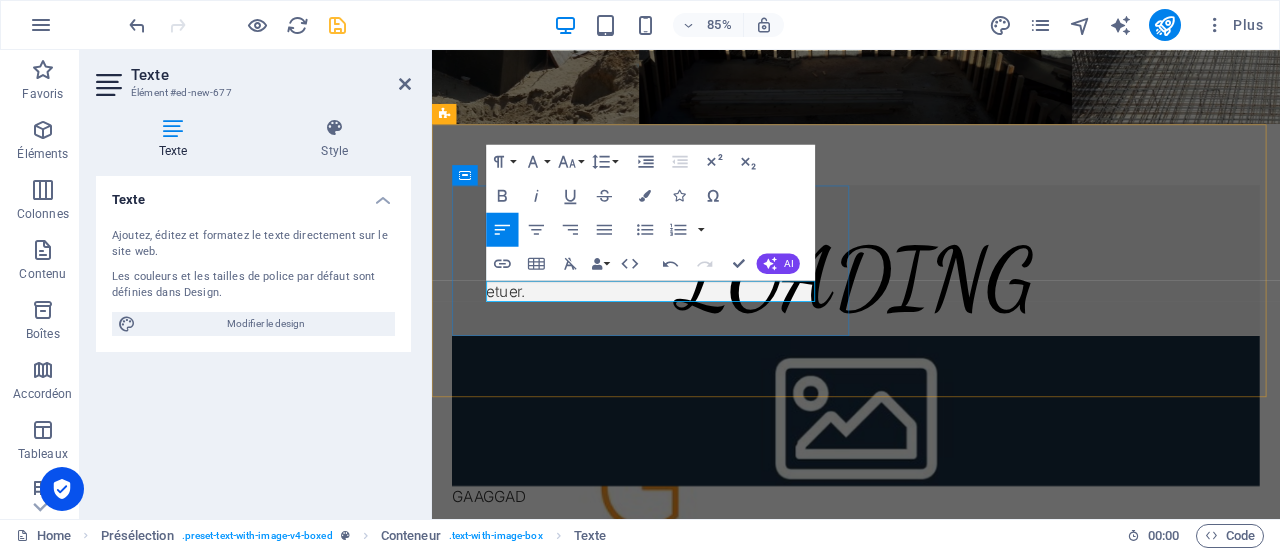 click on "etuer." at bounding box center [931, 333] 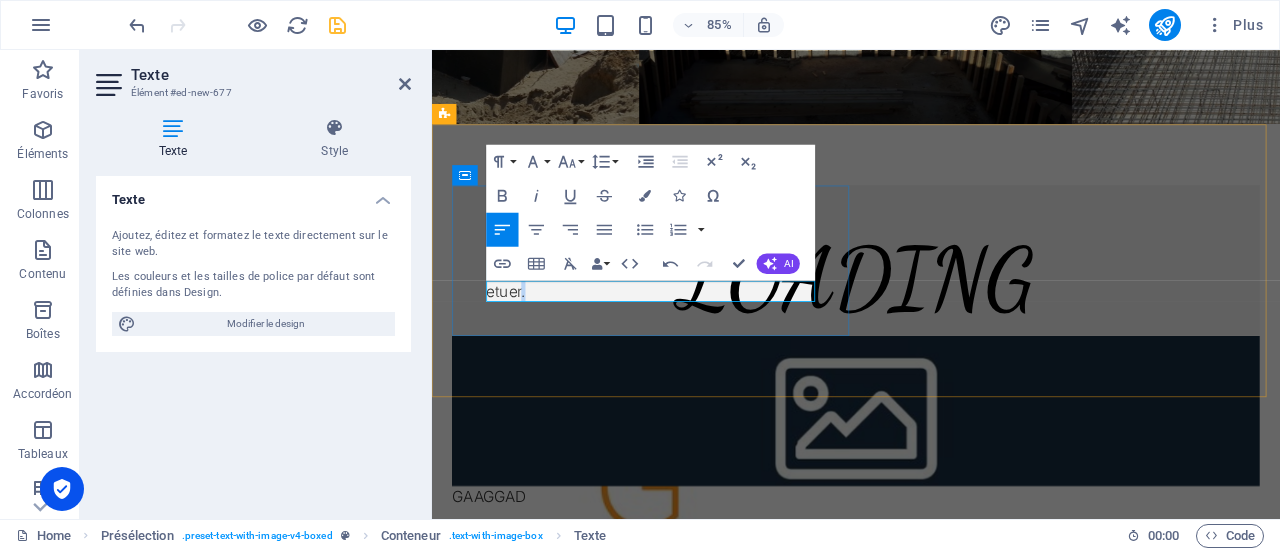 click on "etuer." at bounding box center [931, 333] 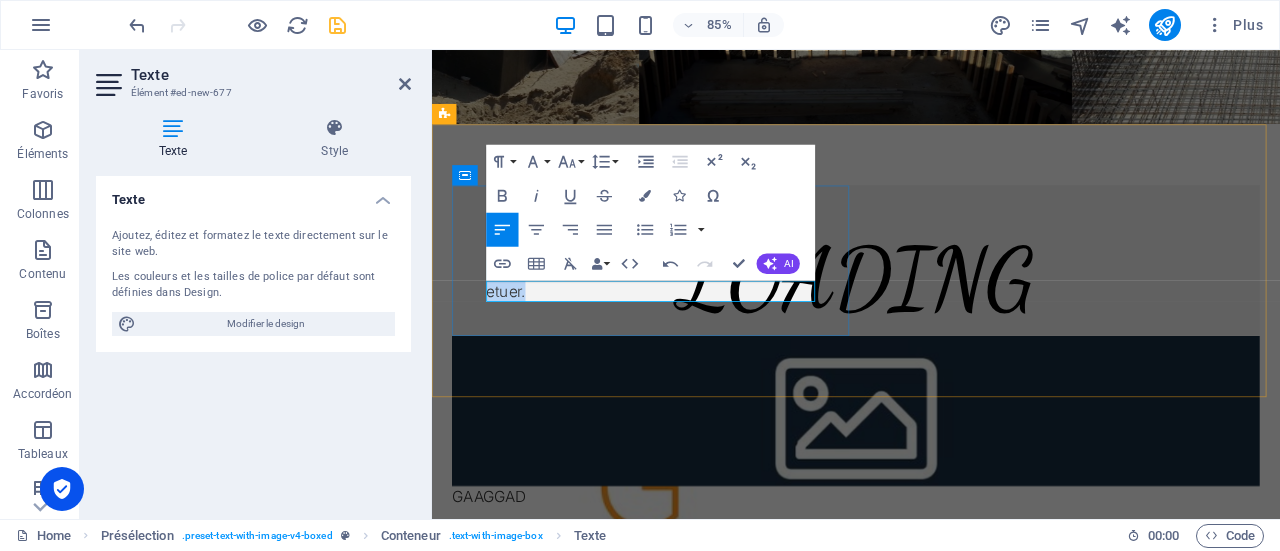 click on "etuer." at bounding box center (931, 333) 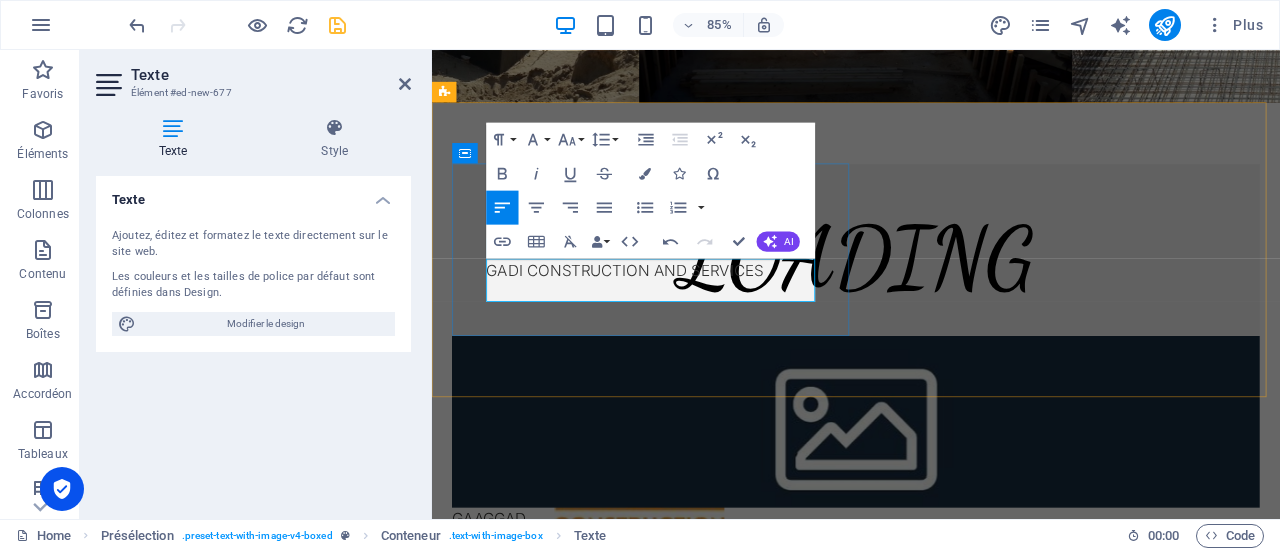 scroll, scrollTop: 813, scrollLeft: 0, axis: vertical 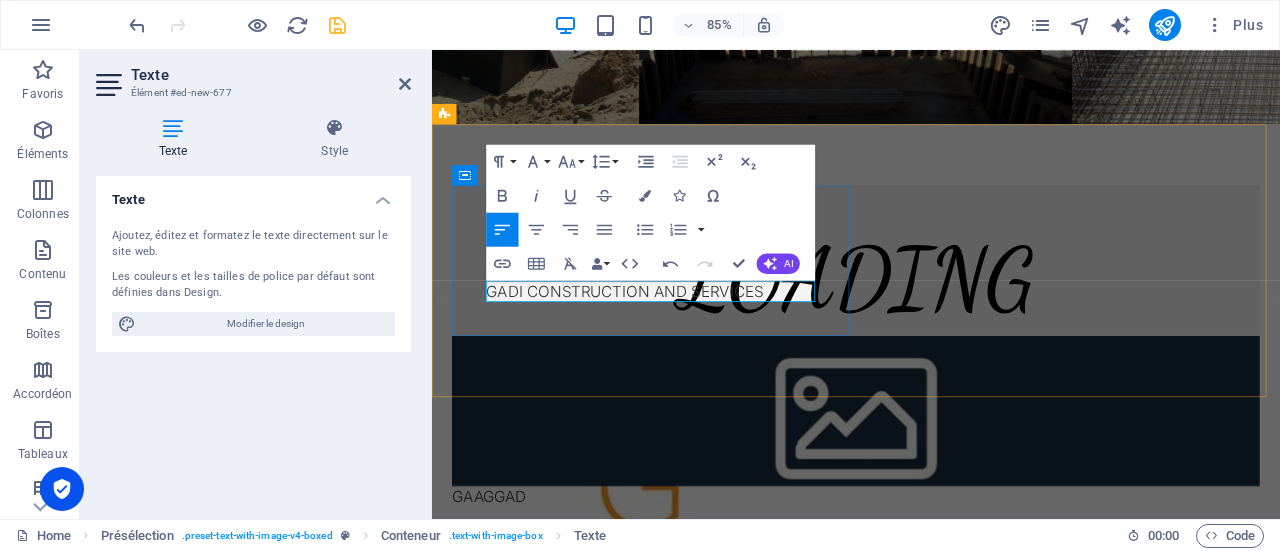 click on "GADI CONSTRUCTION AND SERVICES" at bounding box center (931, 333) 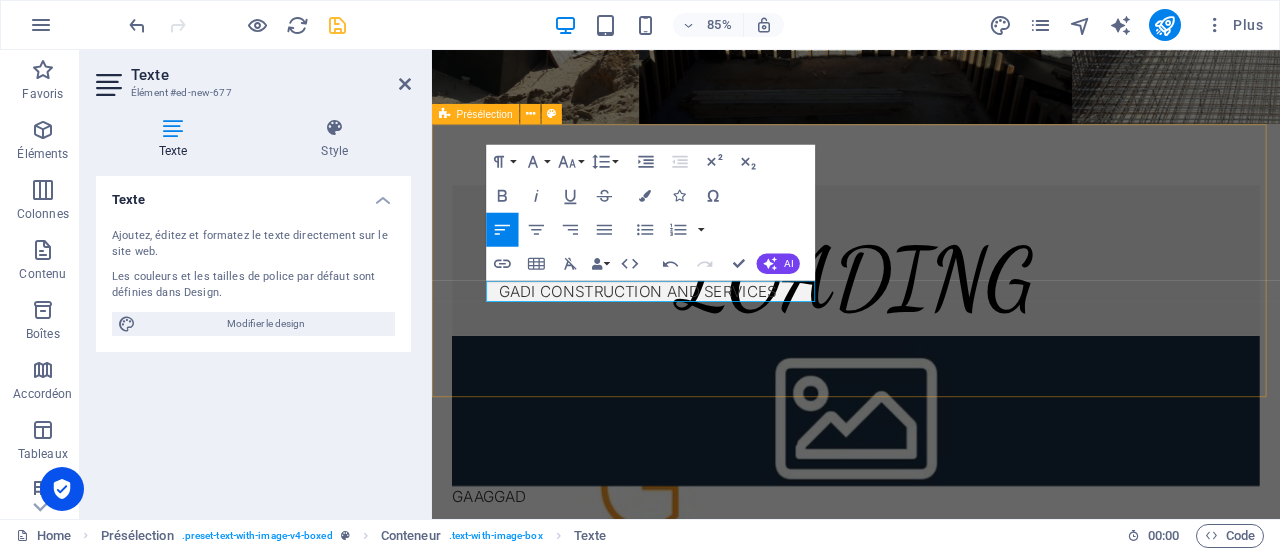 click on "New headline     GADI CONSTRUCTION AND SERVICES GAAGGAD" at bounding box center [931, 398] 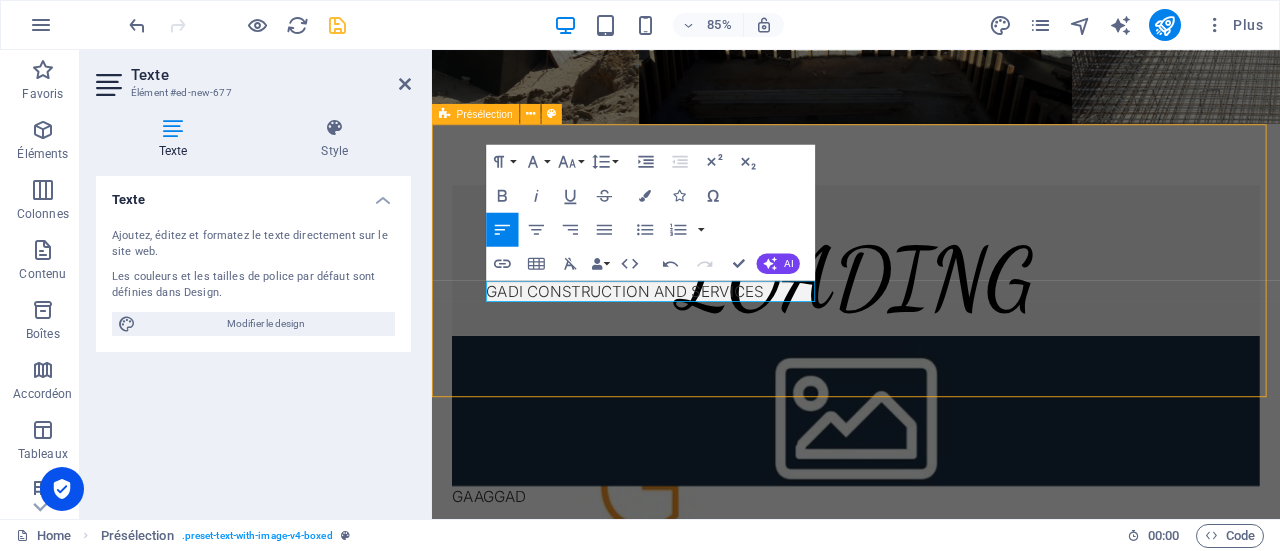 scroll, scrollTop: 896, scrollLeft: 0, axis: vertical 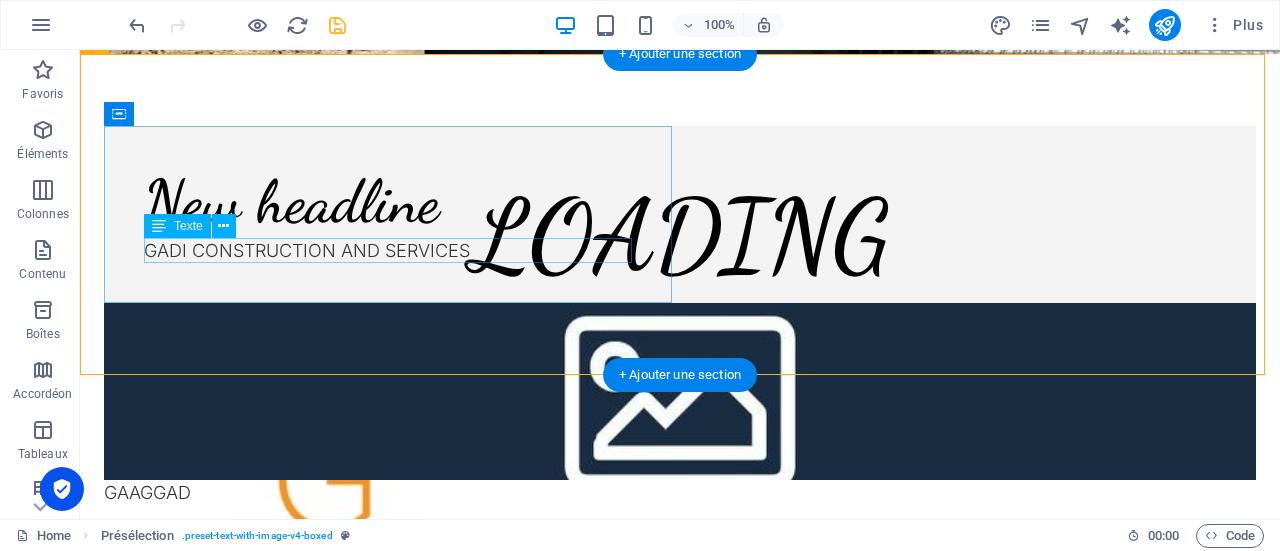 click on "GADI CONSTRUCTION AND SERVICES" at bounding box center [680, 250] 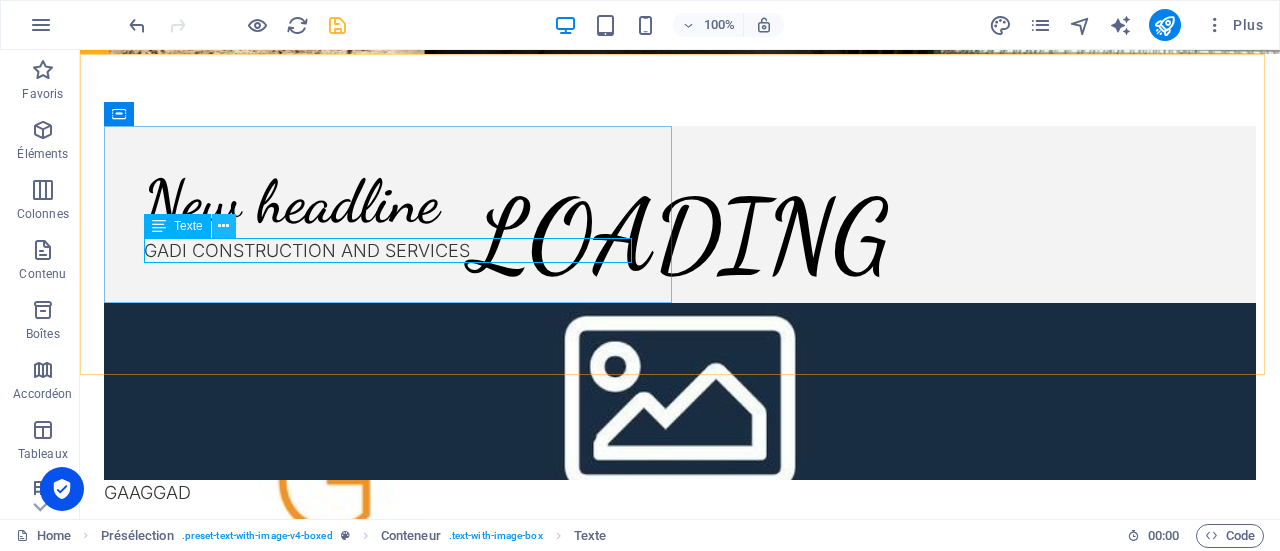 click at bounding box center [223, 226] 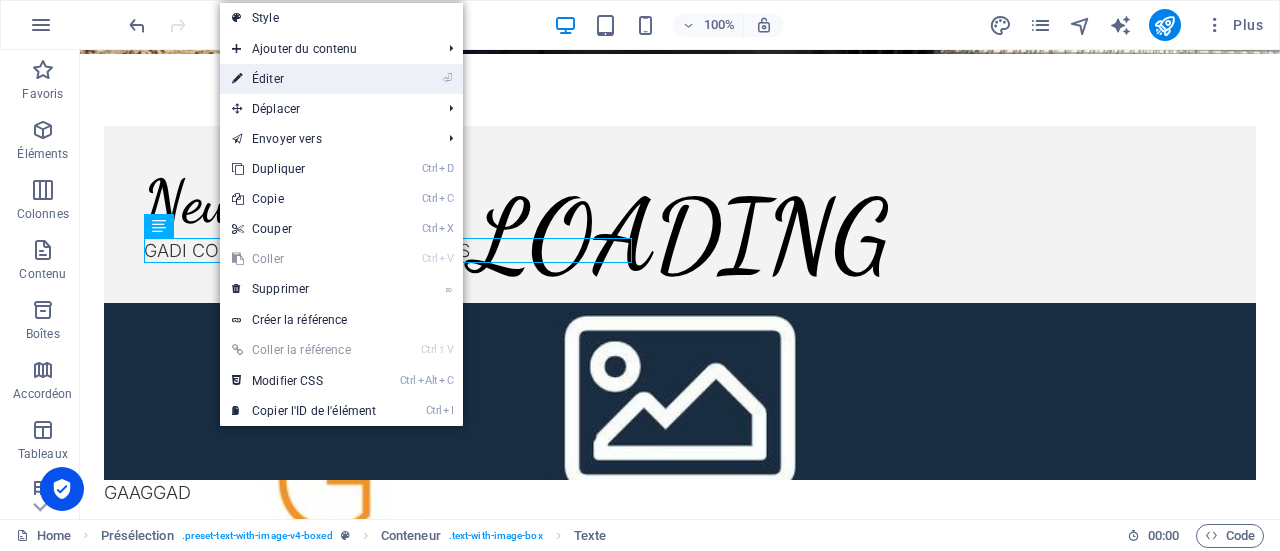 click on "⏎  Éditer" at bounding box center [304, 79] 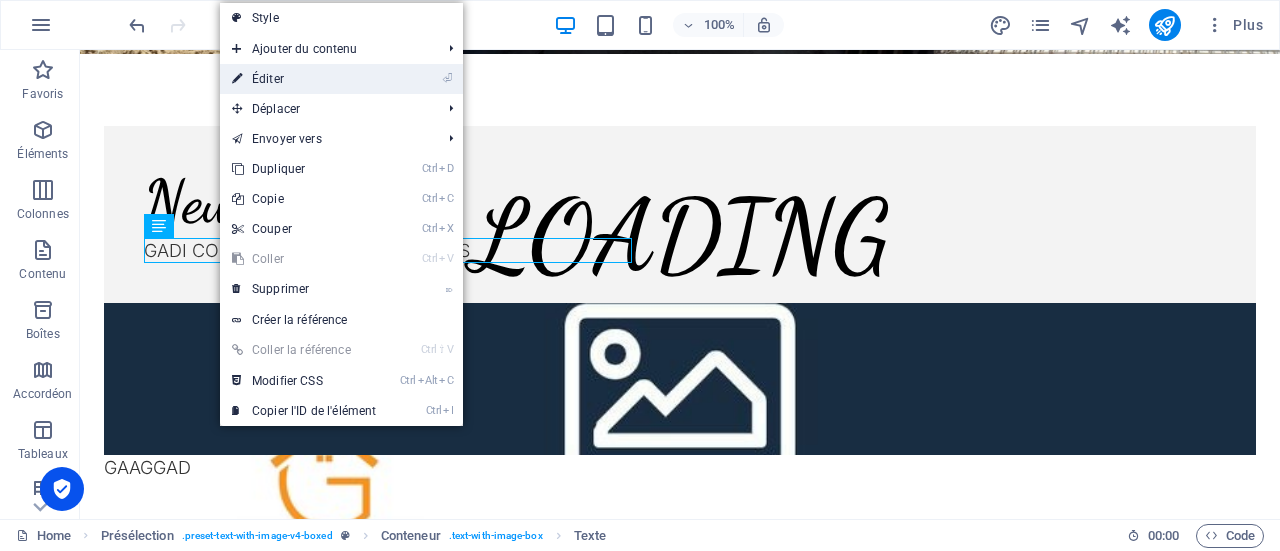 scroll, scrollTop: 788, scrollLeft: 0, axis: vertical 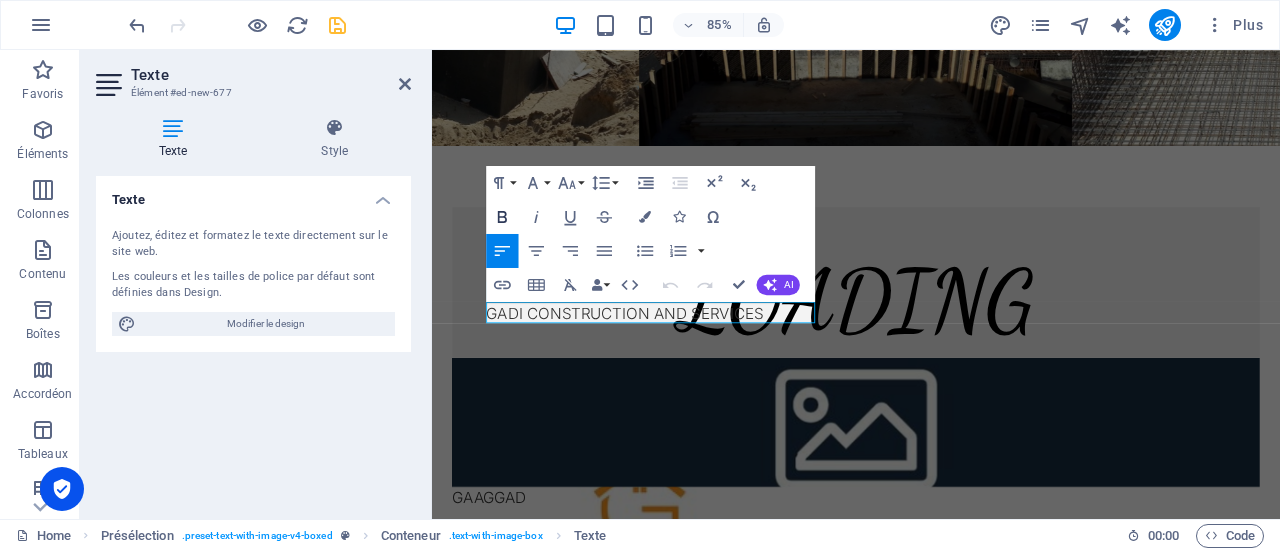 click 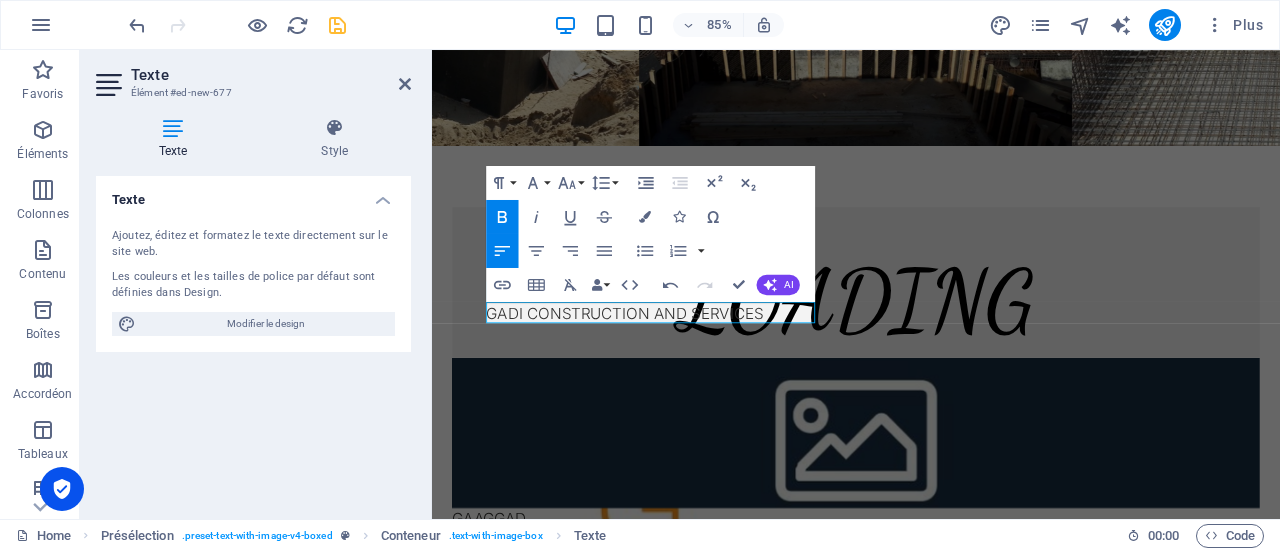 click 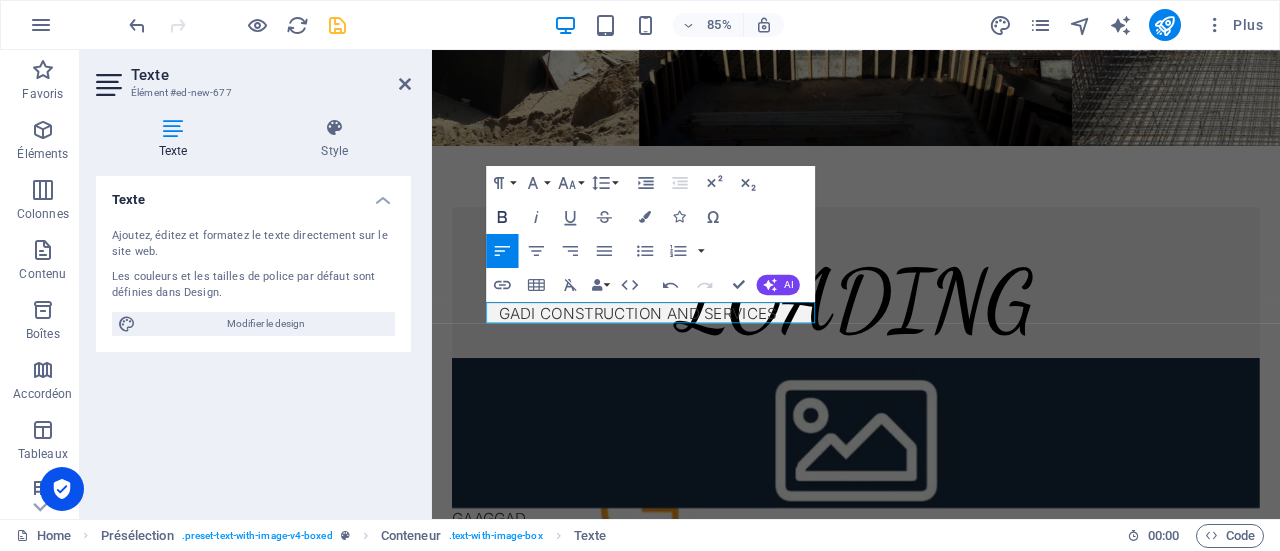 click 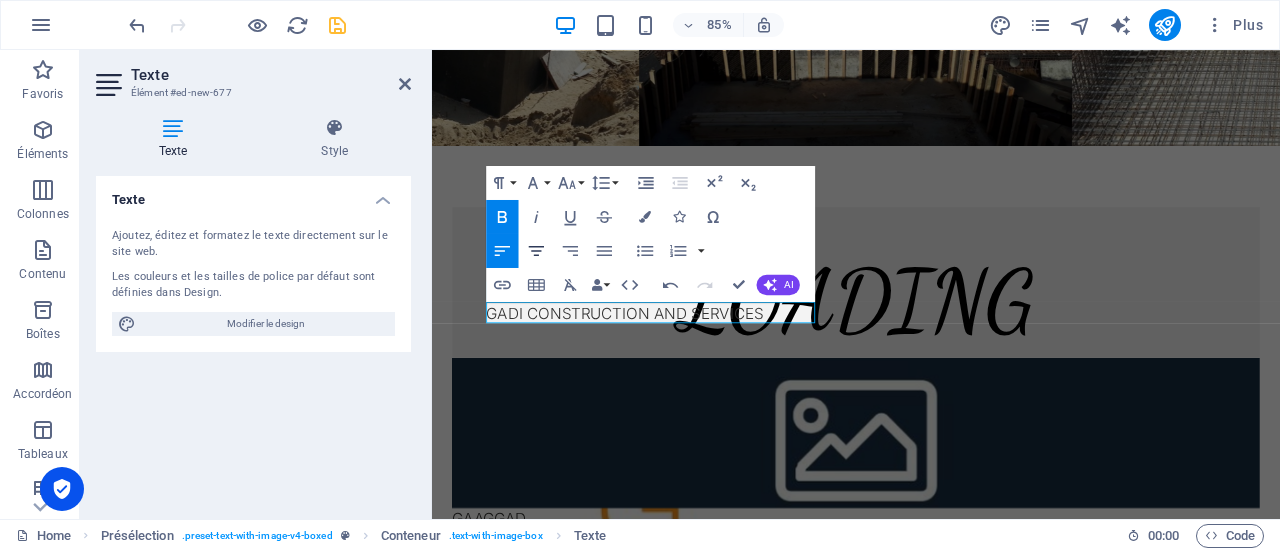 click 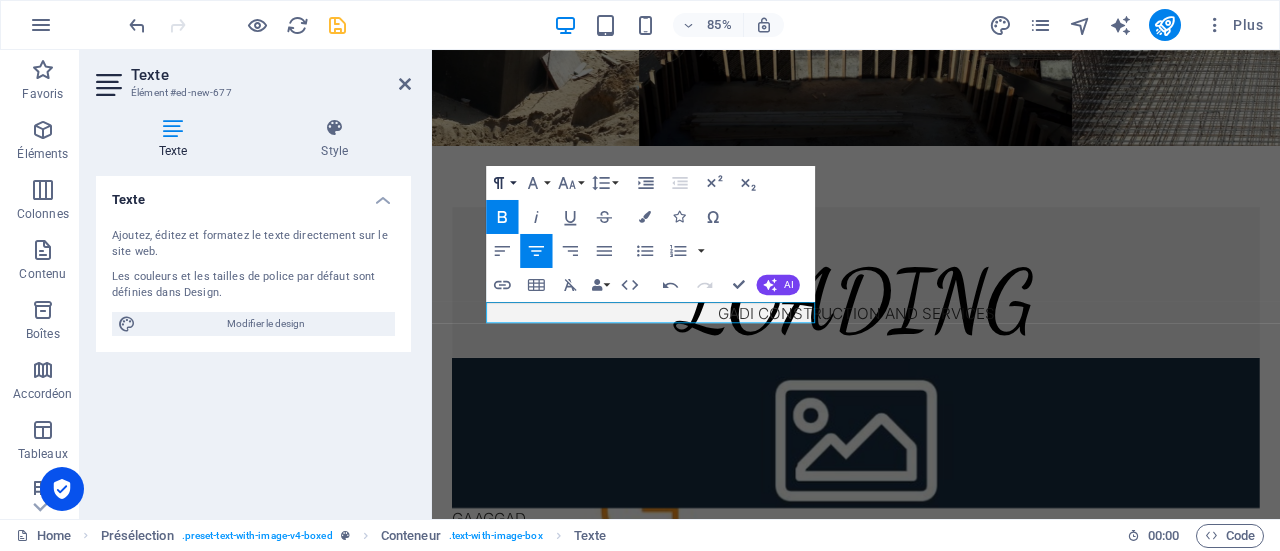 click 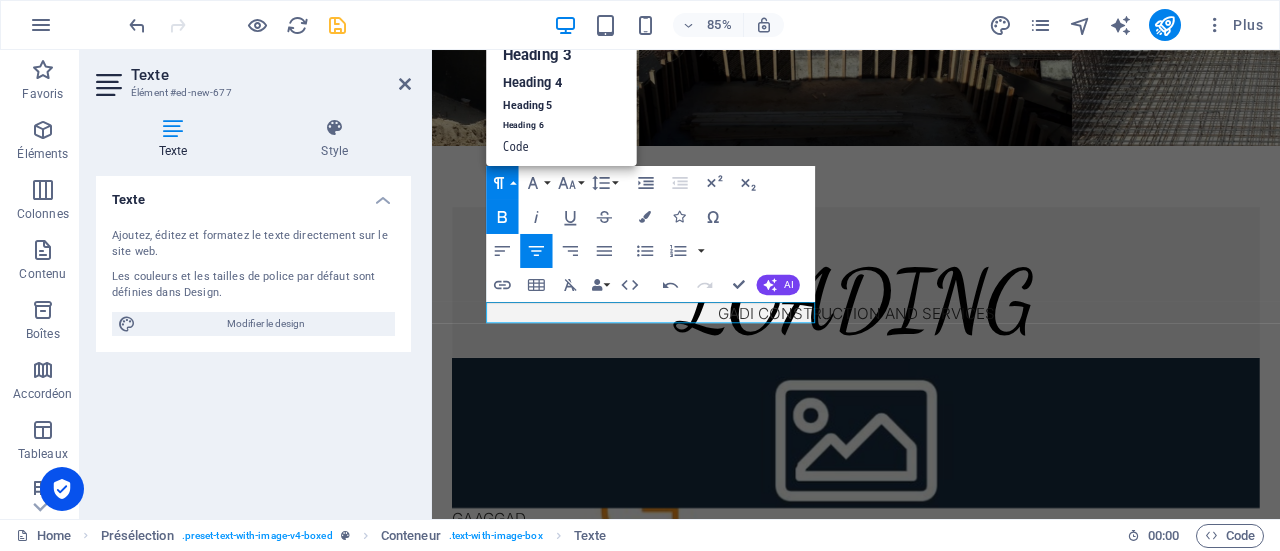 scroll, scrollTop: 16, scrollLeft: 0, axis: vertical 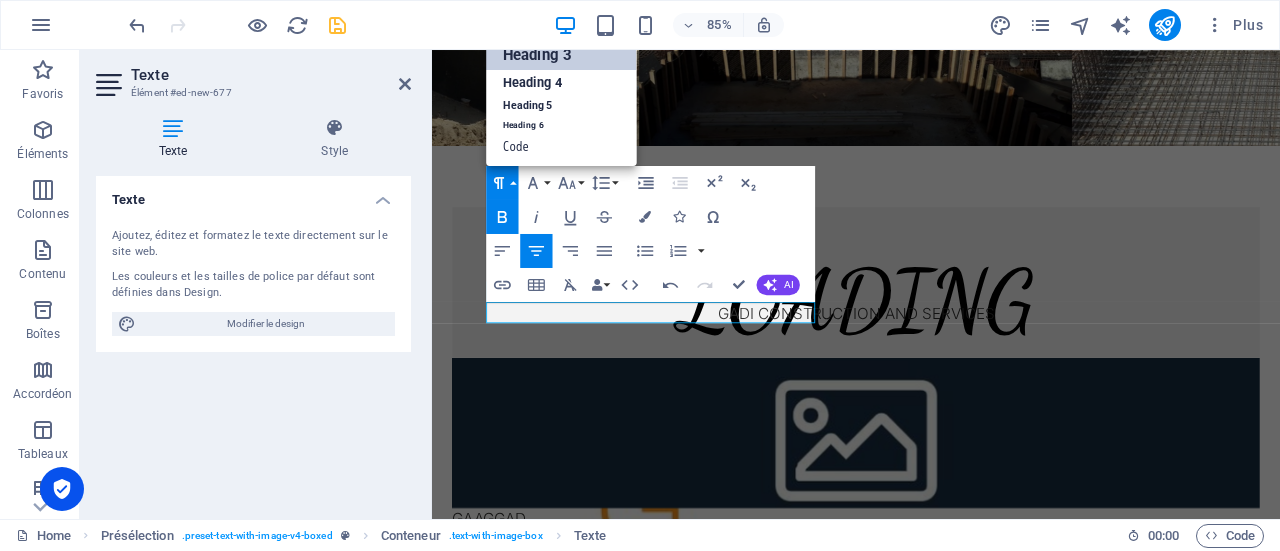 click on "Heading 3" at bounding box center (561, 55) 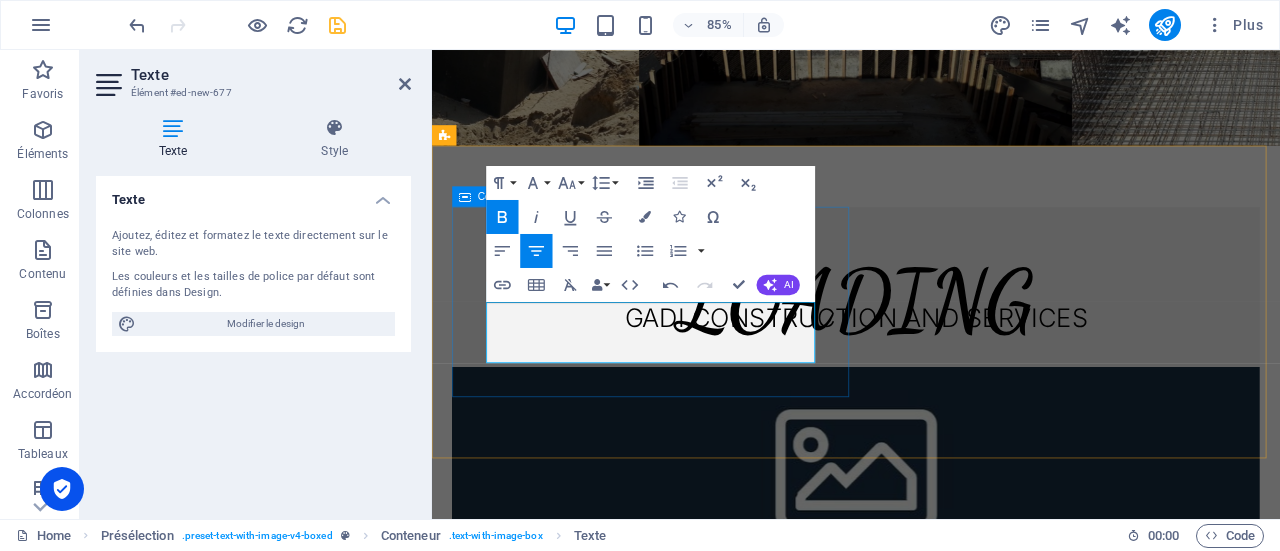 click on "New headline ​    GADI CONSTRUCTION AND SERVICES" at bounding box center [931, 328] 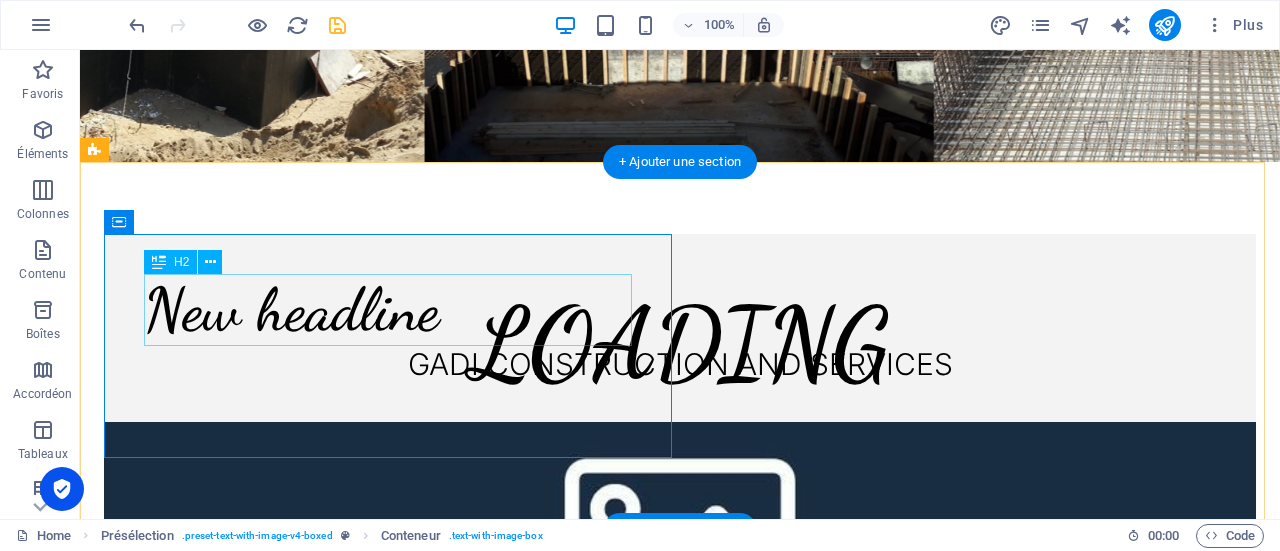 click on "New headline" at bounding box center [680, 310] 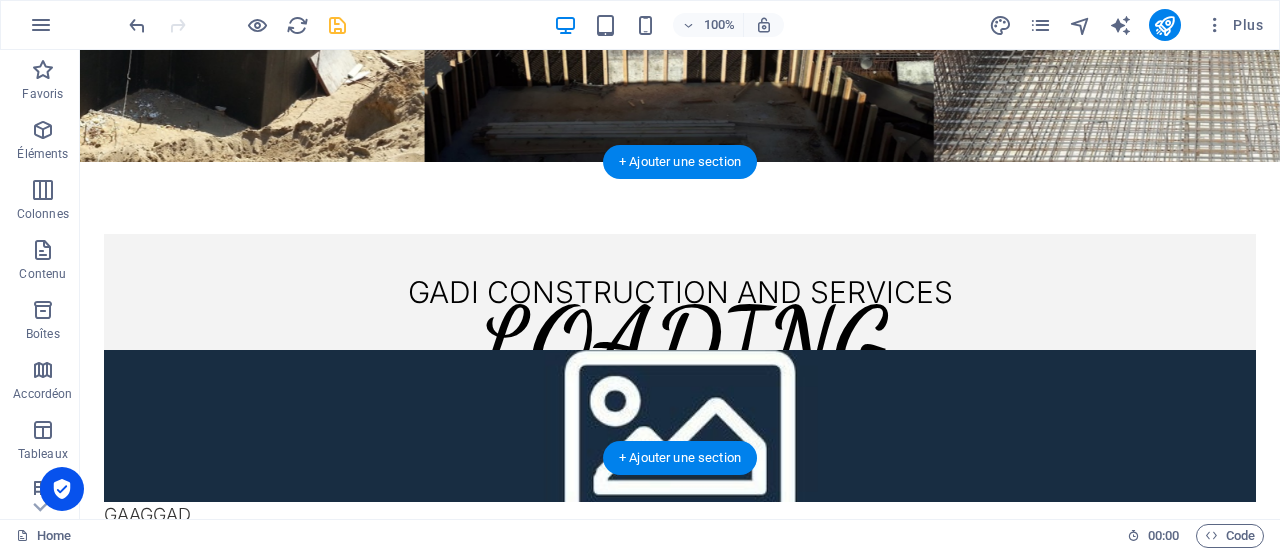 click at bounding box center (680, 426) 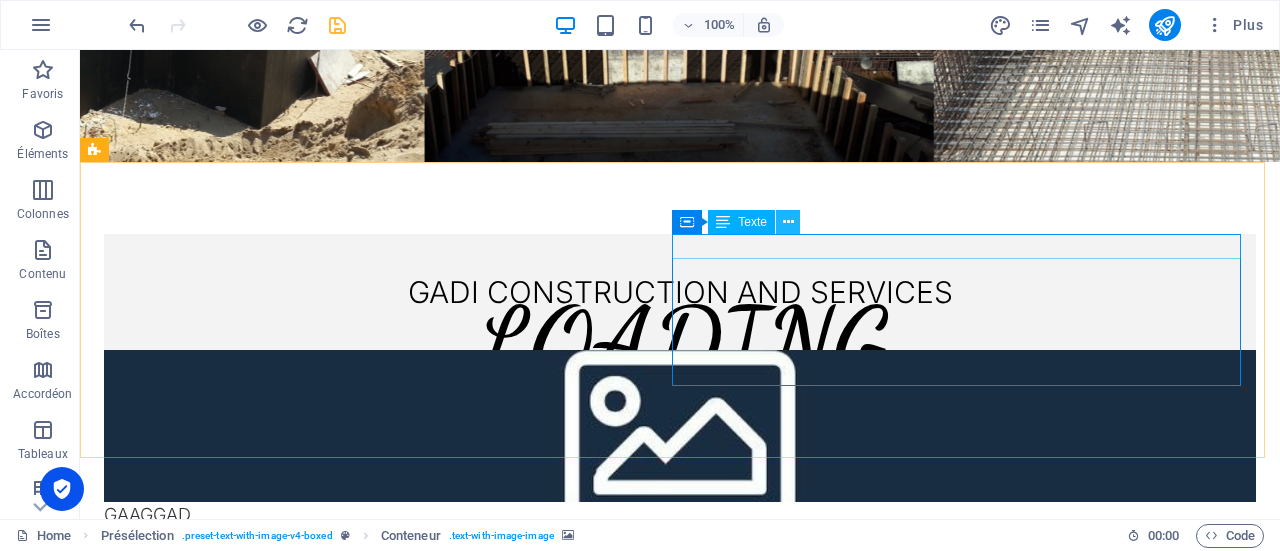 click at bounding box center [788, 222] 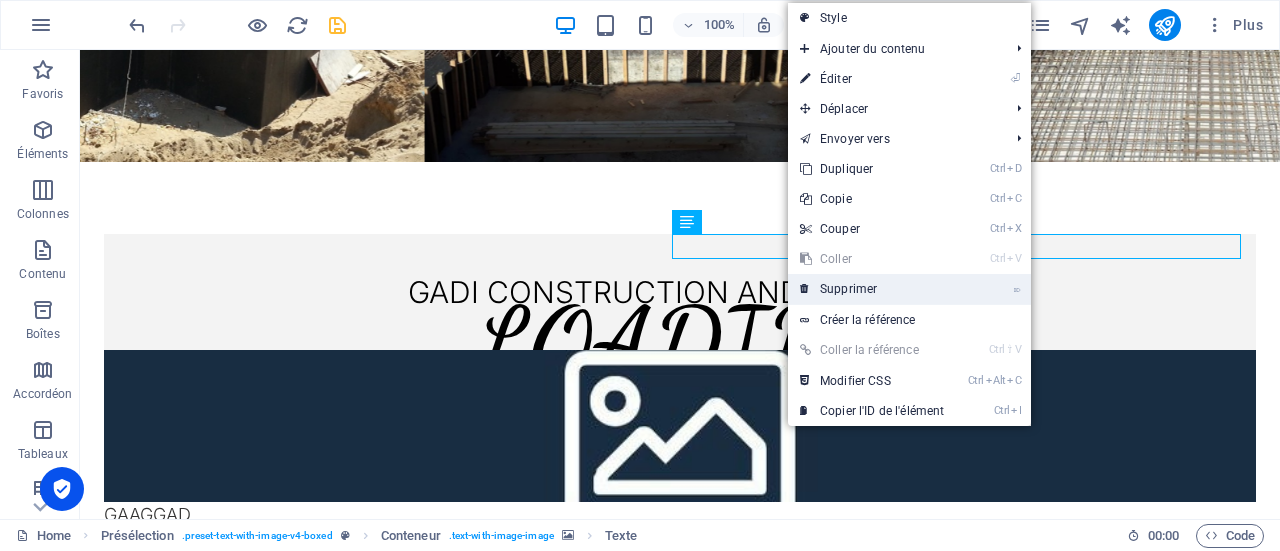 click on "⌦  Supprimer" at bounding box center [872, 289] 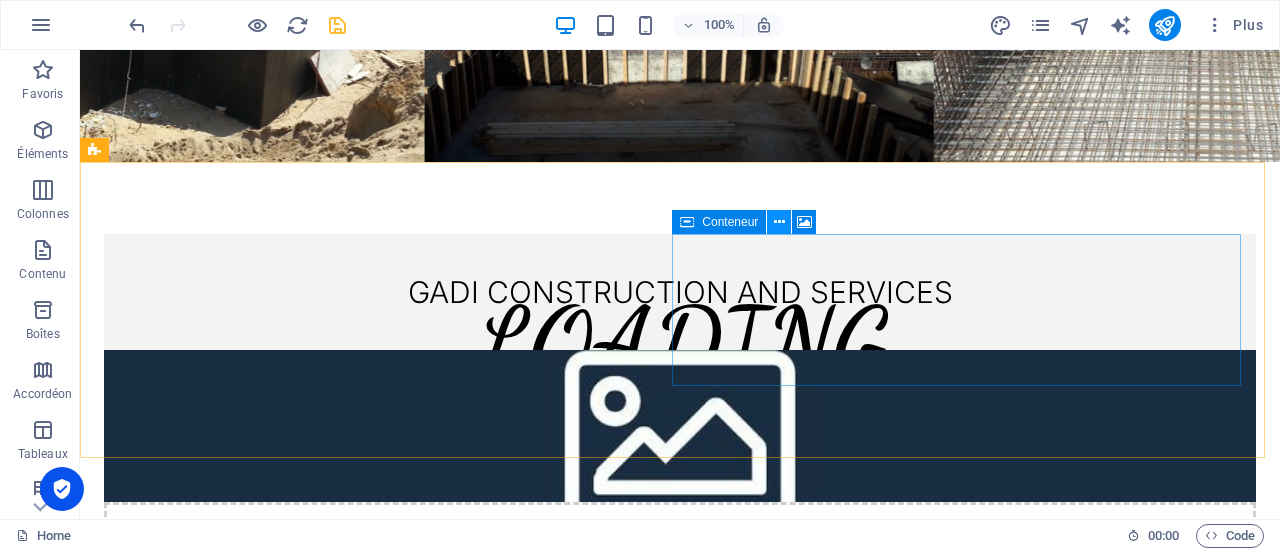 click at bounding box center [779, 222] 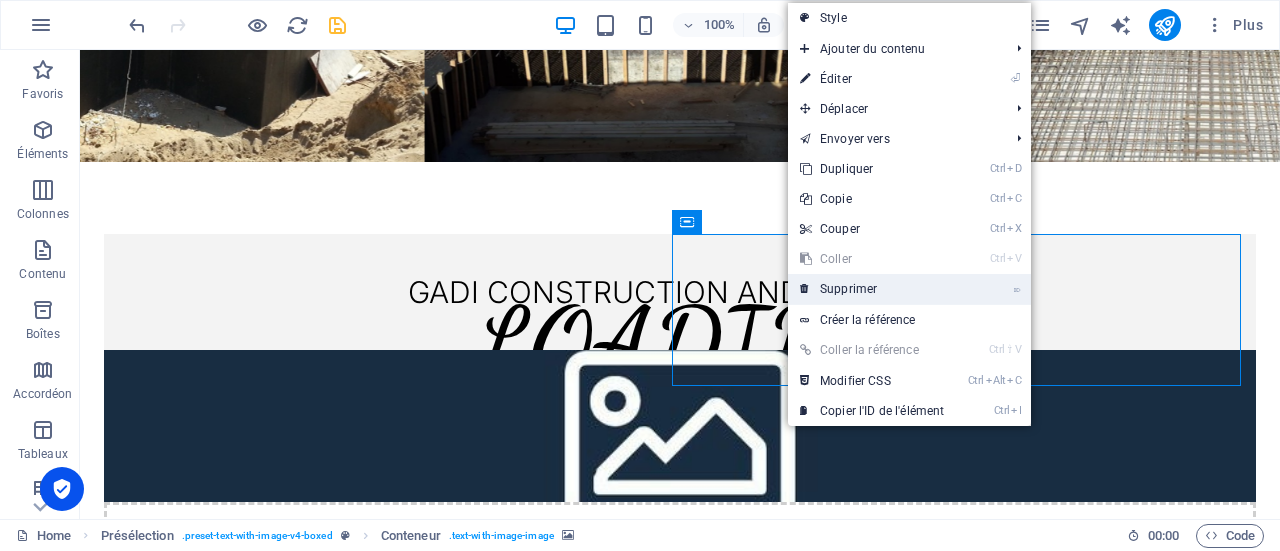 click on "⌦  Supprimer" at bounding box center (872, 289) 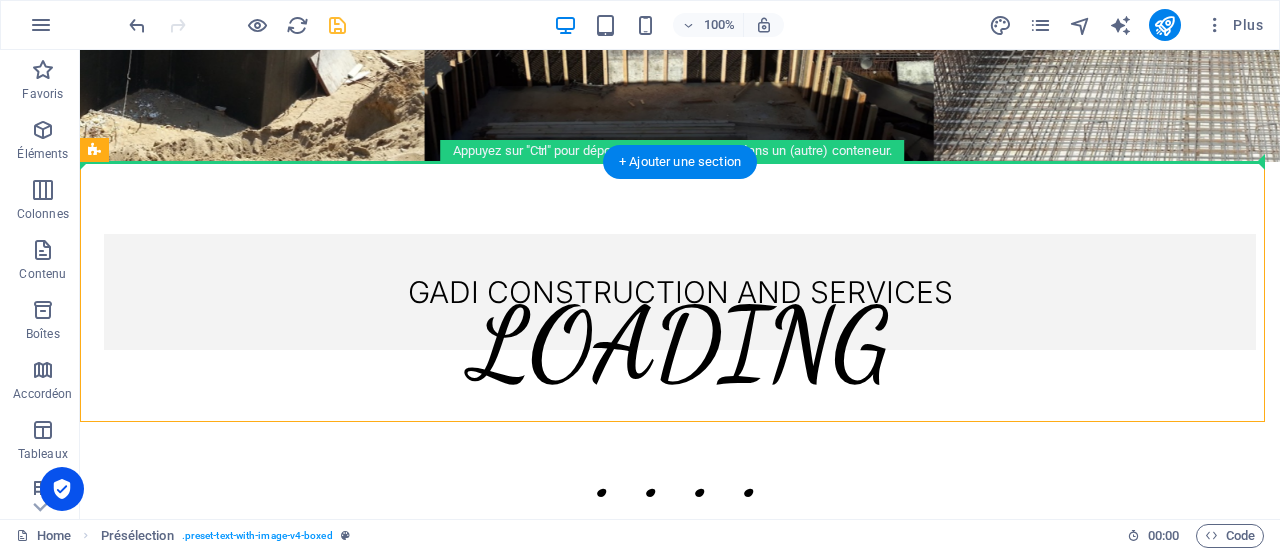 drag, startPoint x: 800, startPoint y: 288, endPoint x: 740, endPoint y: 123, distance: 175.5705 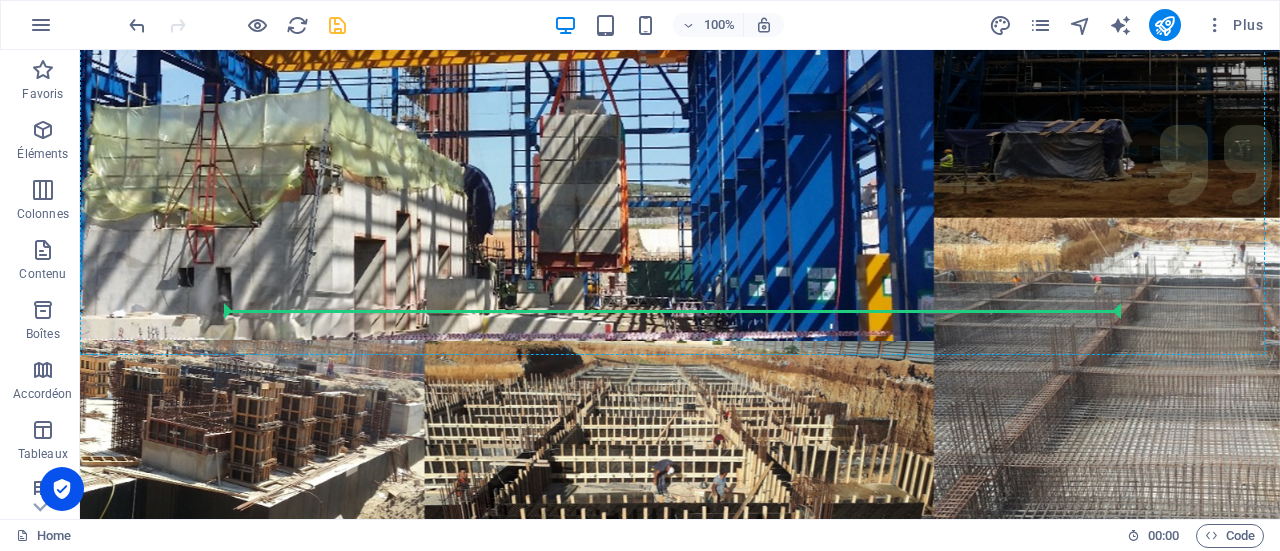 scroll, scrollTop: 412, scrollLeft: 0, axis: vertical 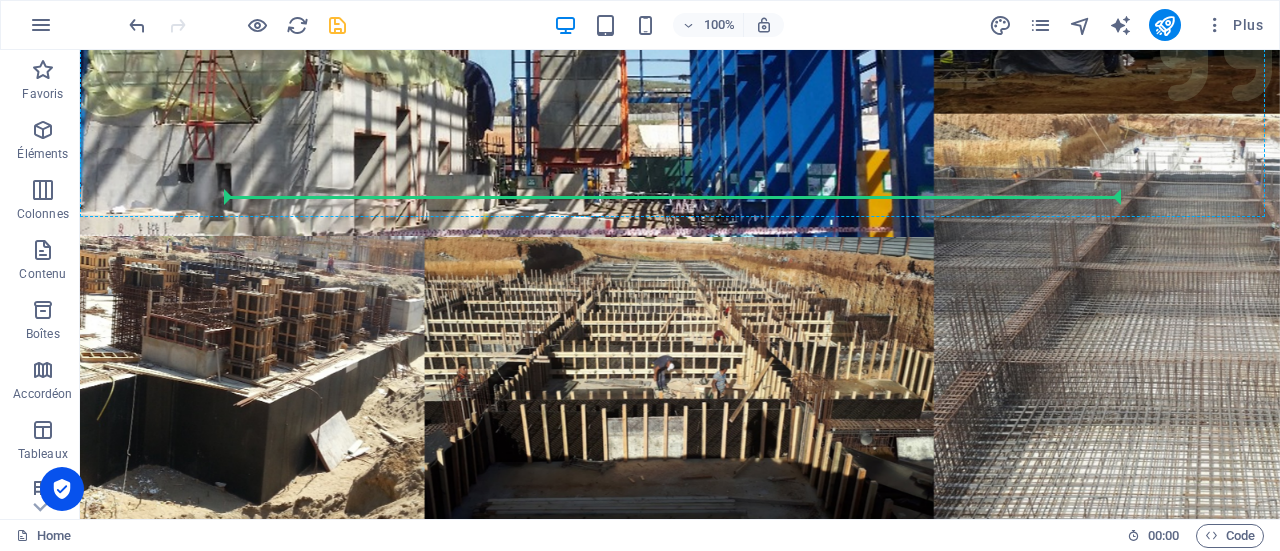 drag, startPoint x: 717, startPoint y: 265, endPoint x: 637, endPoint y: 191, distance: 108.97706 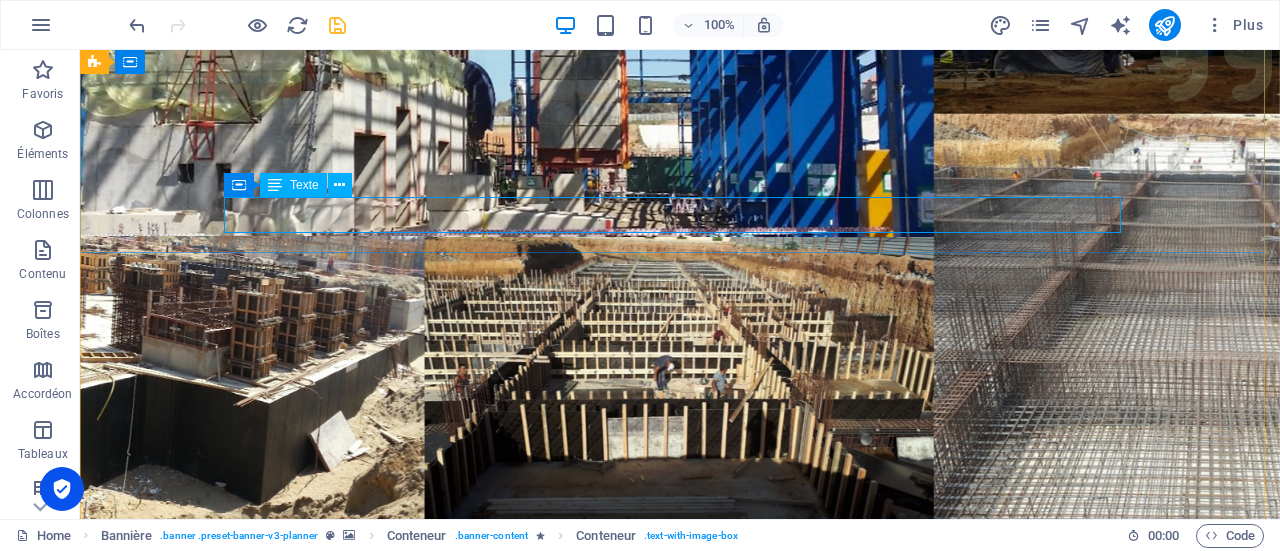 click on "GADI CONSTRUCTION AND SERVICES" at bounding box center (680, 1116) 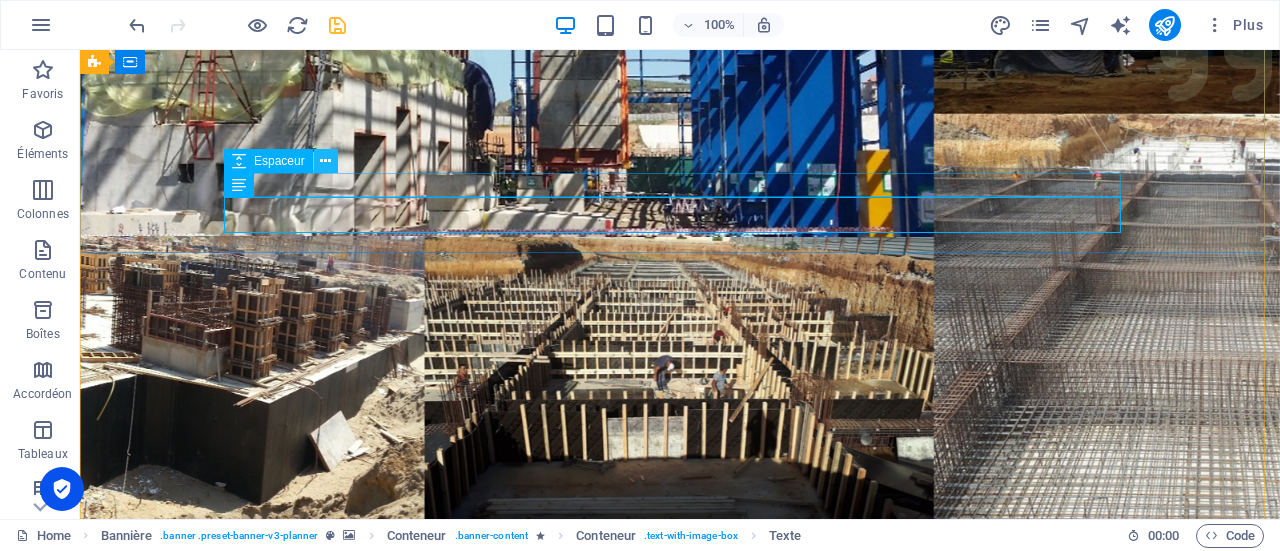 click at bounding box center (325, 161) 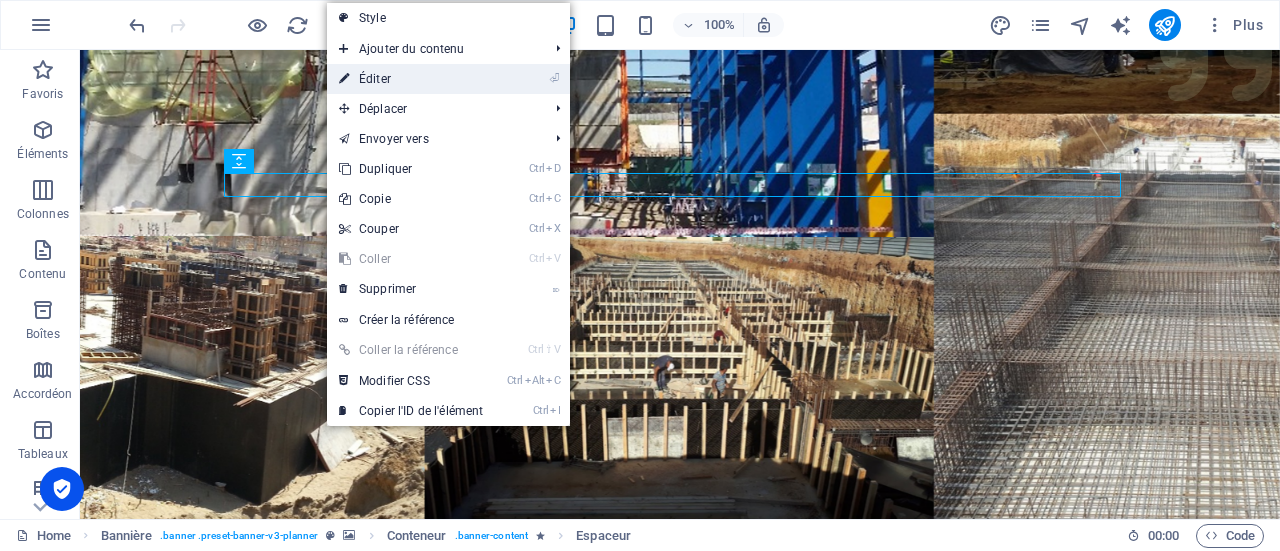 click on "⏎  Éditer" at bounding box center [411, 79] 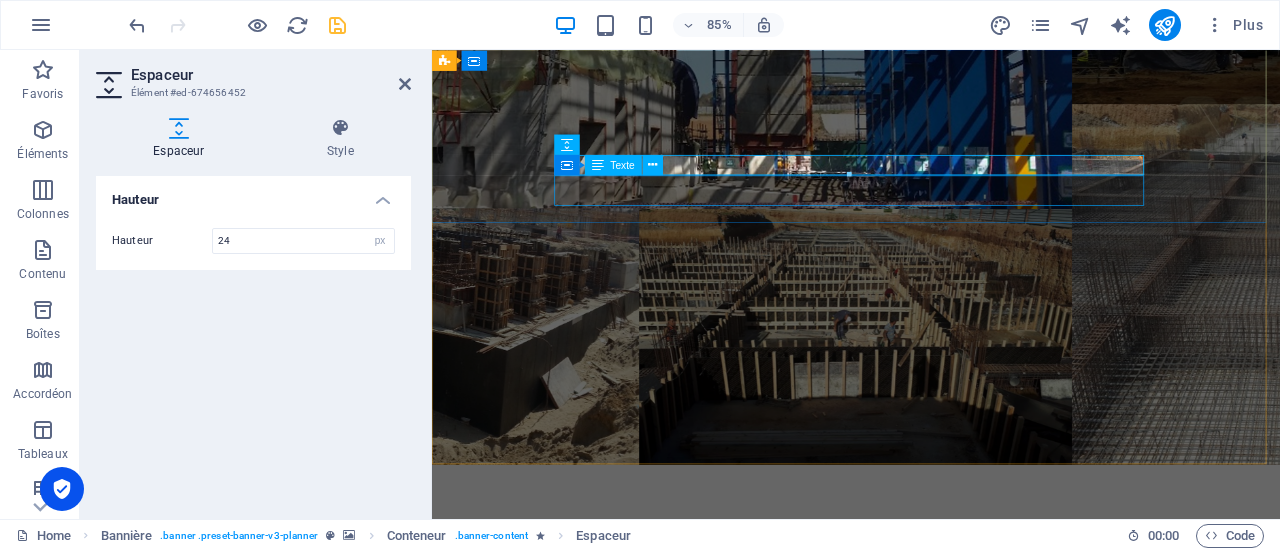 click on "GADI CONSTRUCTION AND SERVICES" at bounding box center [931, 1116] 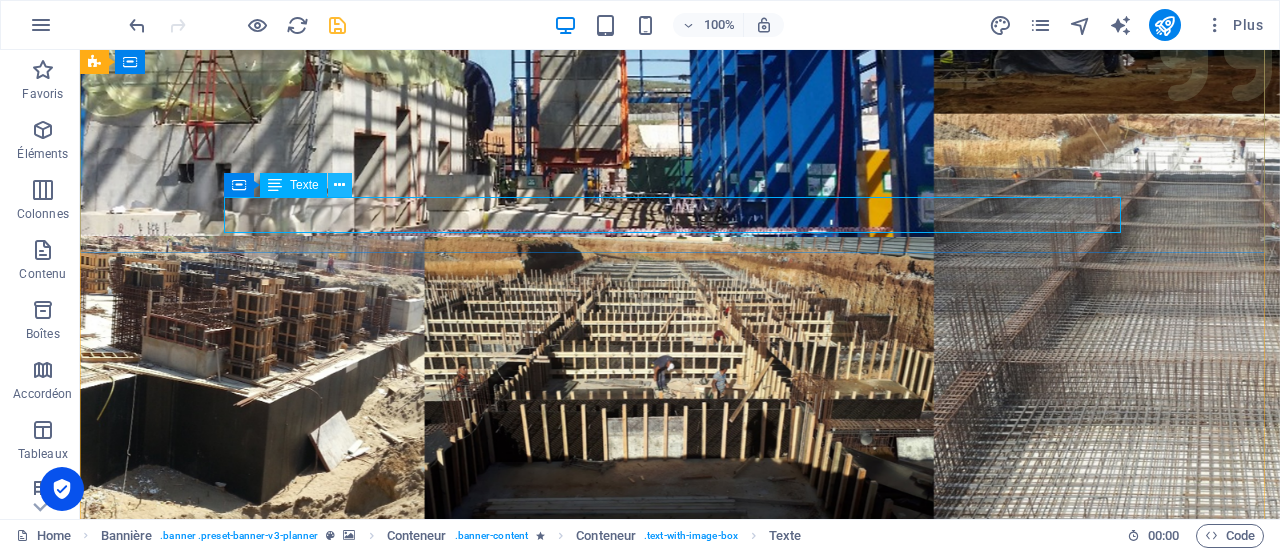 click at bounding box center (339, 185) 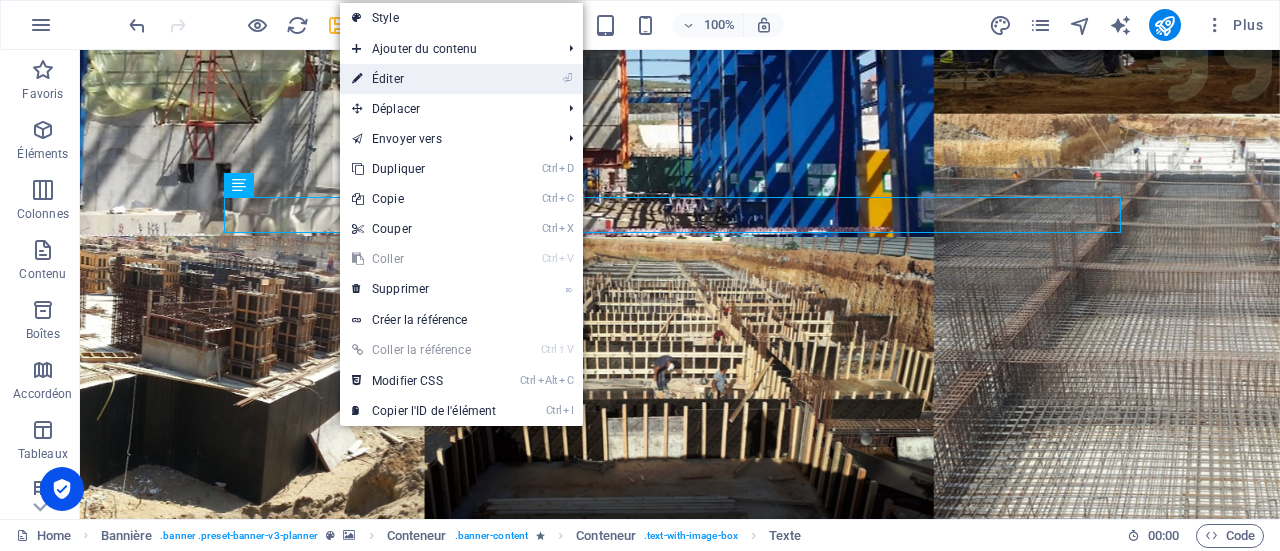 click on "⏎  Éditer" at bounding box center (424, 79) 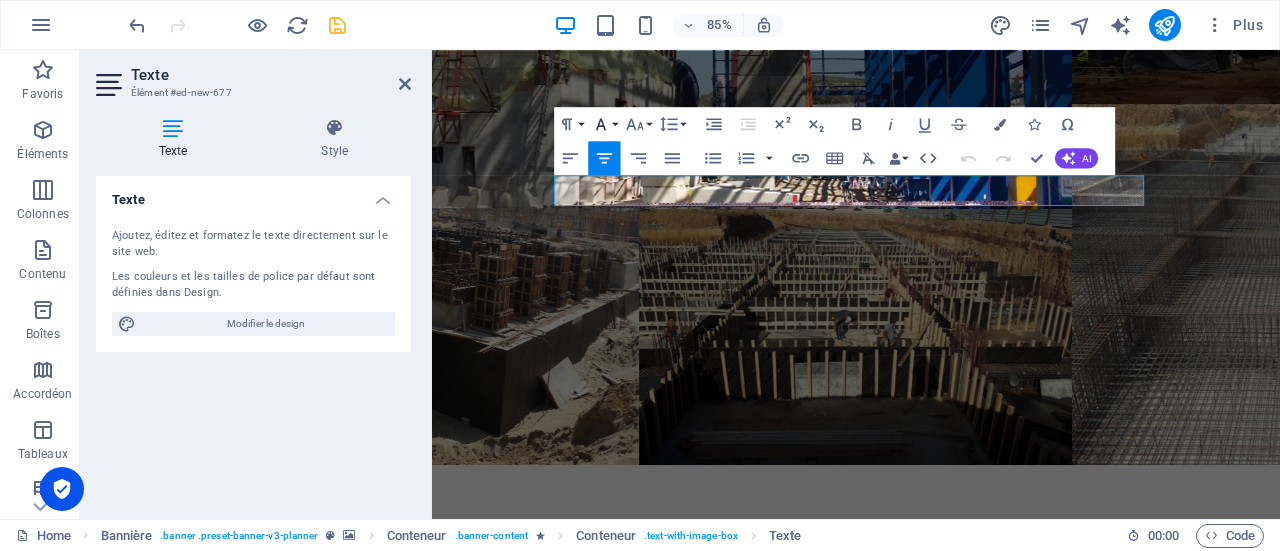 click 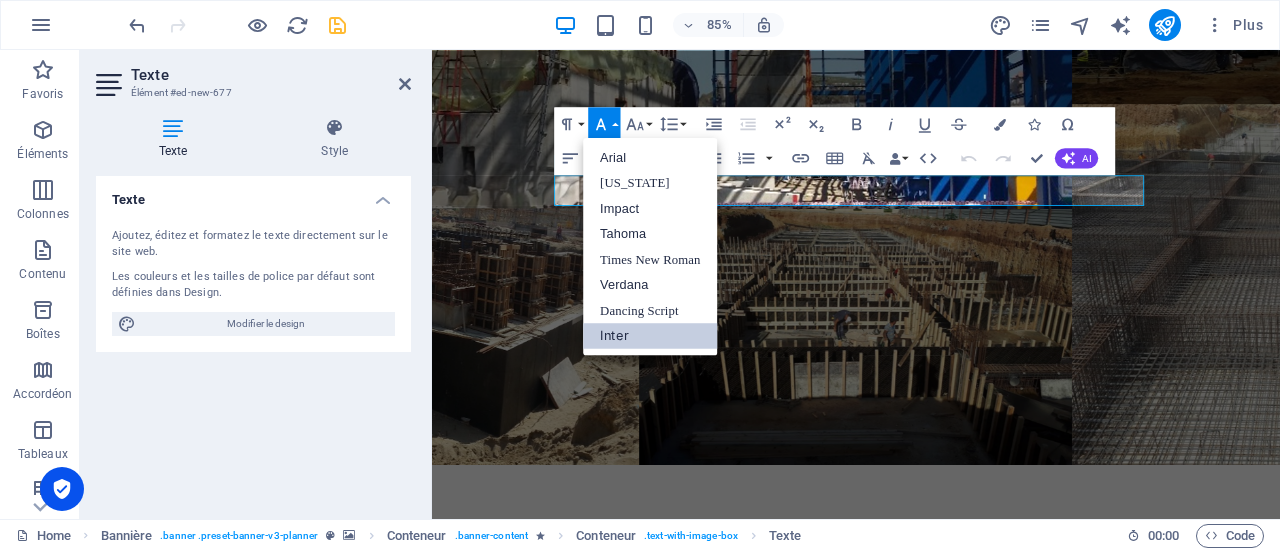 scroll, scrollTop: 0, scrollLeft: 0, axis: both 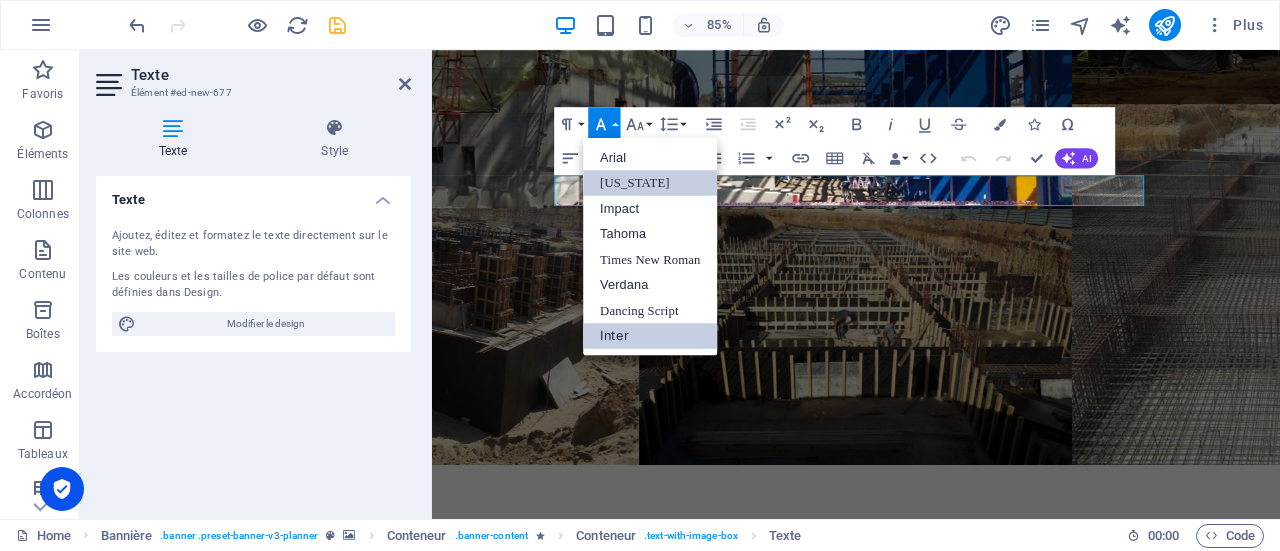 click on "[US_STATE]" at bounding box center (650, 183) 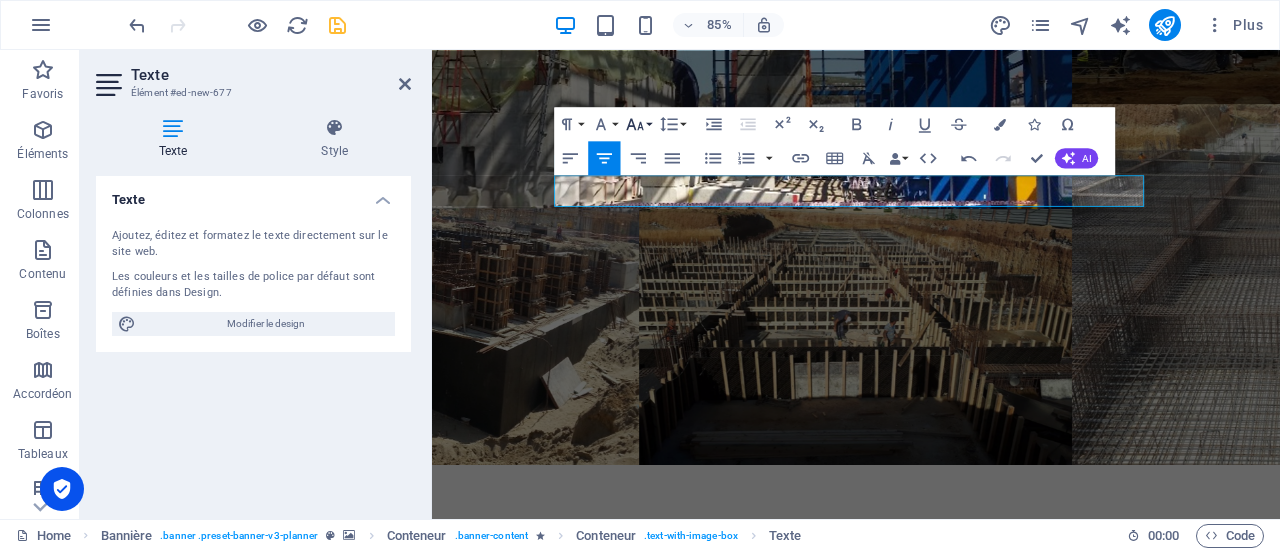 click on "Font Size" at bounding box center [638, 124] 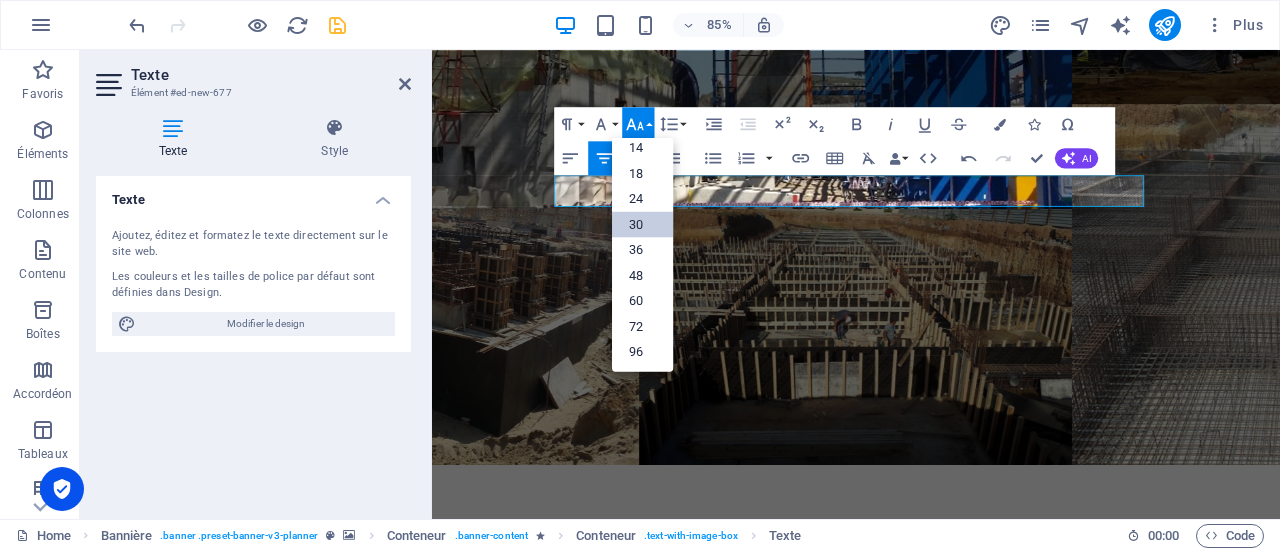 scroll, scrollTop: 160, scrollLeft: 0, axis: vertical 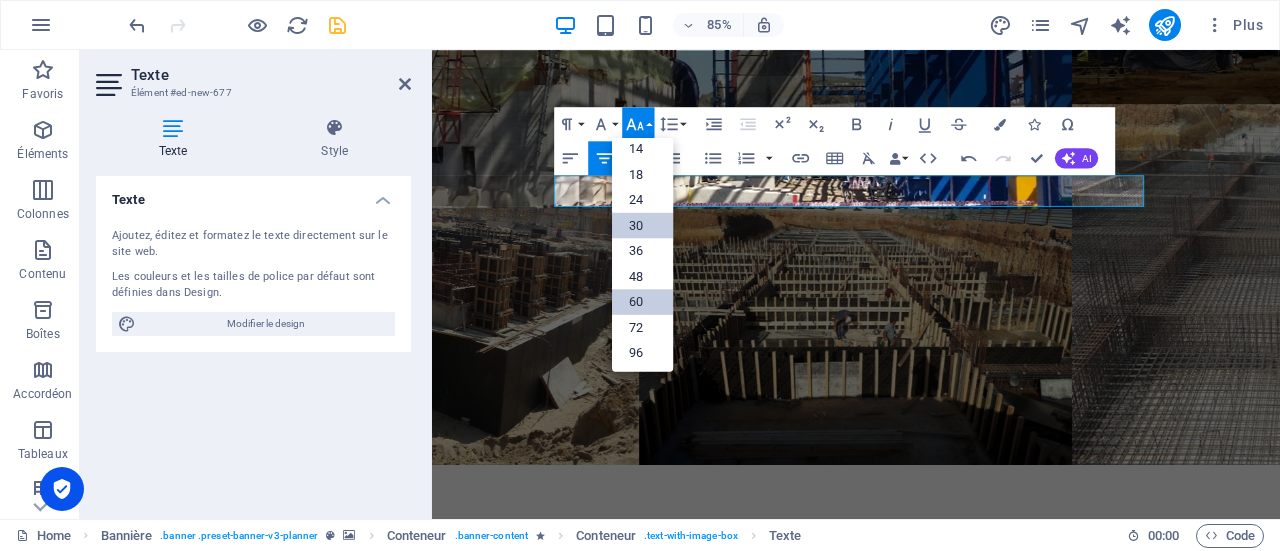 click on "60" at bounding box center [642, 302] 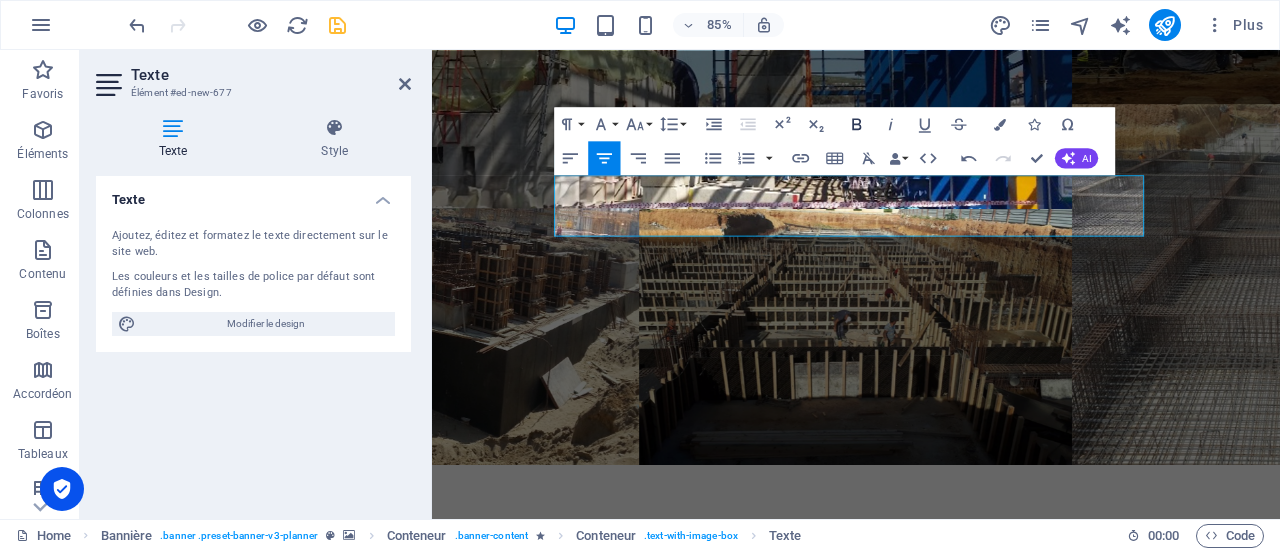 click 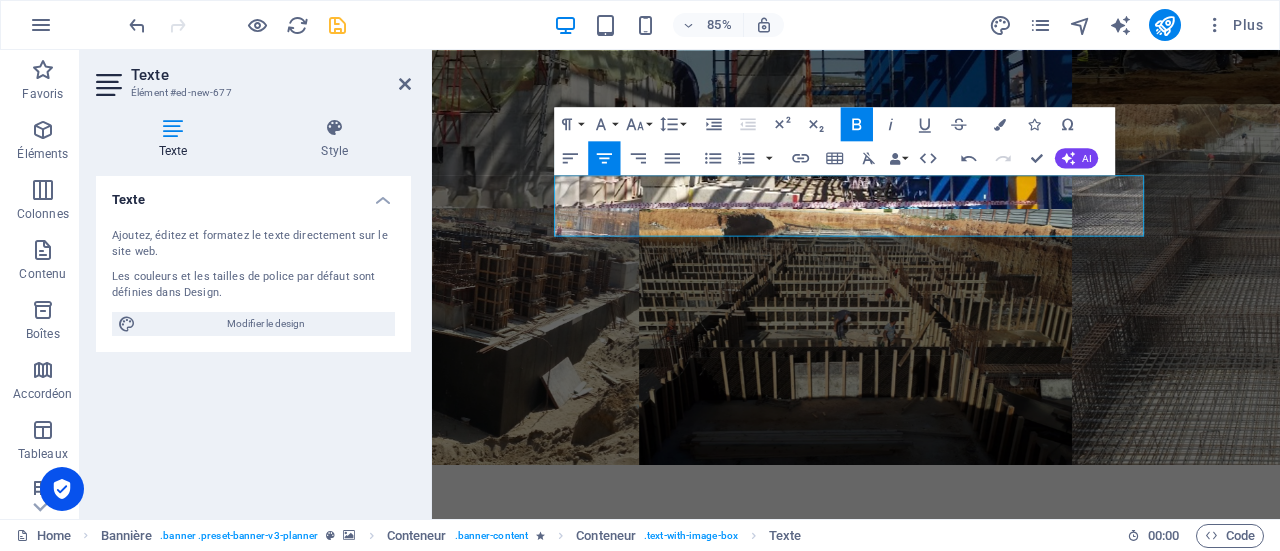 click at bounding box center [931, 88] 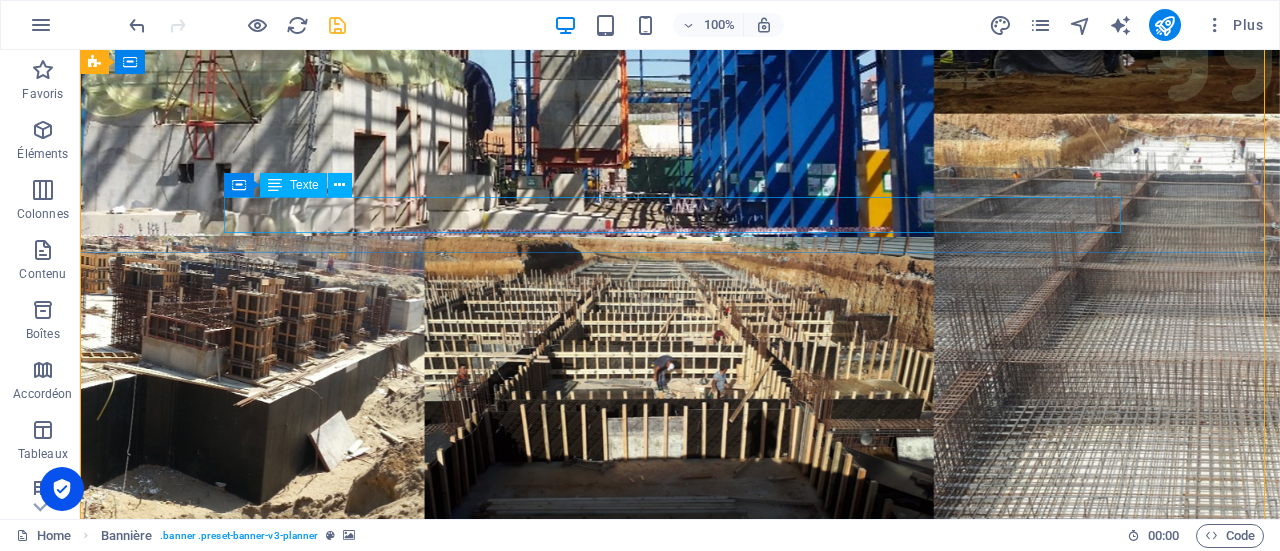 click on "GADI CONSTRUCTION AND SERVICES" at bounding box center (680, 1116) 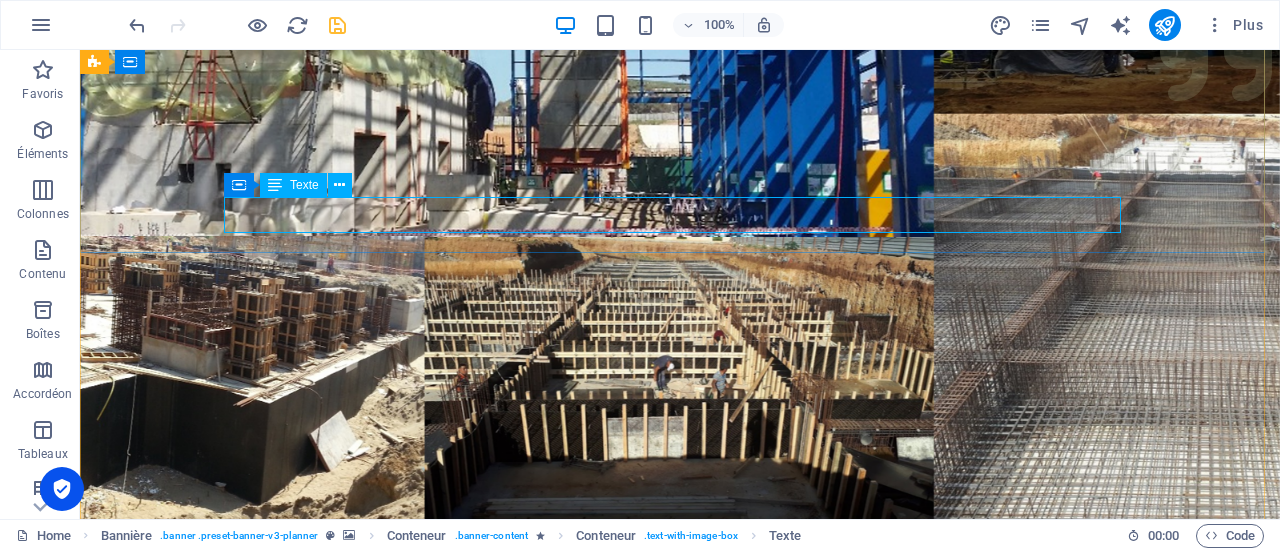 click on "GADI CONSTRUCTION AND SERVICES" at bounding box center (680, 1116) 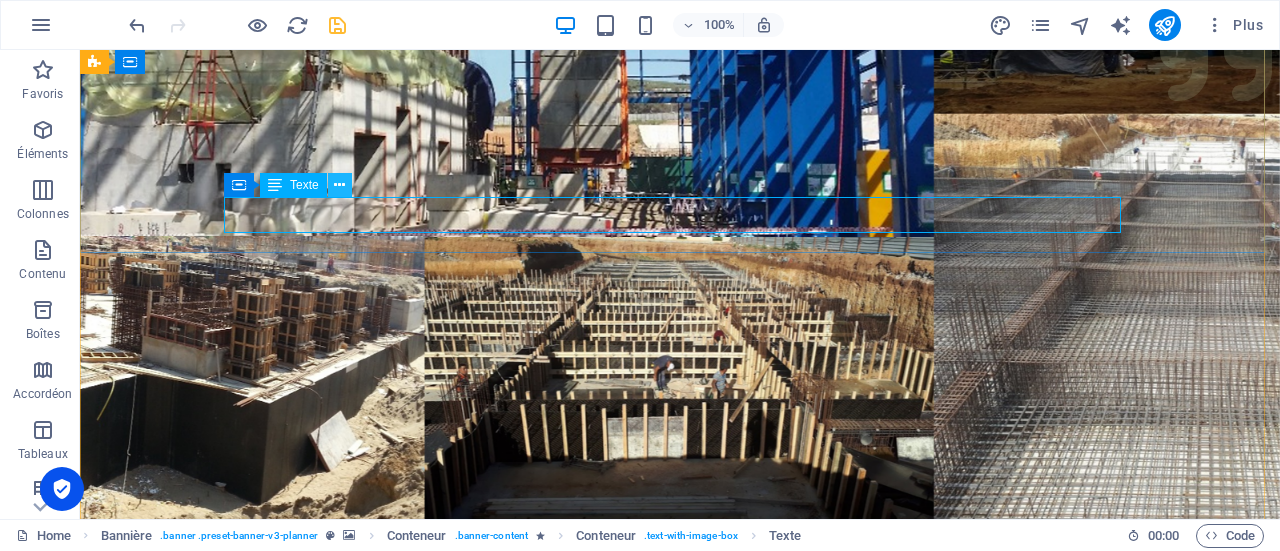 click at bounding box center [339, 185] 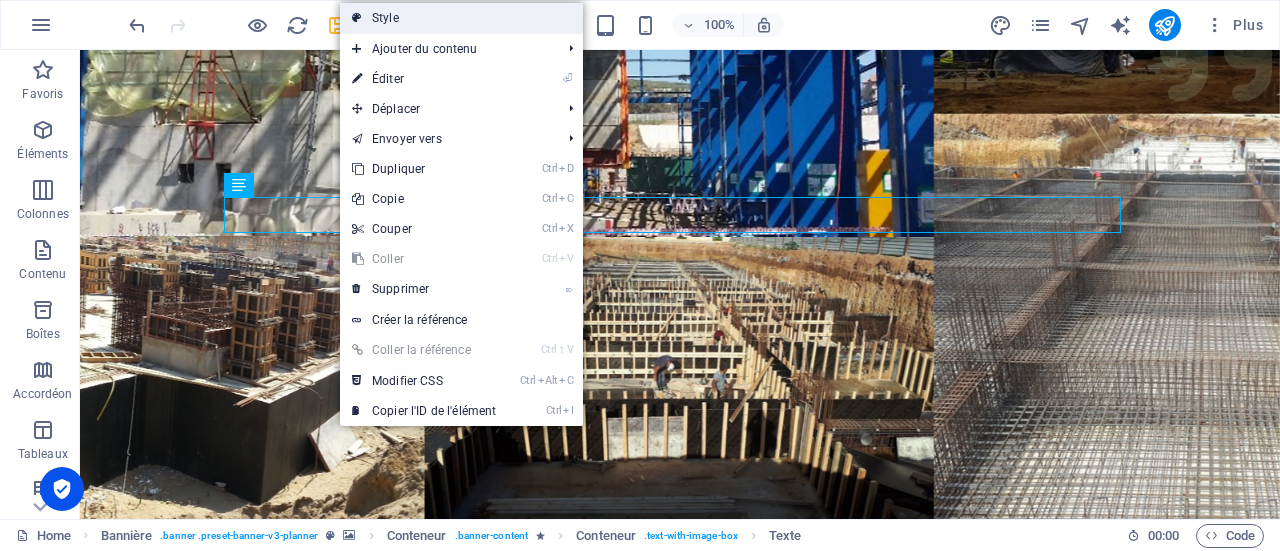click on "Style" at bounding box center (461, 18) 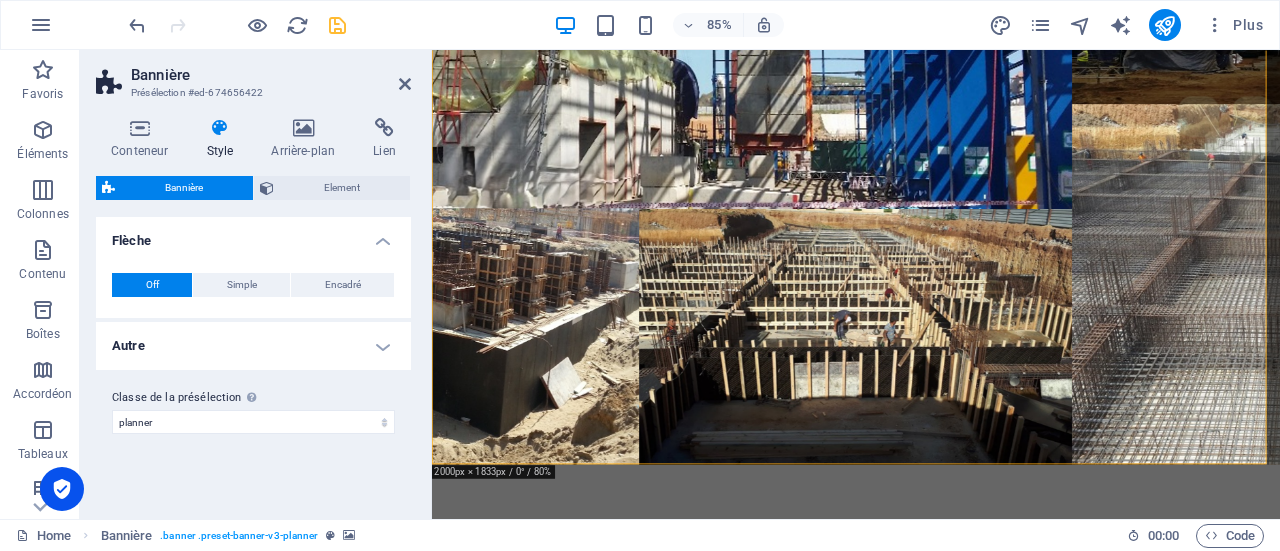 click on "Style" at bounding box center (223, 139) 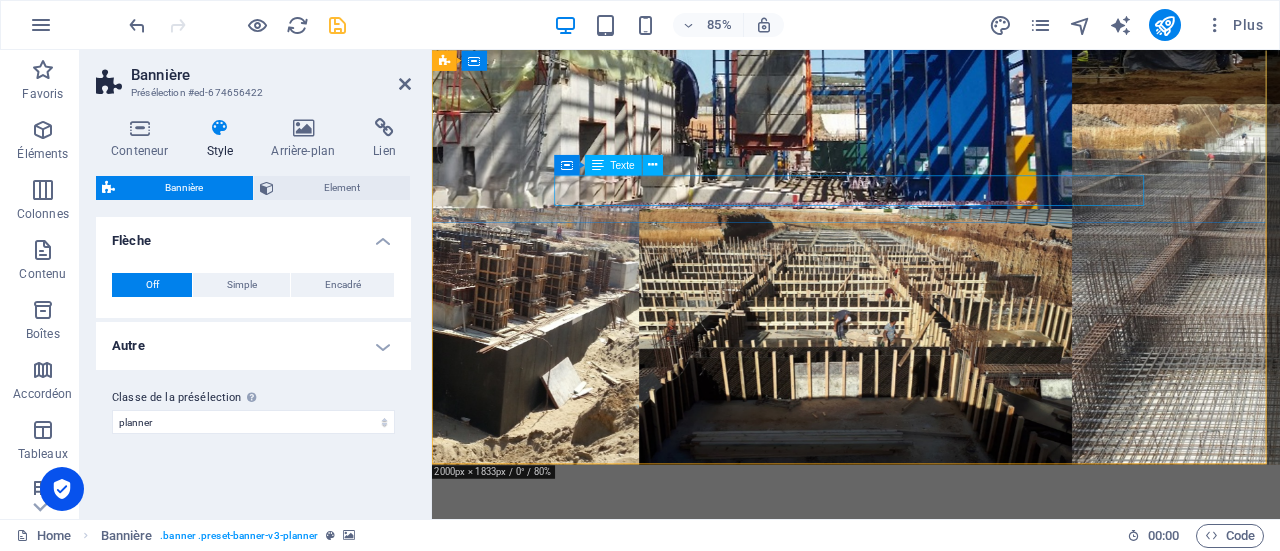 click on "GADI CONSTRUCTION AND SERVICES" at bounding box center (931, 1116) 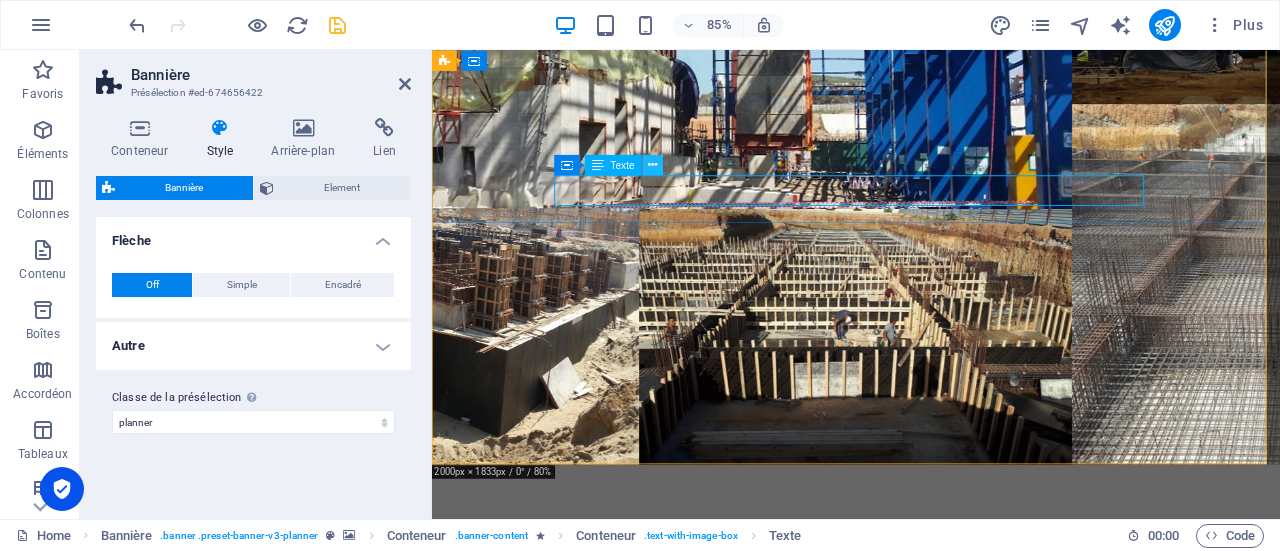 click at bounding box center [653, 165] 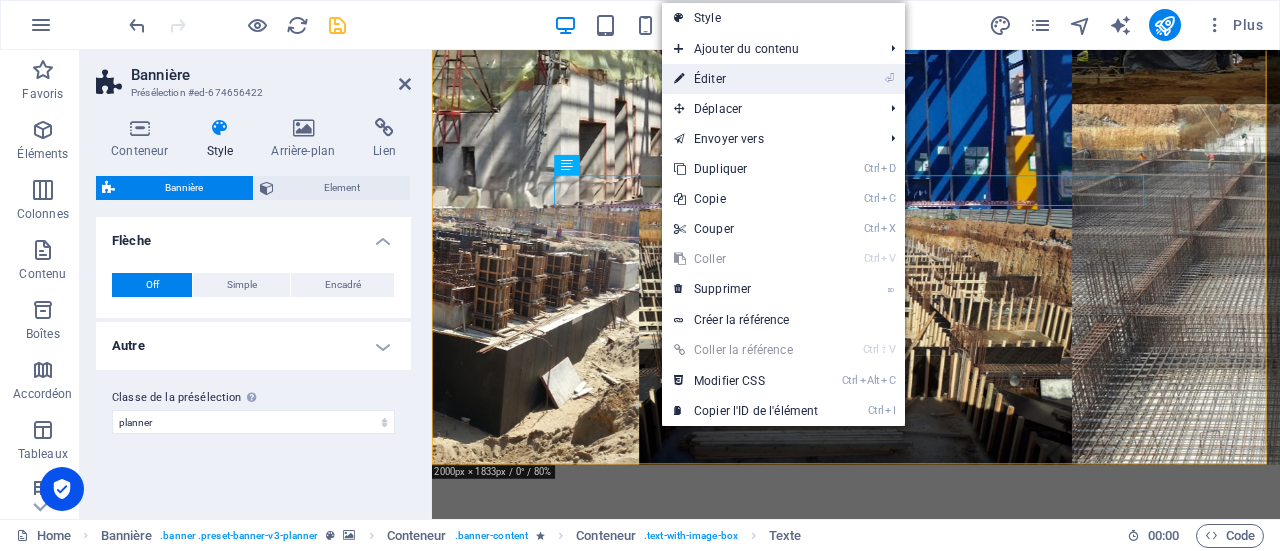 click on "⏎  Éditer" at bounding box center (746, 79) 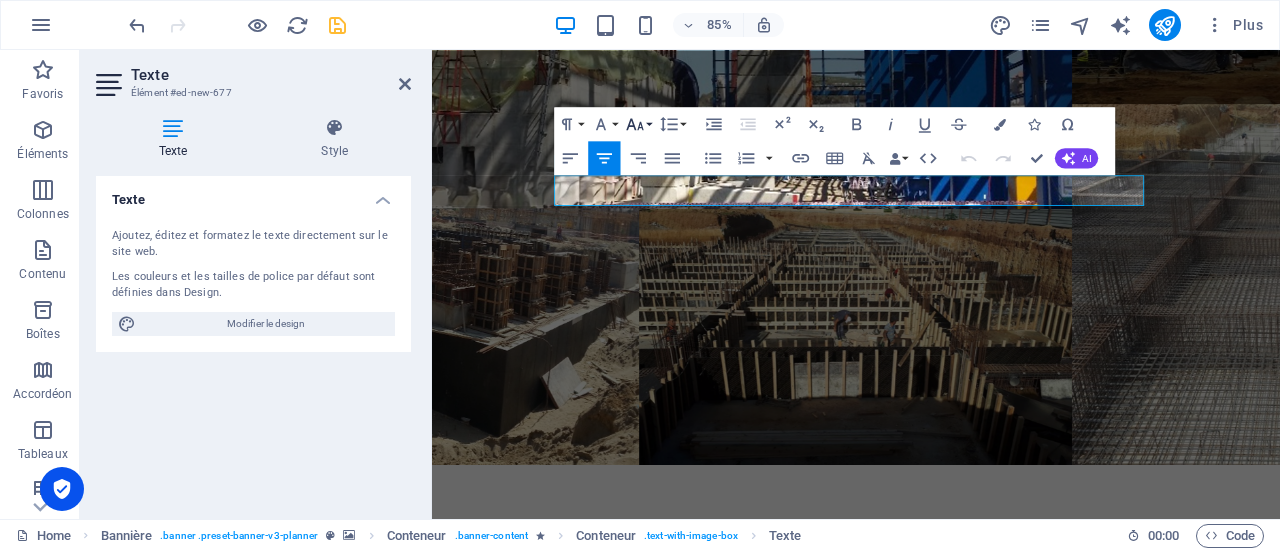 click 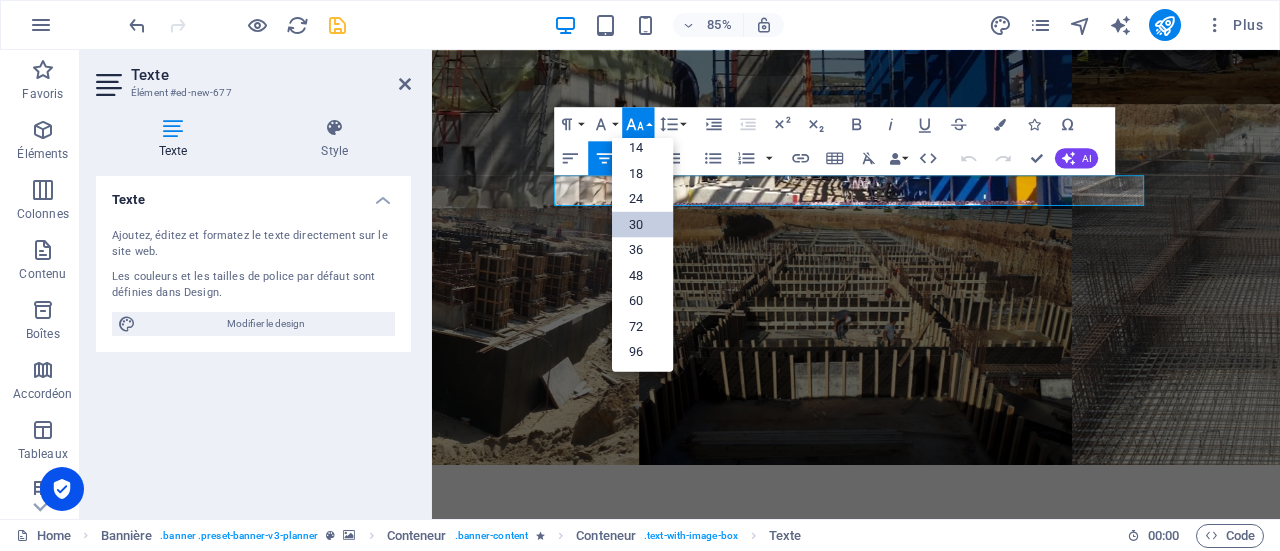 scroll, scrollTop: 160, scrollLeft: 0, axis: vertical 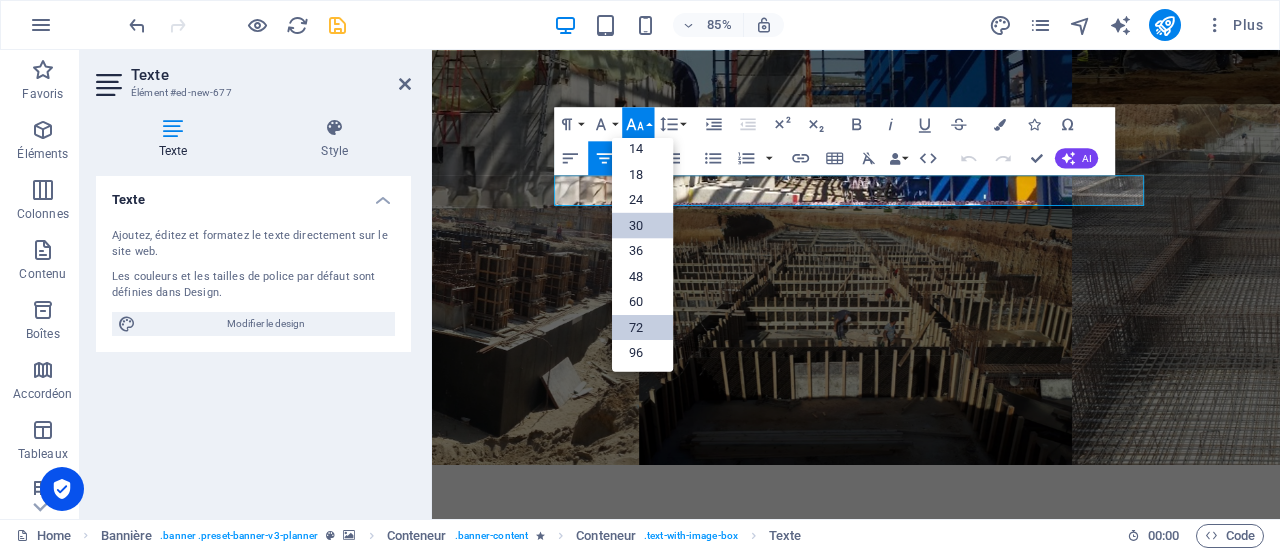 click on "72" at bounding box center (642, 328) 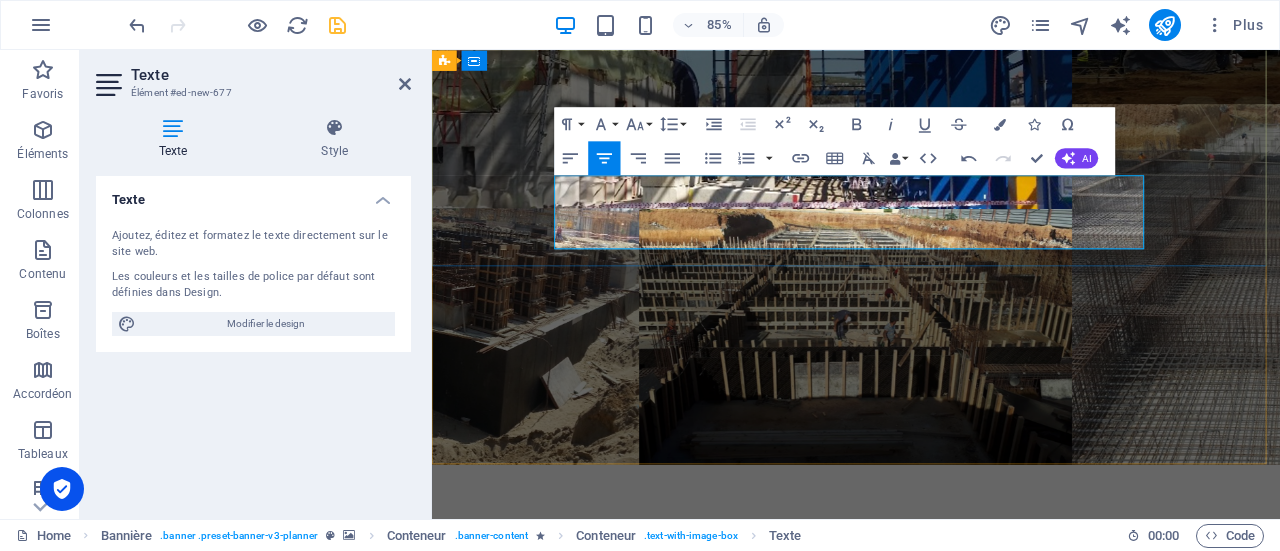 drag, startPoint x: 666, startPoint y: 259, endPoint x: 1231, endPoint y: 233, distance: 565.5979 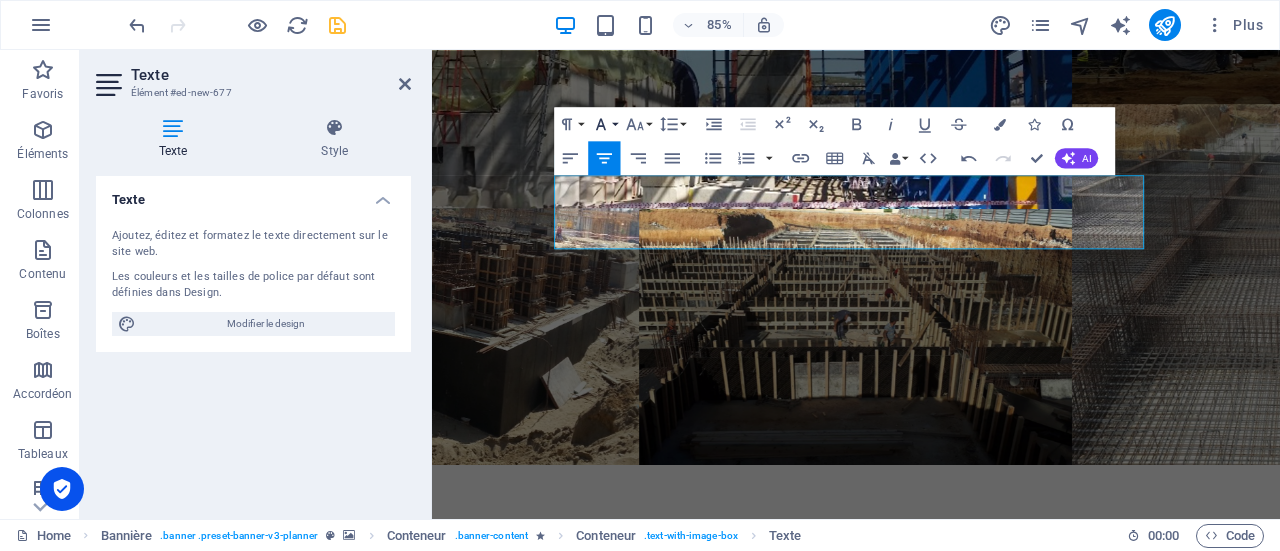 click on "Font Family" at bounding box center [604, 124] 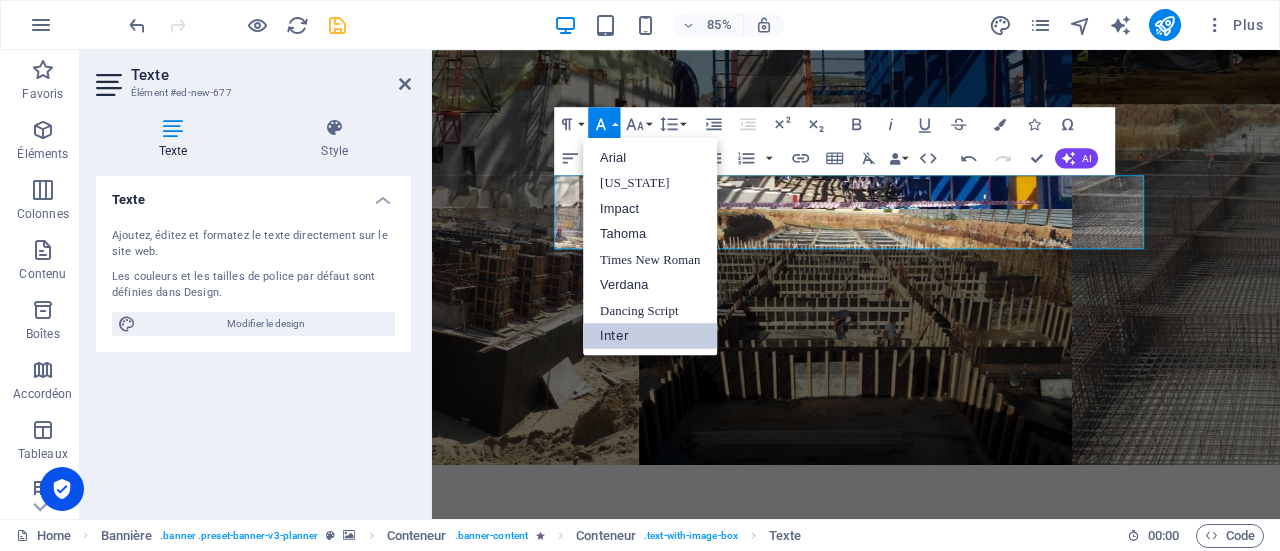 scroll, scrollTop: 0, scrollLeft: 0, axis: both 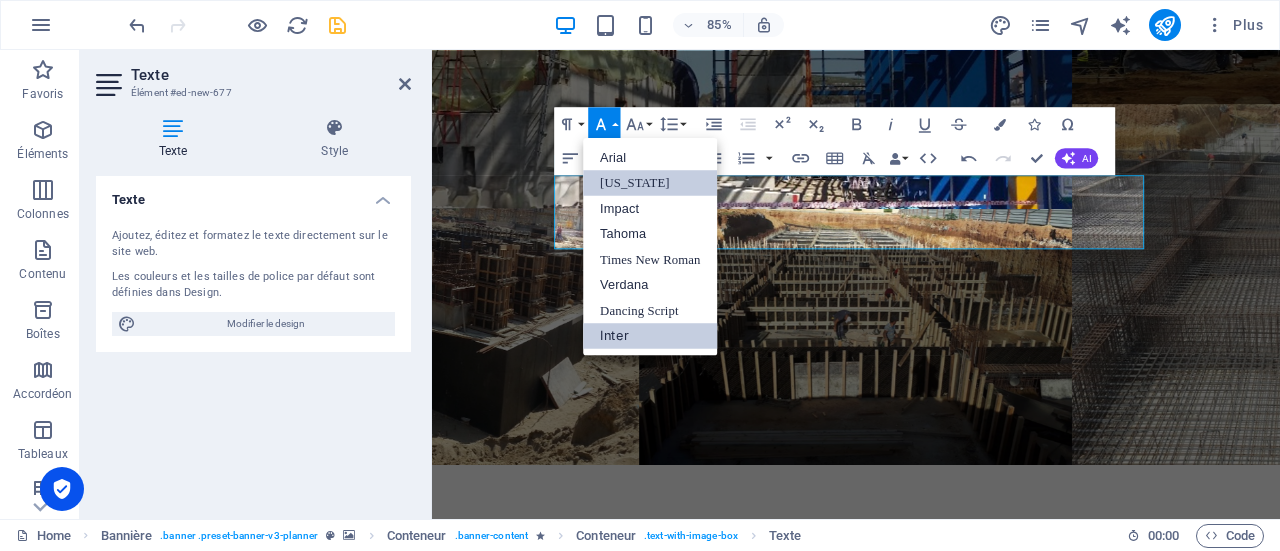 click on "[US_STATE]" at bounding box center [650, 183] 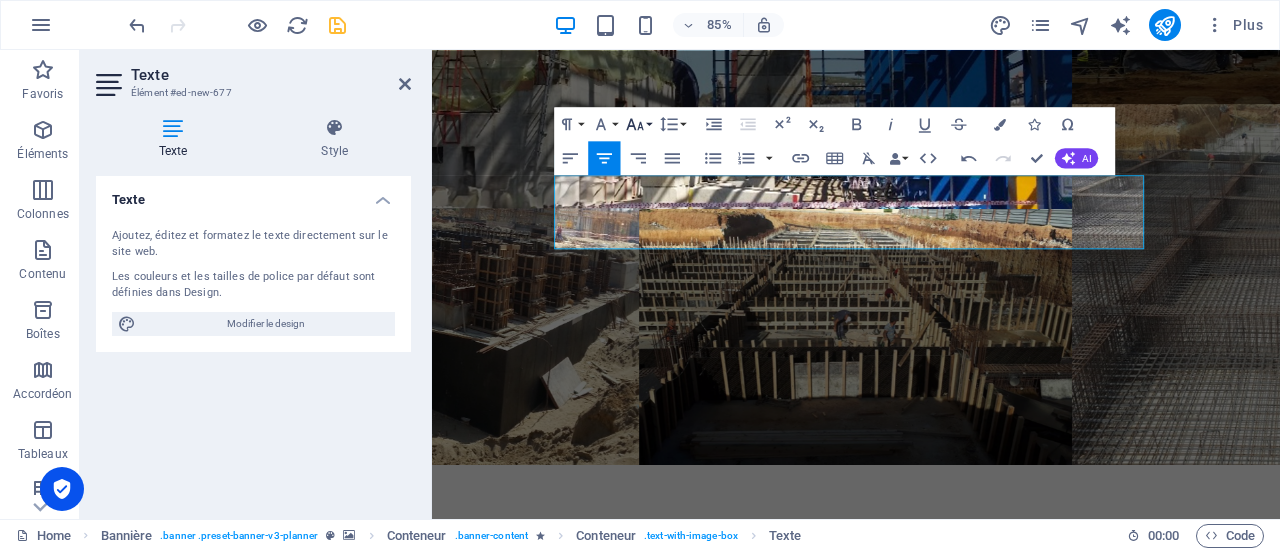 click 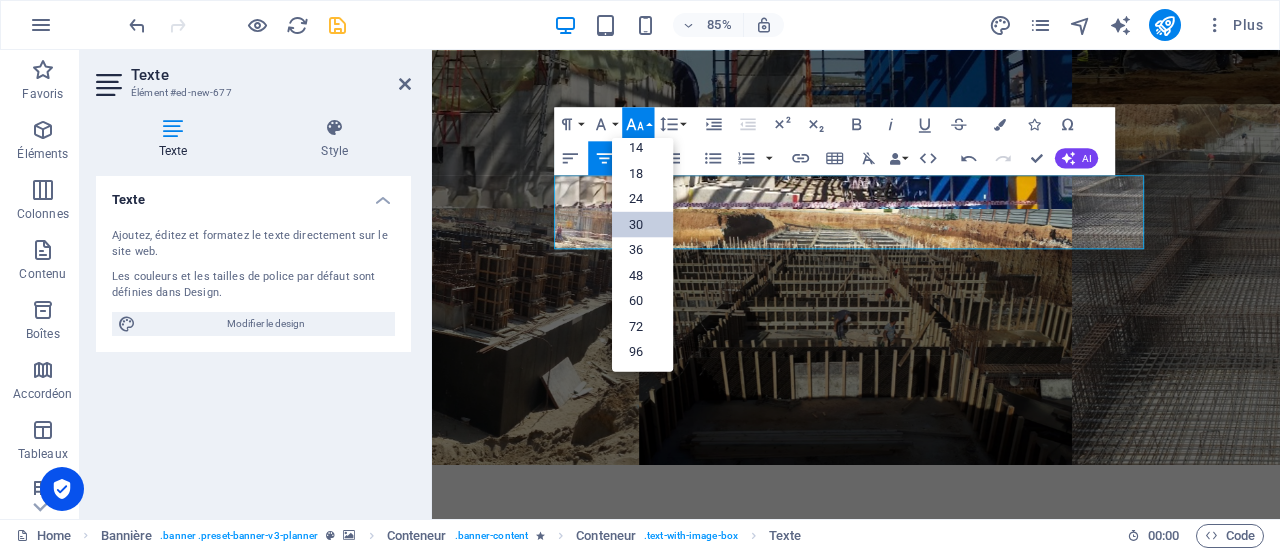 scroll, scrollTop: 160, scrollLeft: 0, axis: vertical 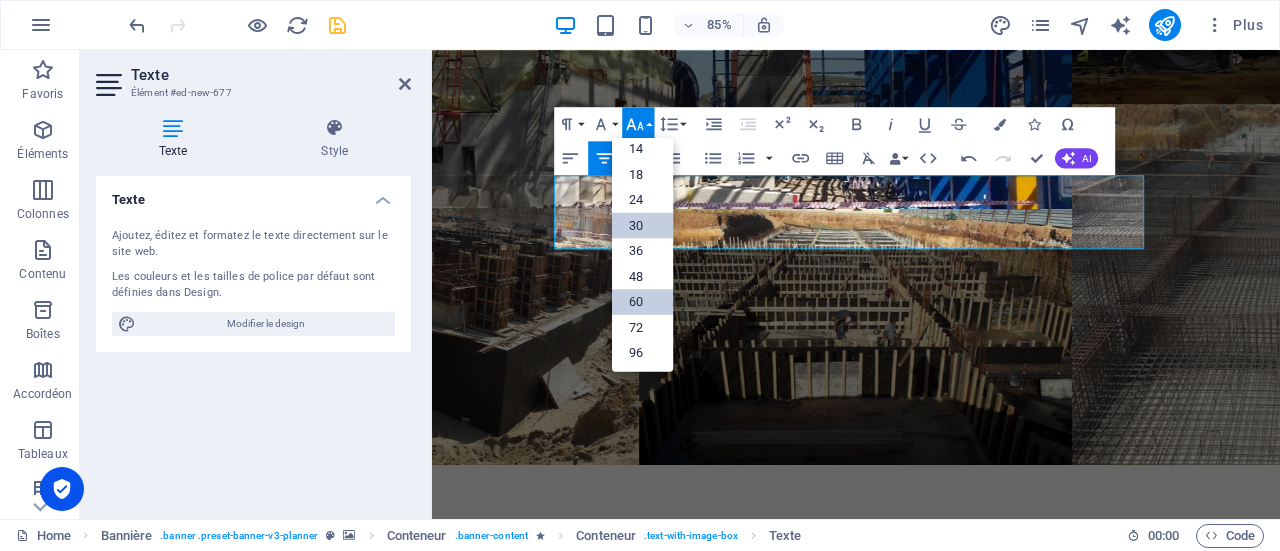 click on "60" at bounding box center [642, 302] 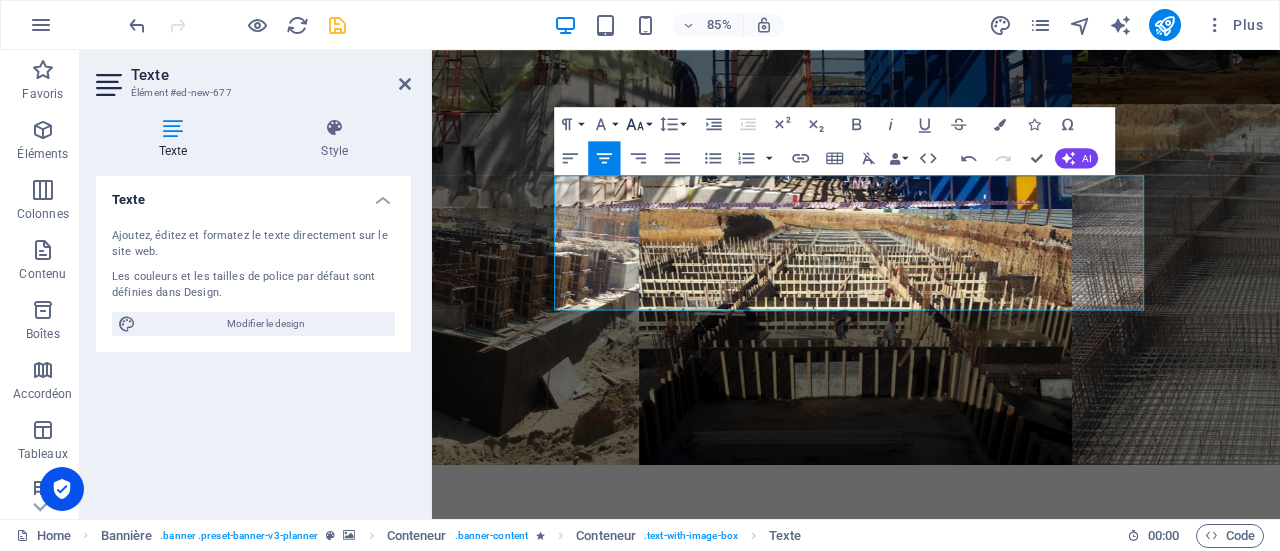 click 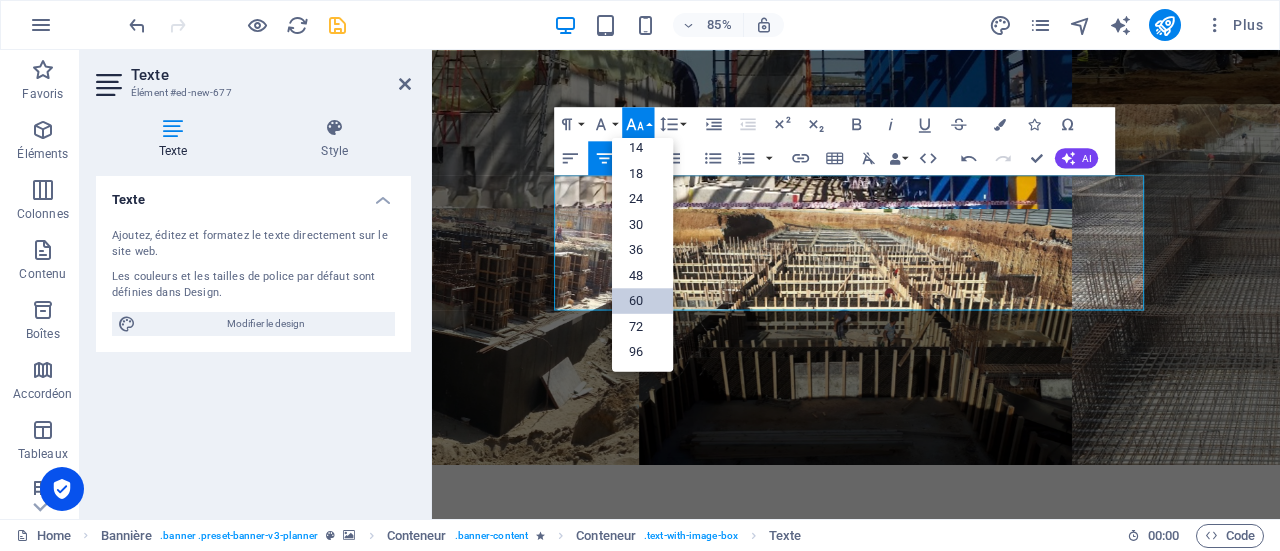 scroll, scrollTop: 160, scrollLeft: 0, axis: vertical 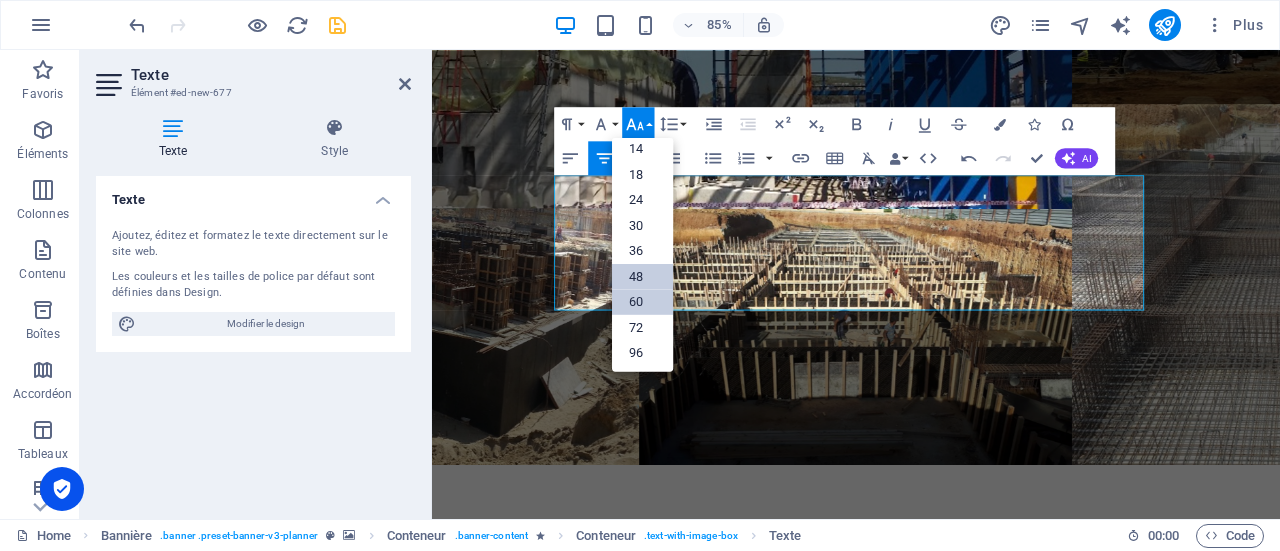 click on "48" at bounding box center (642, 277) 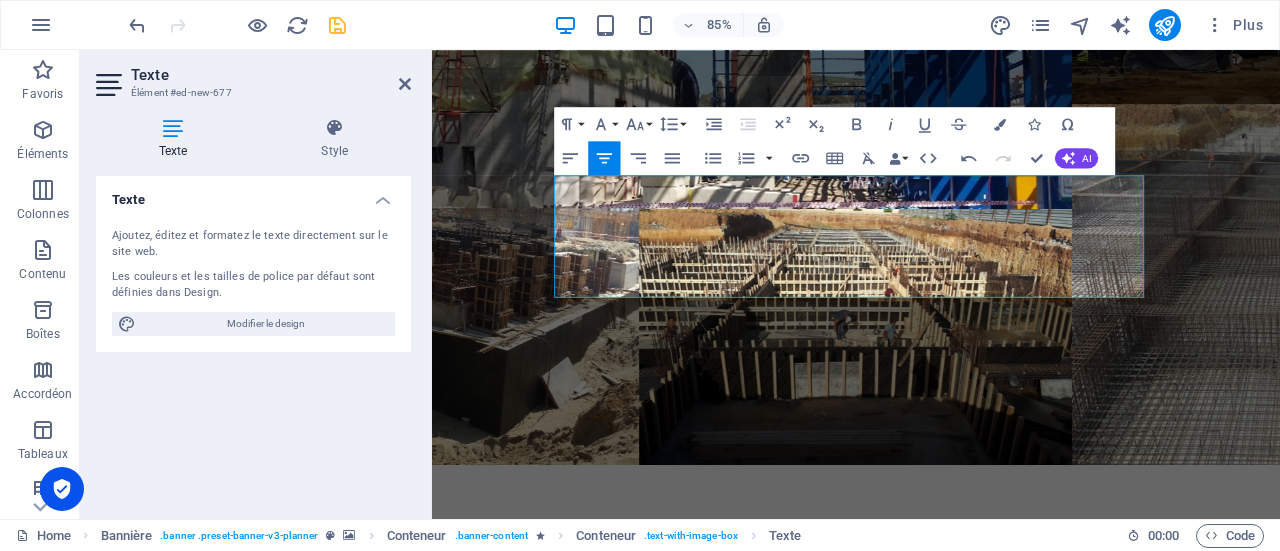 click at bounding box center (931, 88) 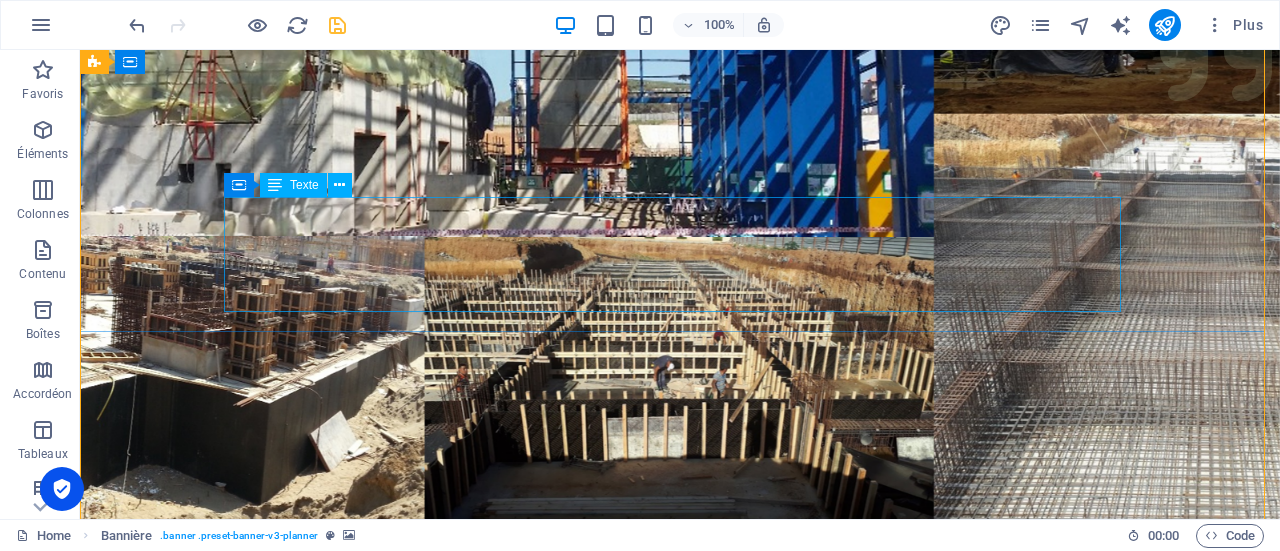 click on "GADI CONSTRUCTION AND SERVICES" at bounding box center (680, 1127) 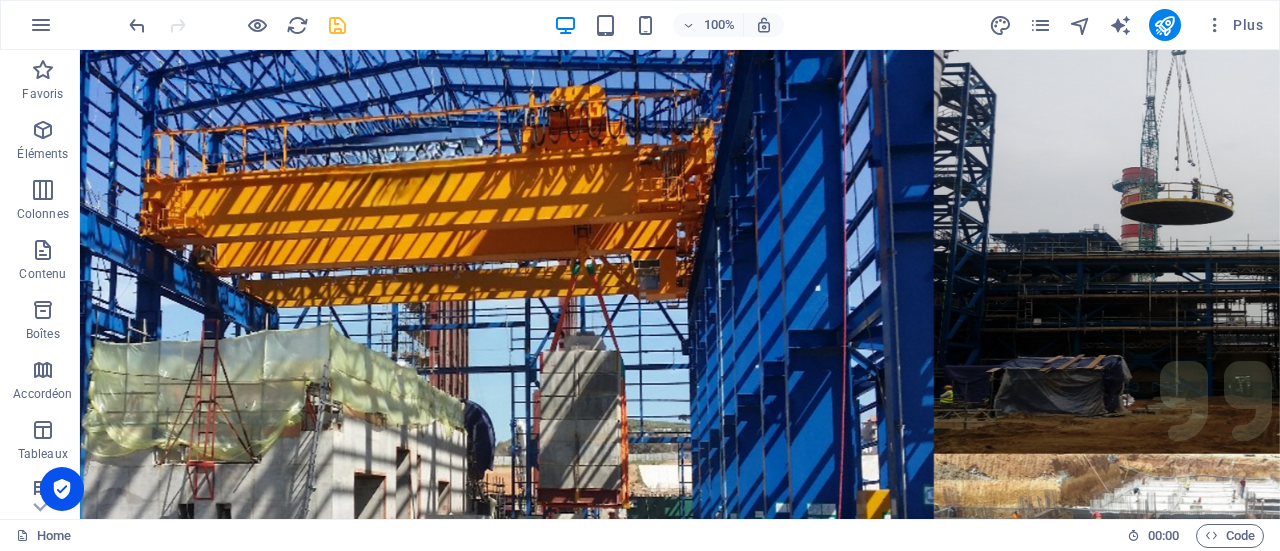 scroll, scrollTop: 0, scrollLeft: 0, axis: both 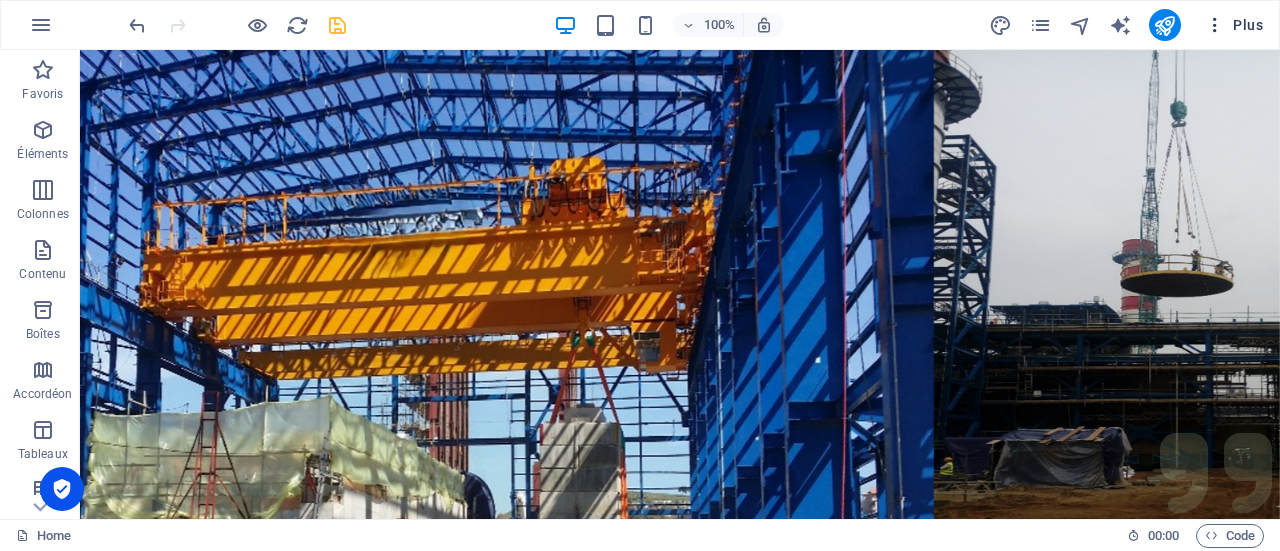 click at bounding box center [1215, 25] 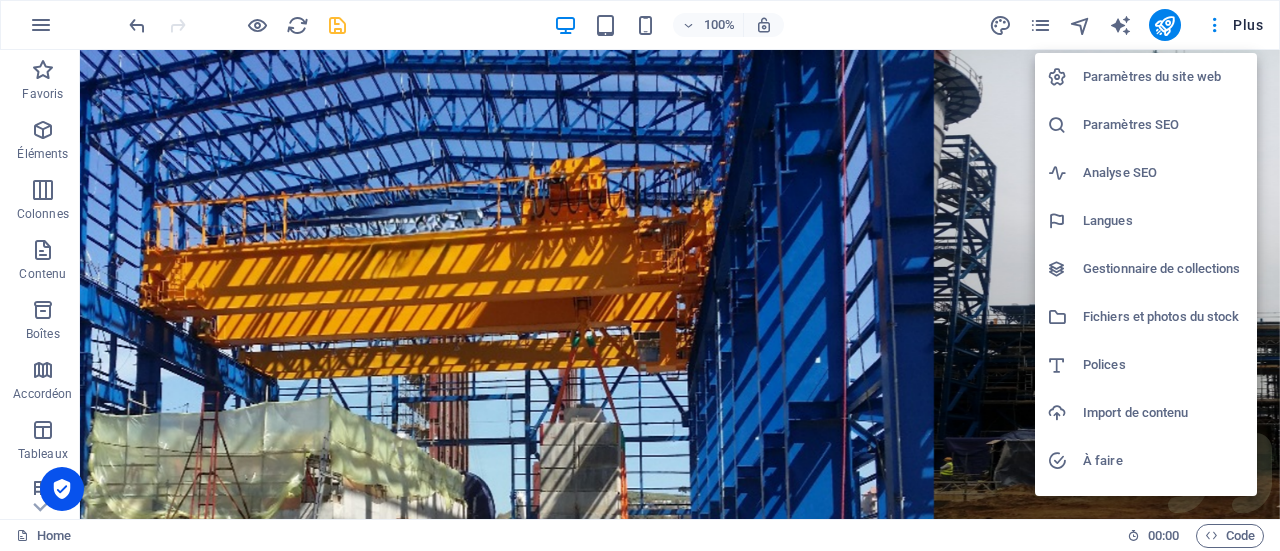 click at bounding box center [640, 275] 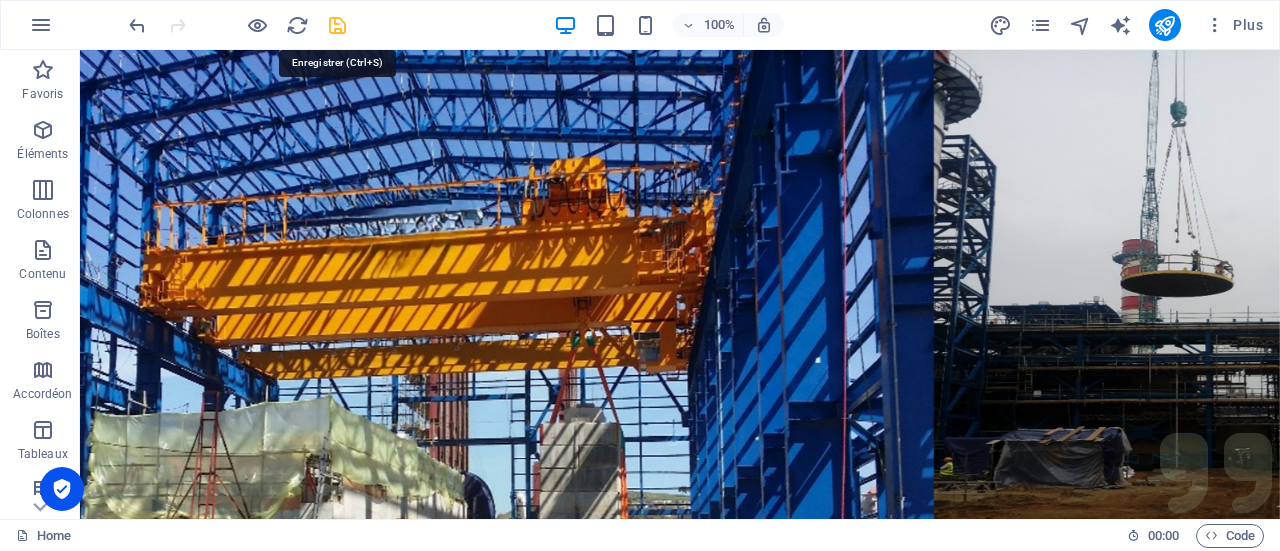 click at bounding box center [337, 25] 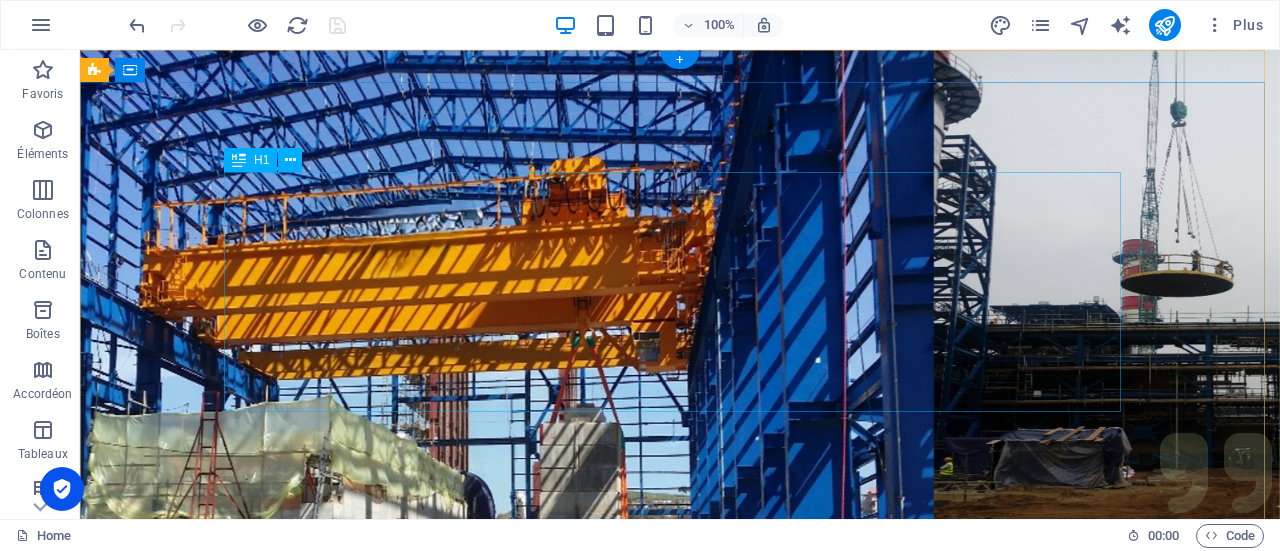 click on "LOADING  . . . ." at bounding box center (680, 1192) 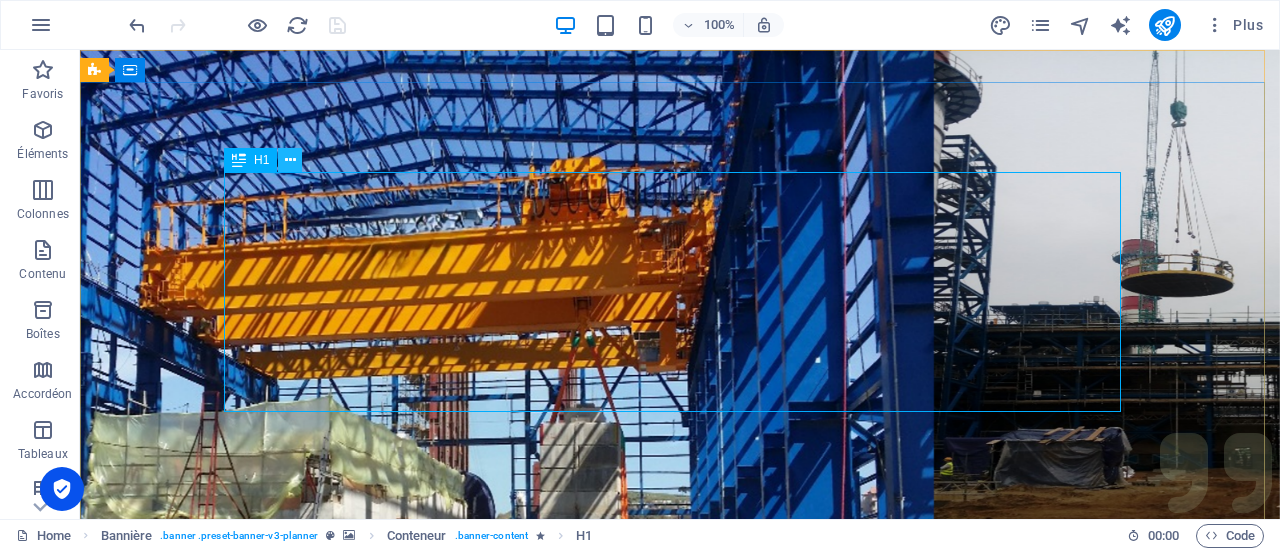 click at bounding box center [290, 160] 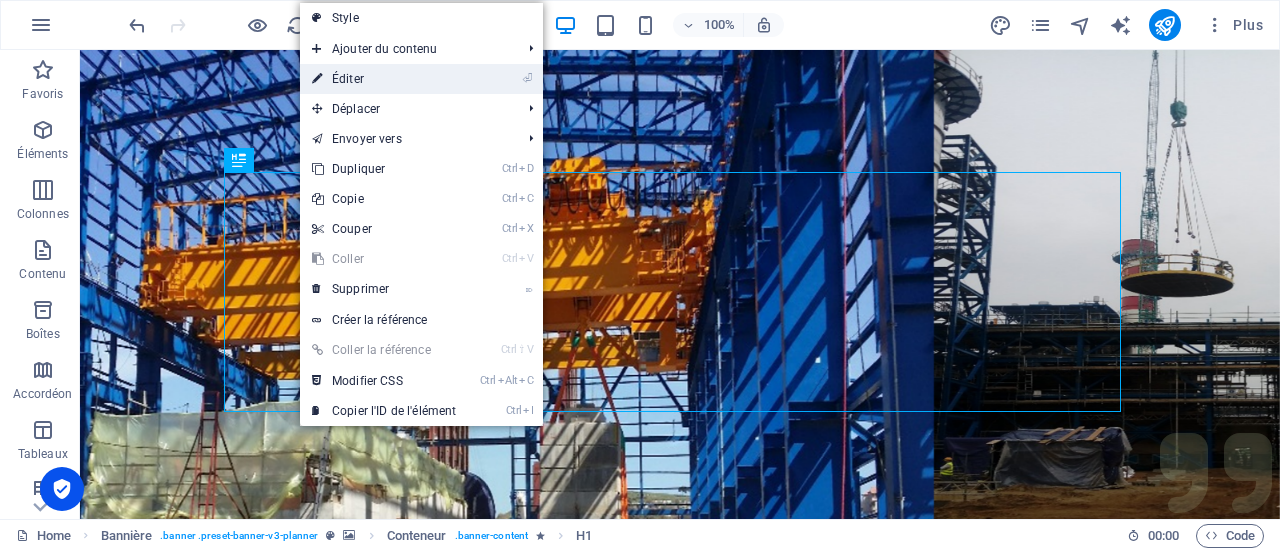 click on "⏎  Éditer" at bounding box center (384, 79) 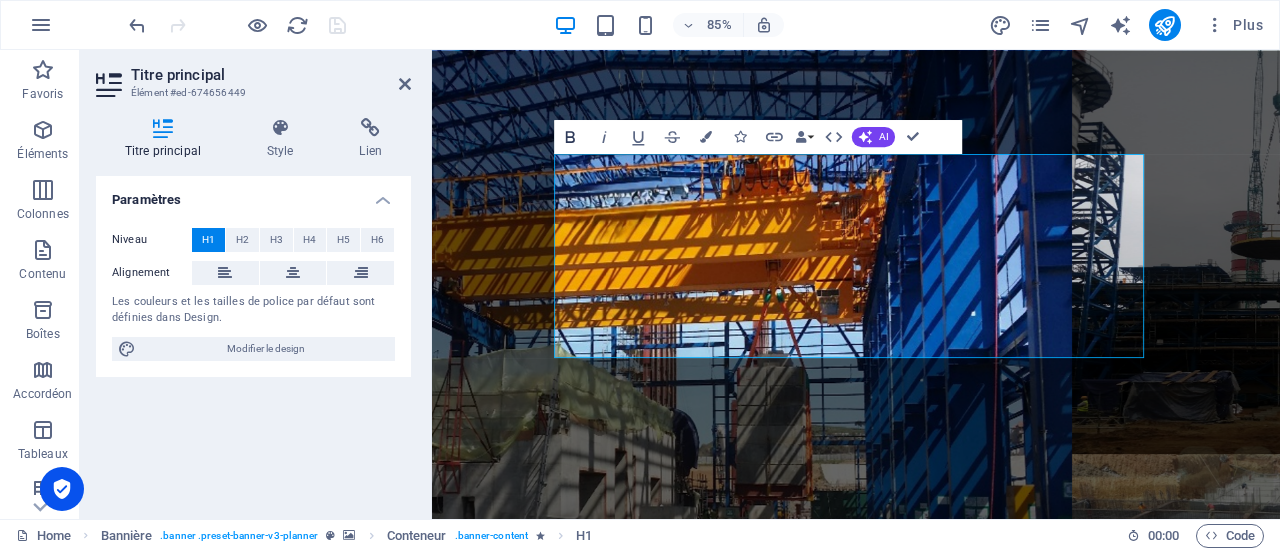 click 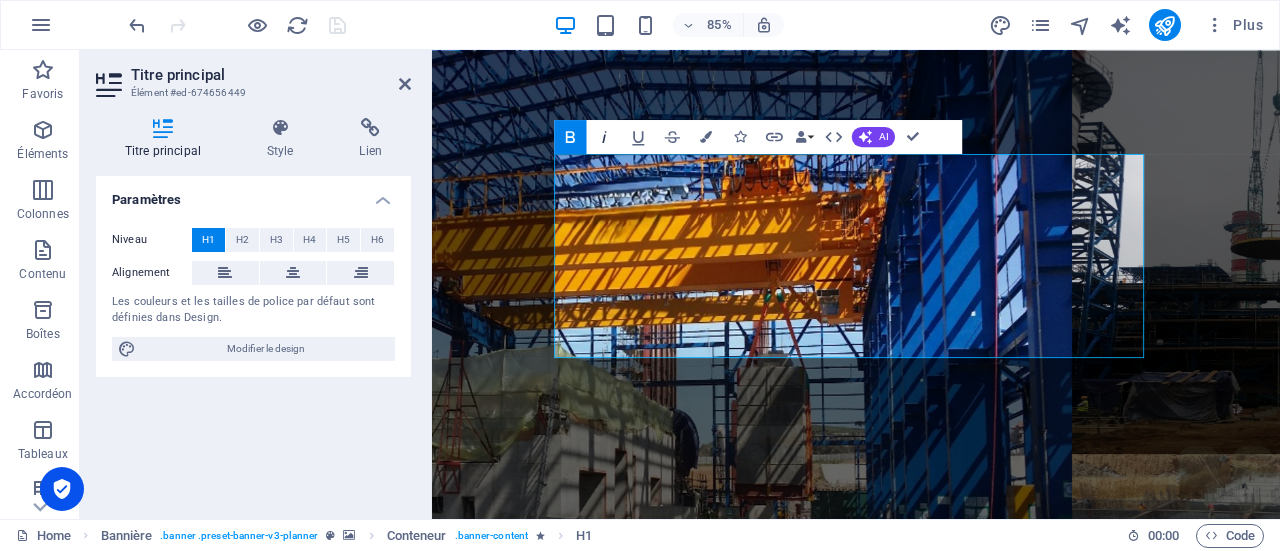 click 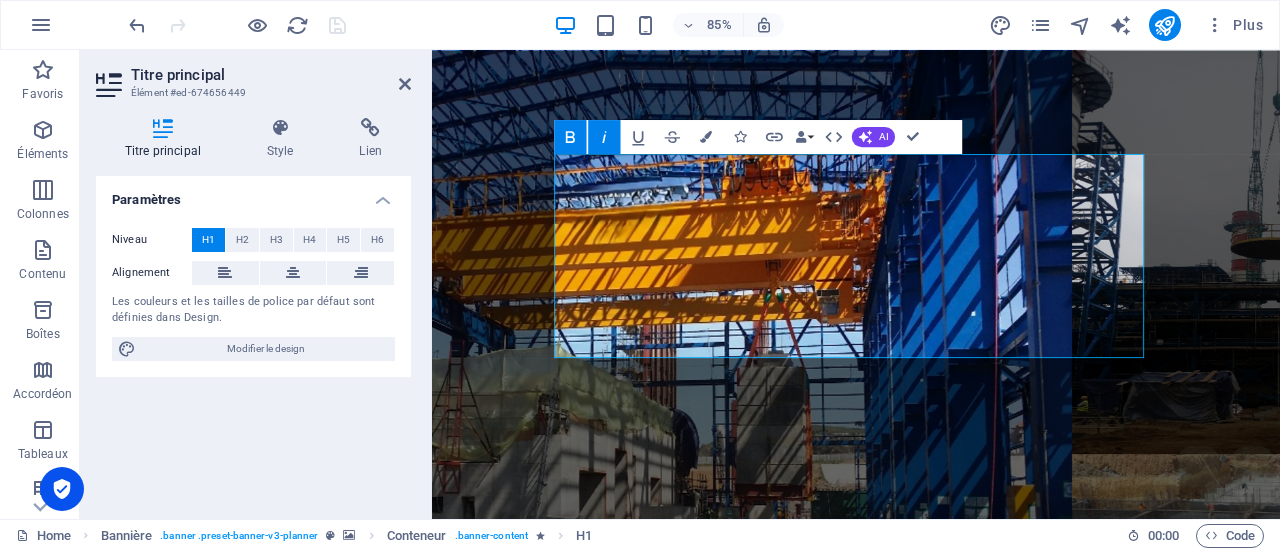 click 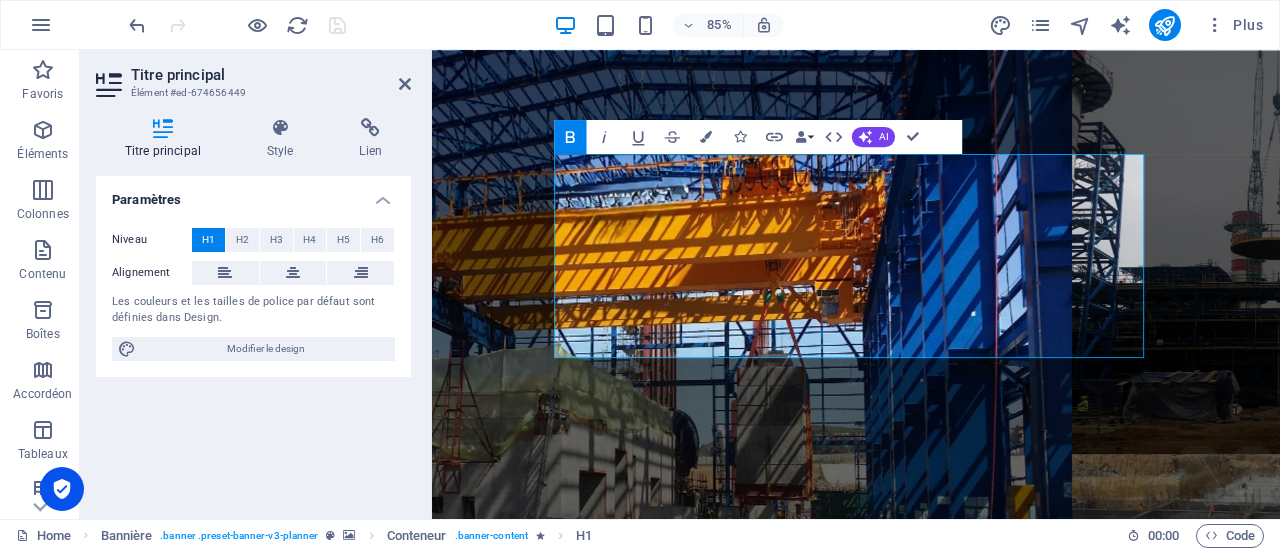 click 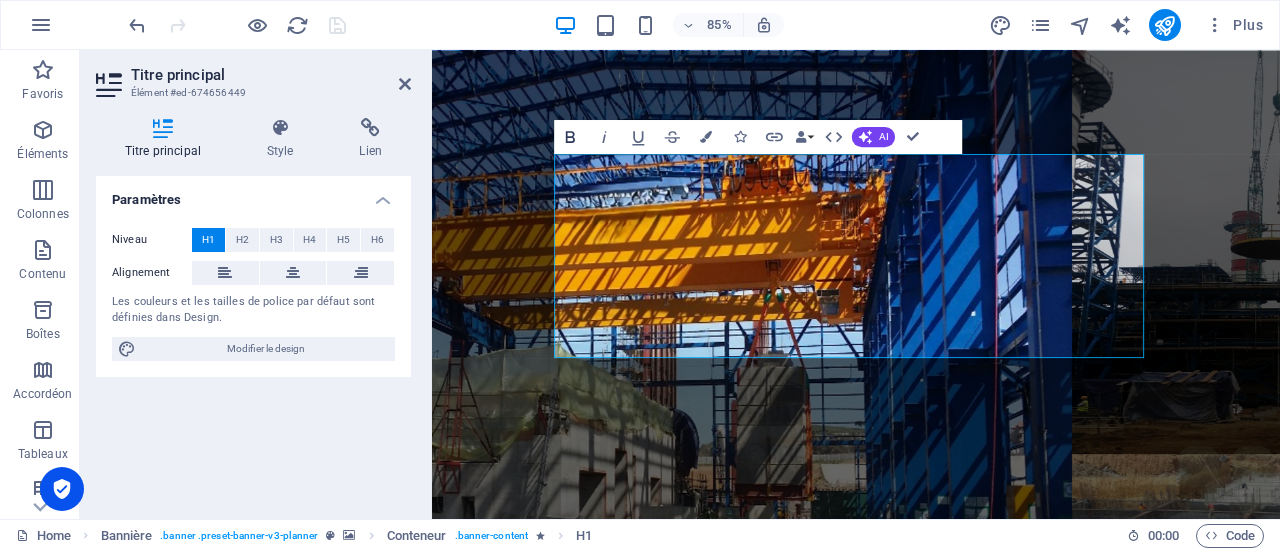 click 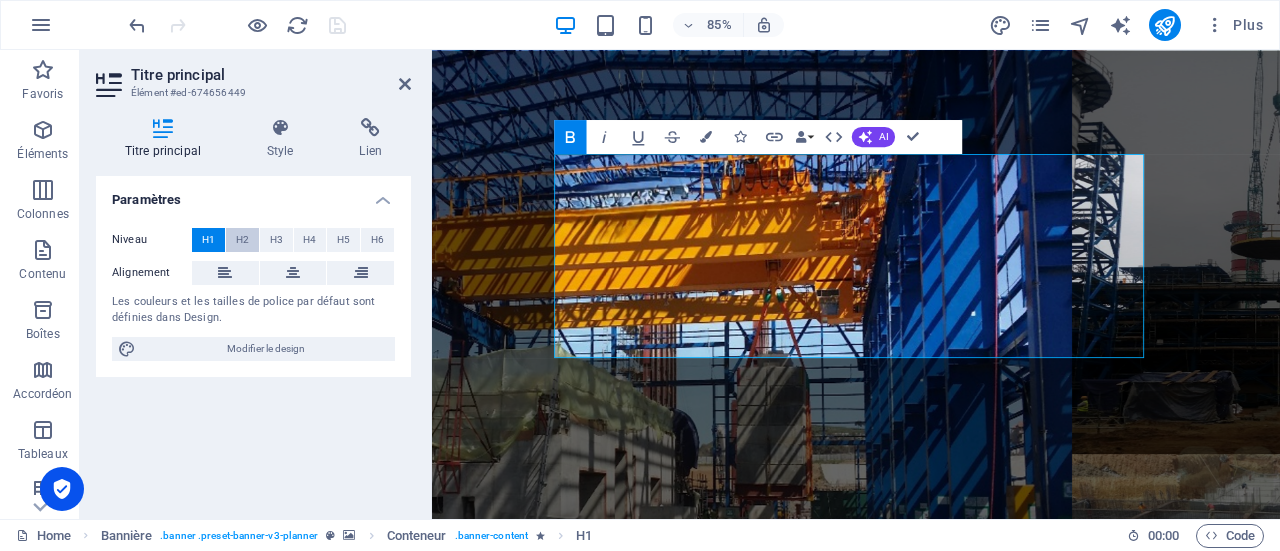click on "H2" at bounding box center (242, 240) 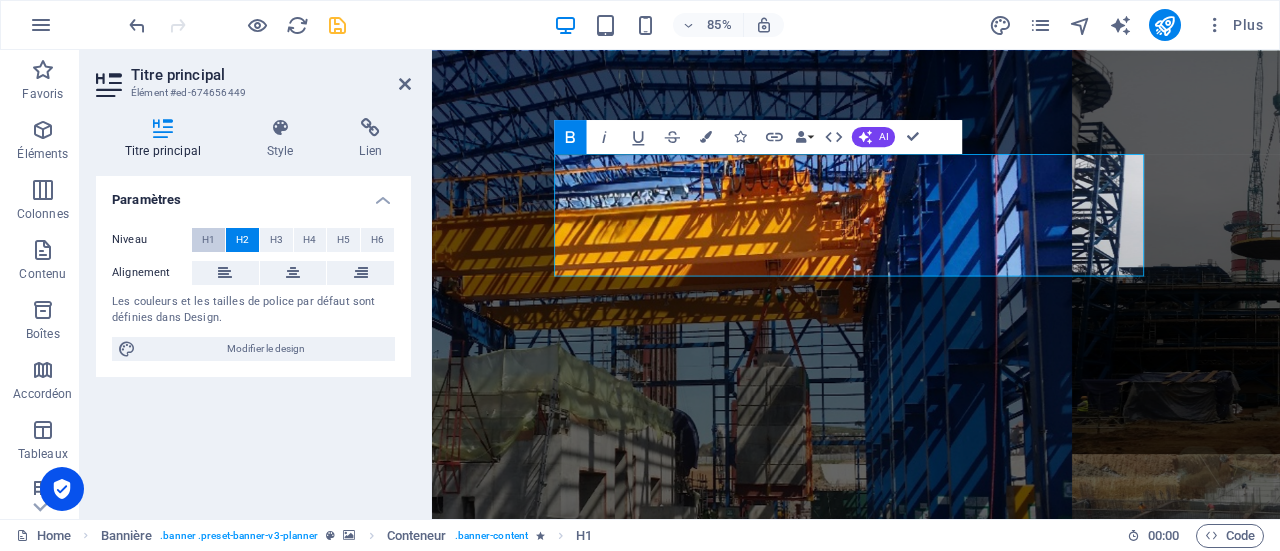 click on "H1" at bounding box center [208, 240] 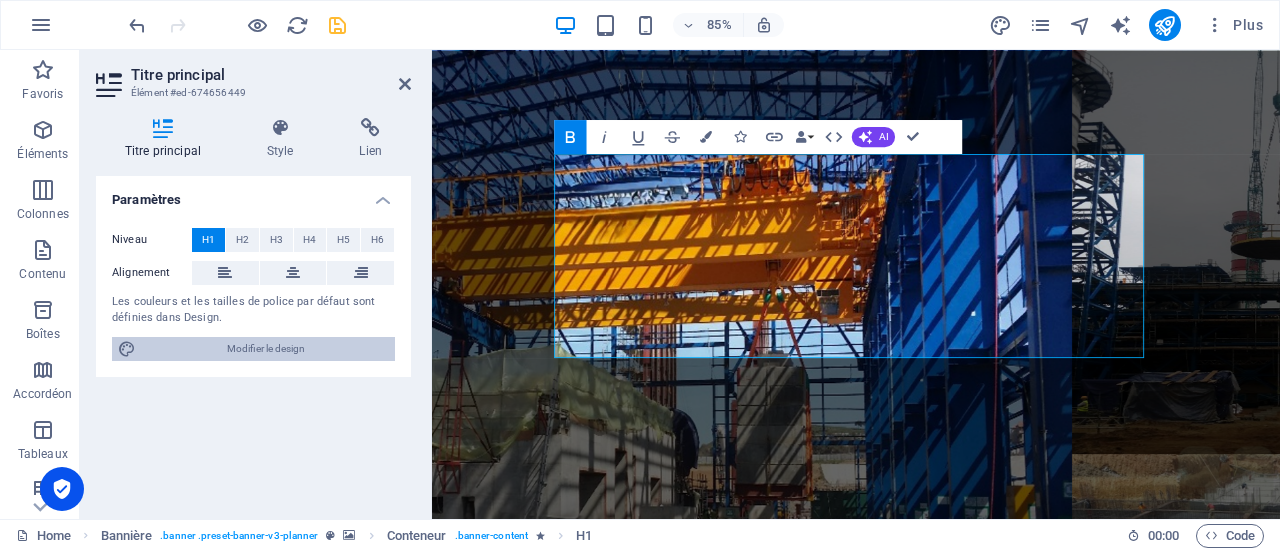 click on "Modifier le design" at bounding box center [265, 349] 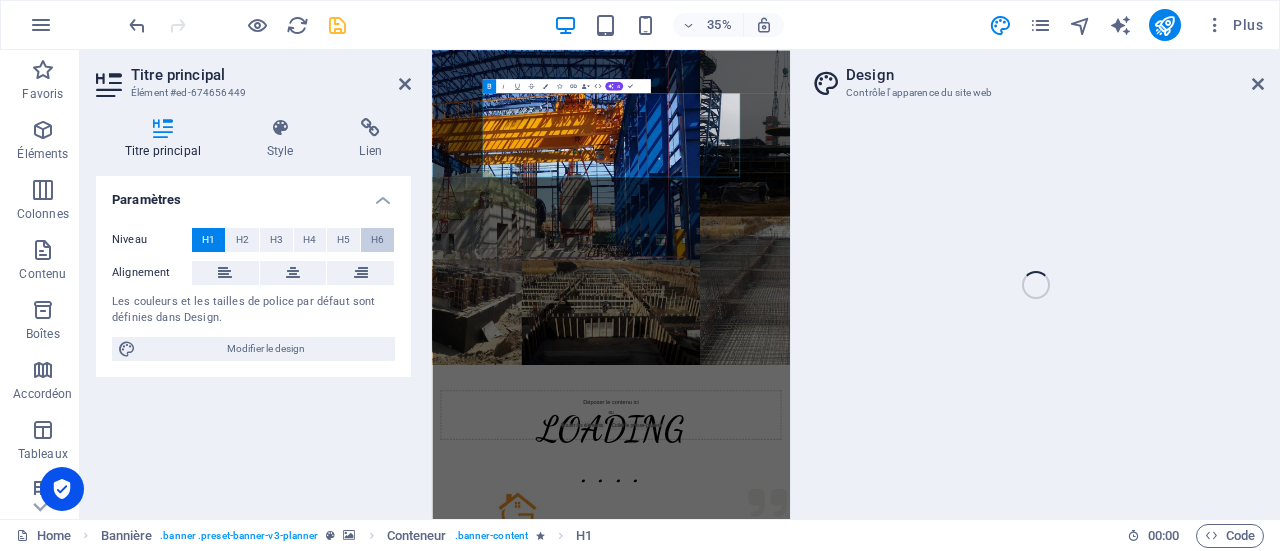 click on "H6" at bounding box center (377, 240) 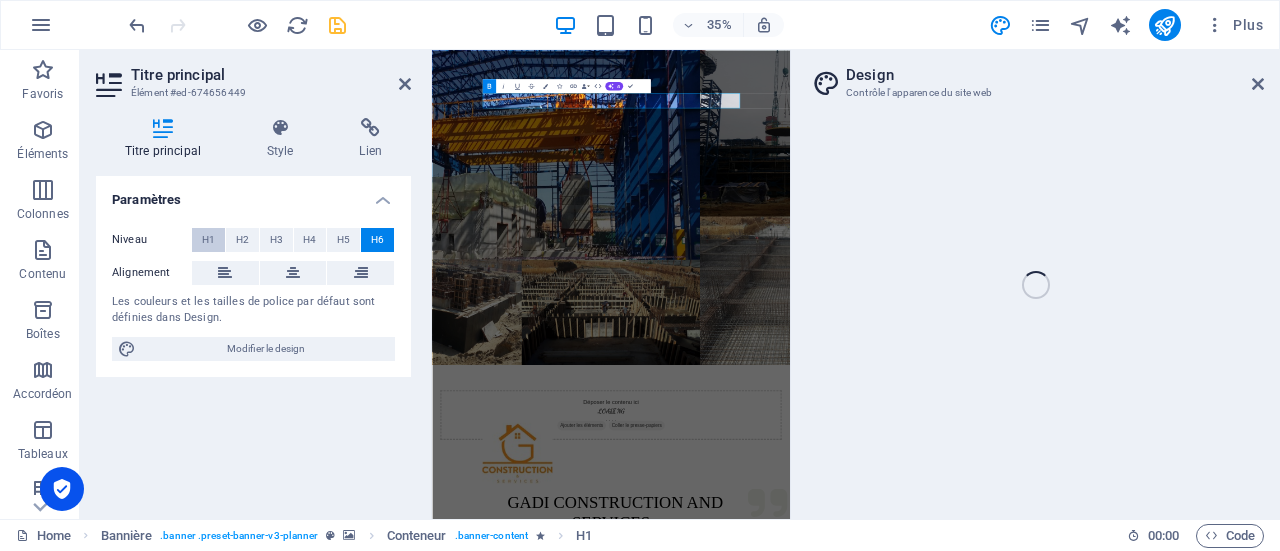 click on "H1" at bounding box center [208, 240] 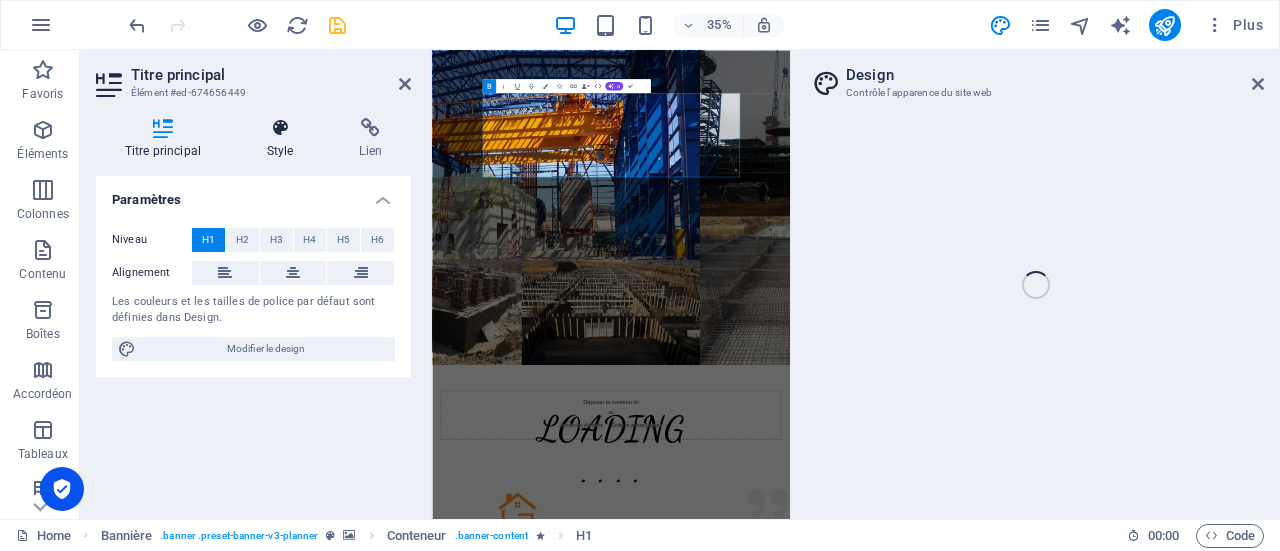 click on "Style" at bounding box center [284, 139] 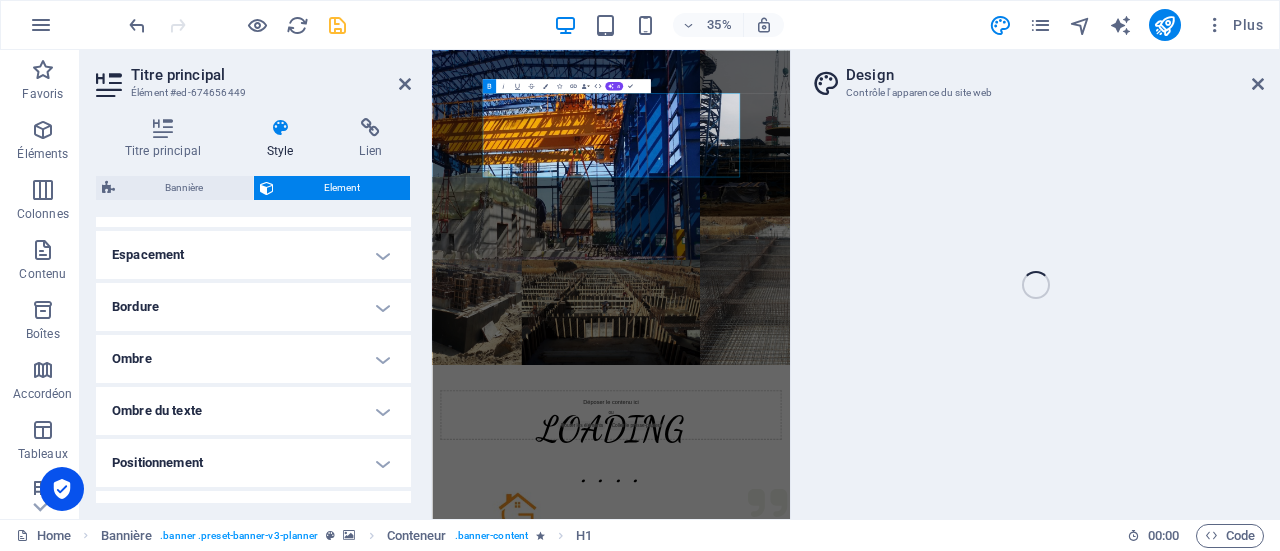 scroll, scrollTop: 386, scrollLeft: 0, axis: vertical 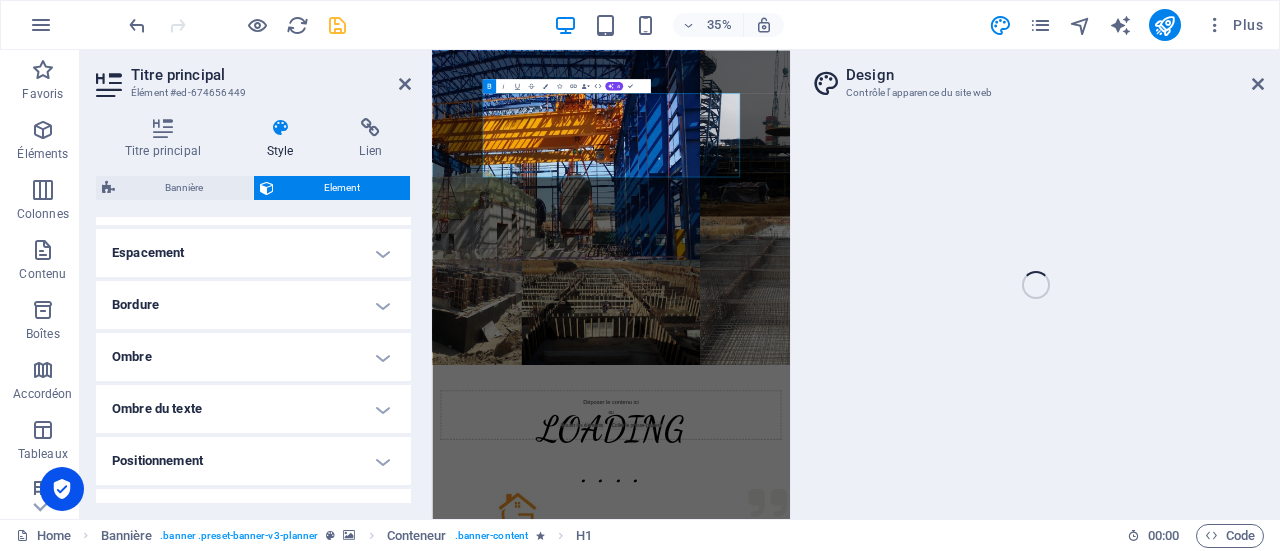 click on "Ombre" at bounding box center [253, 357] 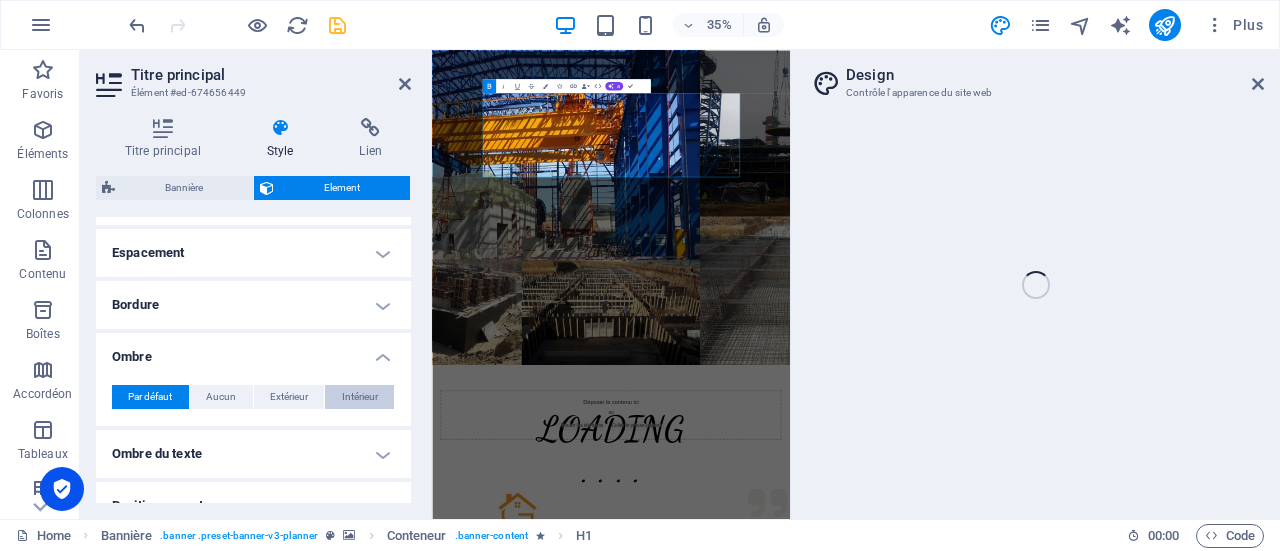 click on "Intérieur" at bounding box center (360, 397) 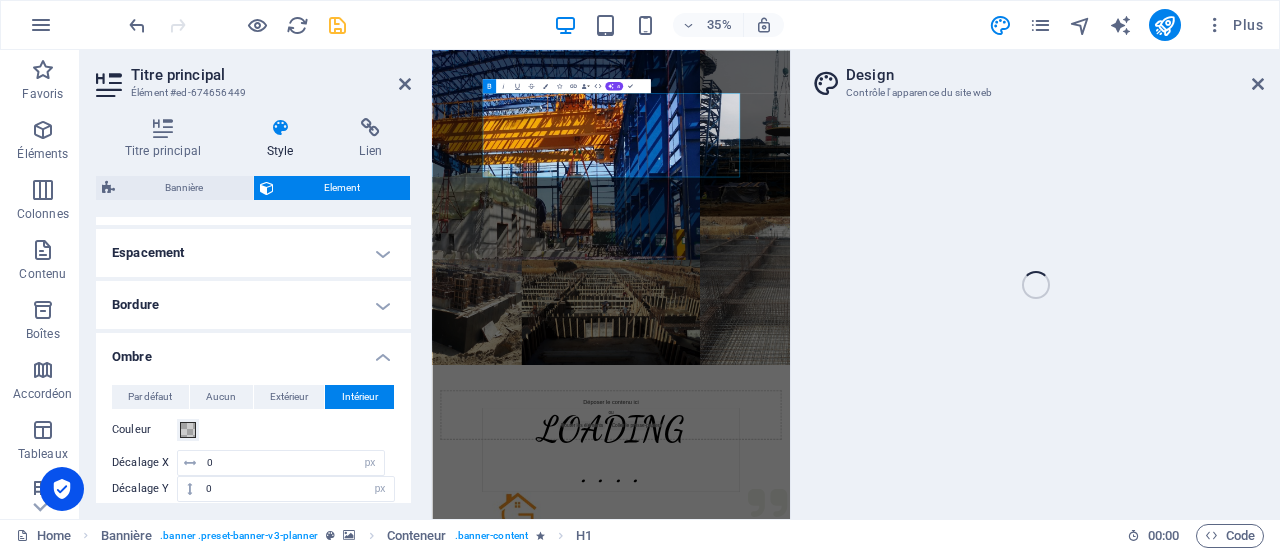 drag, startPoint x: 411, startPoint y: 343, endPoint x: 406, endPoint y: 409, distance: 66.189125 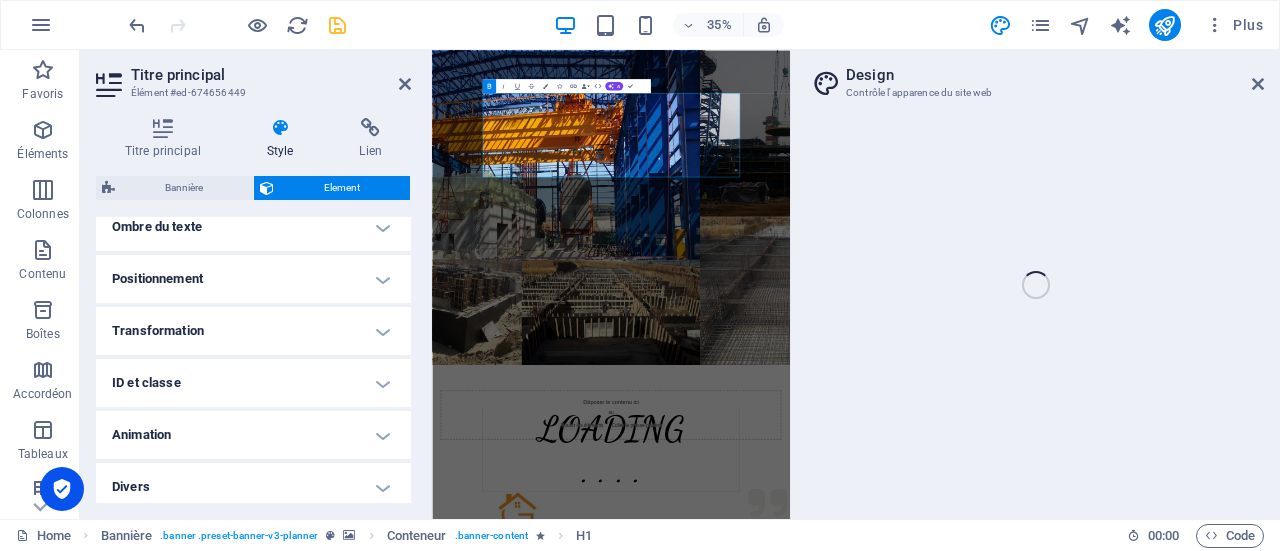 scroll, scrollTop: 753, scrollLeft: 0, axis: vertical 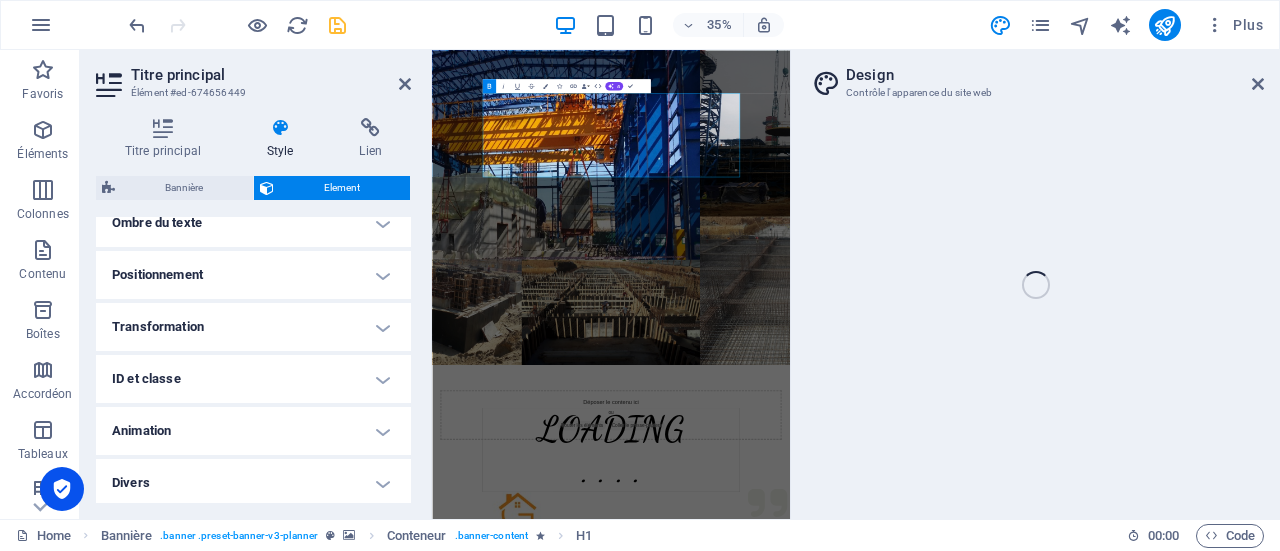 click on "Animation" at bounding box center [253, 431] 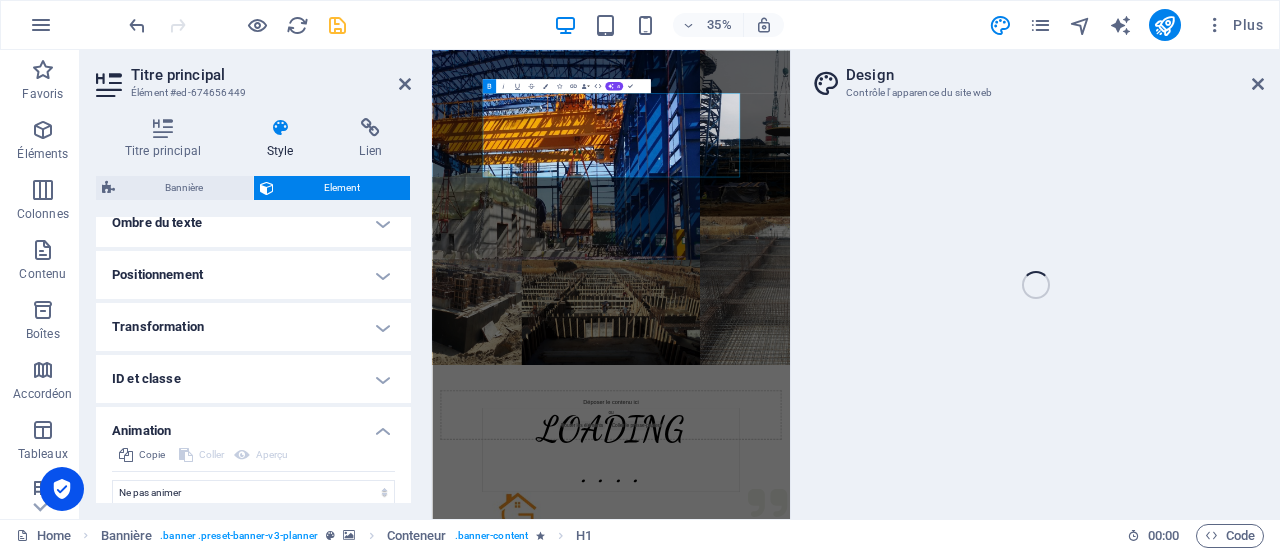 scroll, scrollTop: 818, scrollLeft: 0, axis: vertical 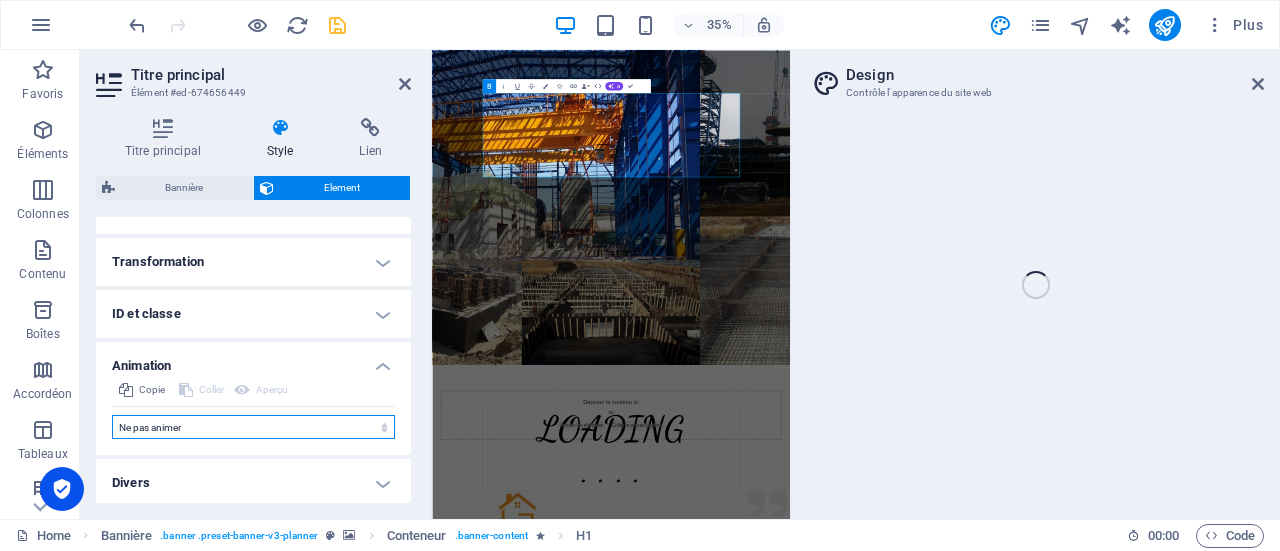 click on "Ne pas animer Afficher / Masquer Glisser vers le haut / le bas Zoomer/Dézoomer Glisser de gauche à droite Glisser de droite à gauche Slide du haut vers le bas Slide du bas vers le haut Impulsion Clignoter Ouvrir en tant que superposition" at bounding box center (253, 427) 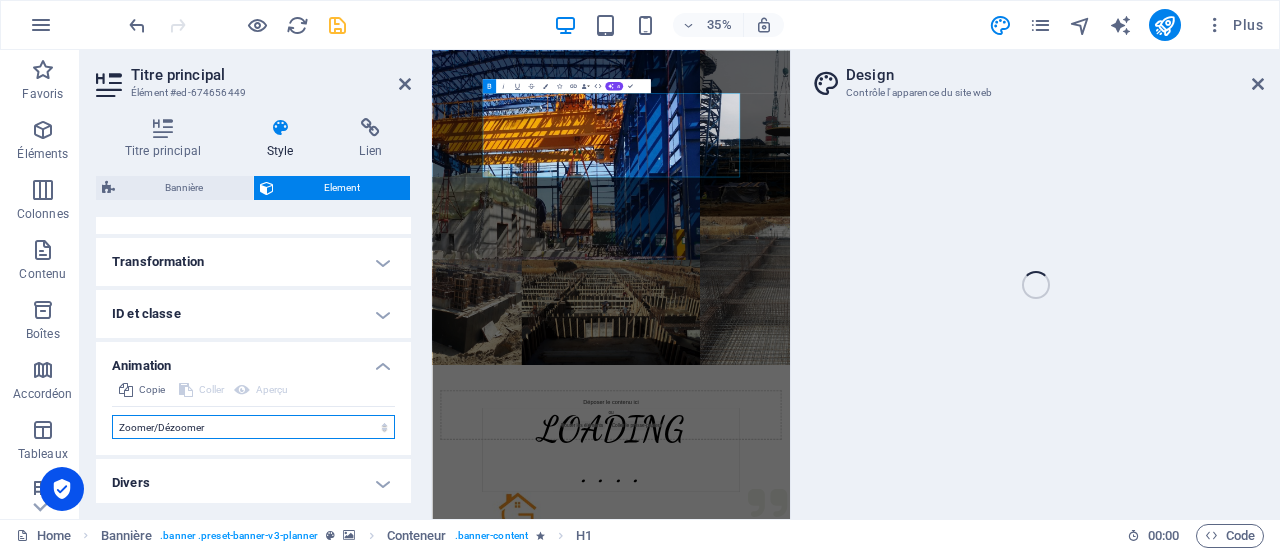 click on "Ne pas animer Afficher / Masquer Glisser vers le haut / le bas Zoomer/Dézoomer Glisser de gauche à droite Glisser de droite à gauche Slide du haut vers le bas Slide du bas vers le haut Impulsion Clignoter Ouvrir en tant que superposition" at bounding box center [253, 427] 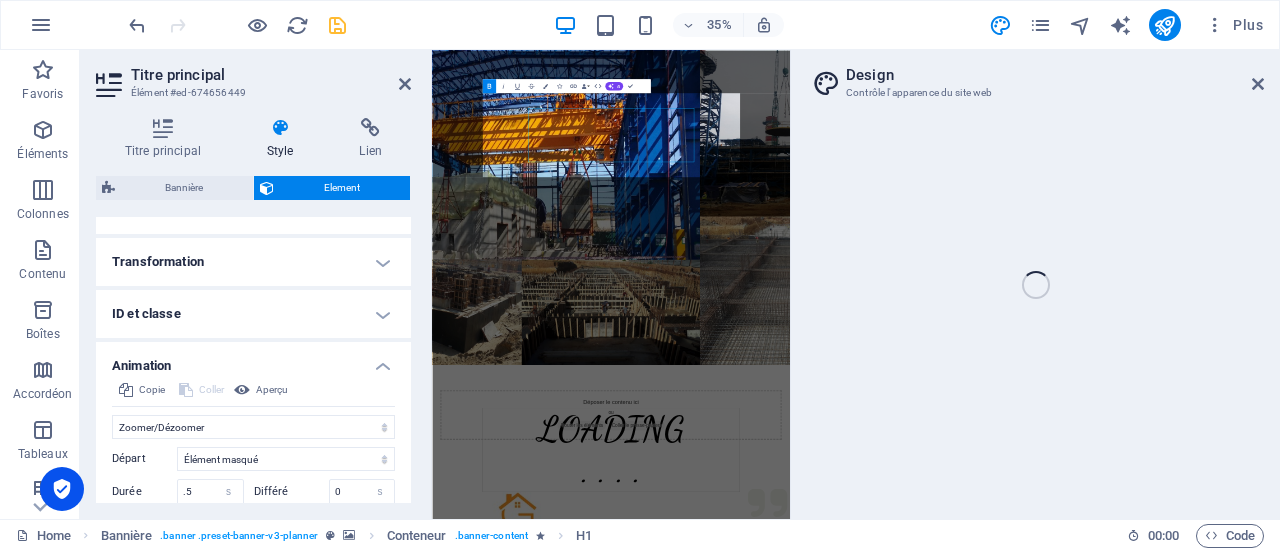 click on "Home Favoris Éléments Colonnes Contenu Boîtes Accordéon Tableaux Fonctionnalités Images Slider En-tête Pied de page Formulaires Marketing Collections Titre principal Élément #ed-674656449 Titre principal Style Lien Paramètres Niveau H1 H2 H3 H4 H5 H6 Alignement Les couleurs et les tailles de police par défaut sont définies dans Design. Modifier le design Bannière Element Mise en page Définit comment cet élément s'étend dans la mise en page (Flexbox). Taille Par défaut auto px % 1/1 1/2 1/3 1/4 1/5 1/6 1/7 1/8 1/9 1/10 Agrandir Réduire Commander Mise en page du conteneur Visible Visible Opacité 100 % Débordement Espacement Marge Par défaut auto px % rem vw vh Personnalisé Personnalisé auto px % rem vw vh auto px % rem vw vh auto px % rem vw vh auto px % rem vw vh Marge intérieure Par défaut px rem % vh vw Personnalisé Personnalisé px rem % vh vw px rem % vh vw px rem % vh vw px rem % vh vw Bordure Style              - Largeur 1 auto px rem % vh vw Personnalisé Personnalisé" at bounding box center [640, 284] 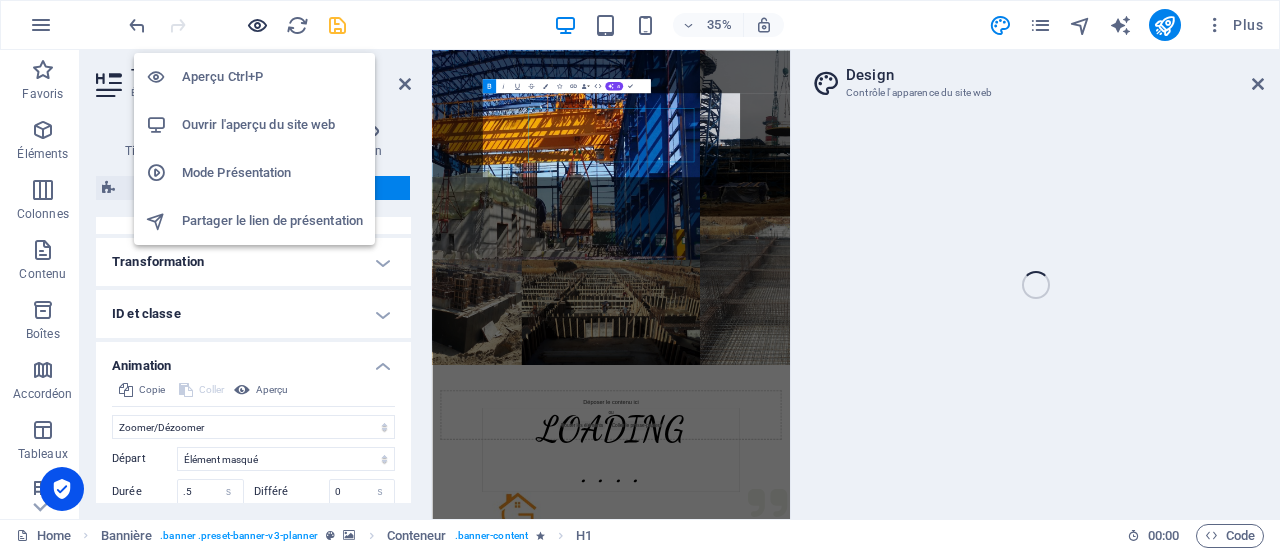 click at bounding box center (257, 25) 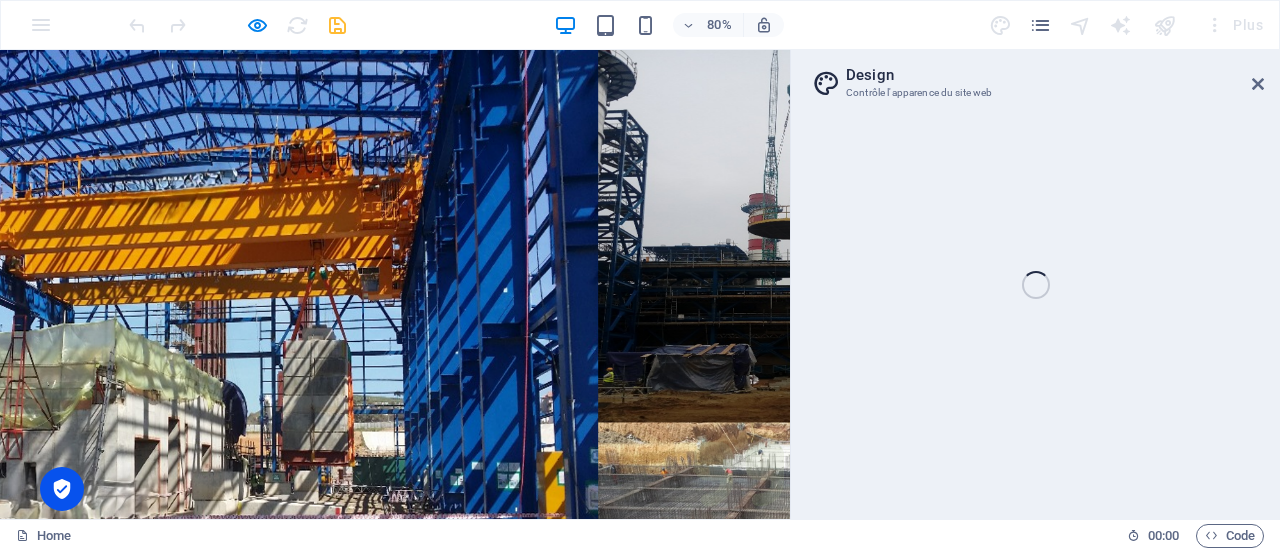 scroll, scrollTop: 0, scrollLeft: 0, axis: both 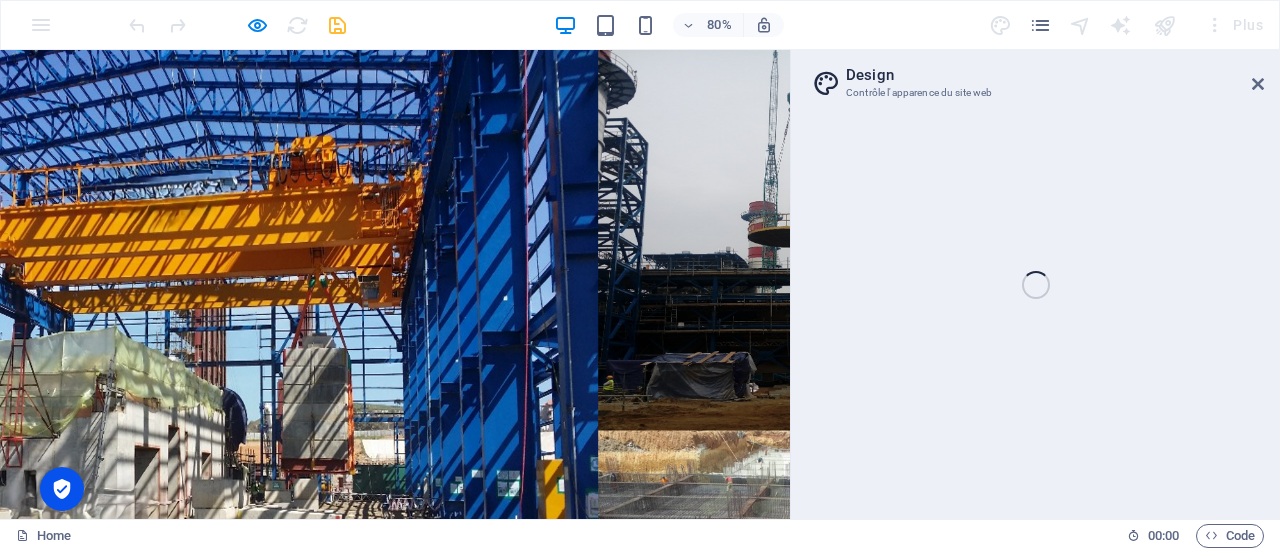 drag, startPoint x: 976, startPoint y: 228, endPoint x: 832, endPoint y: 183, distance: 150.8675 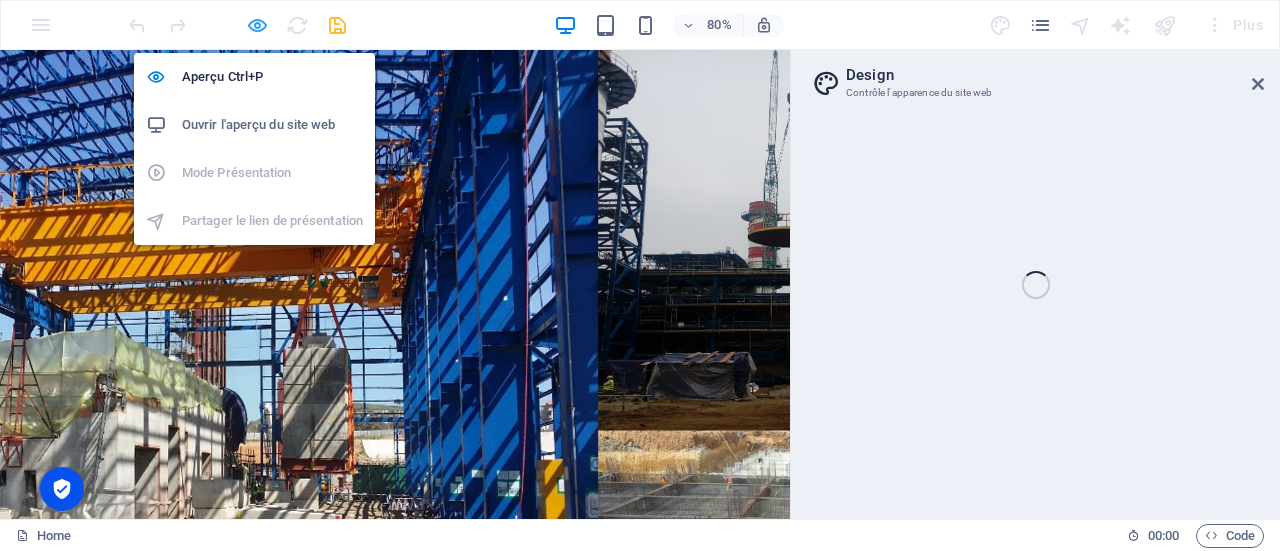 click at bounding box center (257, 25) 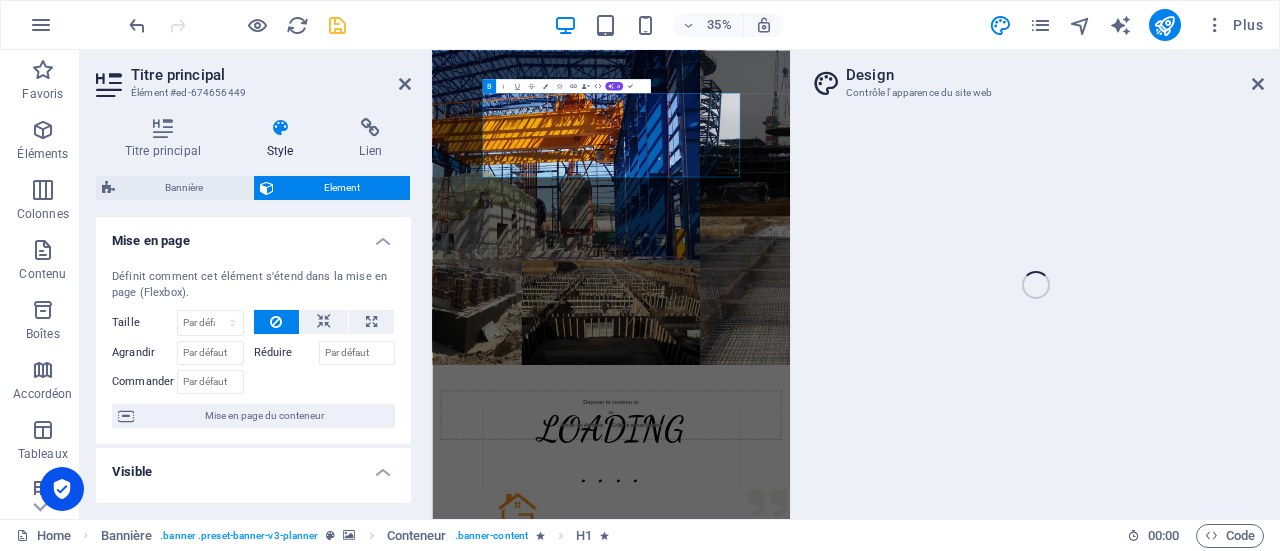 click on "Home Favoris Éléments Colonnes Contenu Boîtes Accordéon Tableaux Fonctionnalités Images Slider En-tête Pied de page Formulaires Marketing Collections Titre principal Élément #ed-674656449 Titre principal Style Lien Paramètres Niveau H1 H2 H3 H4 H5 H6 Alignement Les couleurs et les tailles de police par défaut sont définies dans Design. Modifier le design Bannière Element Mise en page Définit comment cet élément s'étend dans la mise en page (Flexbox). Taille Par défaut auto px % 1/1 1/2 1/3 1/4 1/5 1/6 1/7 1/8 1/9 1/10 Agrandir Réduire Commander Mise en page du conteneur Visible Visible Opacité 100 % Débordement Espacement Marge Par défaut auto px % rem vw vh Personnalisé Personnalisé auto px % rem vw vh auto px % rem vw vh auto px % rem vw vh auto px % rem vw vh Marge intérieure Par défaut px rem % vh vw Personnalisé Personnalisé px rem % vh vw px rem % vh vw px rem % vh vw px rem % vh vw Bordure Style              - Largeur 1 auto px rem % vh vw Personnalisé Personnalisé" at bounding box center (640, 284) 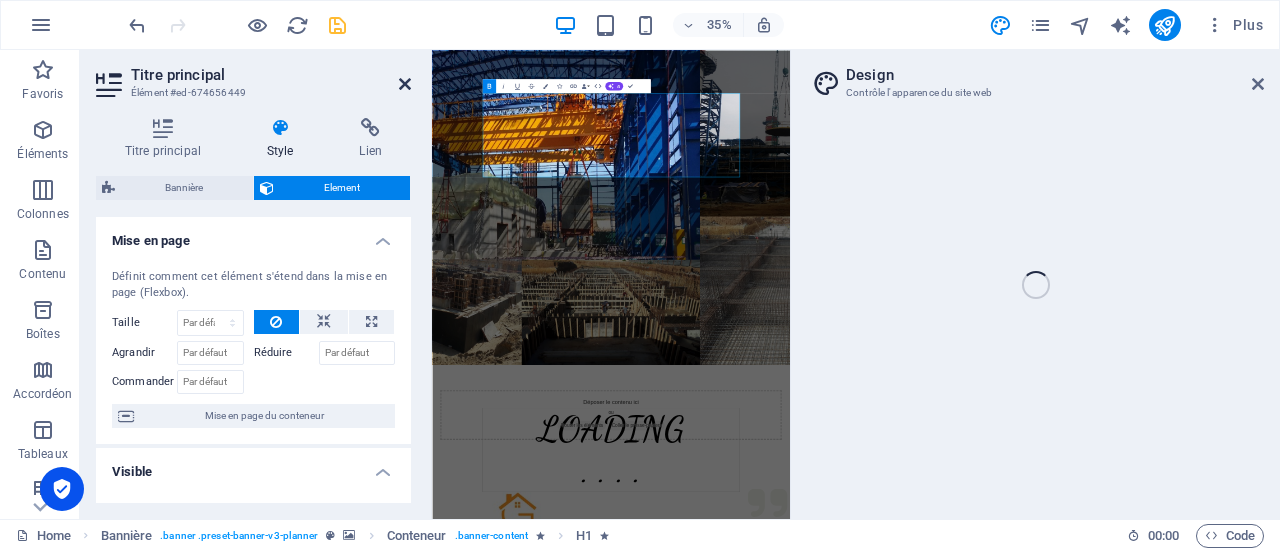 click at bounding box center [405, 84] 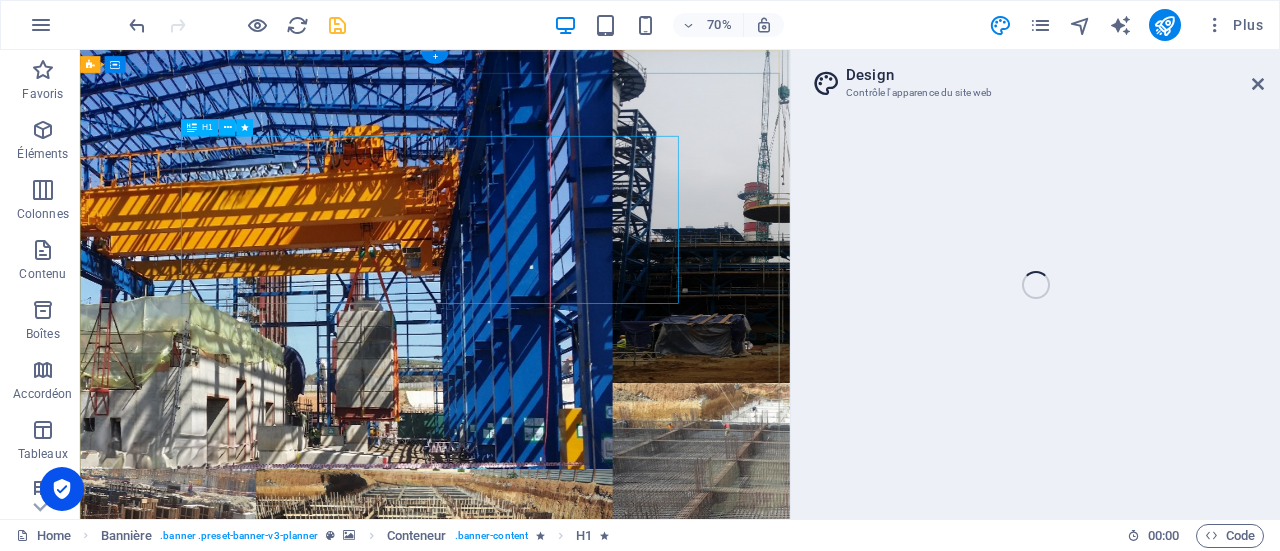 click on "LOADING  . . . ." at bounding box center [587, 1192] 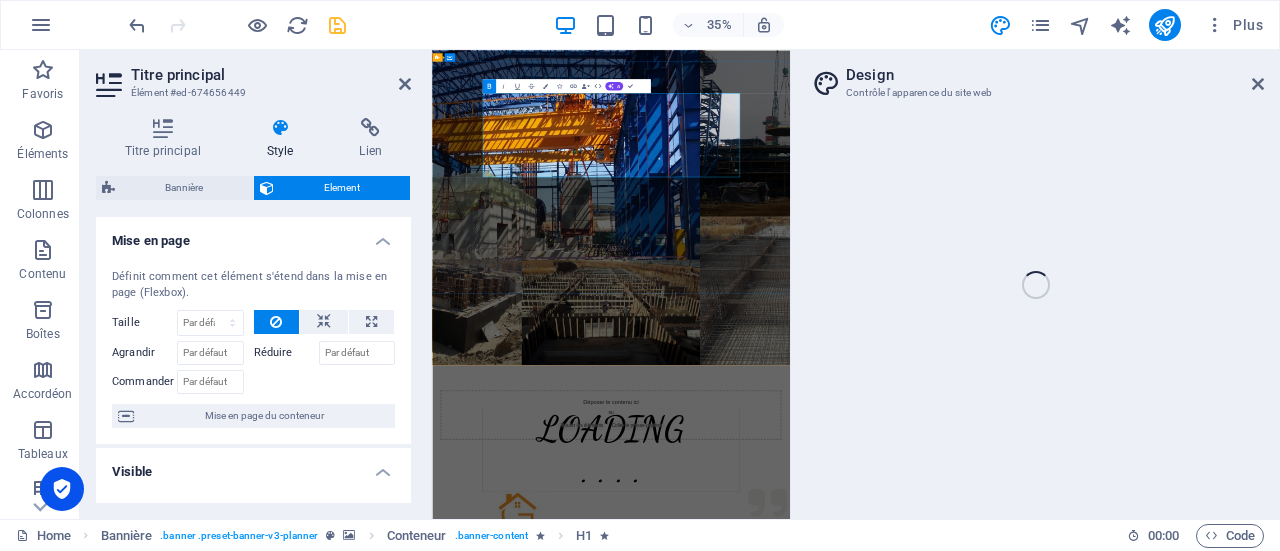 click on "LOADING  . . . ." at bounding box center [944, 1192] 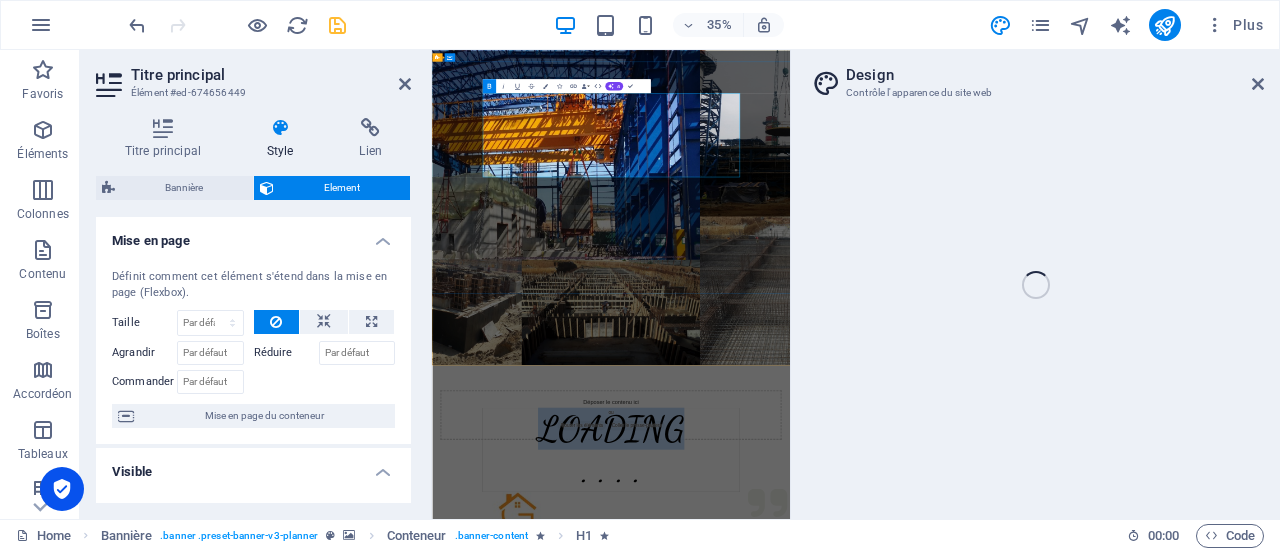 drag, startPoint x: 734, startPoint y: 250, endPoint x: 1051, endPoint y: 228, distance: 317.76248 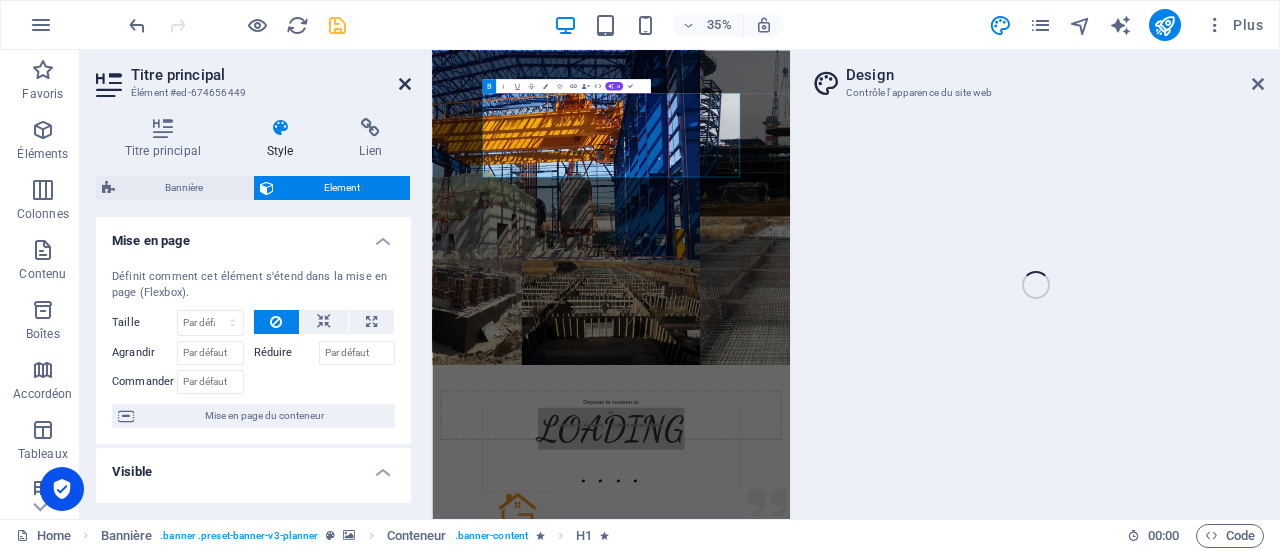 click at bounding box center [405, 84] 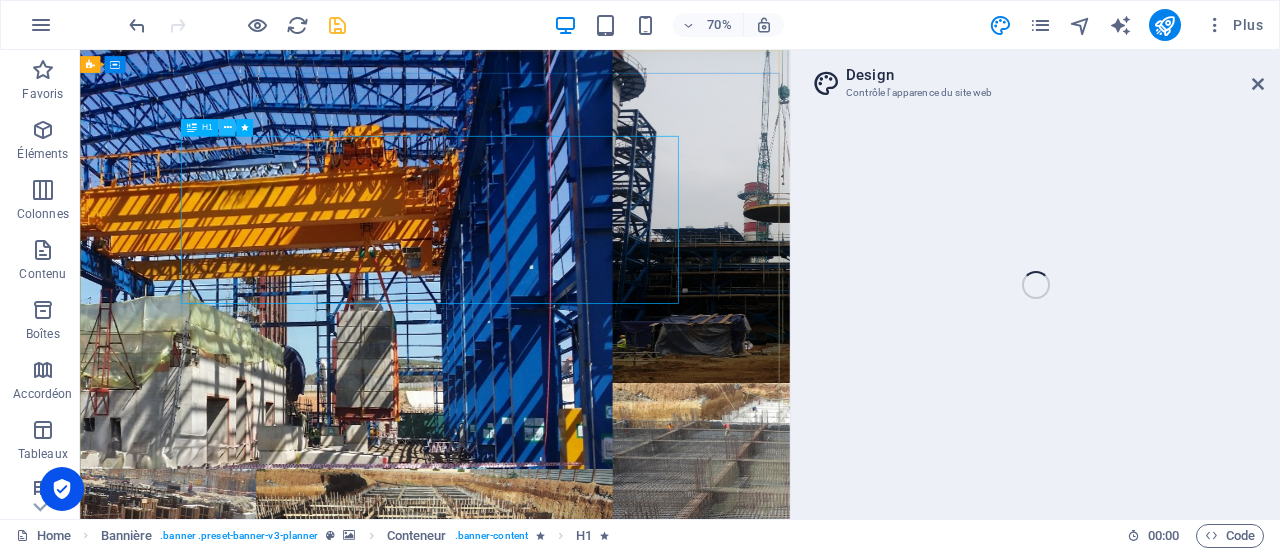 click at bounding box center [227, 127] 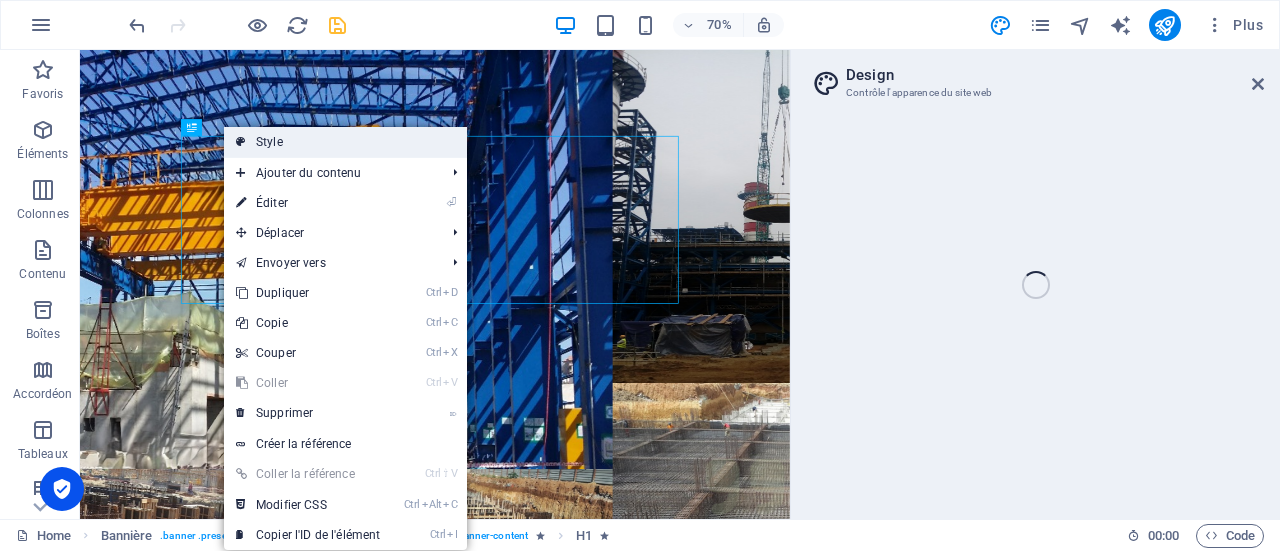 click on "Style" at bounding box center (345, 142) 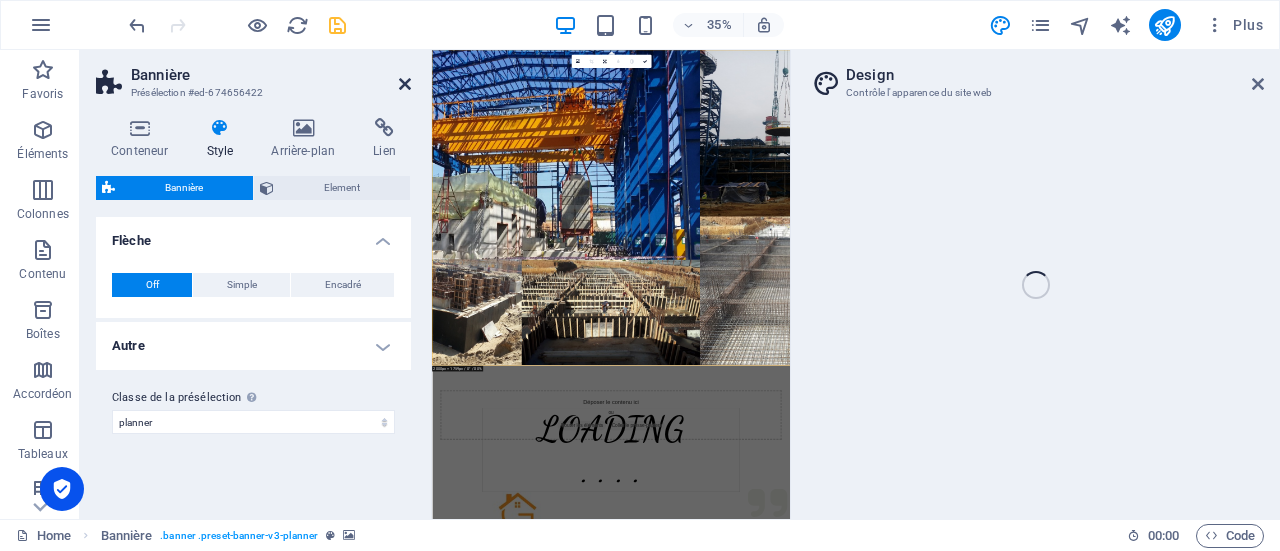 click at bounding box center (405, 84) 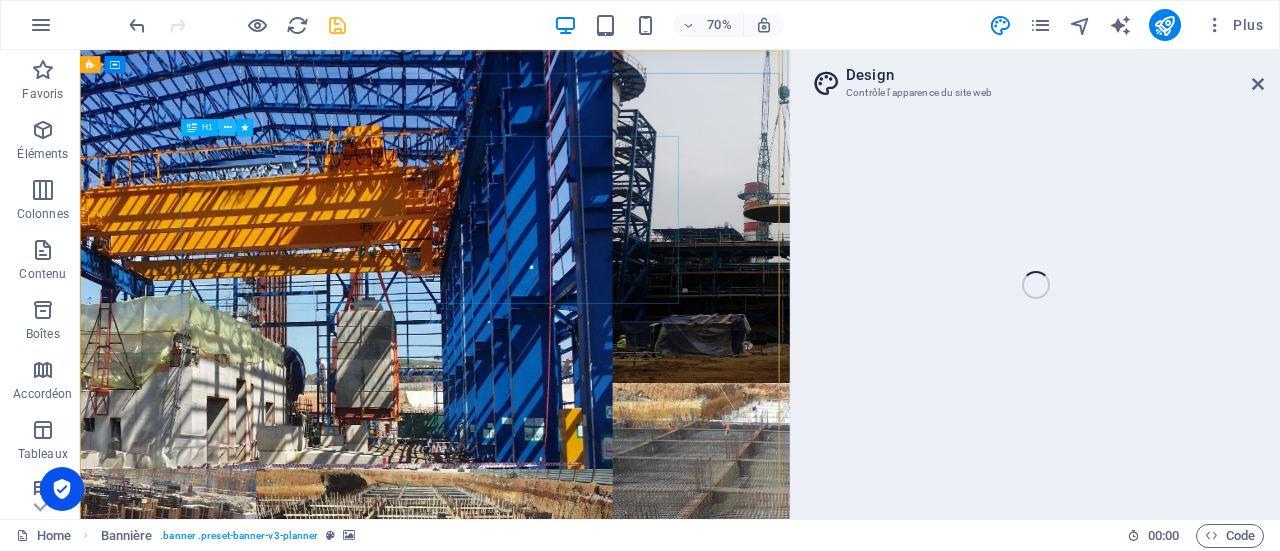 click at bounding box center (227, 127) 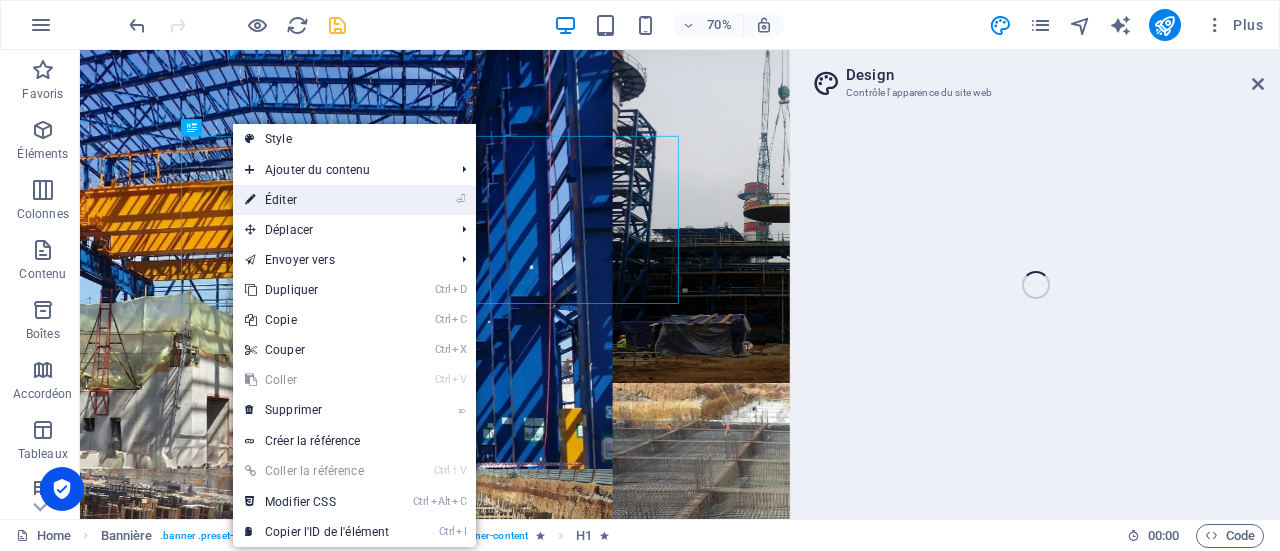 click on "⏎  Éditer" at bounding box center (317, 200) 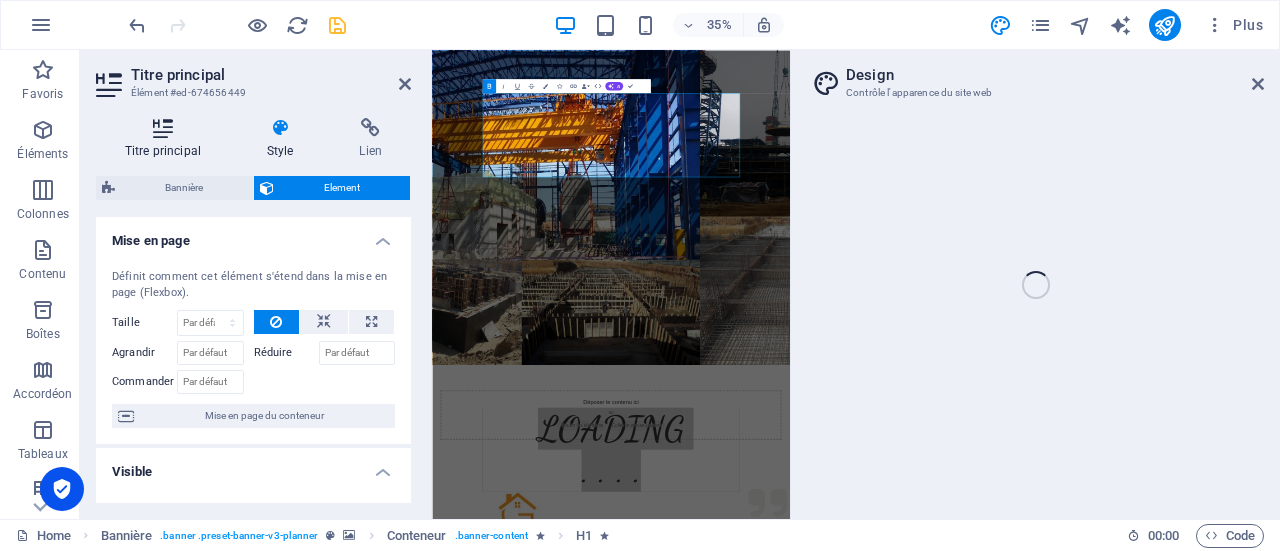 click on "Titre principal" at bounding box center (167, 139) 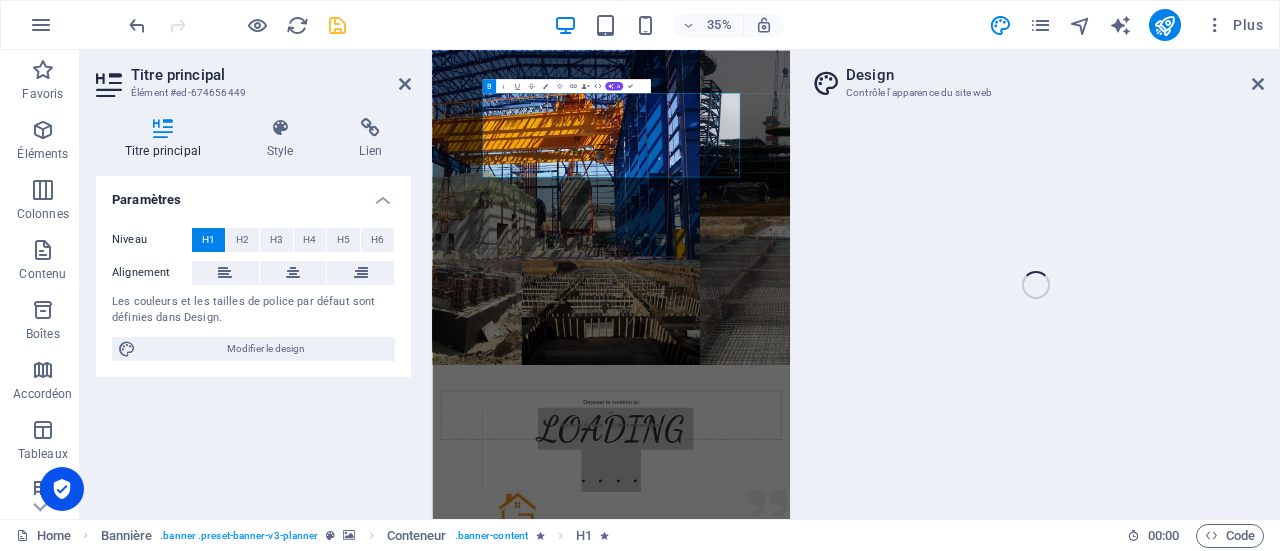 click on "Titre principal" at bounding box center [167, 139] 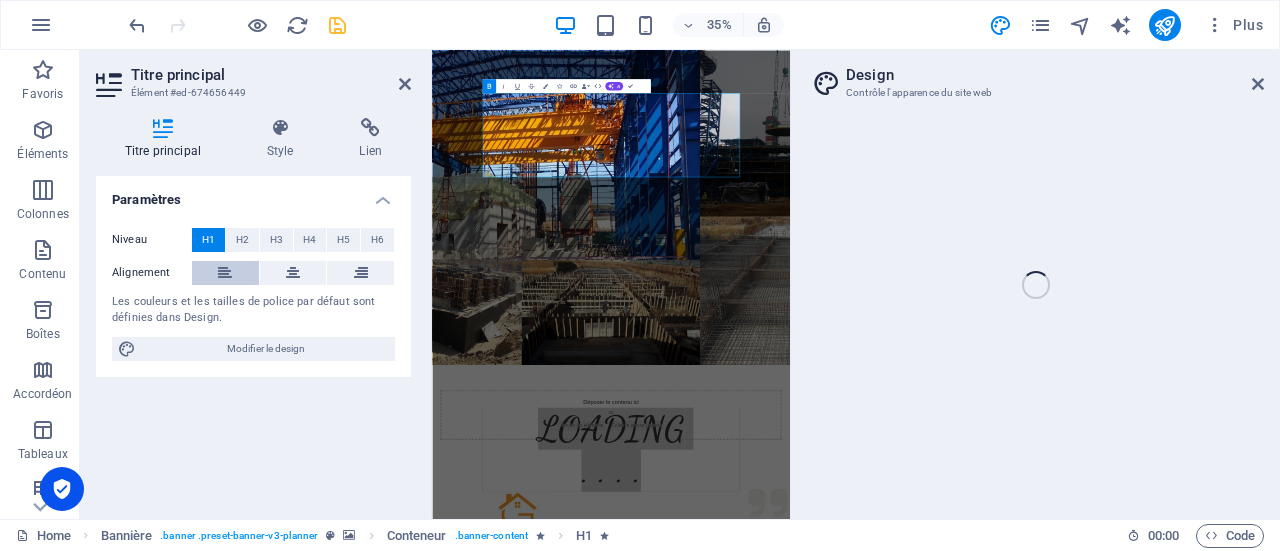 click at bounding box center [225, 273] 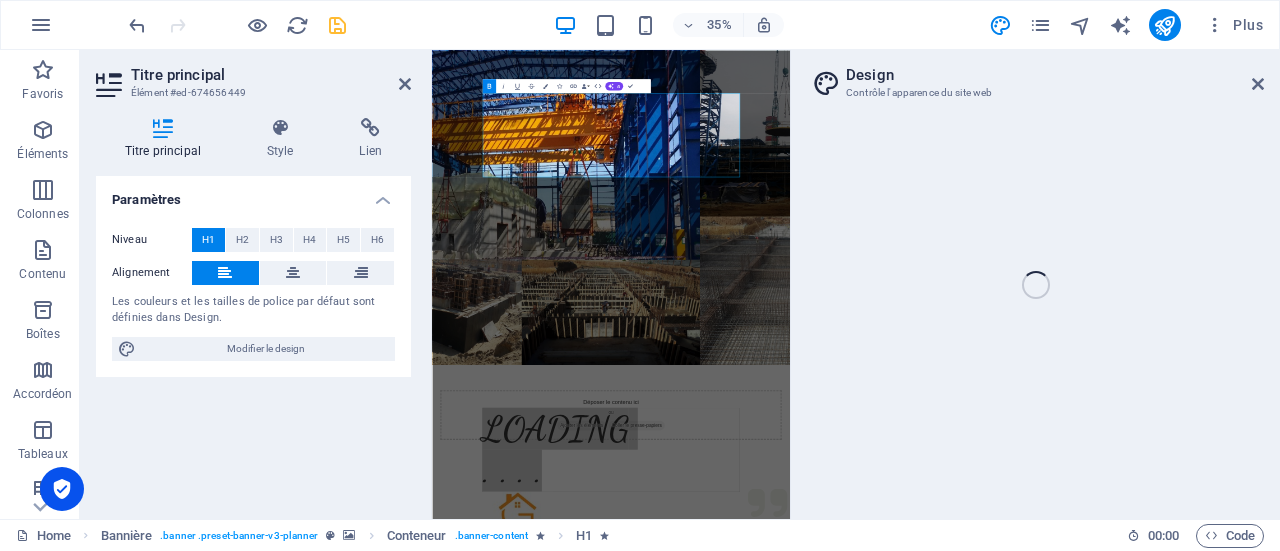 click at bounding box center (225, 273) 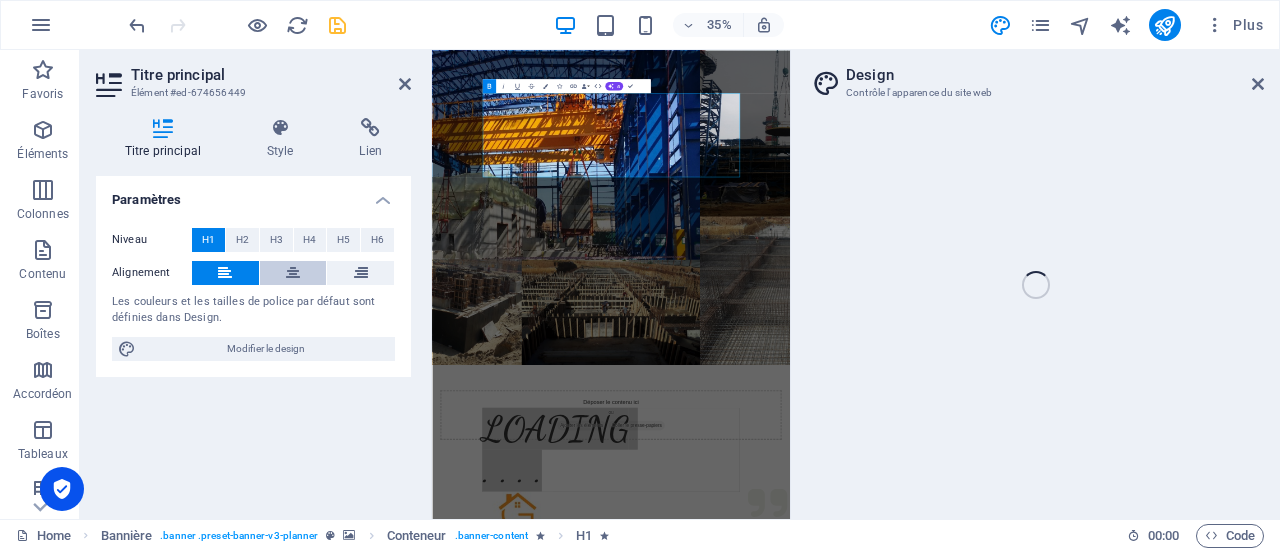 click at bounding box center (293, 273) 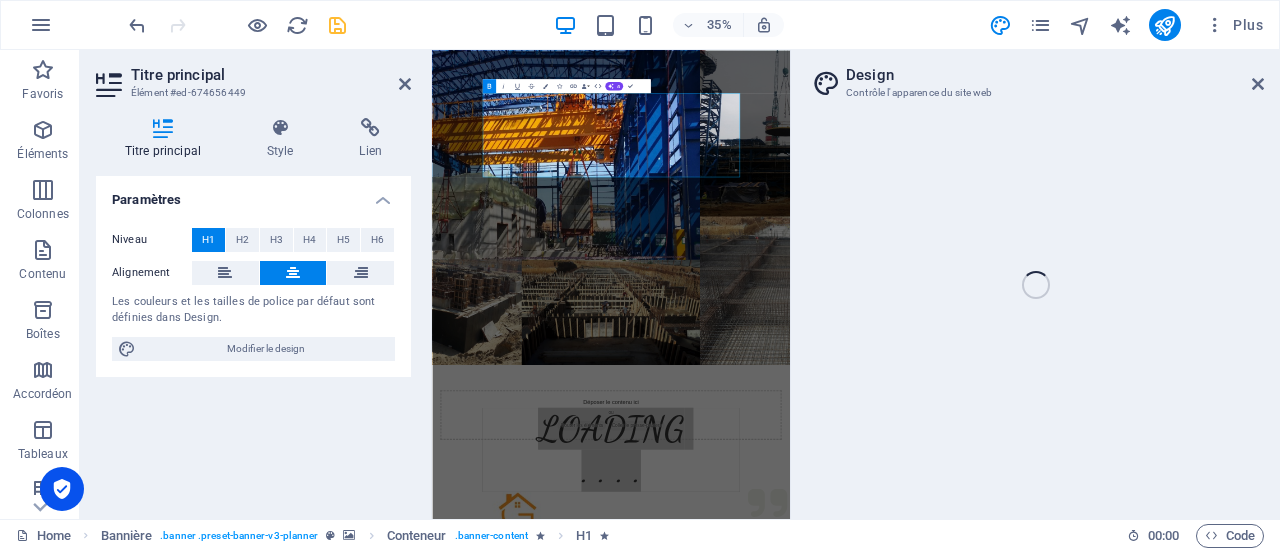 click on "Paramètres" at bounding box center (253, 194) 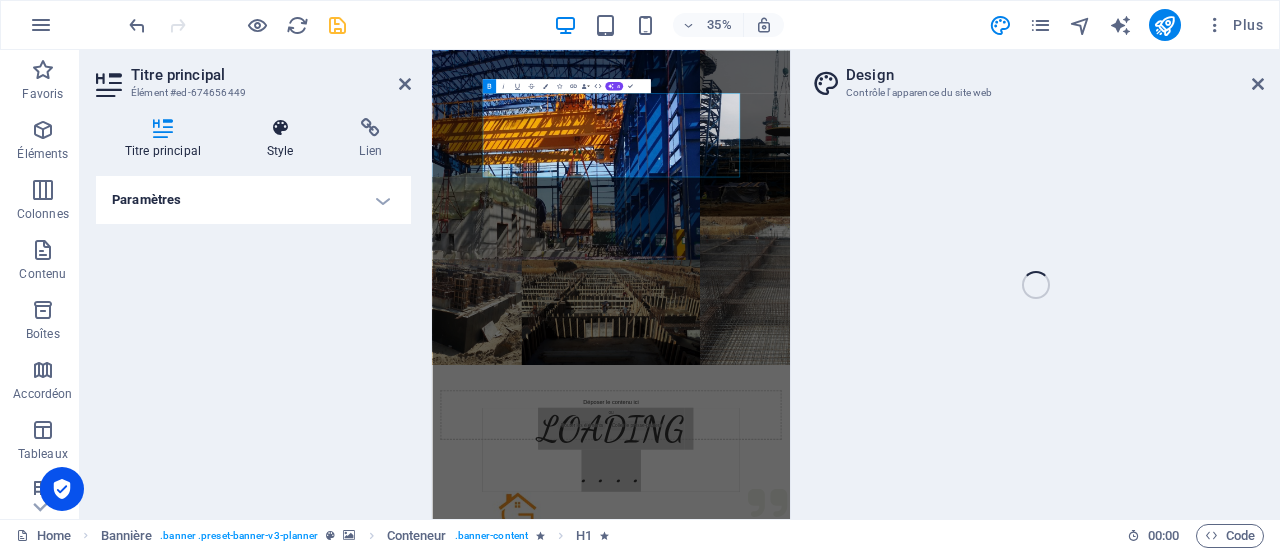click on "Style" at bounding box center (284, 139) 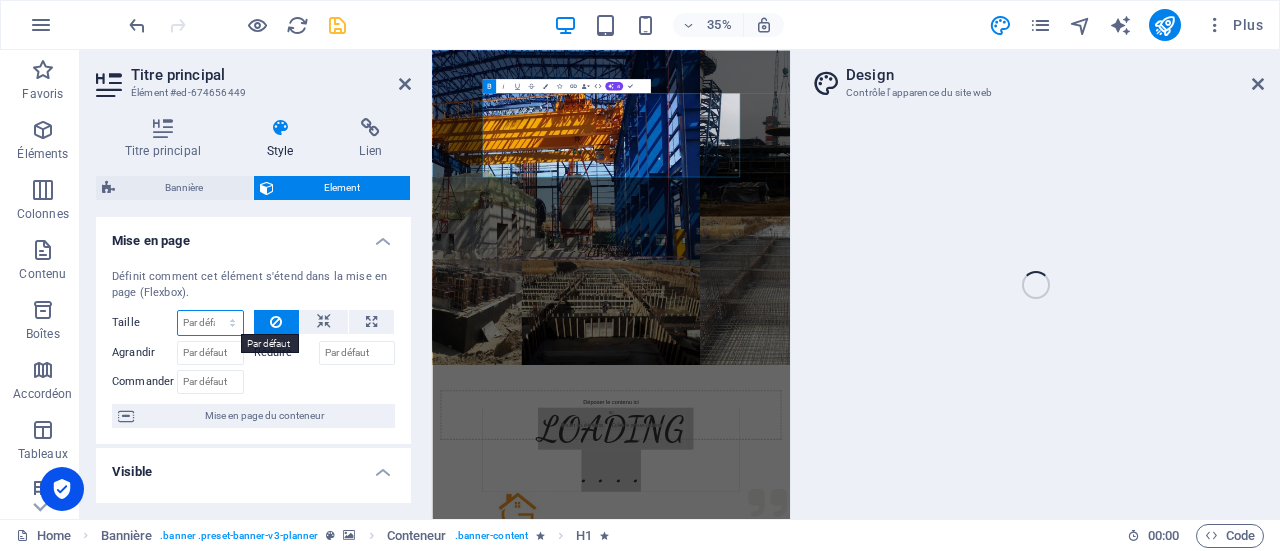 click on "Par défaut auto px % 1/1 1/2 1/3 1/4 1/5 1/6 1/7 1/8 1/9 1/10" at bounding box center (210, 323) 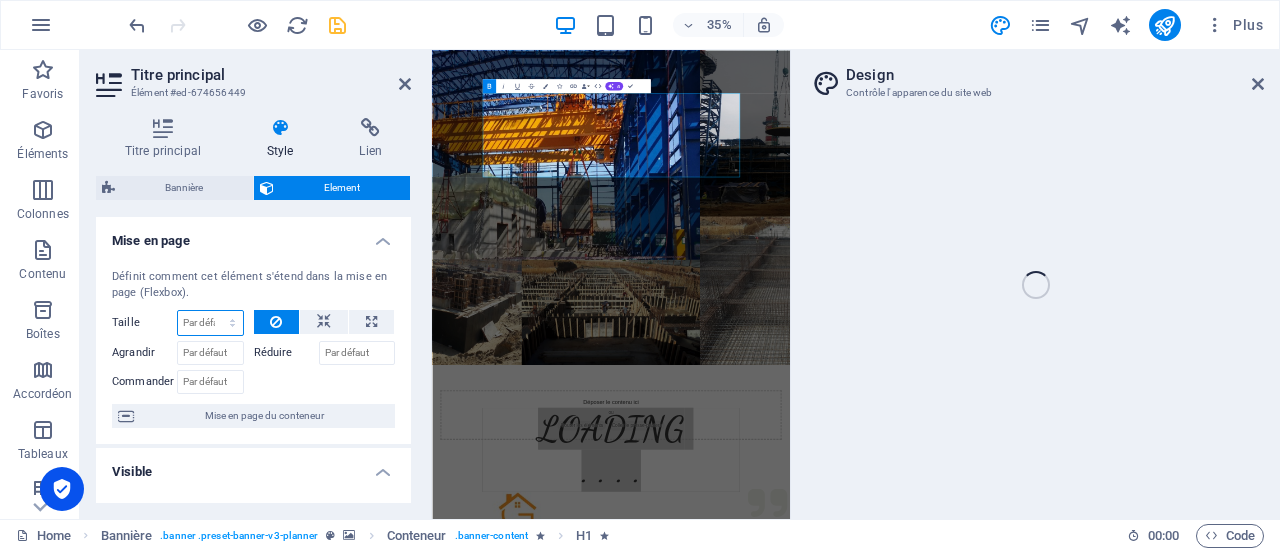 select on "1/1" 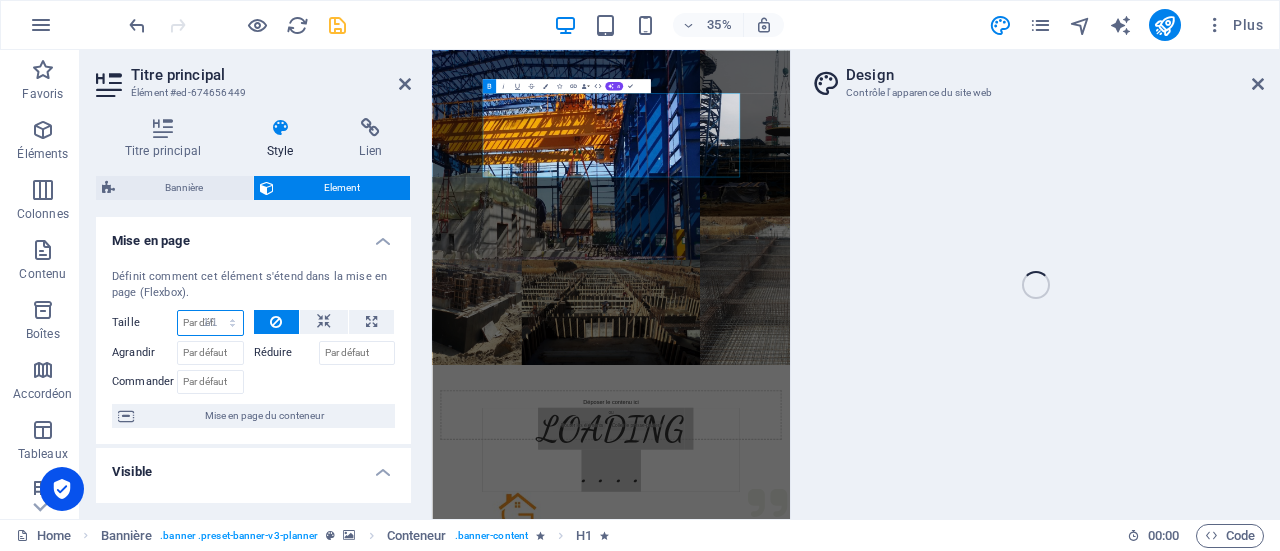 click on "Par défaut auto px % 1/1 1/2 1/3 1/4 1/5 1/6 1/7 1/8 1/9 1/10" at bounding box center [210, 323] 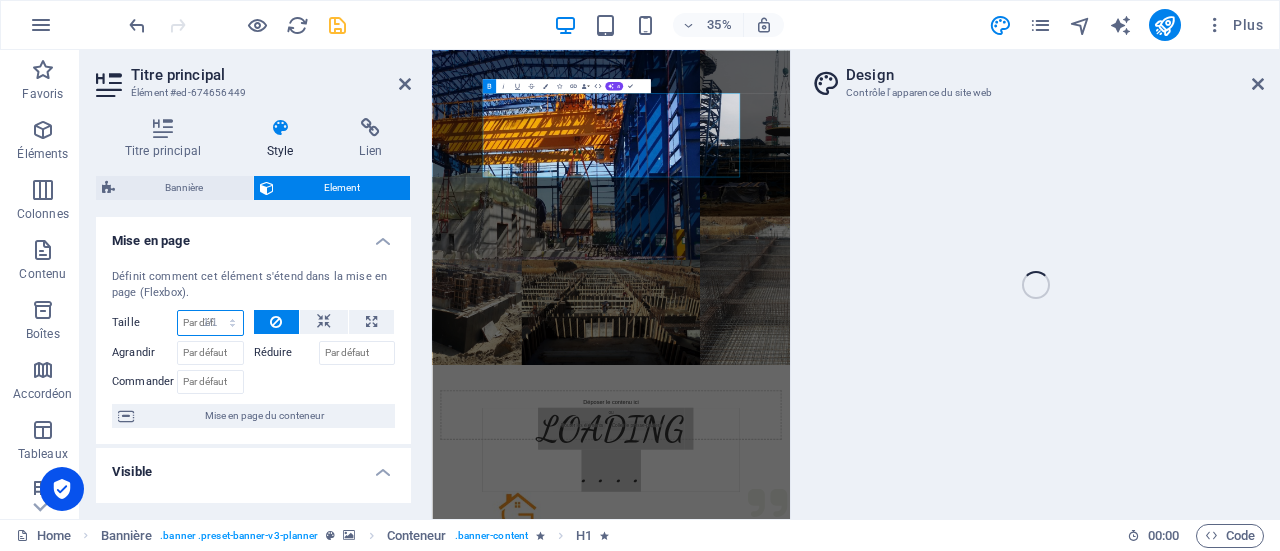 type on "100" 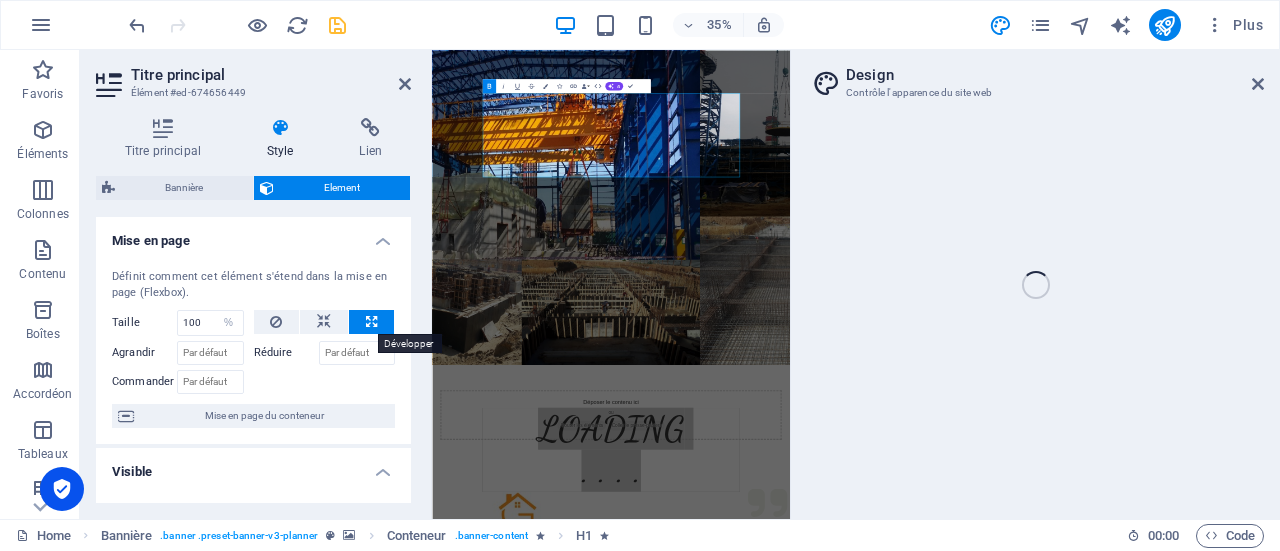 click at bounding box center [371, 322] 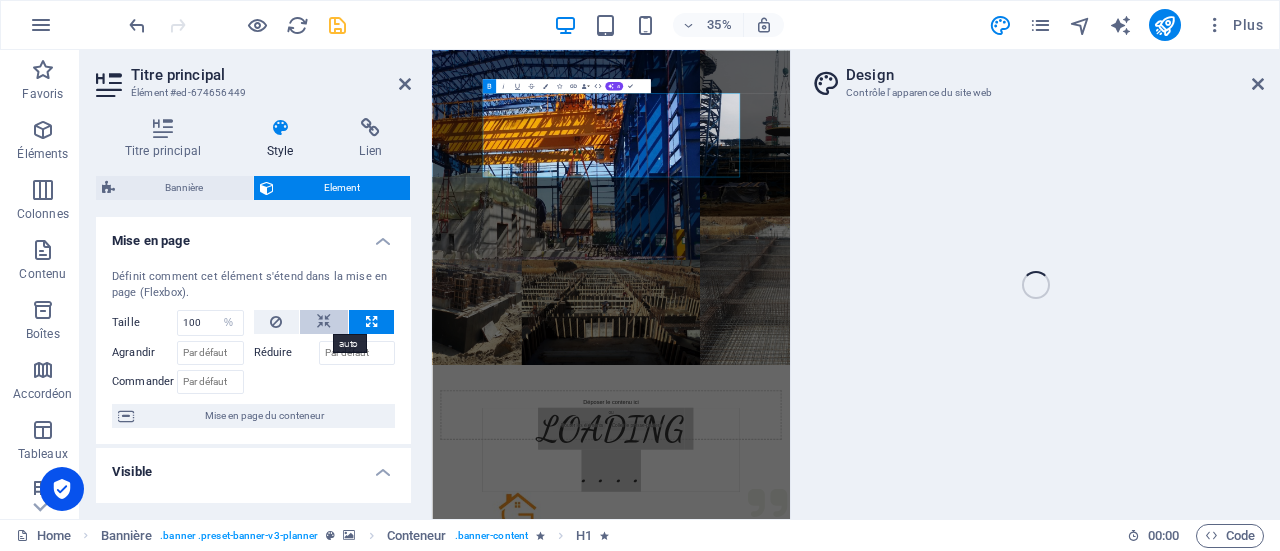 click at bounding box center [324, 322] 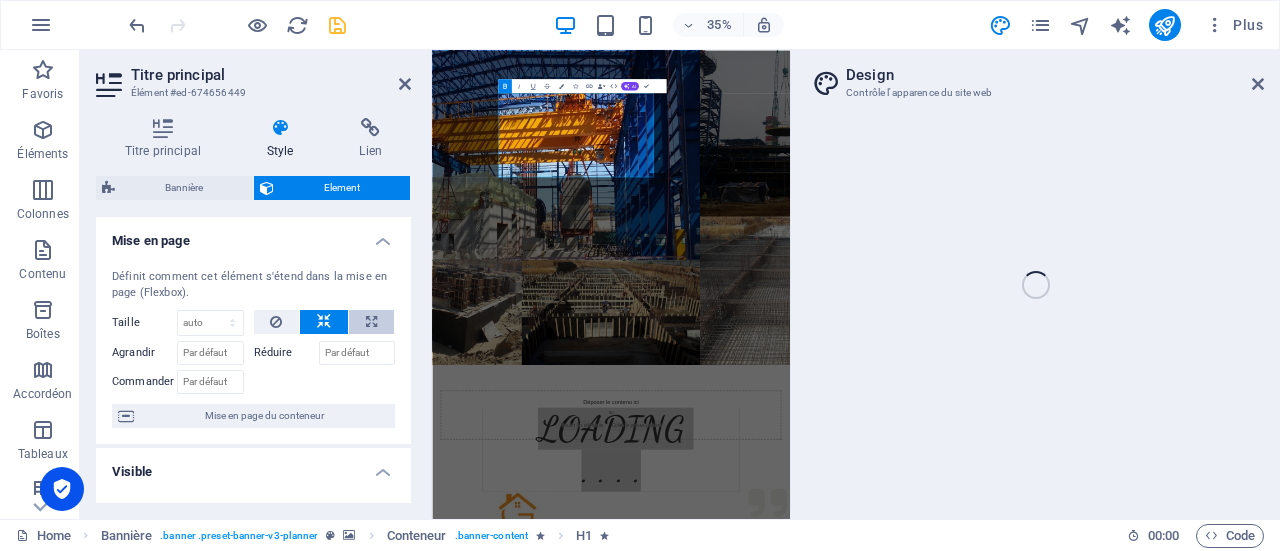 click at bounding box center (371, 322) 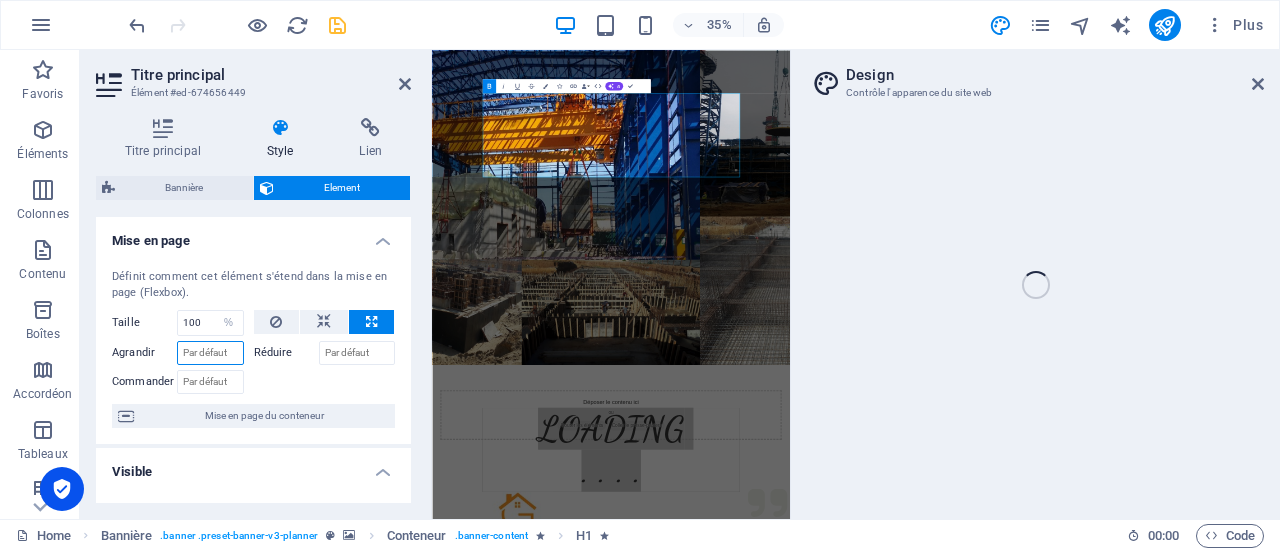 click on "Agrandir" at bounding box center [210, 353] 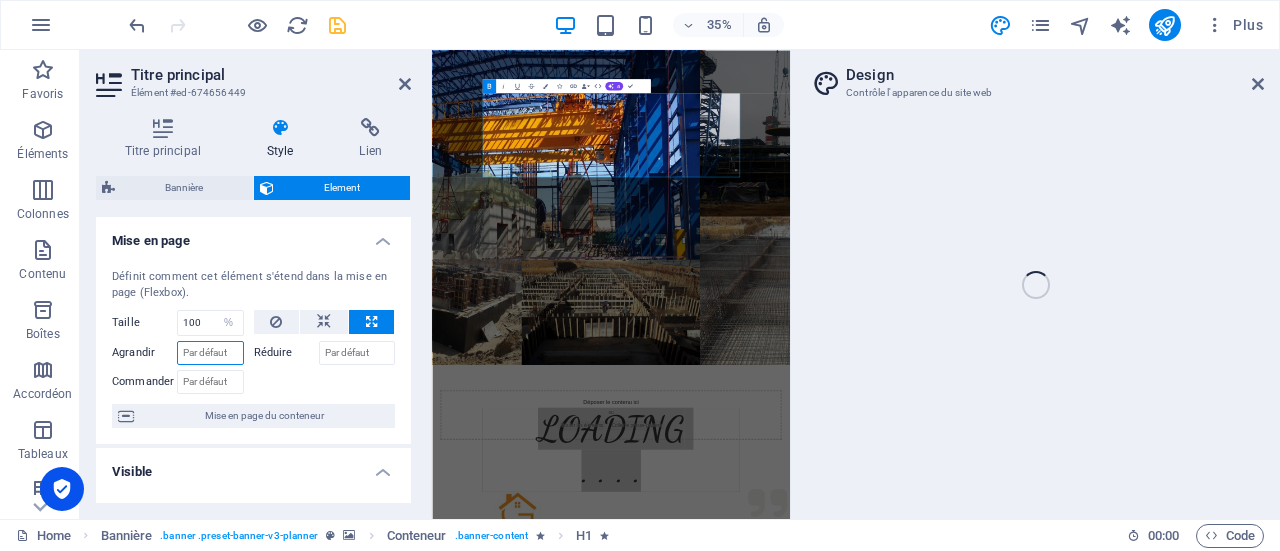 click on "Agrandir" at bounding box center [210, 353] 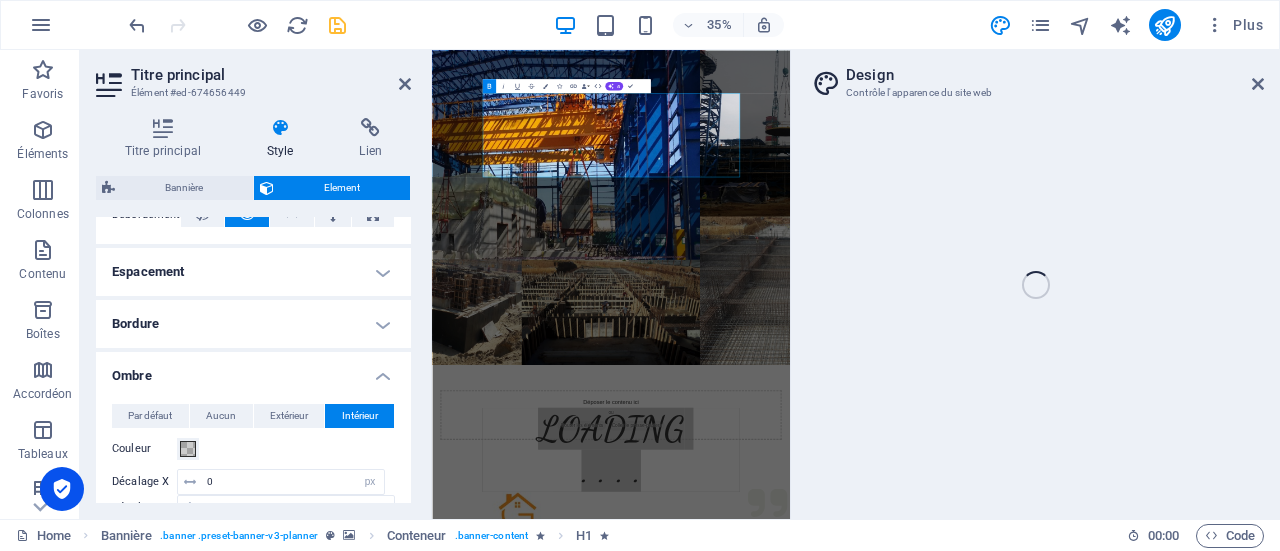 scroll, scrollTop: 330, scrollLeft: 0, axis: vertical 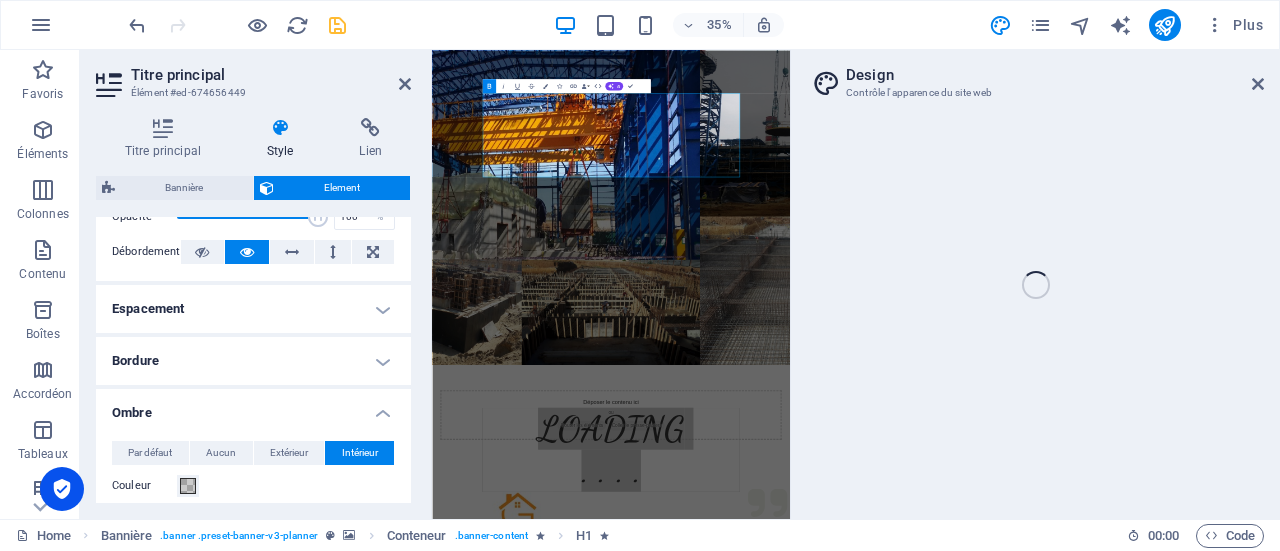 click on "Bordure" at bounding box center (253, 361) 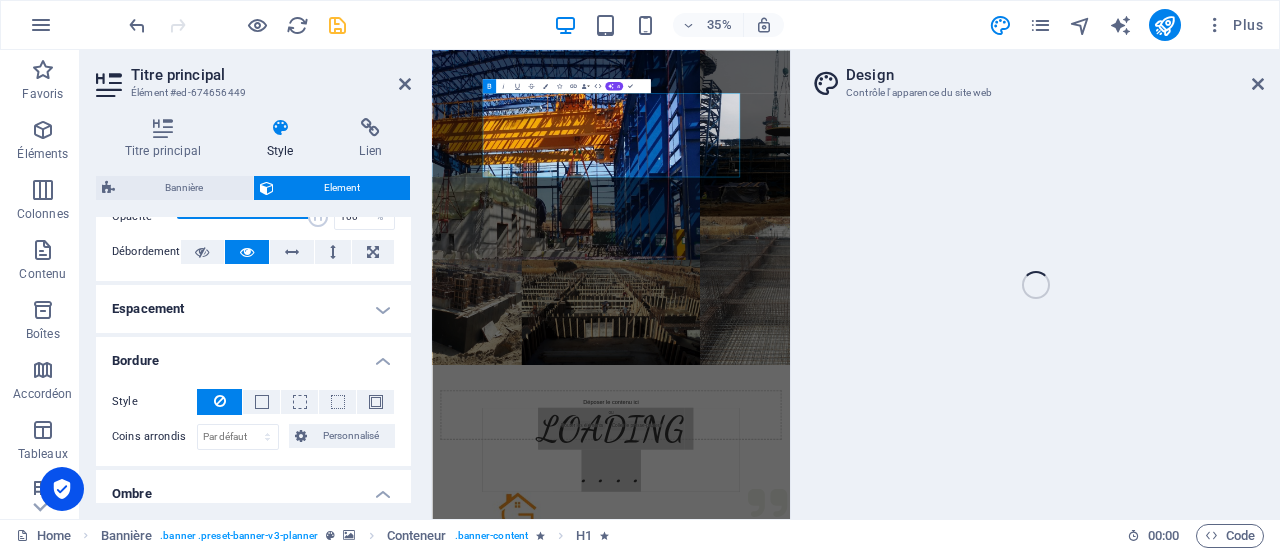 click on "Bordure" at bounding box center (253, 355) 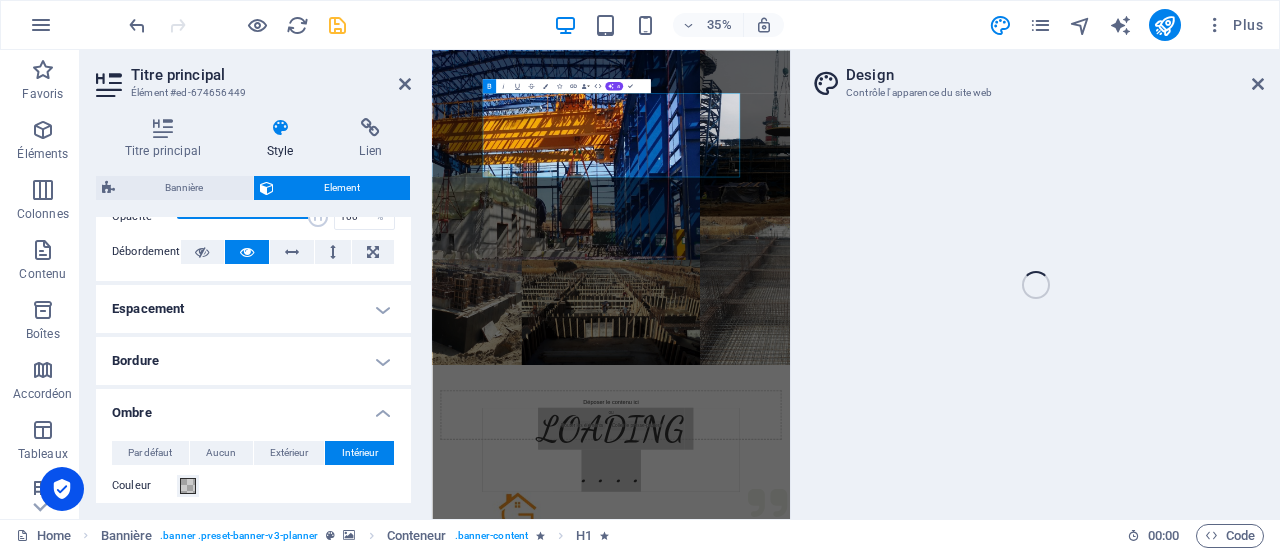 drag, startPoint x: 412, startPoint y: 329, endPoint x: 413, endPoint y: 343, distance: 14.035668 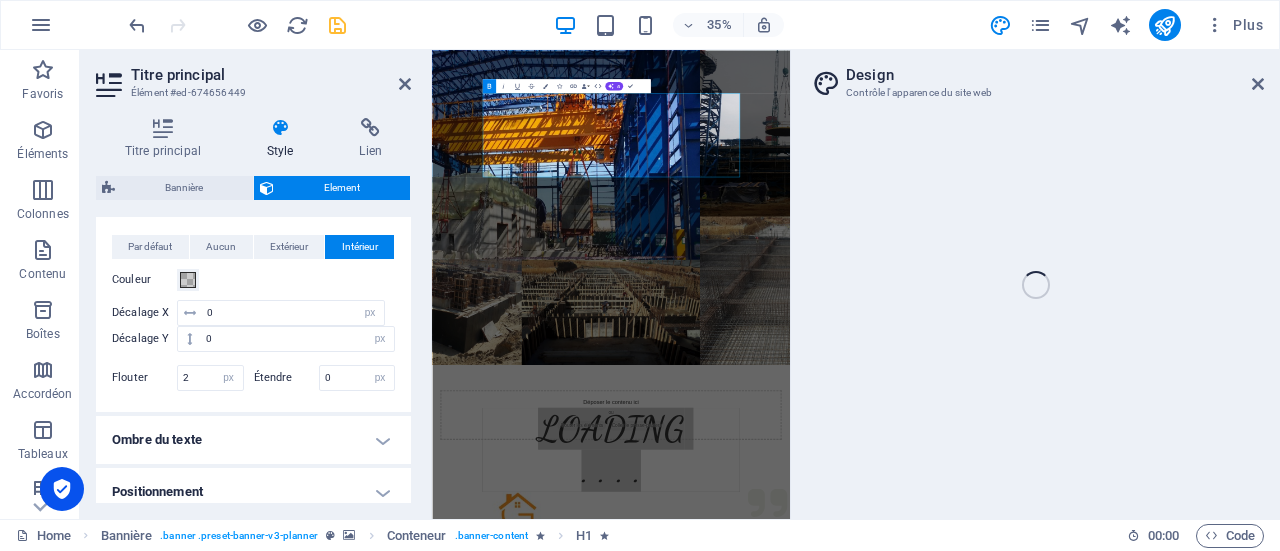 scroll, scrollTop: 544, scrollLeft: 0, axis: vertical 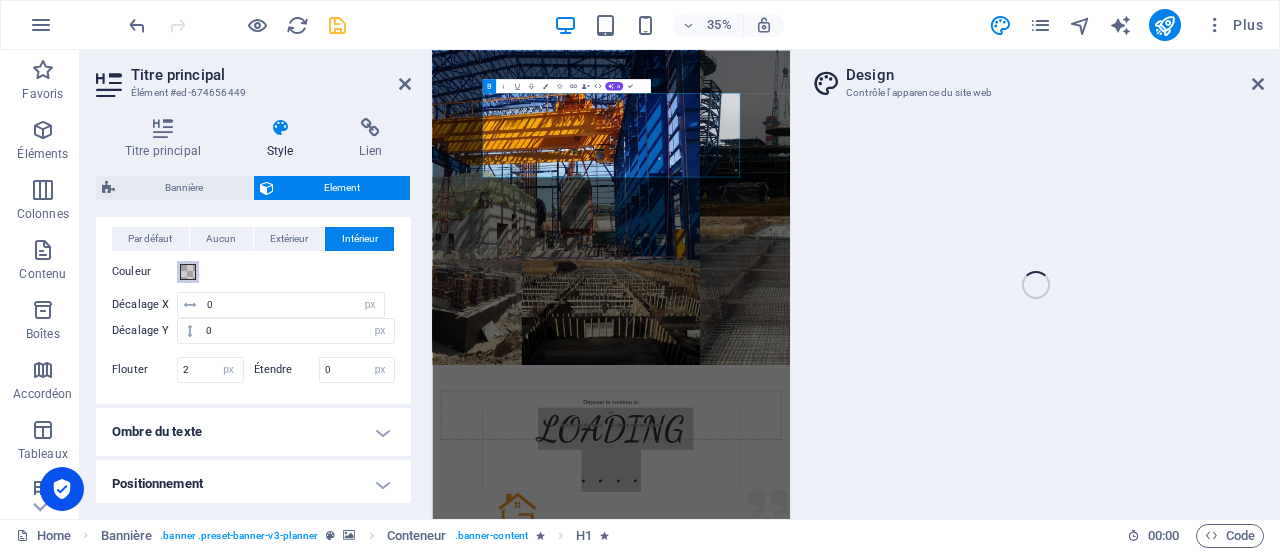 click at bounding box center [188, 272] 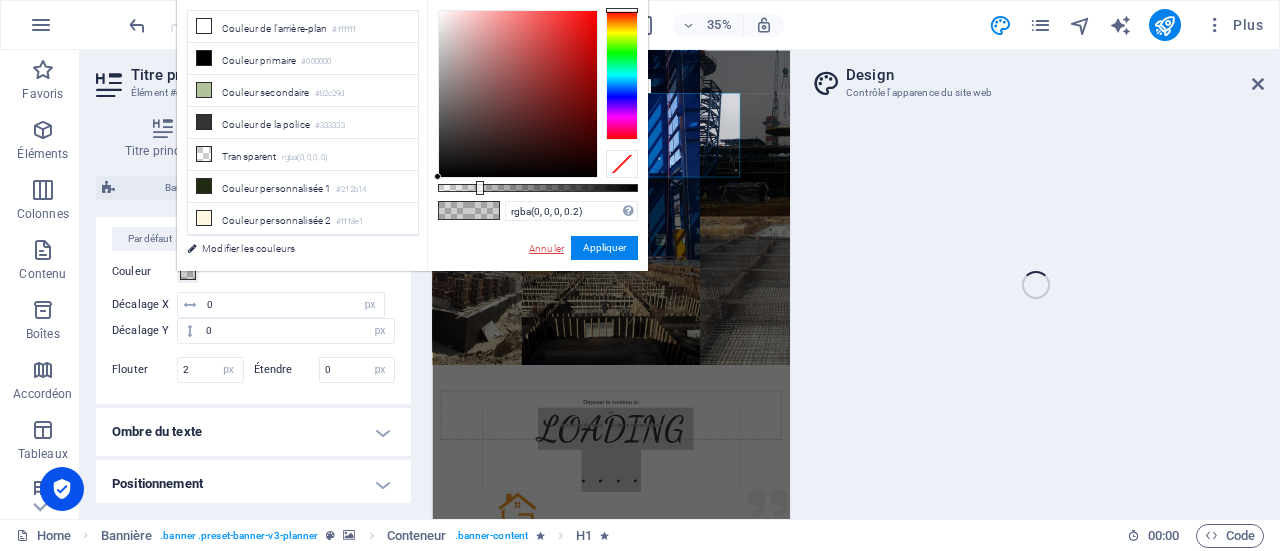 click on "Annuler" at bounding box center (546, 248) 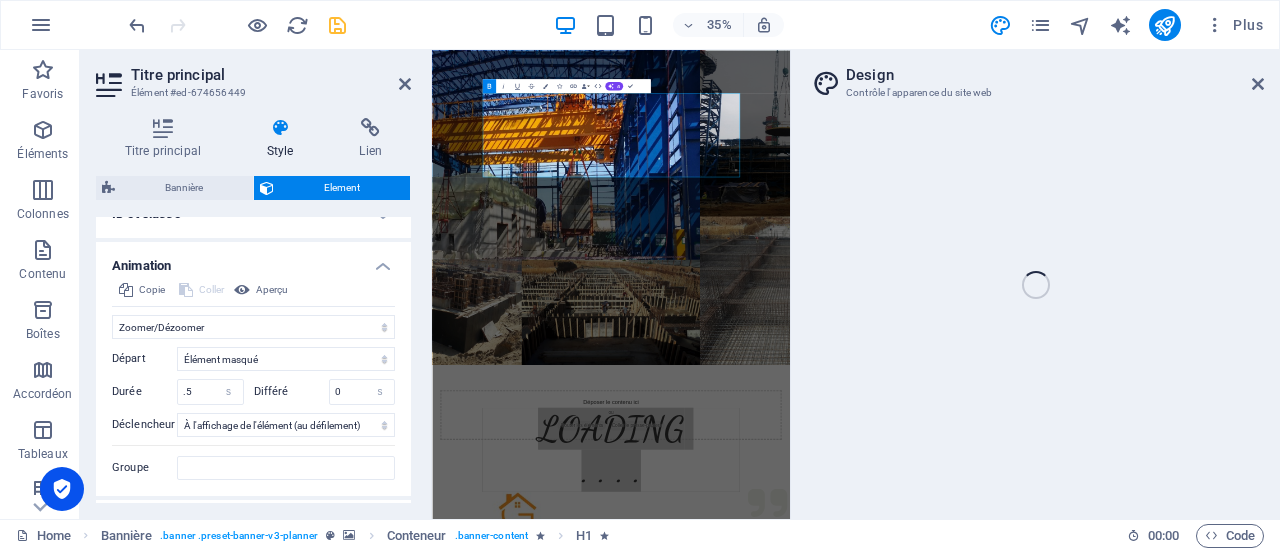 scroll, scrollTop: 924, scrollLeft: 0, axis: vertical 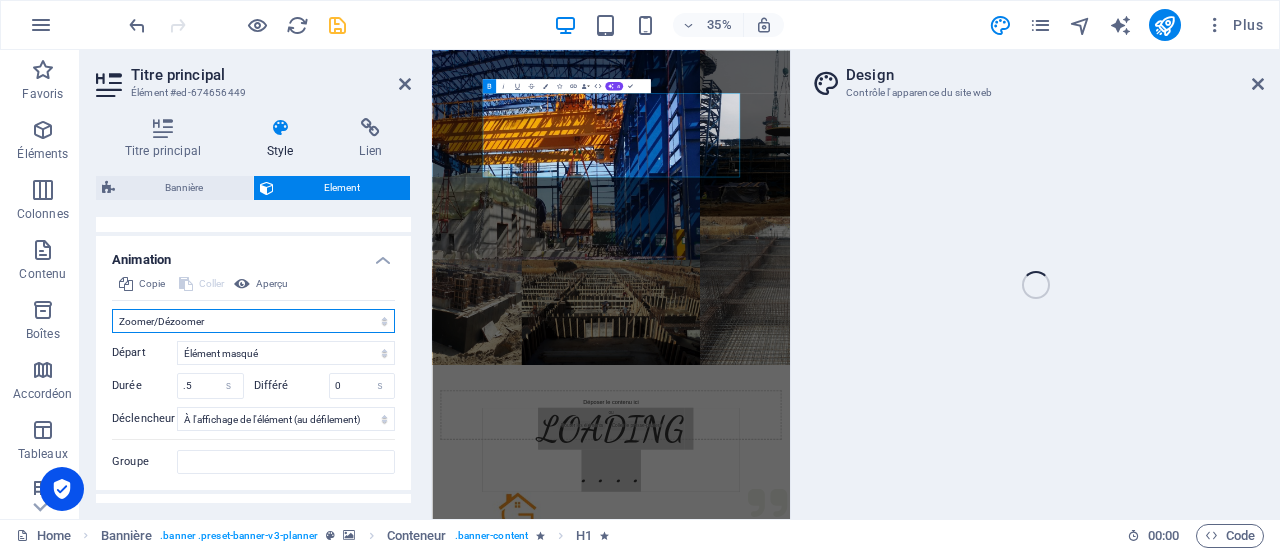 click on "Ne pas animer Afficher / Masquer Glisser vers le haut / le bas Zoomer/Dézoomer Glisser de gauche à droite Glisser de droite à gauche Slide du haut vers le bas Slide du bas vers le haut Impulsion Clignoter Ouvrir en tant que superposition" at bounding box center (253, 321) 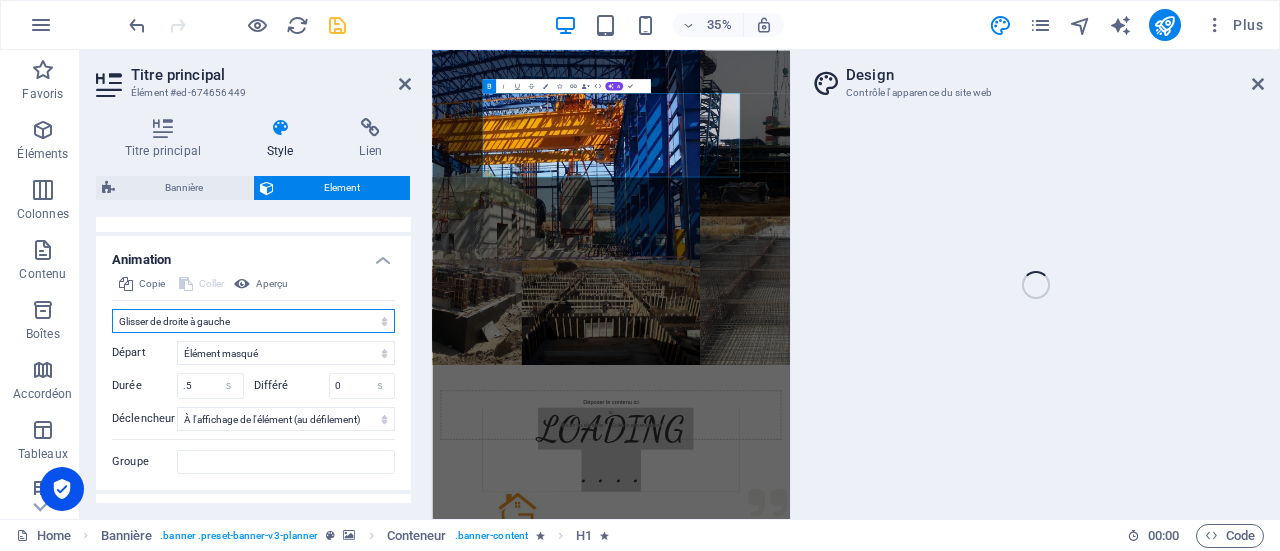 click on "Ne pas animer Afficher / Masquer Glisser vers le haut / le bas Zoomer/Dézoomer Glisser de gauche à droite Glisser de droite à gauche Slide du haut vers le bas Slide du bas vers le haut Impulsion Clignoter Ouvrir en tant que superposition" at bounding box center [253, 321] 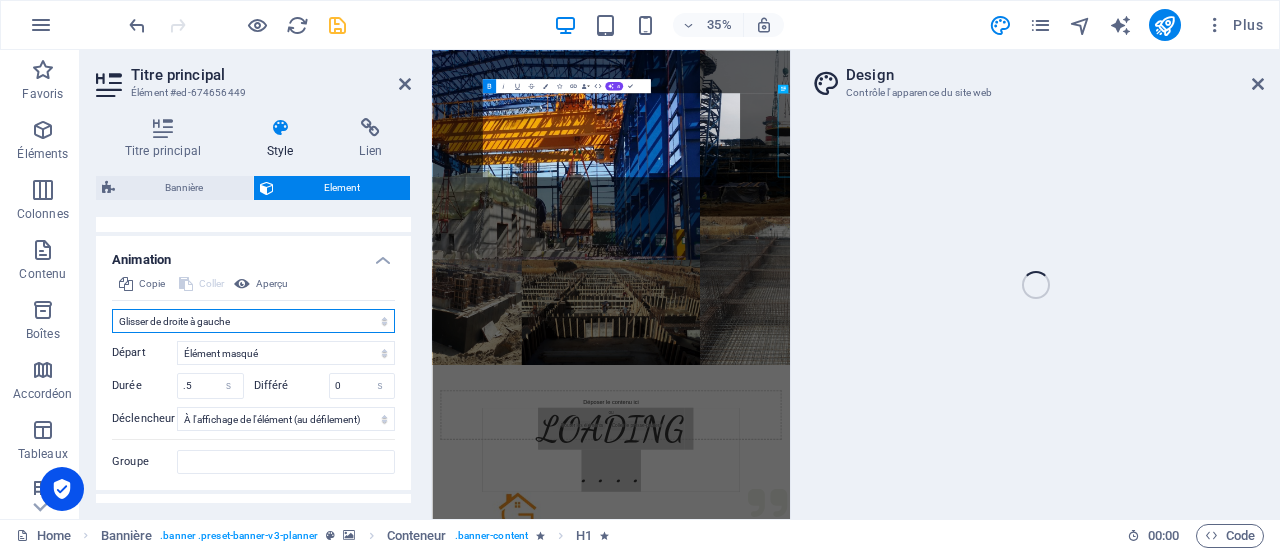 click on "Ne pas animer Afficher / Masquer Glisser vers le haut / le bas Zoomer/Dézoomer Glisser de gauche à droite Glisser de droite à gauche Slide du haut vers le bas Slide du bas vers le haut Impulsion Clignoter Ouvrir en tant que superposition" at bounding box center (253, 321) 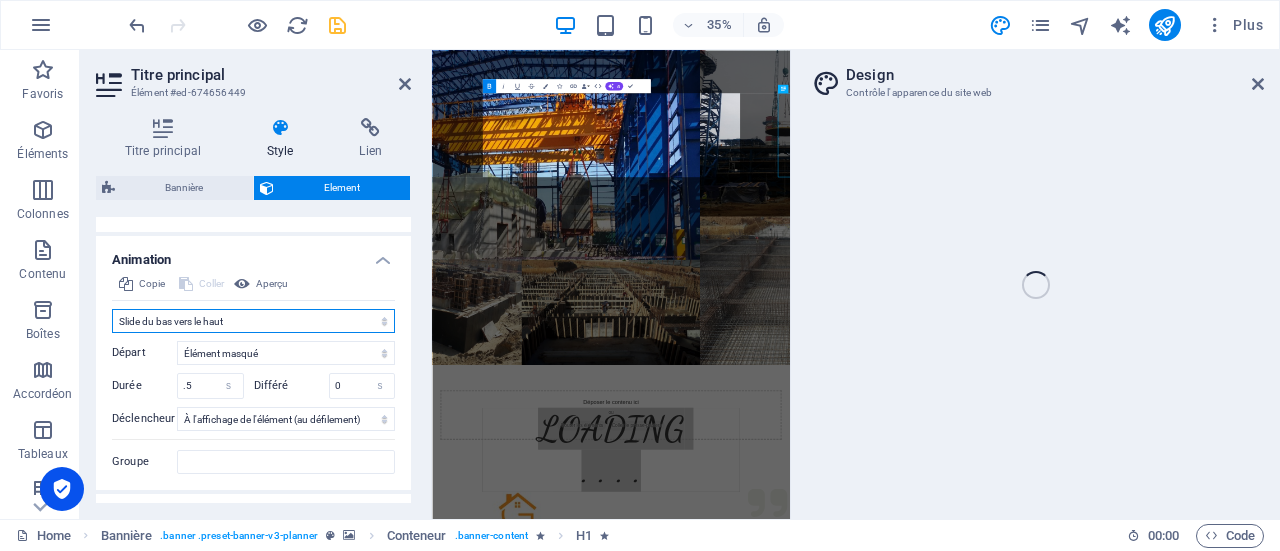 click on "Ne pas animer Afficher / Masquer Glisser vers le haut / le bas Zoomer/Dézoomer Glisser de gauche à droite Glisser de droite à gauche Slide du haut vers le bas Slide du bas vers le haut Impulsion Clignoter Ouvrir en tant que superposition" at bounding box center (253, 321) 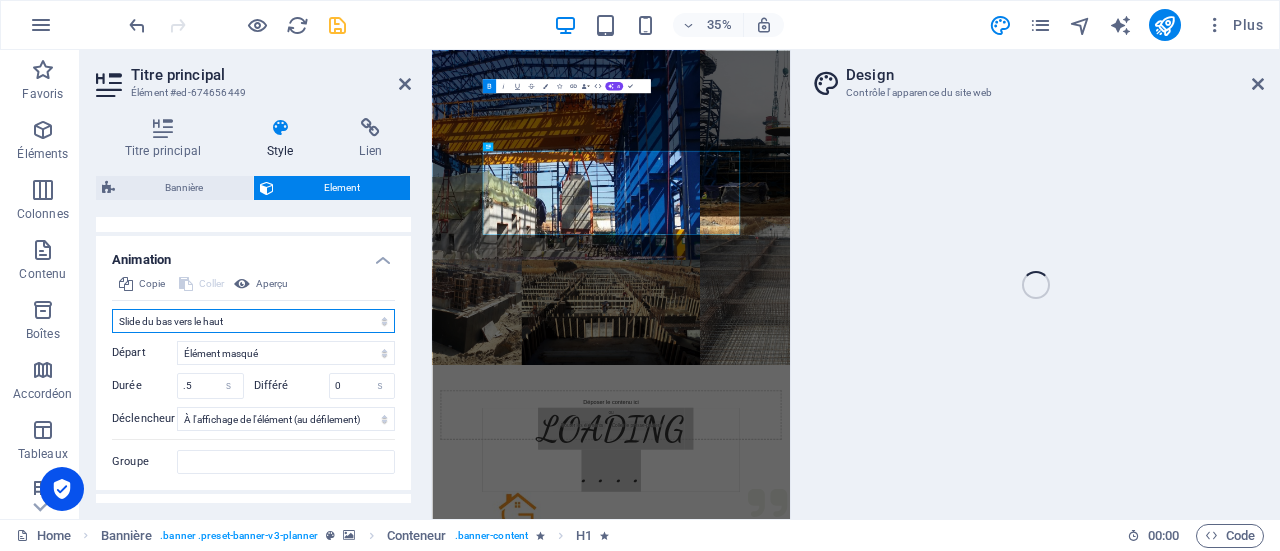 click on "Ne pas animer Afficher / Masquer Glisser vers le haut / le bas Zoomer/Dézoomer Glisser de gauche à droite Glisser de droite à gauche Slide du haut vers le bas Slide du bas vers le haut Impulsion Clignoter Ouvrir en tant que superposition" at bounding box center (253, 321) 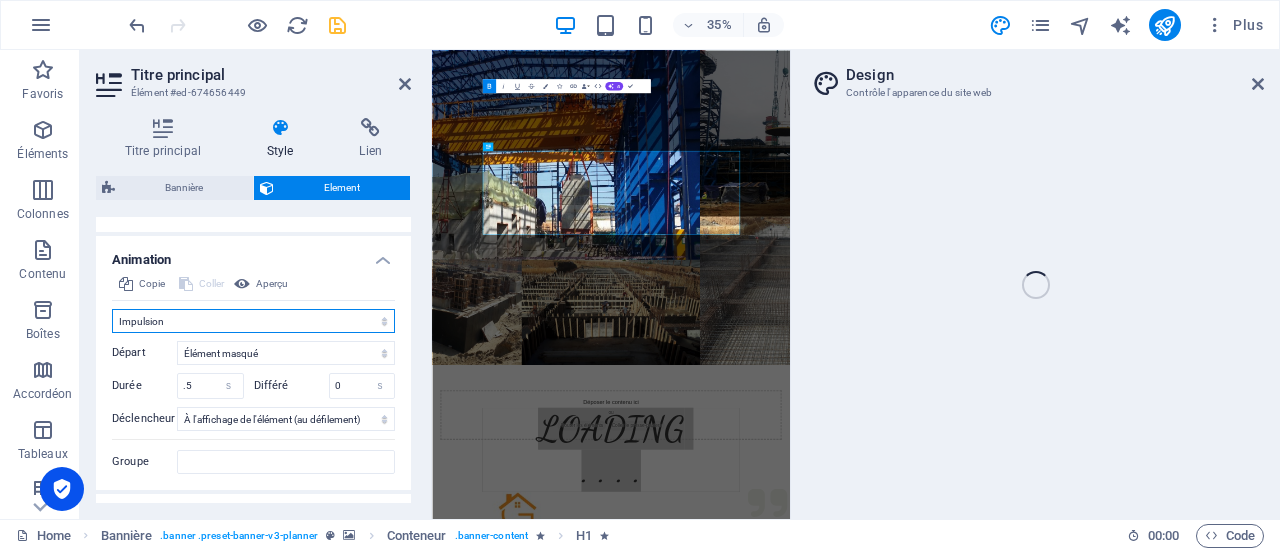 click on "Ne pas animer Afficher / Masquer Glisser vers le haut / le bas Zoomer/Dézoomer Glisser de gauche à droite Glisser de droite à gauche Slide du haut vers le bas Slide du bas vers le haut Impulsion Clignoter Ouvrir en tant que superposition" at bounding box center [253, 321] 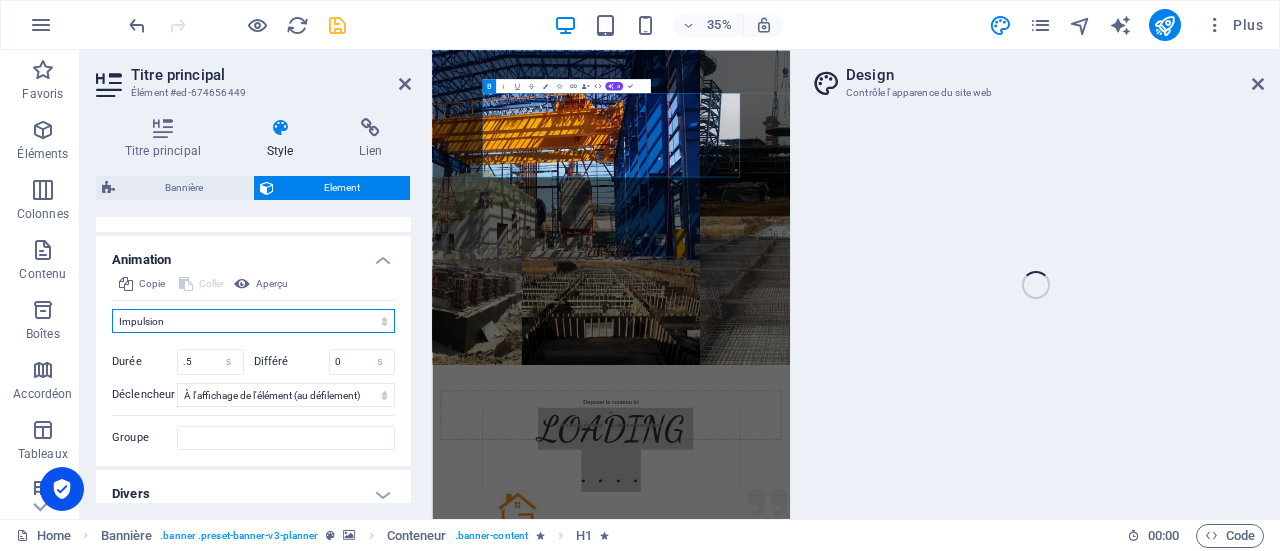 click on "Ne pas animer Afficher / Masquer Glisser vers le haut / le bas Zoomer/Dézoomer Glisser de gauche à droite Glisser de droite à gauche Slide du haut vers le bas Slide du bas vers le haut Impulsion Clignoter Ouvrir en tant que superposition" at bounding box center [253, 321] 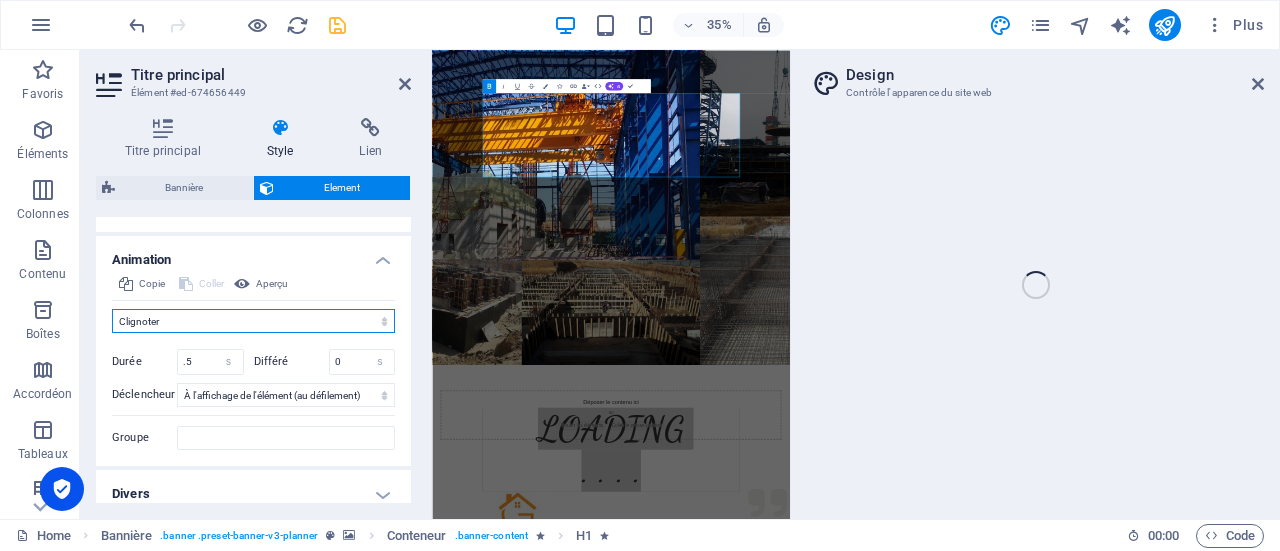 click on "Ne pas animer Afficher / Masquer Glisser vers le haut / le bas Zoomer/Dézoomer Glisser de gauche à droite Glisser de droite à gauche Slide du haut vers le bas Slide du bas vers le haut Impulsion Clignoter Ouvrir en tant que superposition" at bounding box center [253, 321] 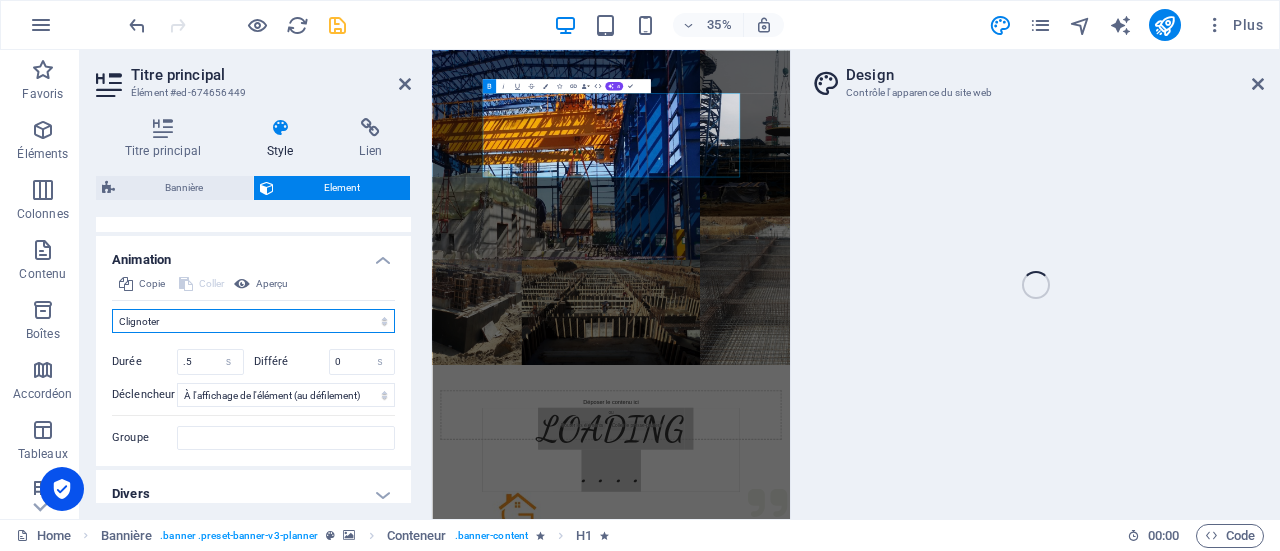 click on "Ne pas animer Afficher / Masquer Glisser vers le haut / le bas Zoomer/Dézoomer Glisser de gauche à droite Glisser de droite à gauche Slide du haut vers le bas Slide du bas vers le haut Impulsion Clignoter Ouvrir en tant que superposition" at bounding box center (253, 321) 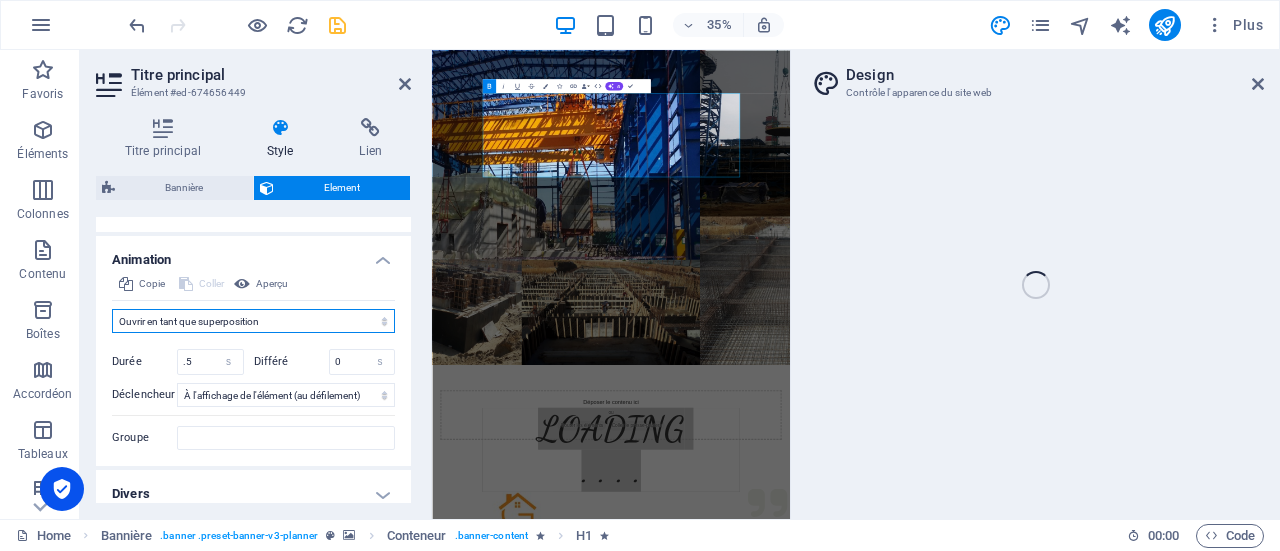 click on "Ne pas animer Afficher / Masquer Glisser vers le haut / le bas Zoomer/Dézoomer Glisser de gauche à droite Glisser de droite à gauche Slide du haut vers le bas Slide du bas vers le haut Impulsion Clignoter Ouvrir en tant que superposition" at bounding box center (253, 321) 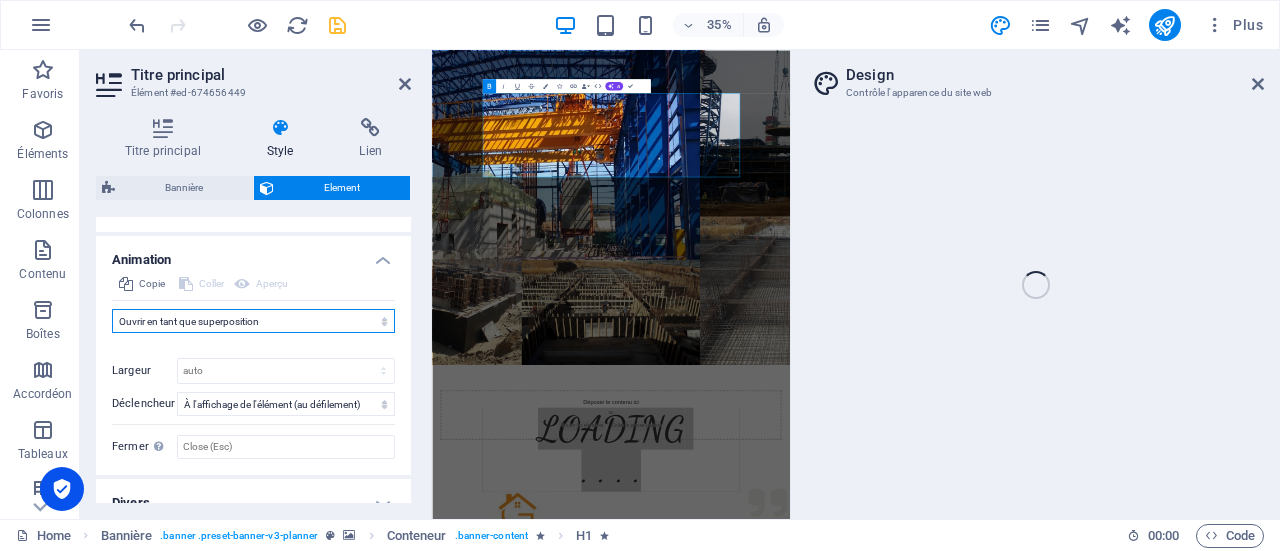 click on "Ne pas animer Afficher / Masquer Glisser vers le haut / le bas Zoomer/Dézoomer Glisser de gauche à droite Glisser de droite à gauche Slide du haut vers le bas Slide du bas vers le haut Impulsion Clignoter Ouvrir en tant que superposition" at bounding box center [253, 321] 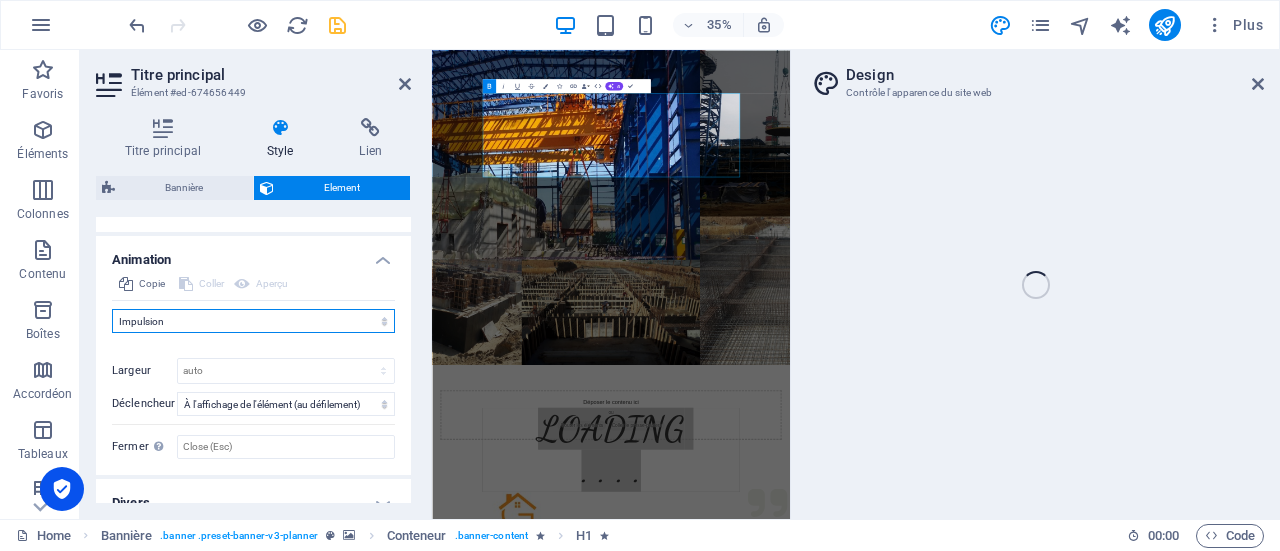 click on "Ne pas animer Afficher / Masquer Glisser vers le haut / le bas Zoomer/Dézoomer Glisser de gauche à droite Glisser de droite à gauche Slide du haut vers le bas Slide du bas vers le haut Impulsion Clignoter Ouvrir en tant que superposition" at bounding box center (253, 321) 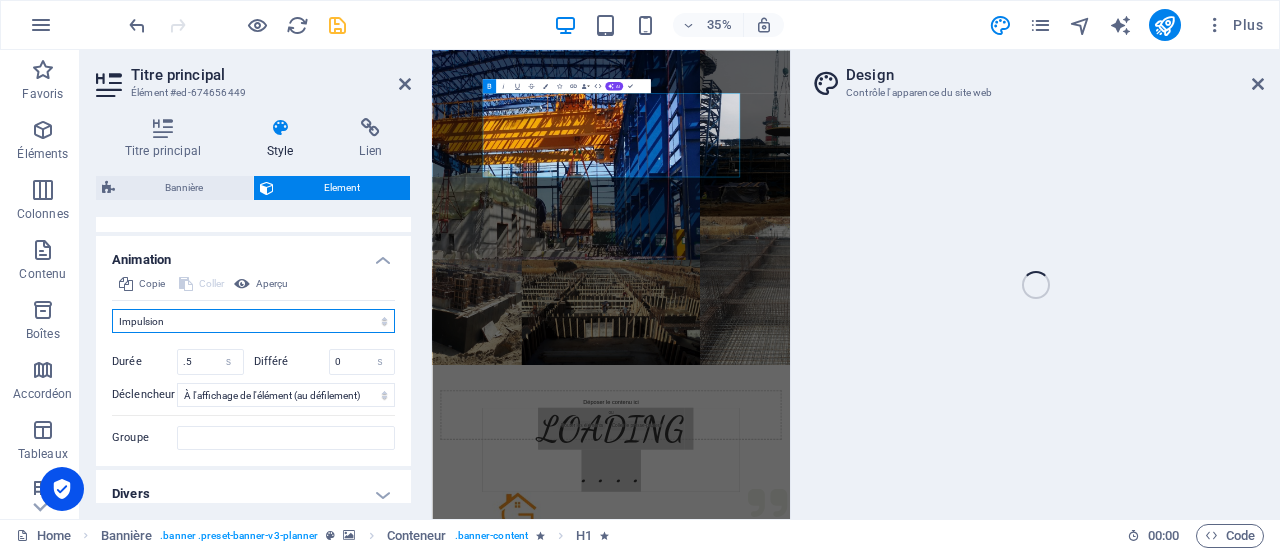 click on "Ne pas animer Afficher / Masquer Glisser vers le haut / le bas Zoomer/Dézoomer Glisser de gauche à droite Glisser de droite à gauche Slide du haut vers le bas Slide du bas vers le haut Impulsion Clignoter Ouvrir en tant que superposition" at bounding box center (253, 321) 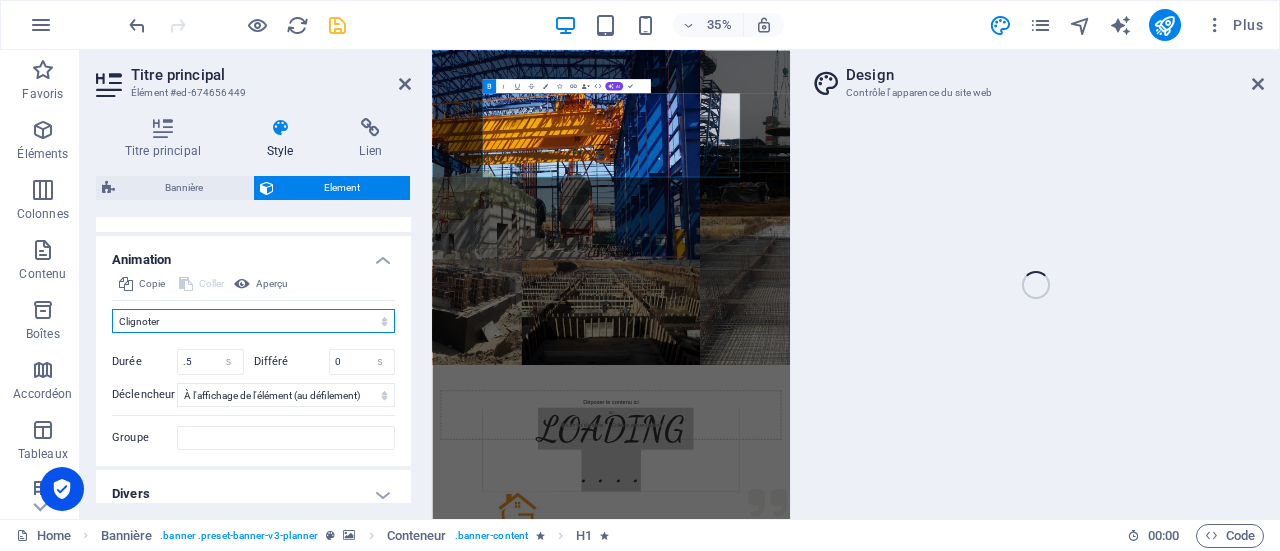 click on "Ne pas animer Afficher / Masquer Glisser vers le haut / le bas Zoomer/Dézoomer Glisser de gauche à droite Glisser de droite à gauche Slide du haut vers le bas Slide du bas vers le haut Impulsion Clignoter Ouvrir en tant que superposition" at bounding box center [253, 321] 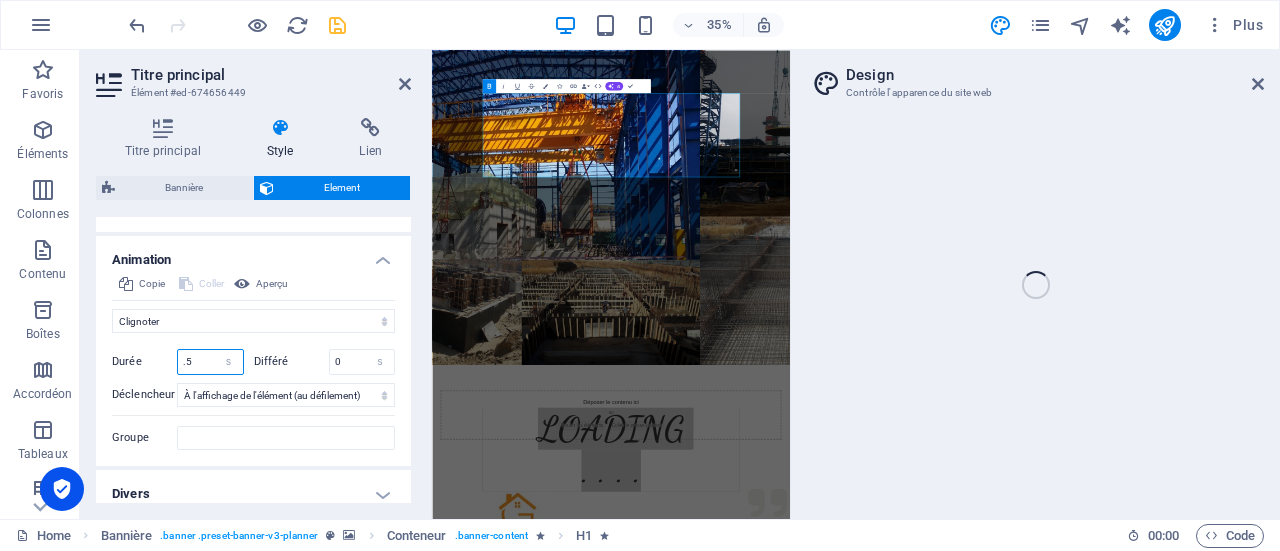 click on ".5" at bounding box center [210, 362] 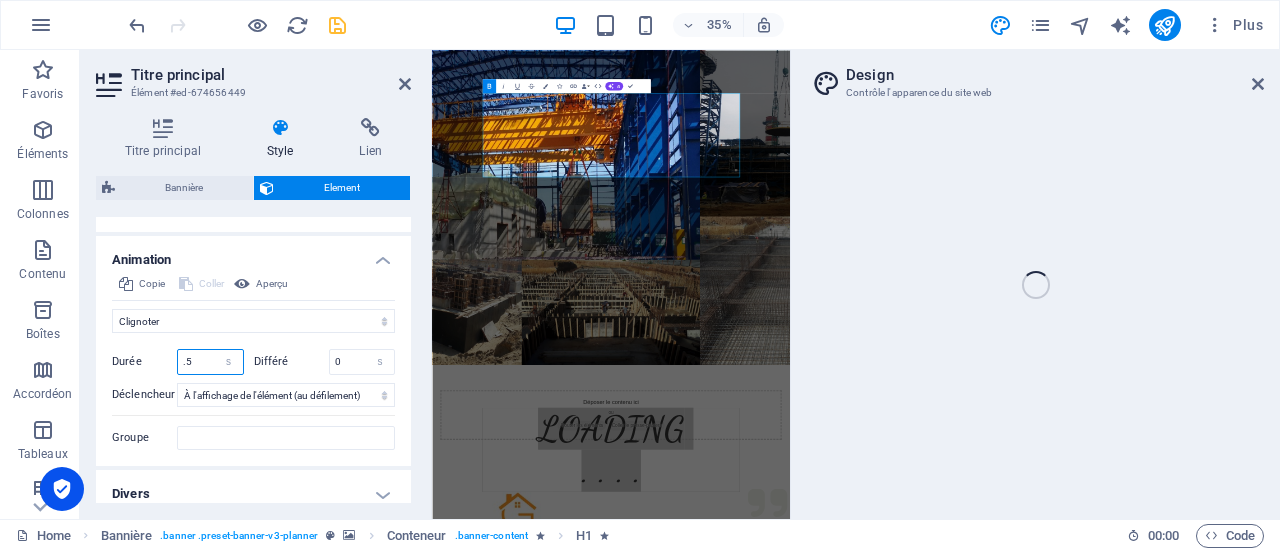 drag, startPoint x: 206, startPoint y: 357, endPoint x: 187, endPoint y: 359, distance: 19.104973 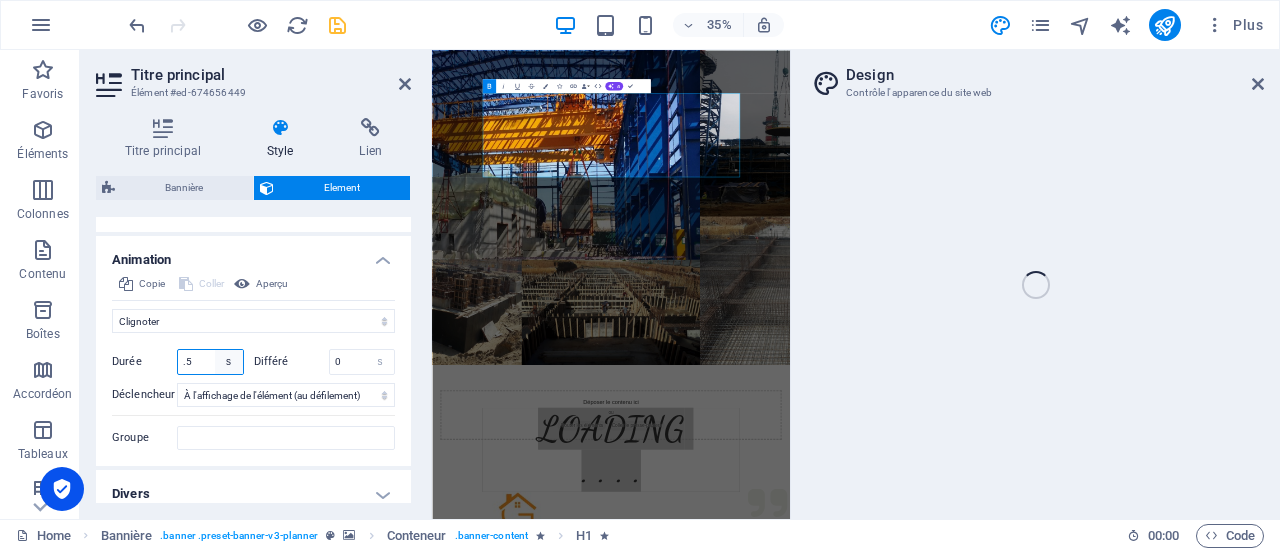 click on "s ms" at bounding box center [229, 362] 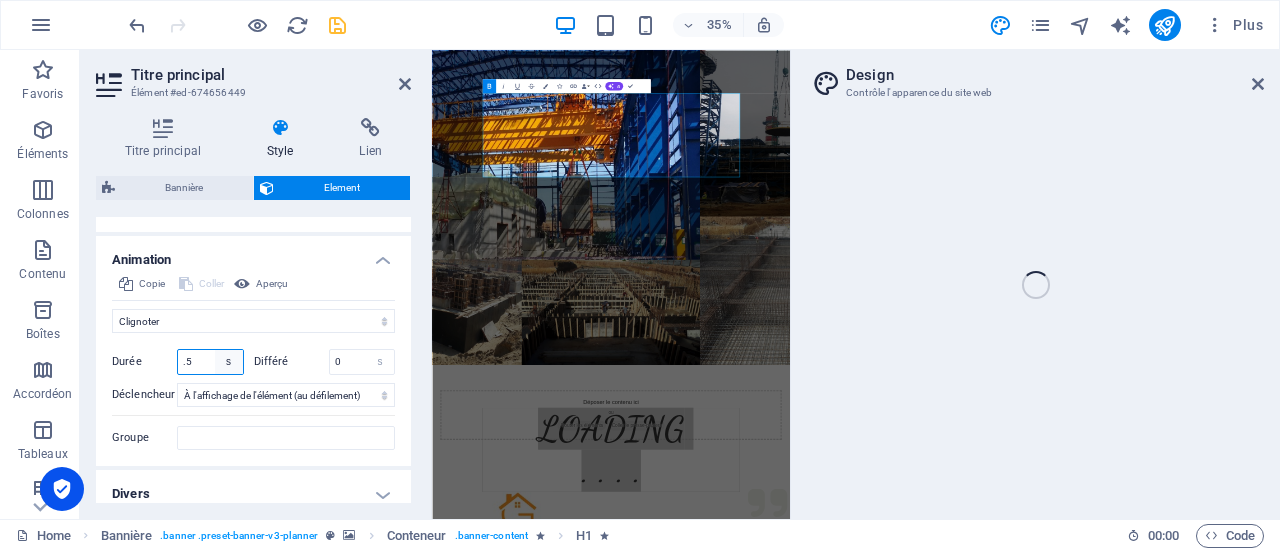 click on "s ms" at bounding box center (229, 362) 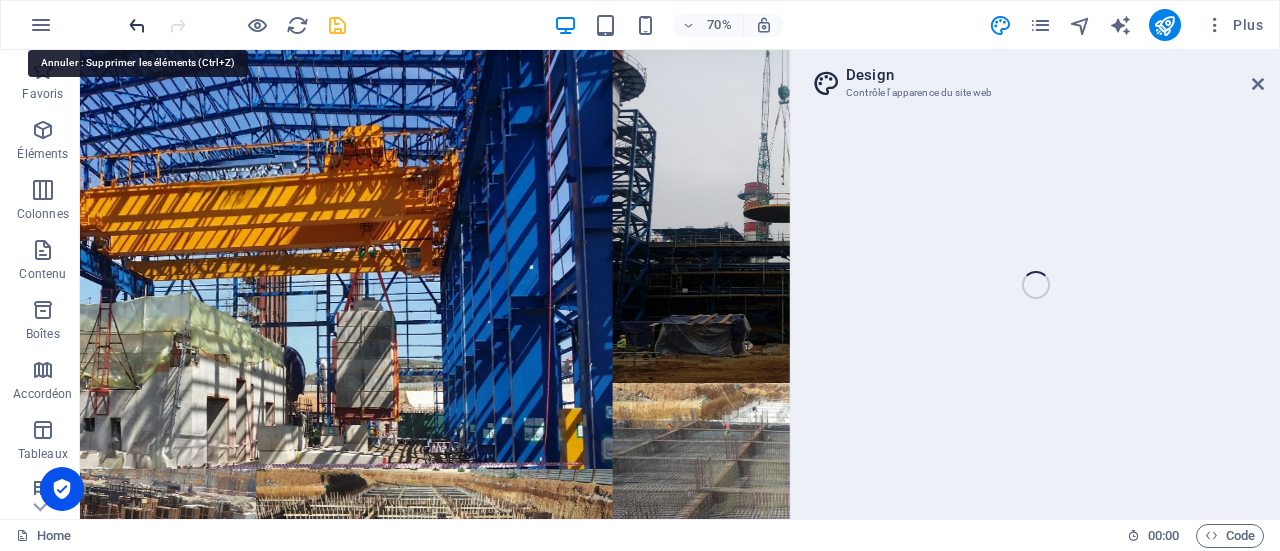 click at bounding box center (137, 25) 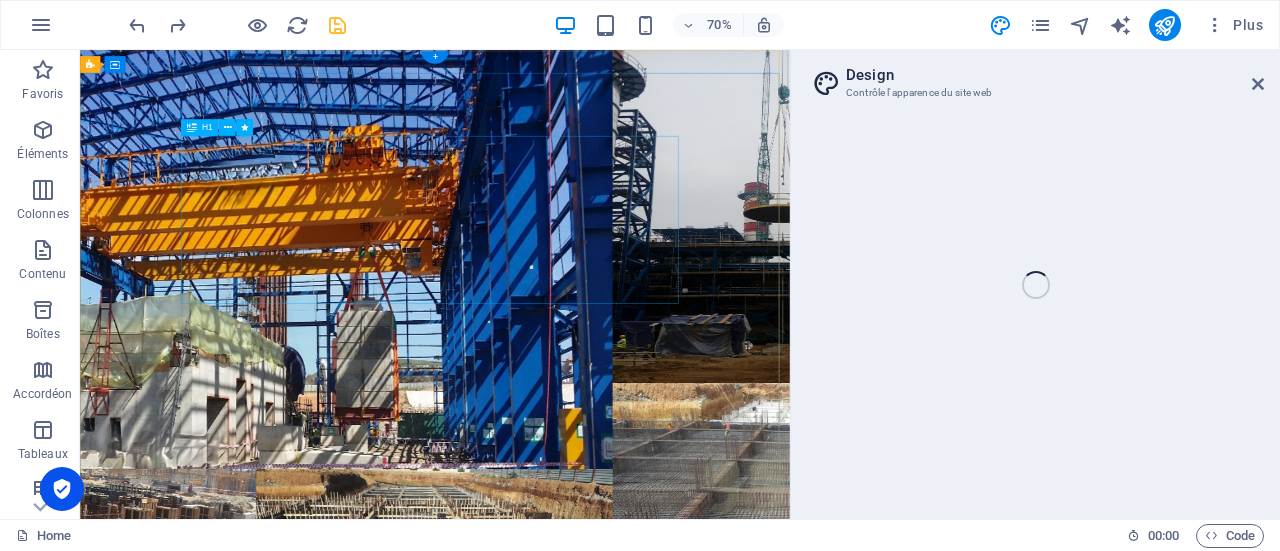 click on "LOADING  . . . ." at bounding box center [587, 1192] 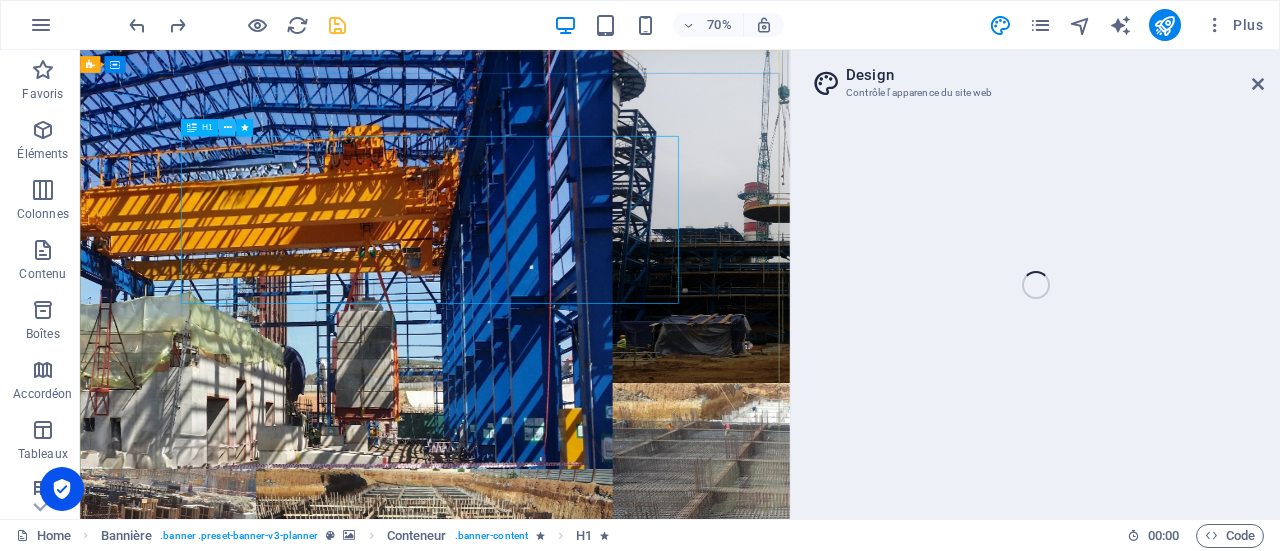 click at bounding box center [227, 127] 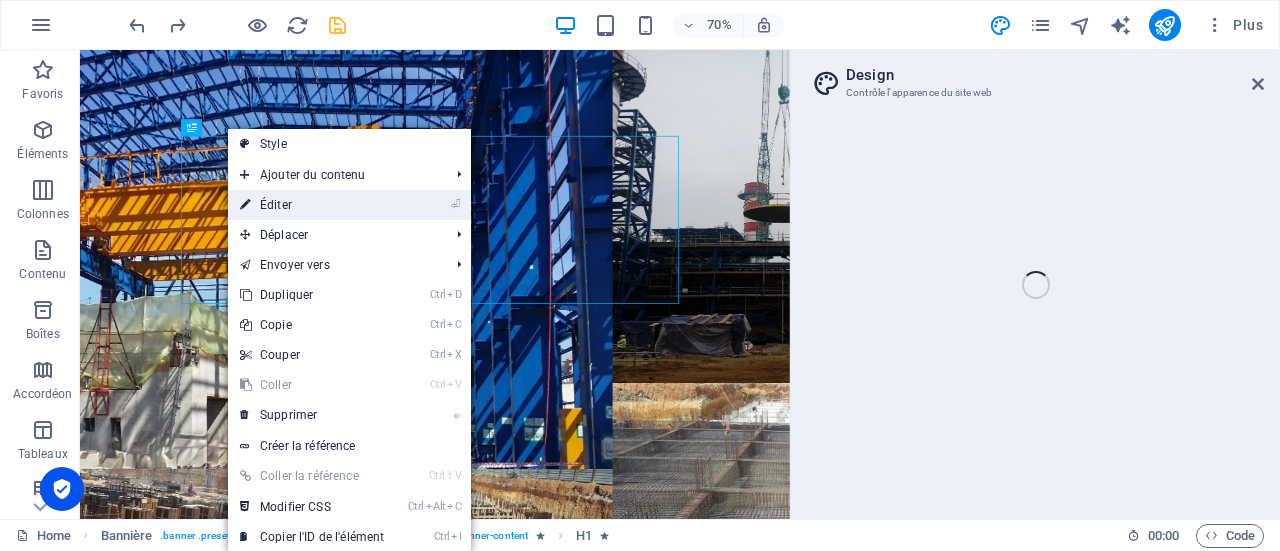 click on "⏎  Éditer" at bounding box center [312, 205] 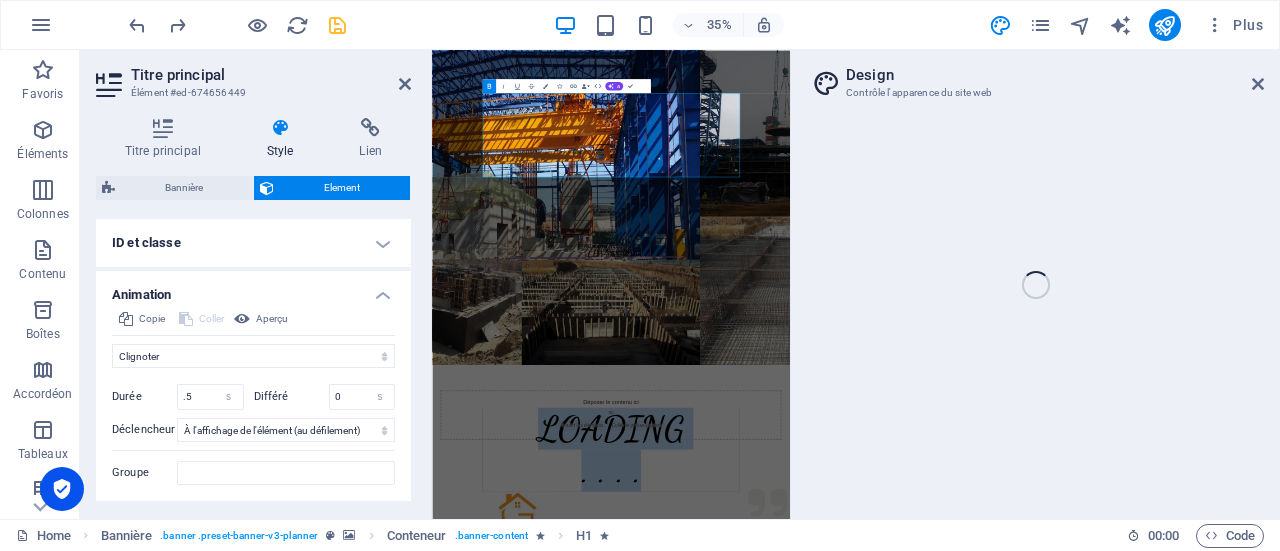 scroll, scrollTop: 900, scrollLeft: 0, axis: vertical 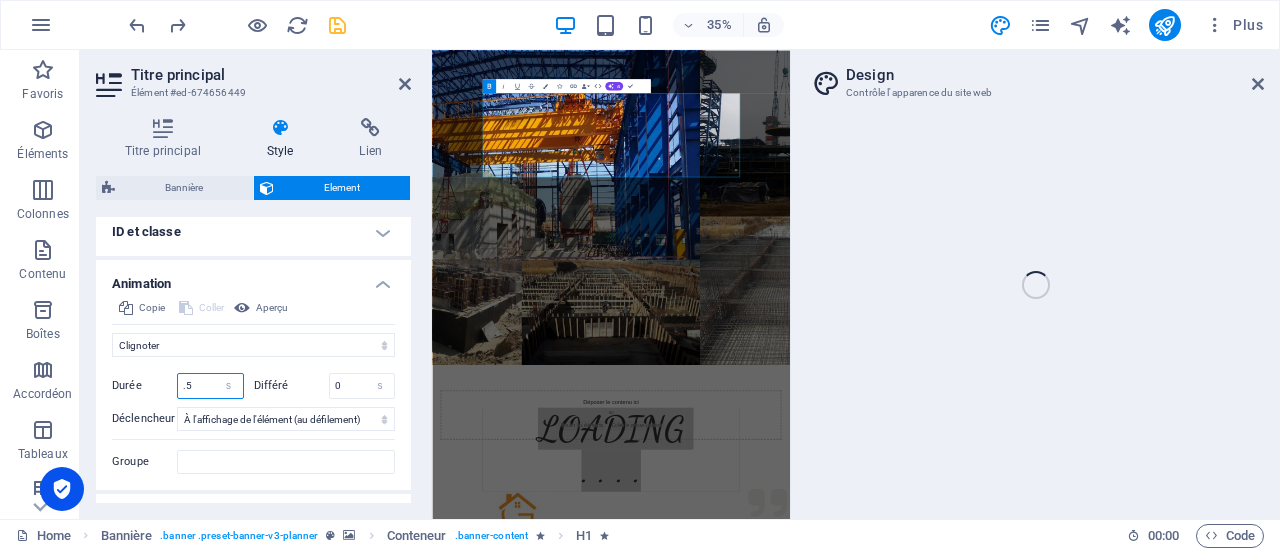 click on ".5" at bounding box center (210, 386) 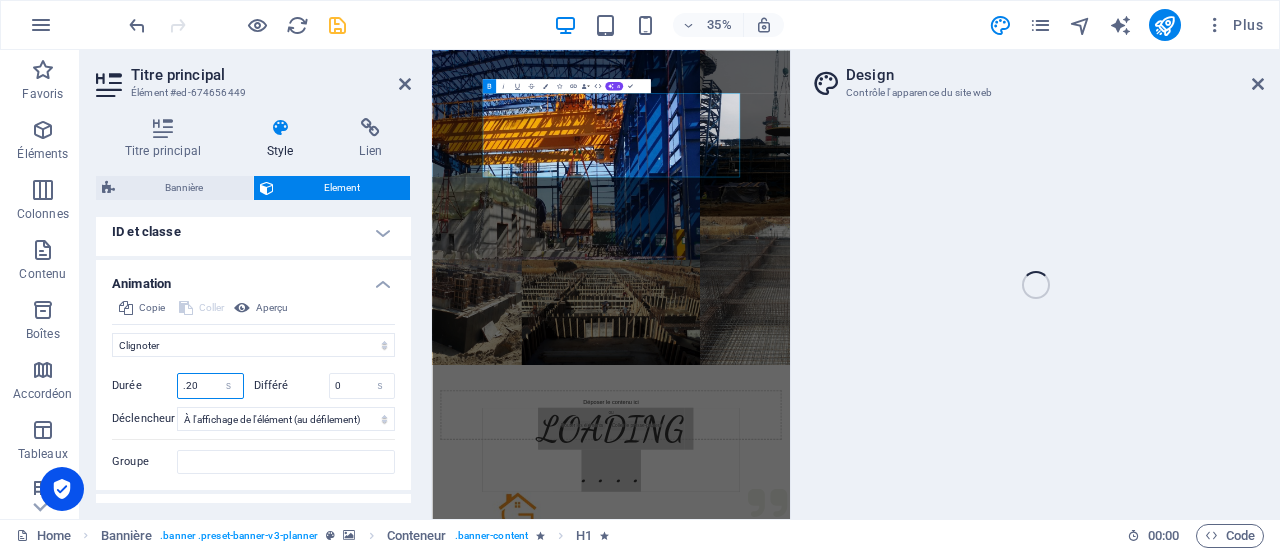 type on ".20" 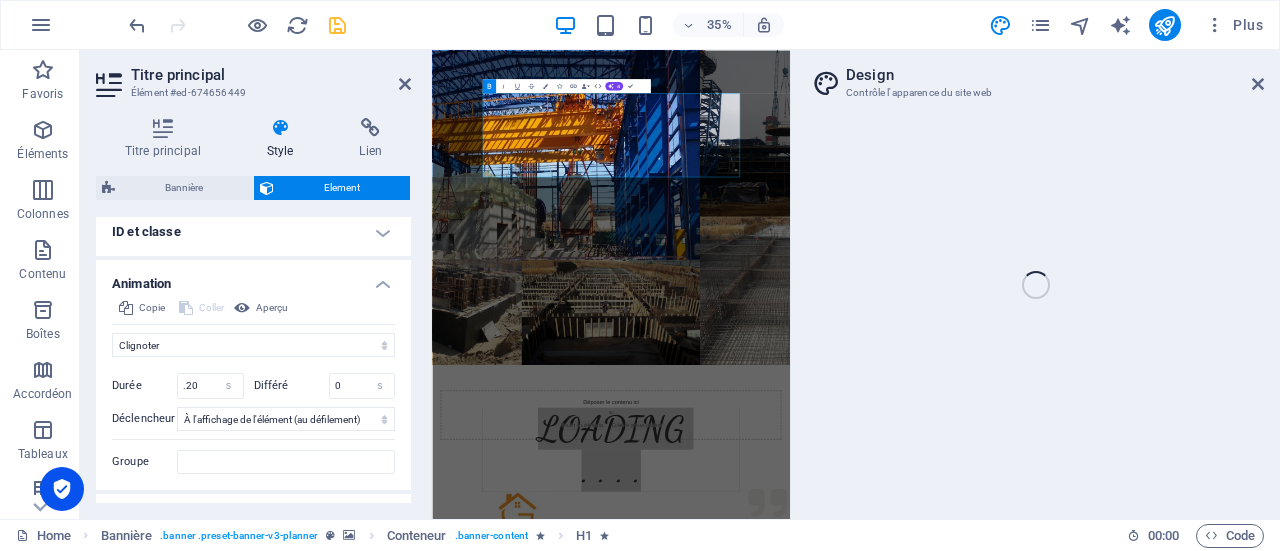 drag, startPoint x: 405, startPoint y: 447, endPoint x: 401, endPoint y: 475, distance: 28.284271 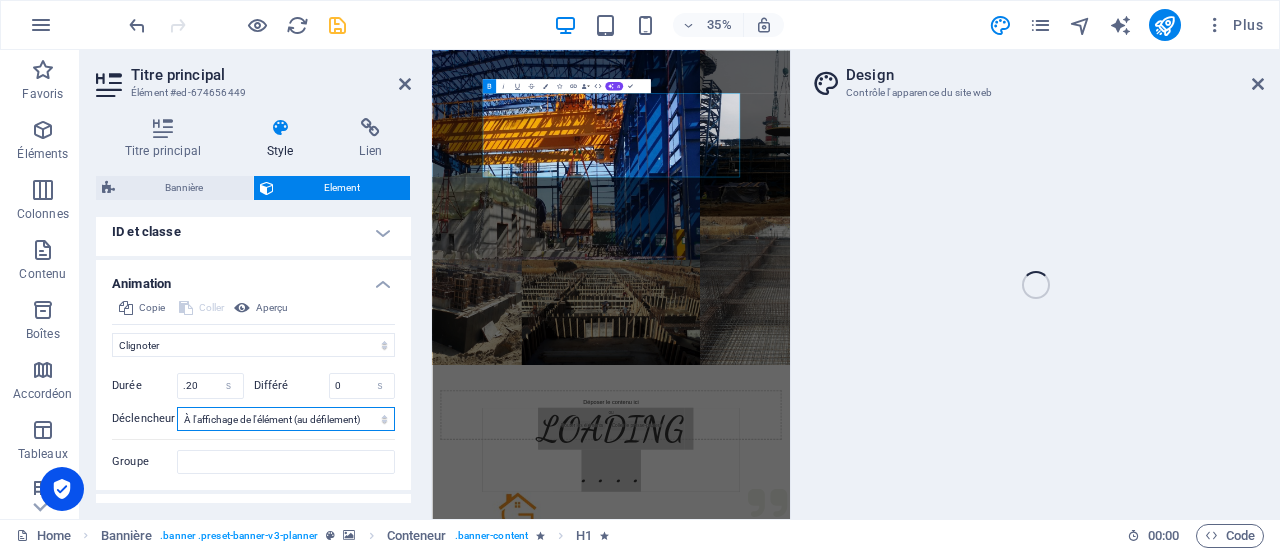 click on "Pas de déclencheur automatique Au chargement de la page À l'affichage de l'élément (au défilement)" at bounding box center [286, 419] 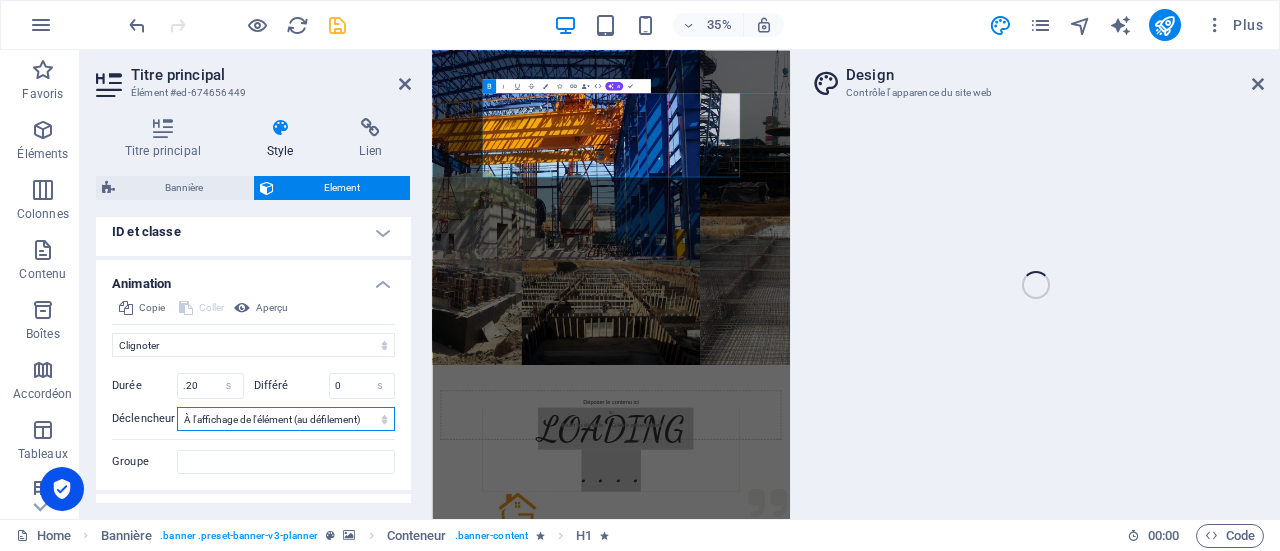 click on "Pas de déclencheur automatique Au chargement de la page À l'affichage de l'élément (au défilement)" at bounding box center [286, 419] 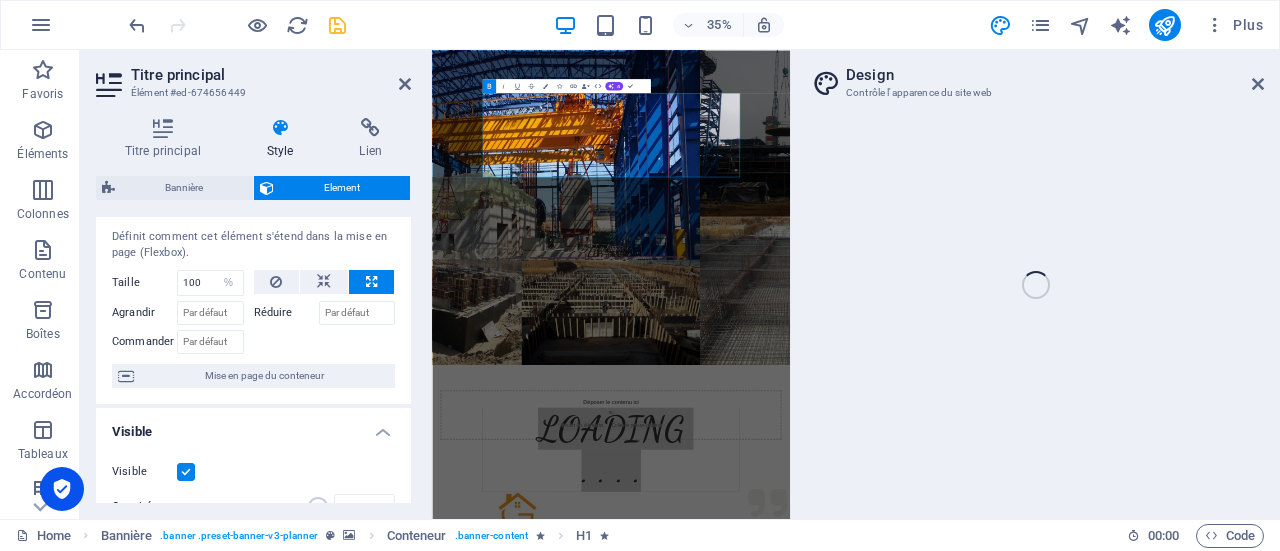 scroll, scrollTop: 0, scrollLeft: 0, axis: both 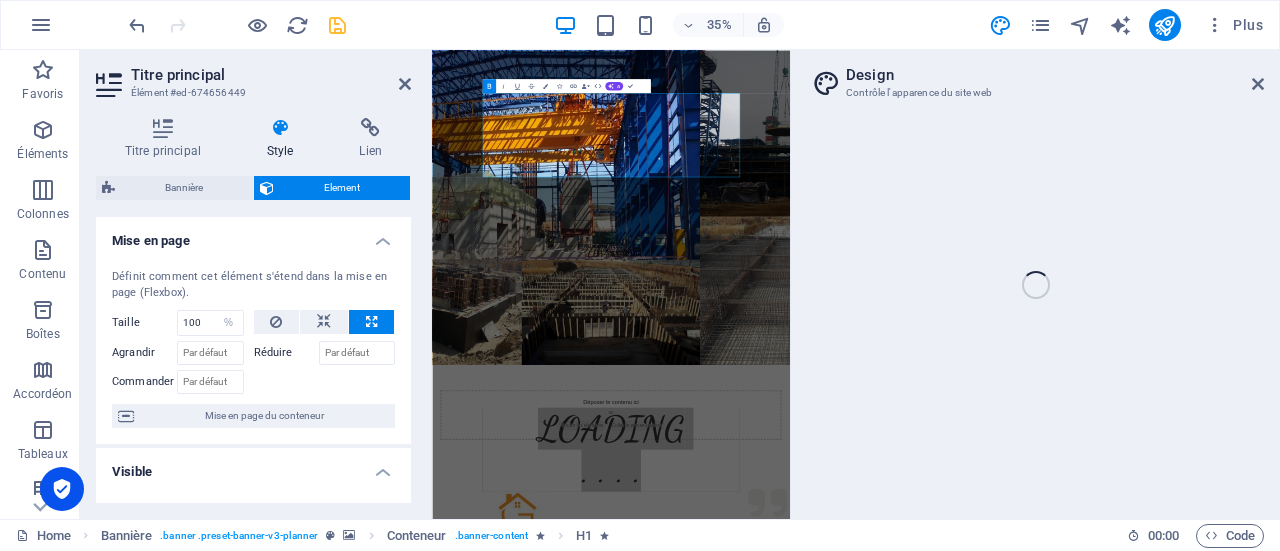 click on "Mise en page" at bounding box center [253, 235] 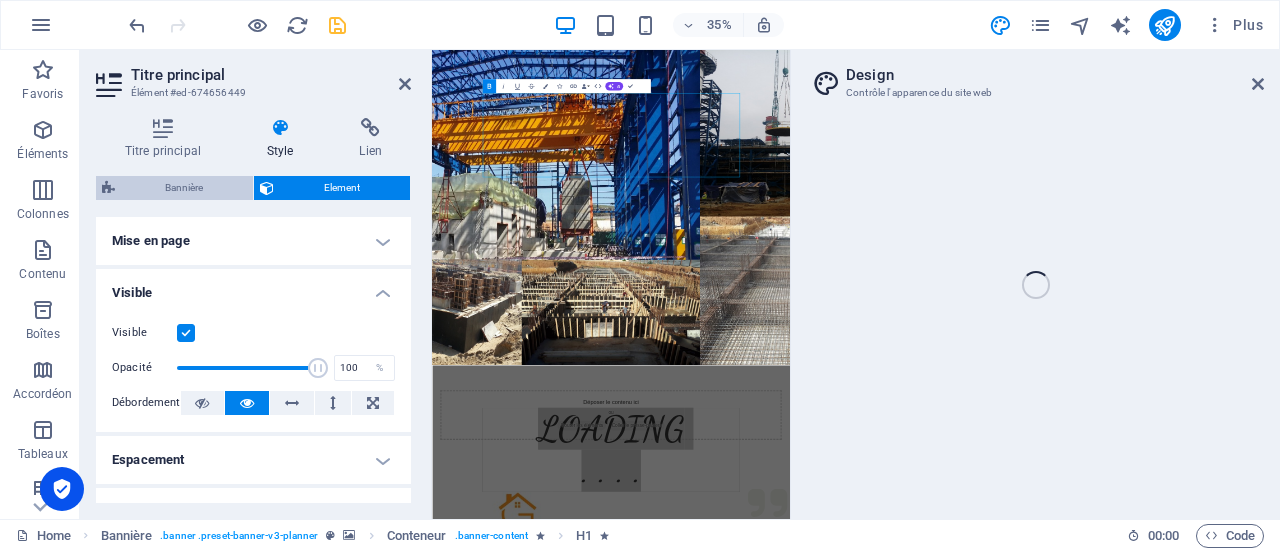 click on "Bannière" at bounding box center [184, 188] 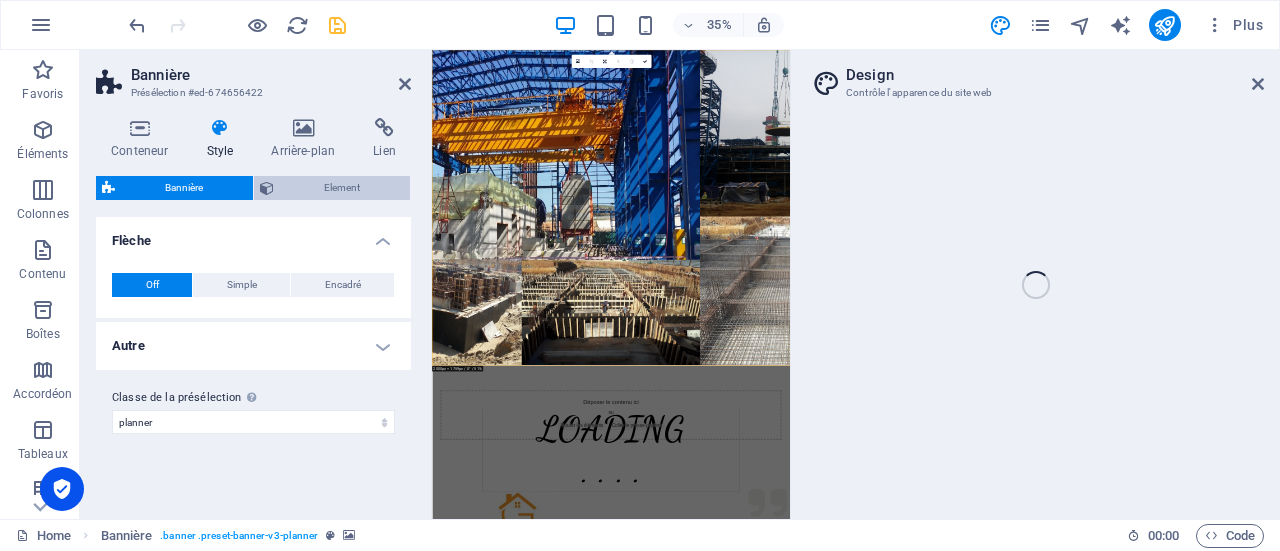 click on "Element" at bounding box center [342, 188] 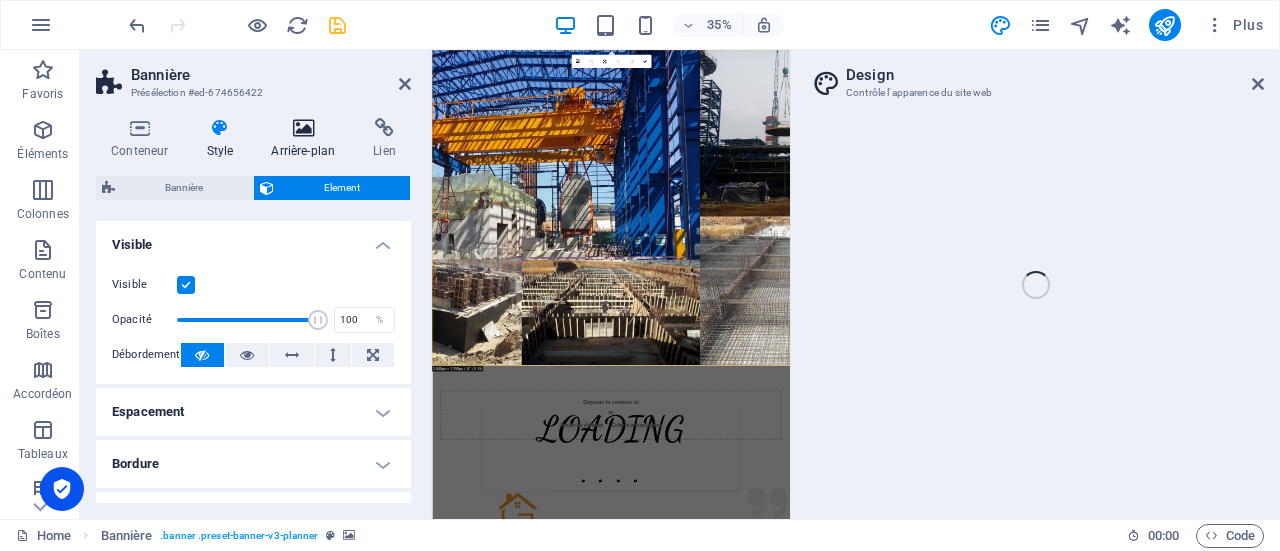 click on "Arrière-plan" at bounding box center [307, 139] 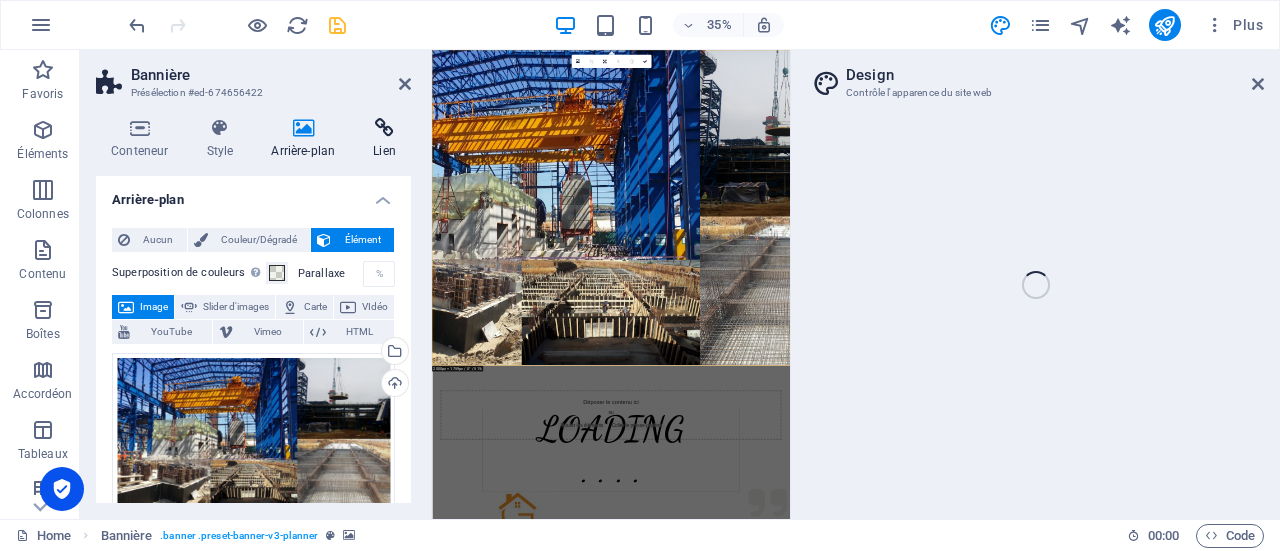 click at bounding box center (384, 128) 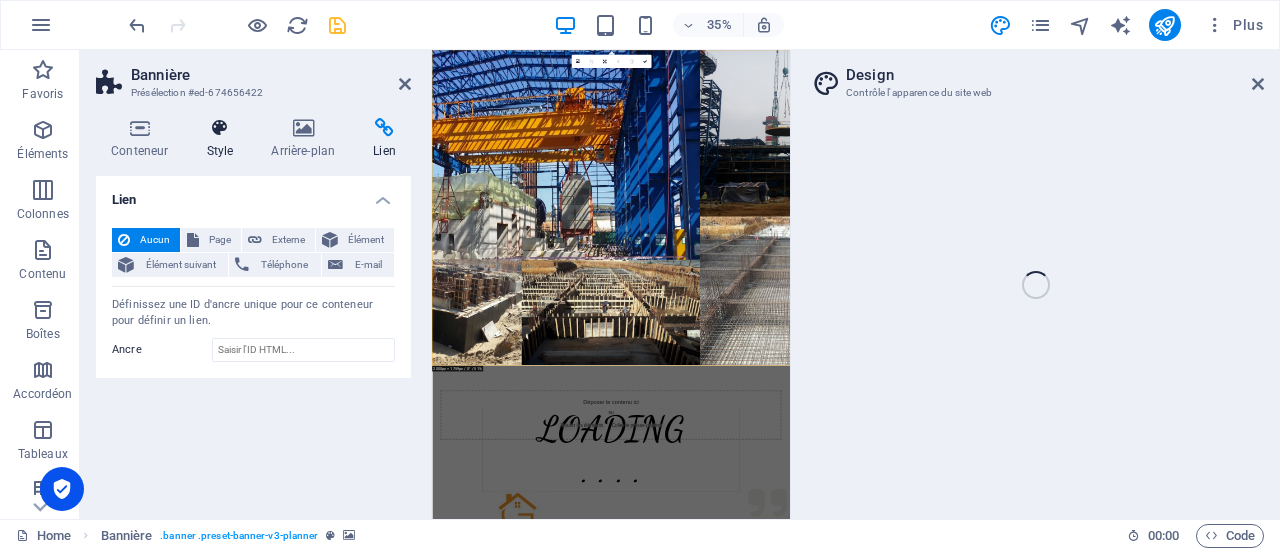 click on "Style" at bounding box center [223, 139] 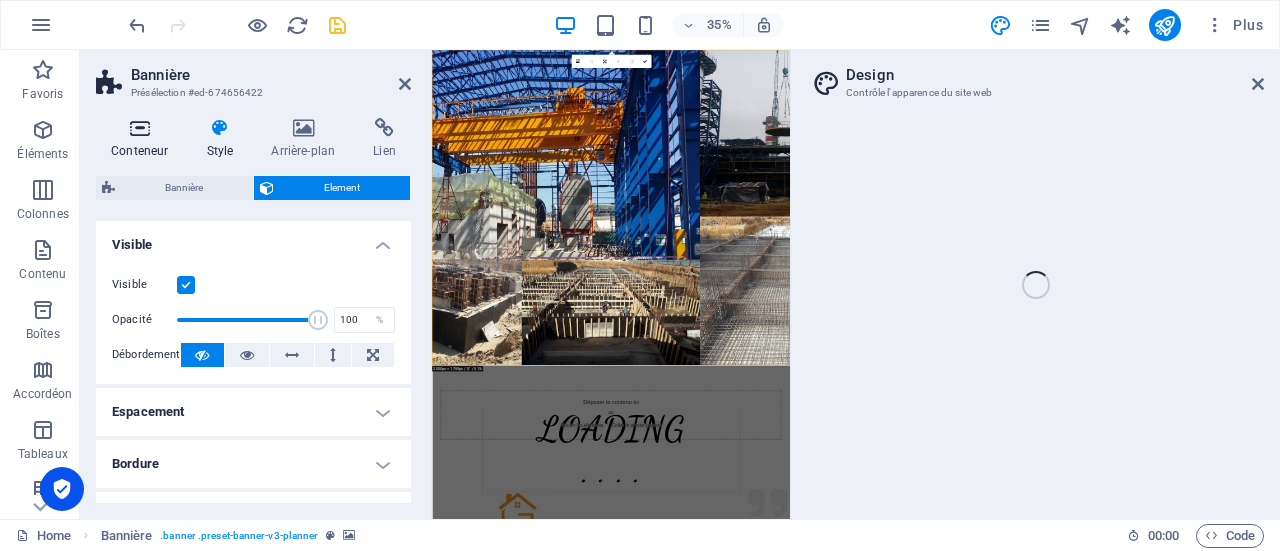 click on "Conteneur" at bounding box center [143, 139] 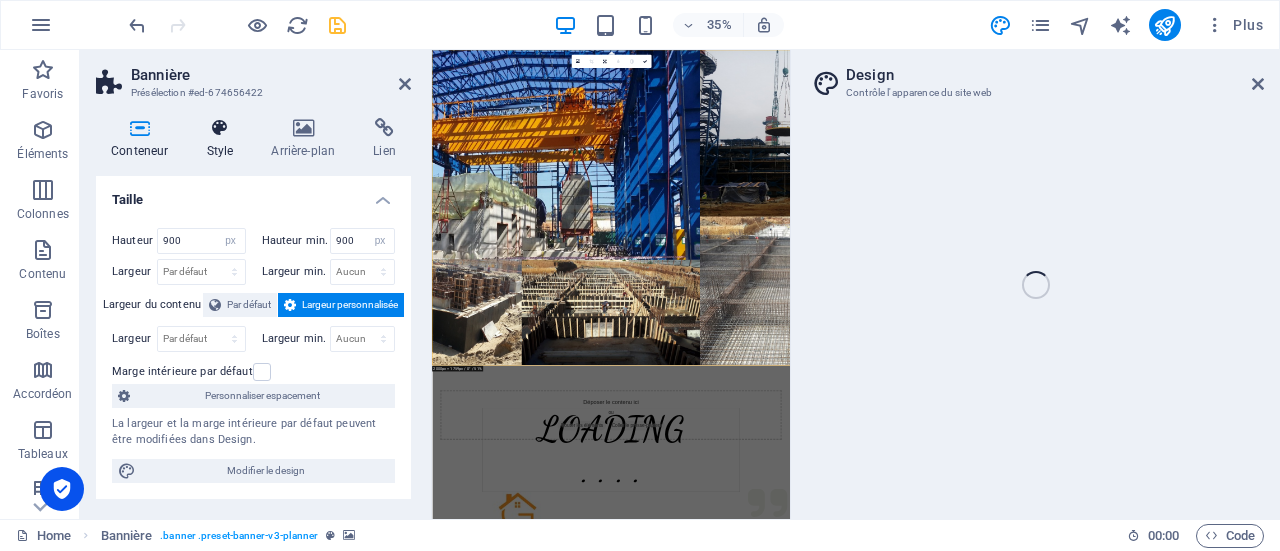 click on "Style" at bounding box center [223, 139] 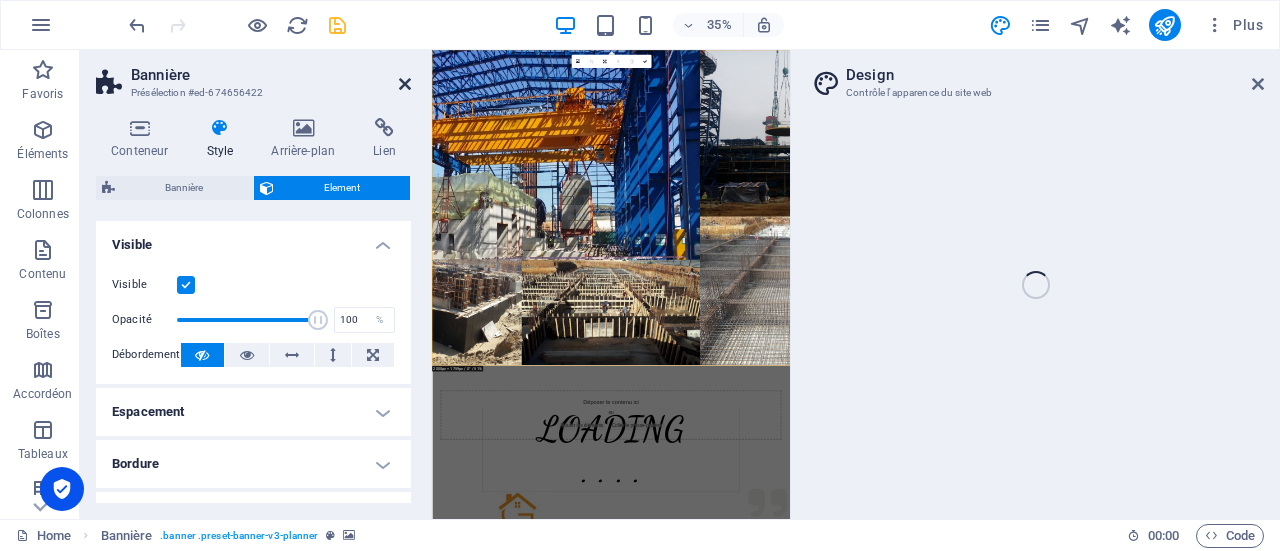 click at bounding box center (405, 84) 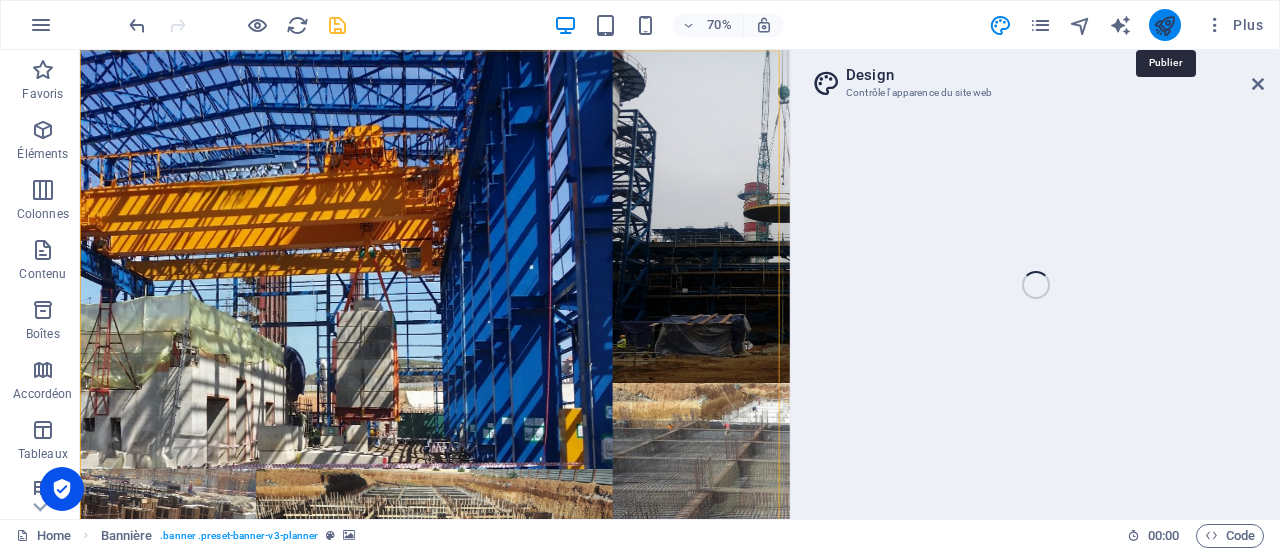 click at bounding box center (1164, 25) 